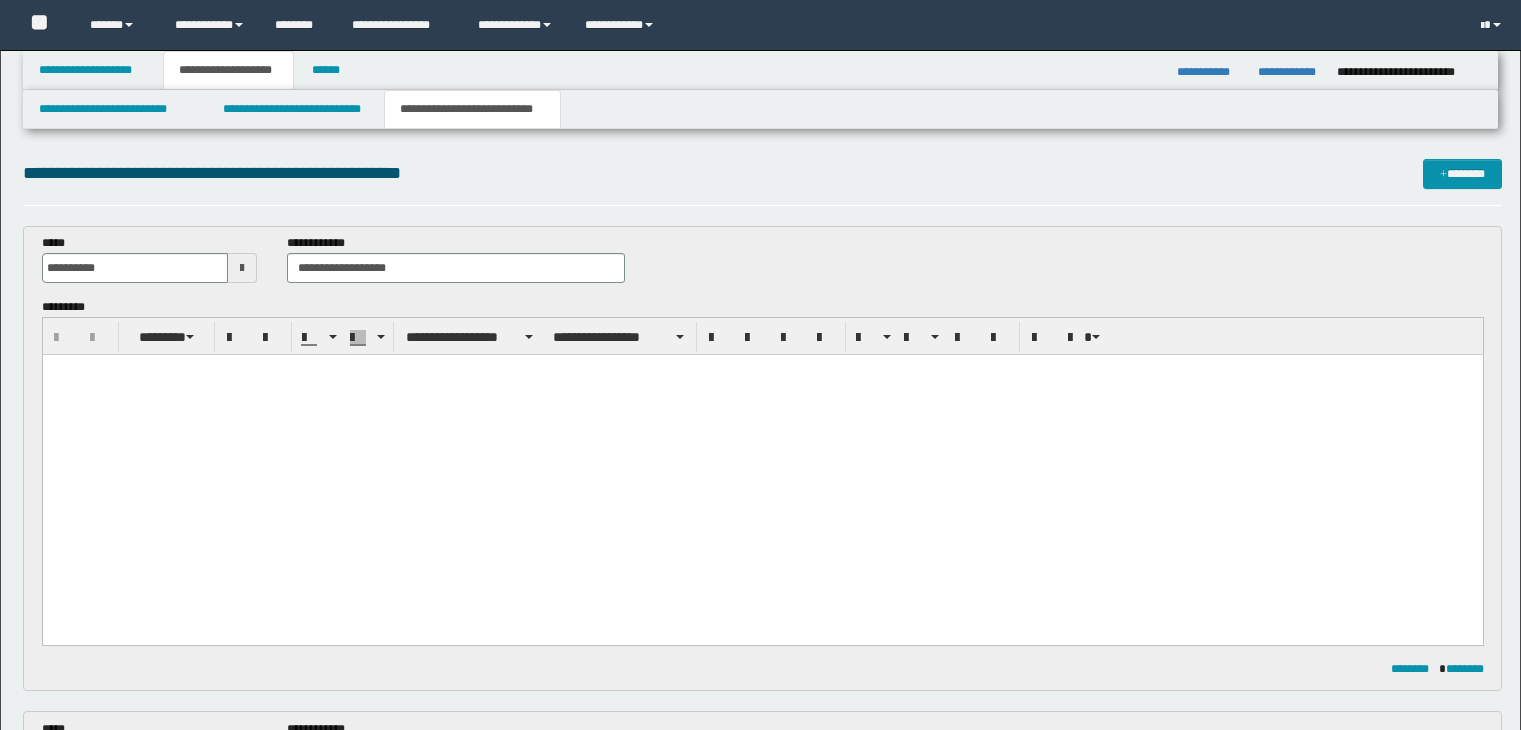 scroll, scrollTop: 1300, scrollLeft: 0, axis: vertical 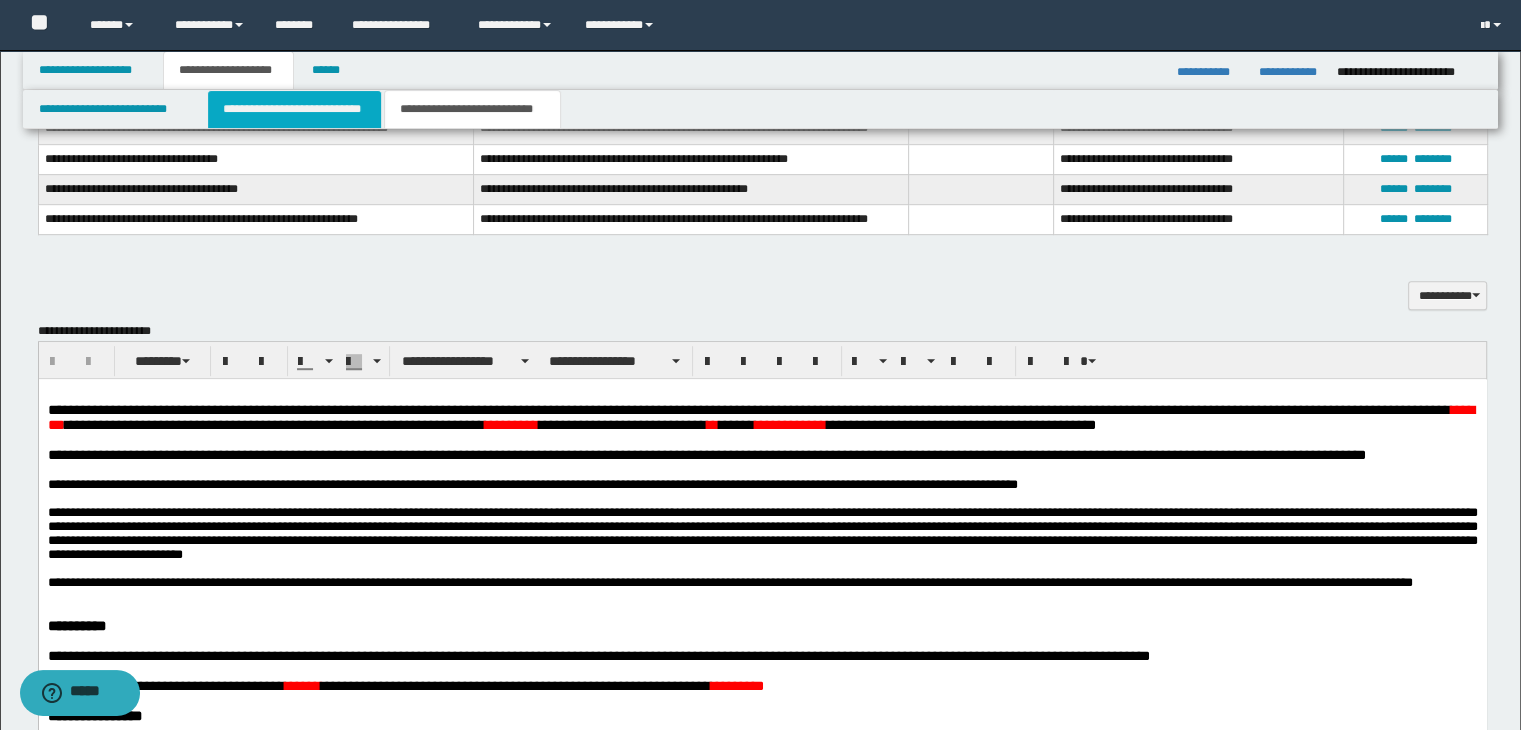 click on "**********" at bounding box center (294, 109) 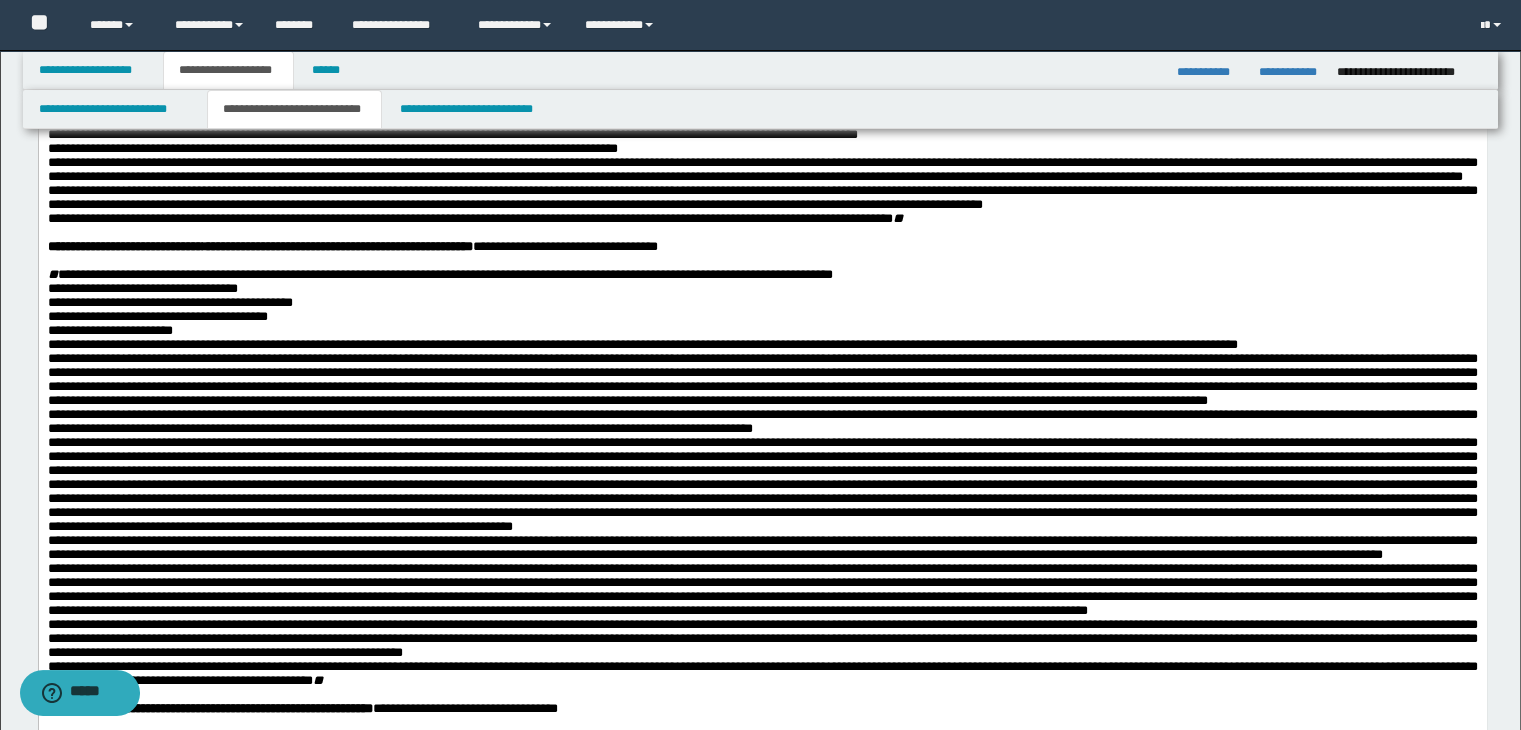 scroll, scrollTop: 500, scrollLeft: 0, axis: vertical 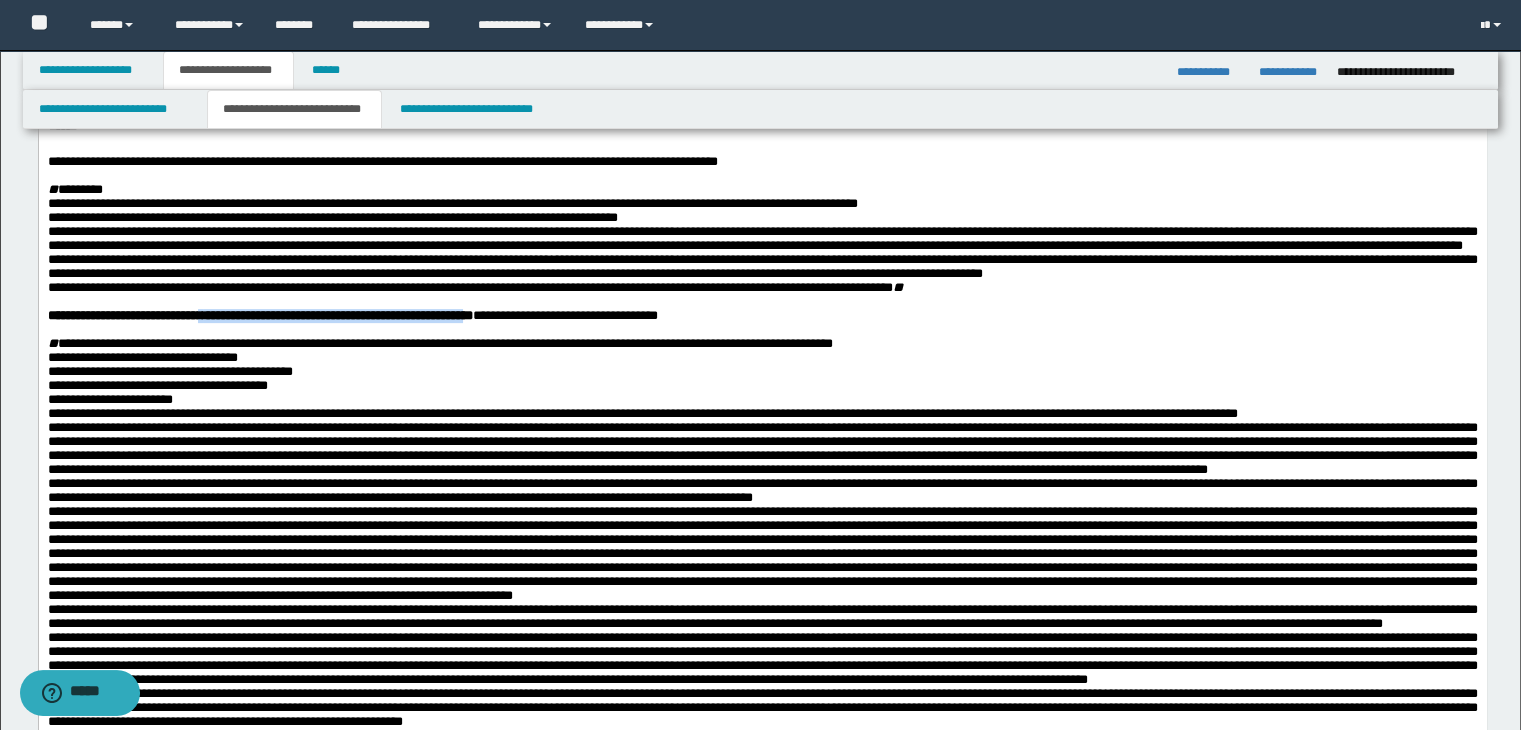 drag, startPoint x: 239, startPoint y: 410, endPoint x: 583, endPoint y: 412, distance: 344.00583 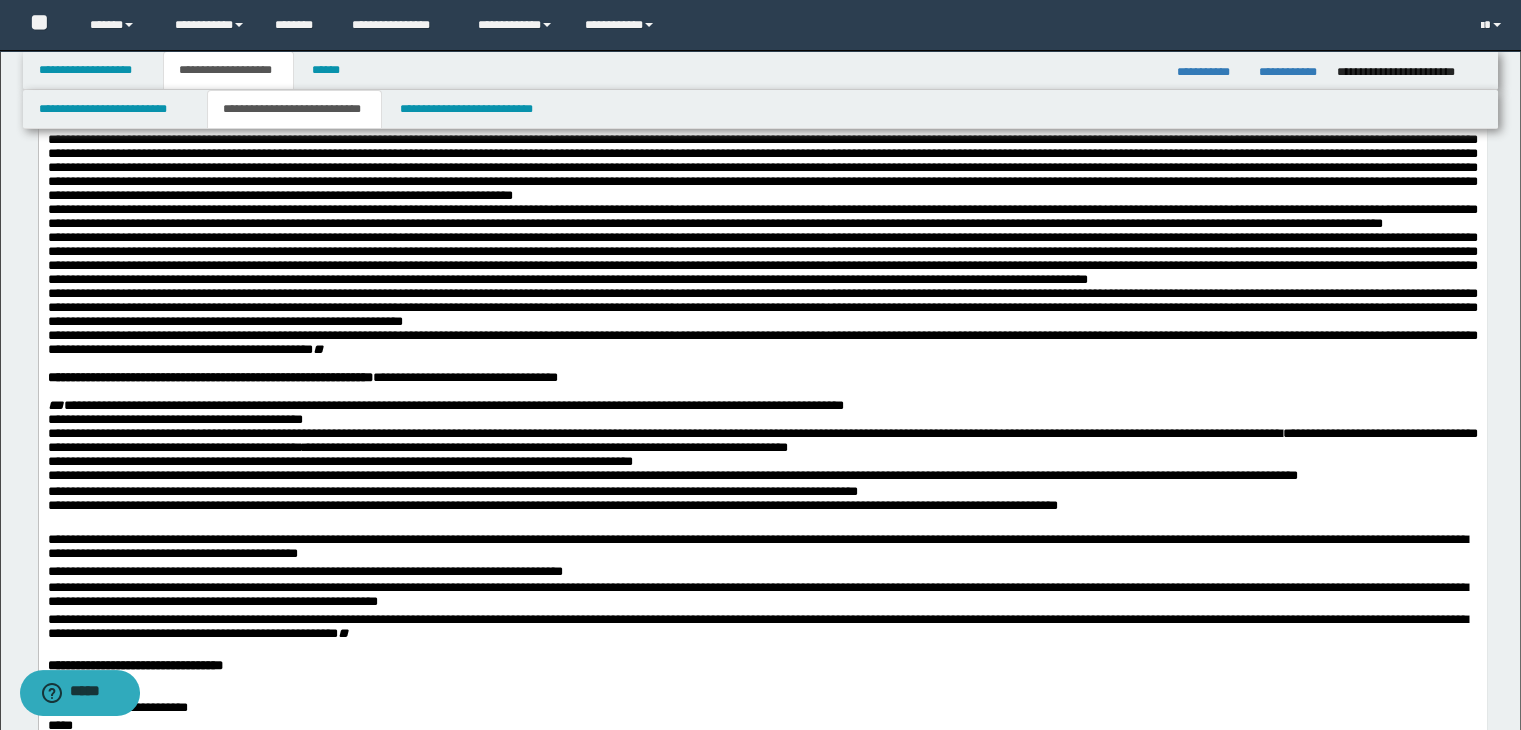 scroll, scrollTop: 1000, scrollLeft: 0, axis: vertical 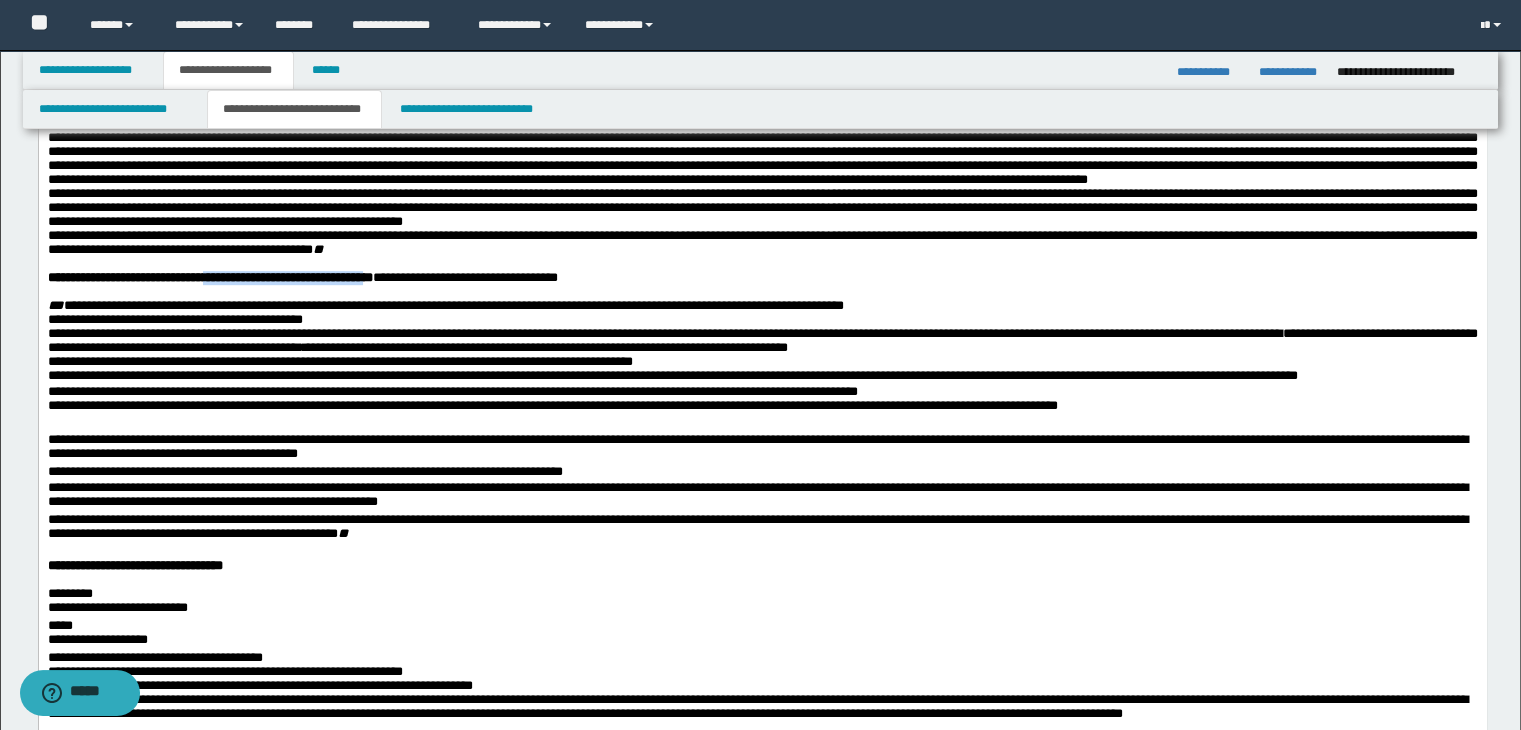 drag, startPoint x: 242, startPoint y: 534, endPoint x: 449, endPoint y: 542, distance: 207.15453 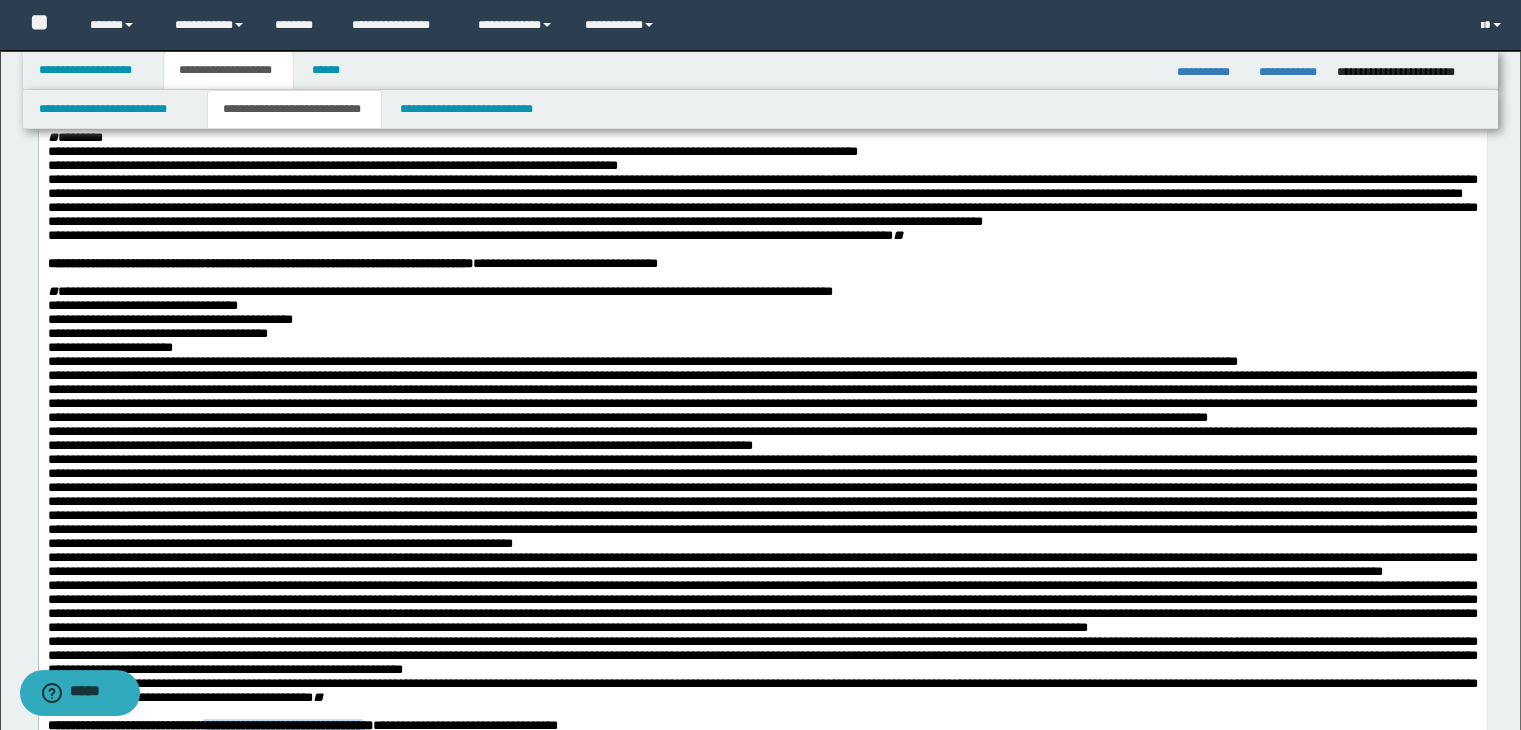 scroll, scrollTop: 600, scrollLeft: 0, axis: vertical 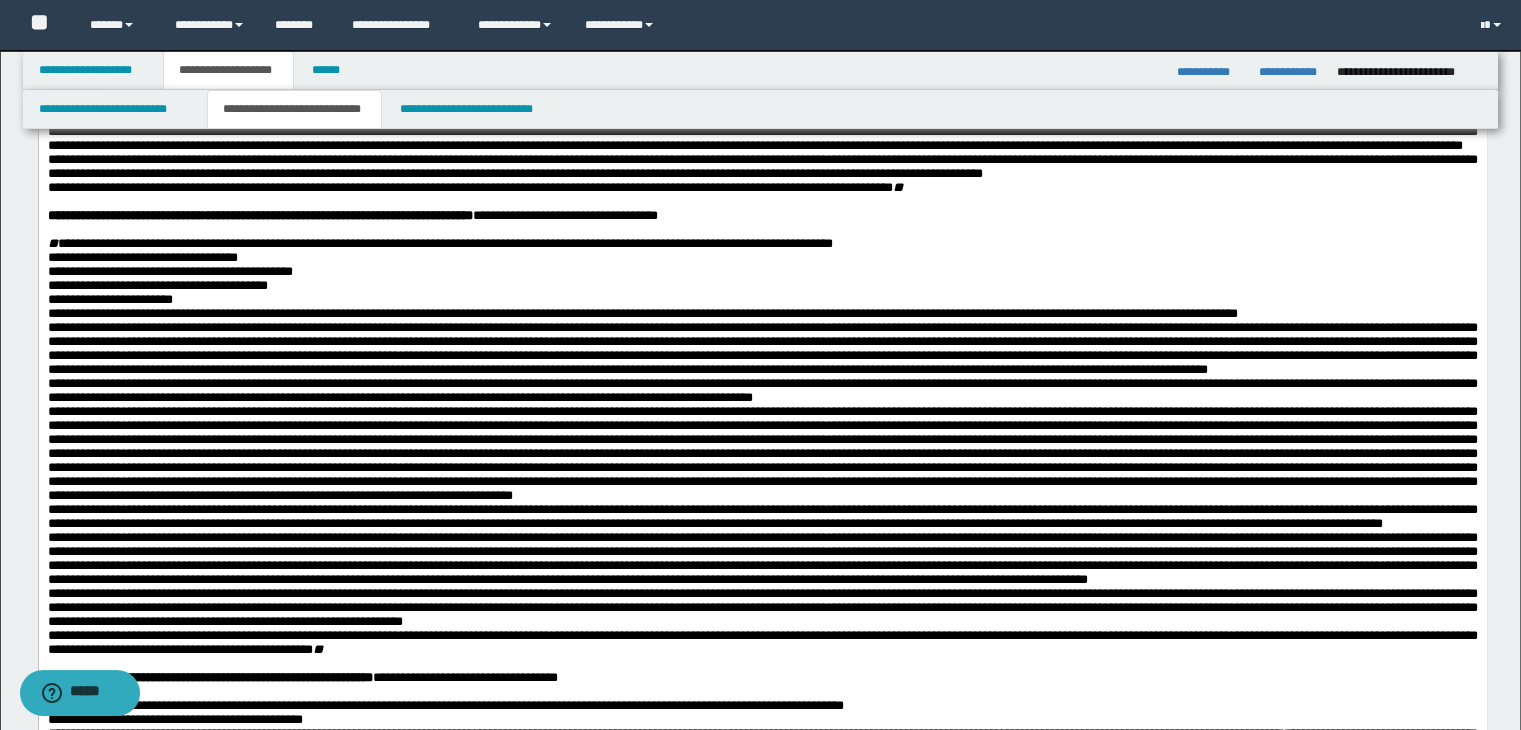 click at bounding box center (774, 202) 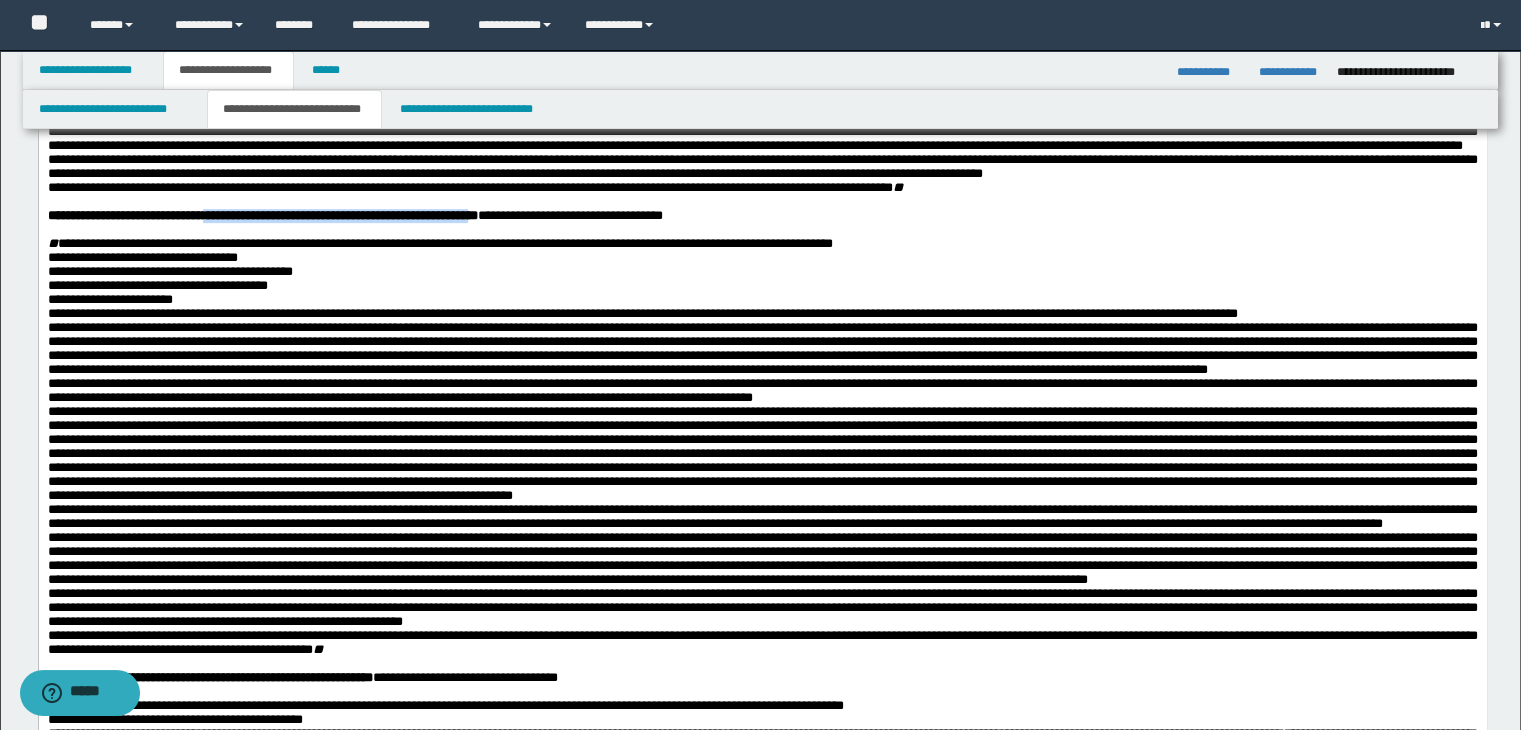 drag, startPoint x: 242, startPoint y: 314, endPoint x: 584, endPoint y: 311, distance: 342.01315 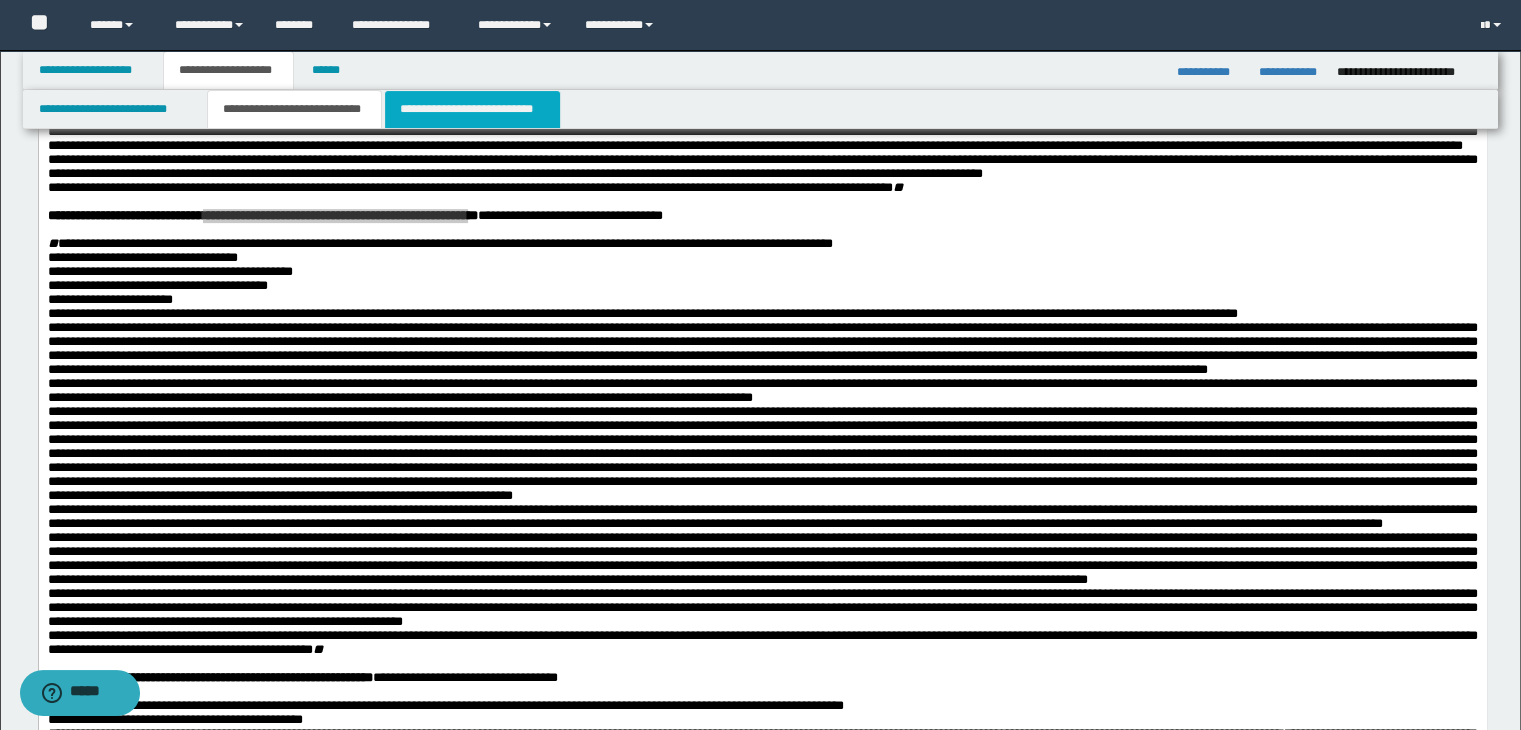 click on "**********" at bounding box center [472, 109] 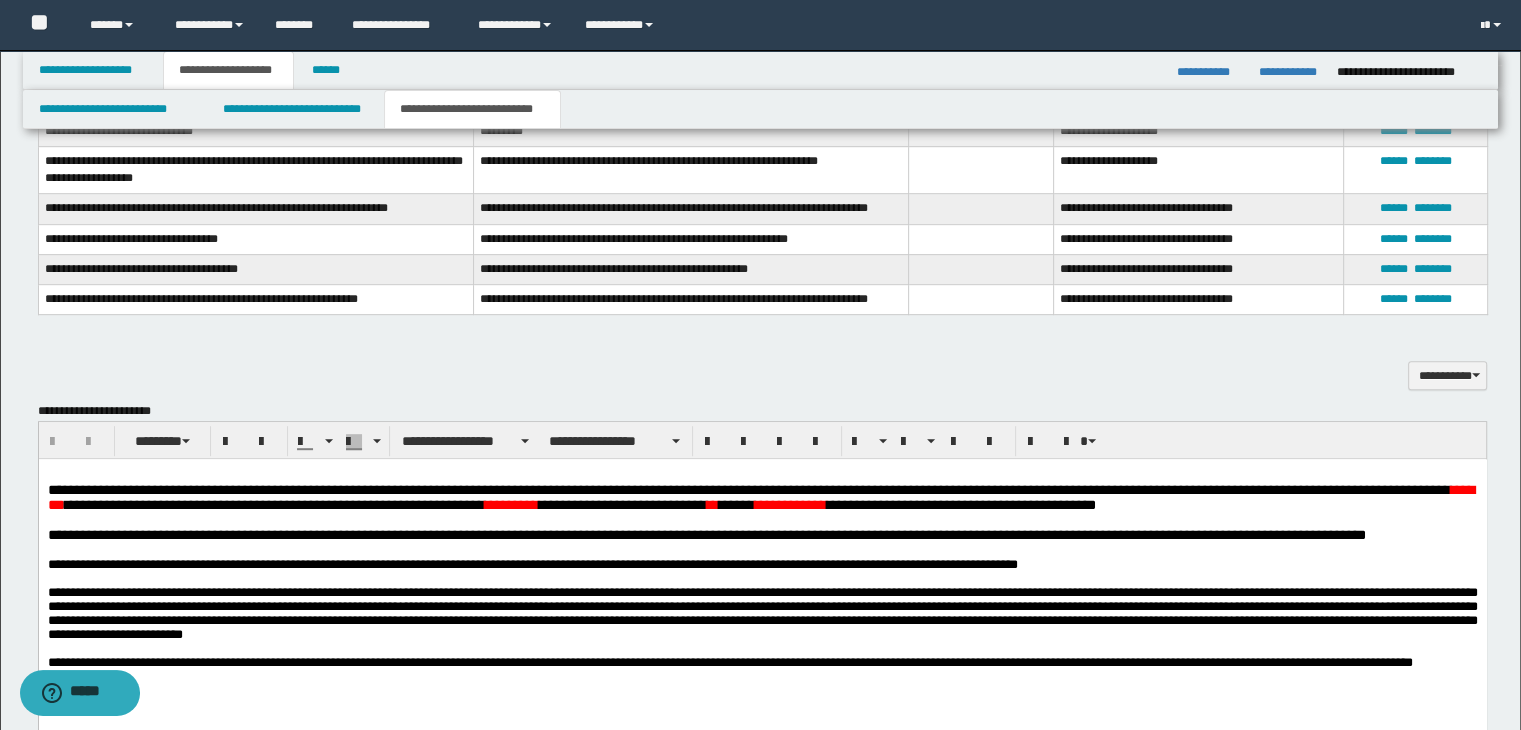 scroll, scrollTop: 1000, scrollLeft: 0, axis: vertical 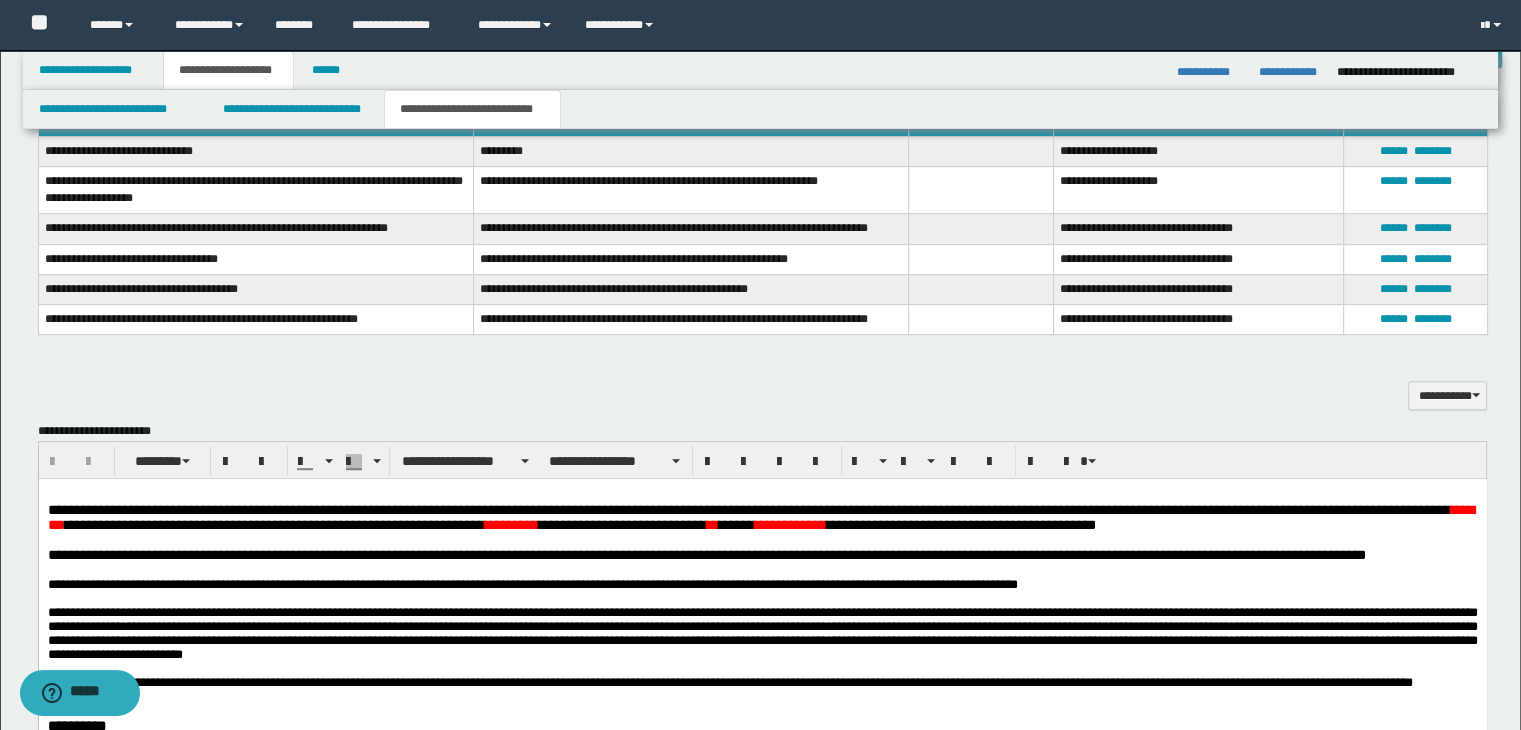 click on "**********" at bounding box center (760, 517) 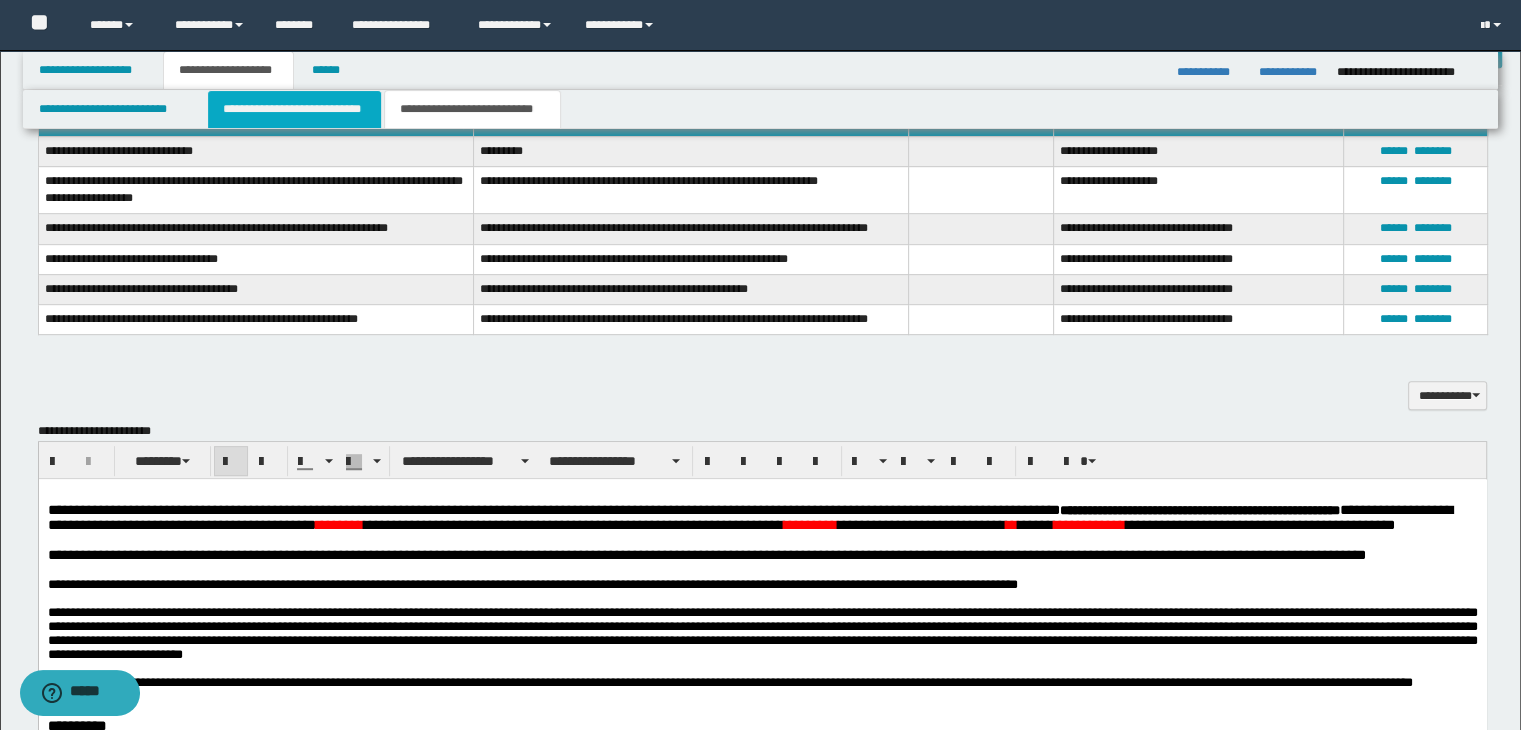 click on "**********" at bounding box center (294, 109) 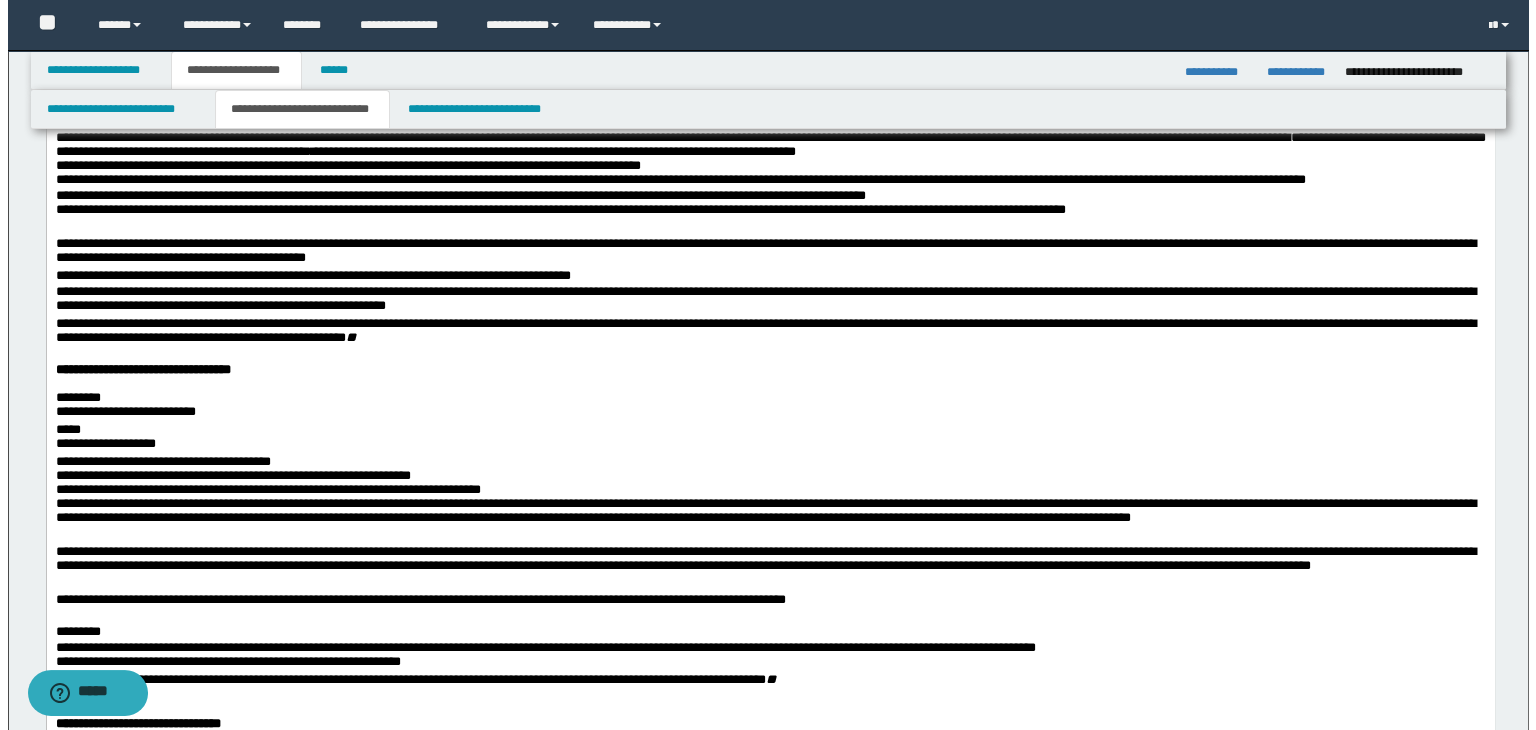 scroll, scrollTop: 1200, scrollLeft: 0, axis: vertical 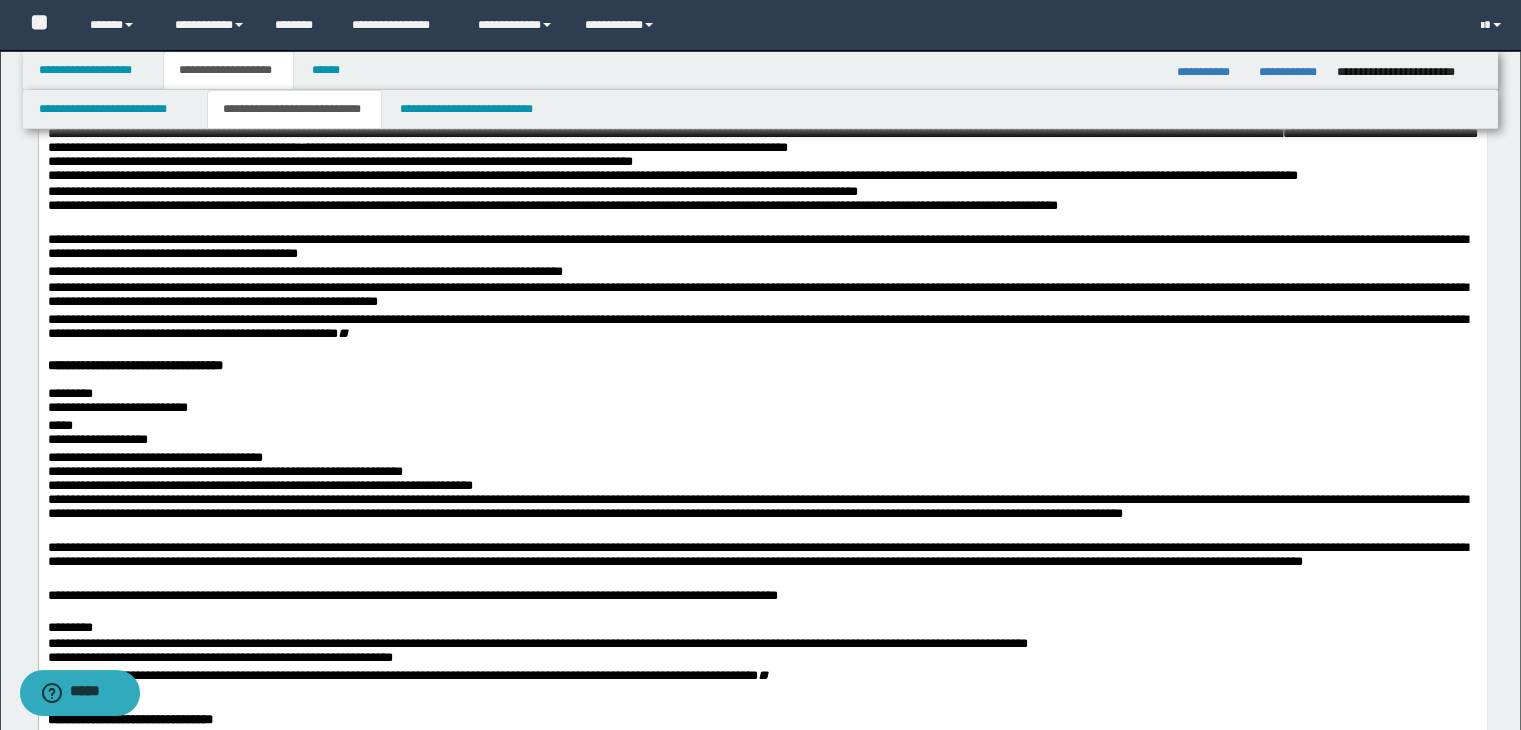 drag, startPoint x: 244, startPoint y: 334, endPoint x: 446, endPoint y: 330, distance: 202.0396 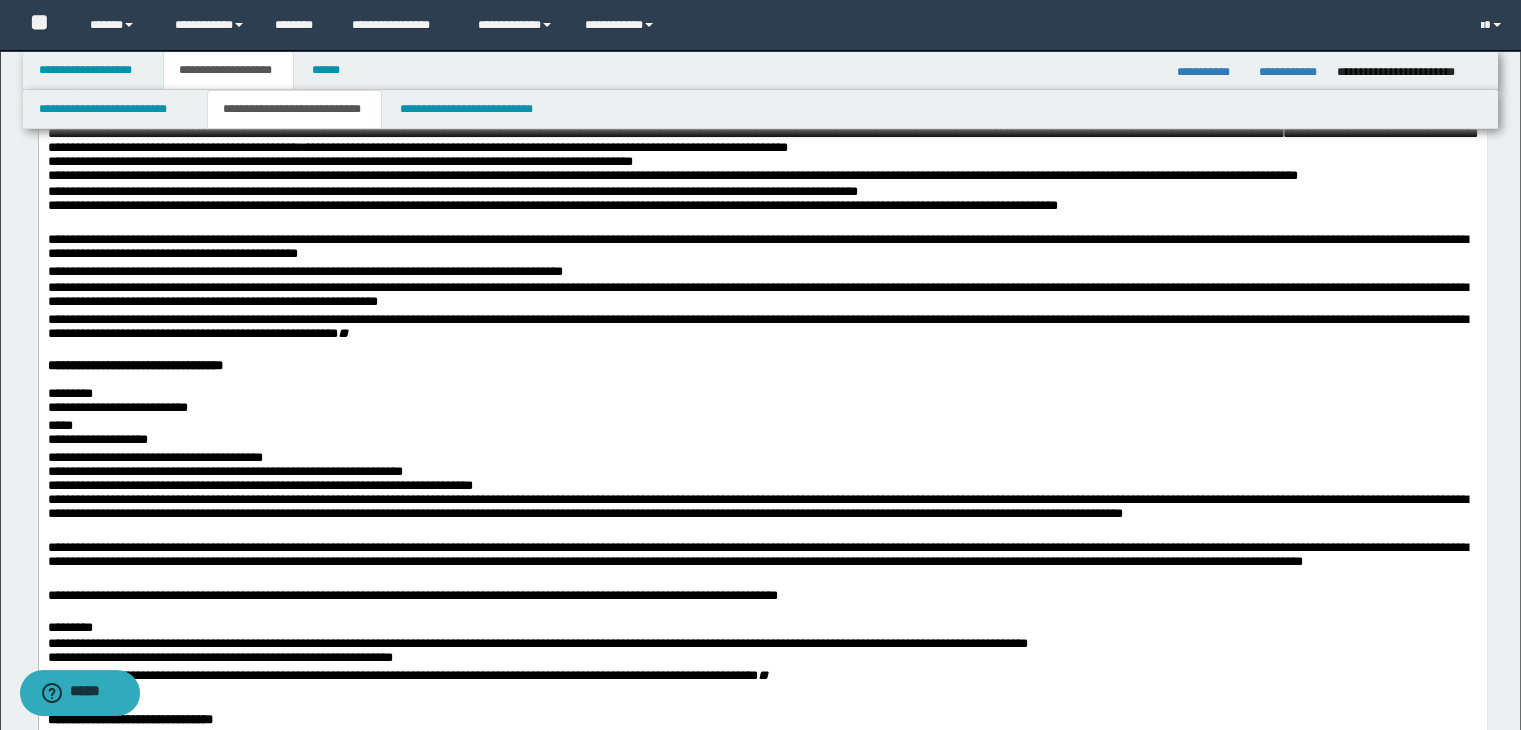 drag, startPoint x: 446, startPoint y: 330, endPoint x: 260, endPoint y: 344, distance: 186.52614 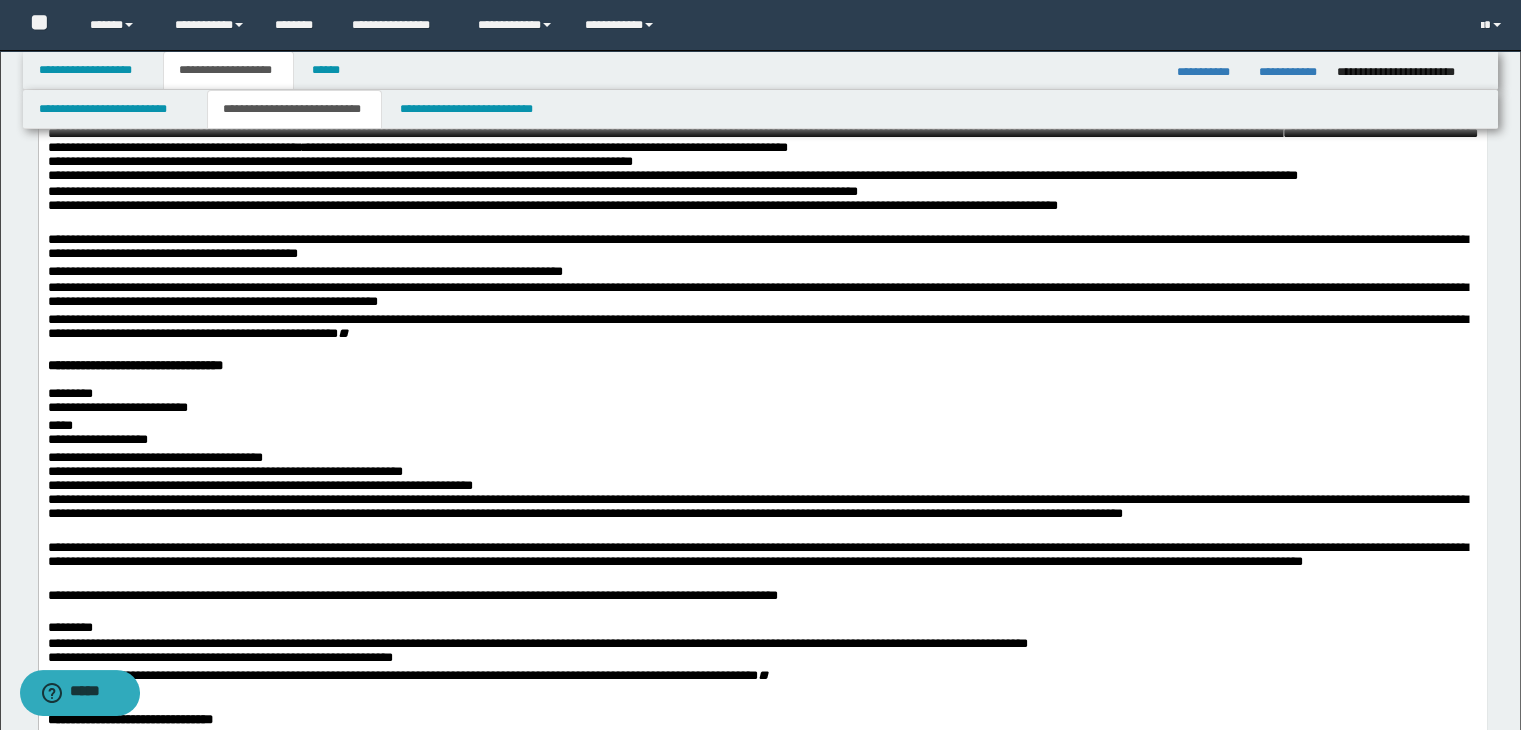 click on "**********" at bounding box center [209, 77] 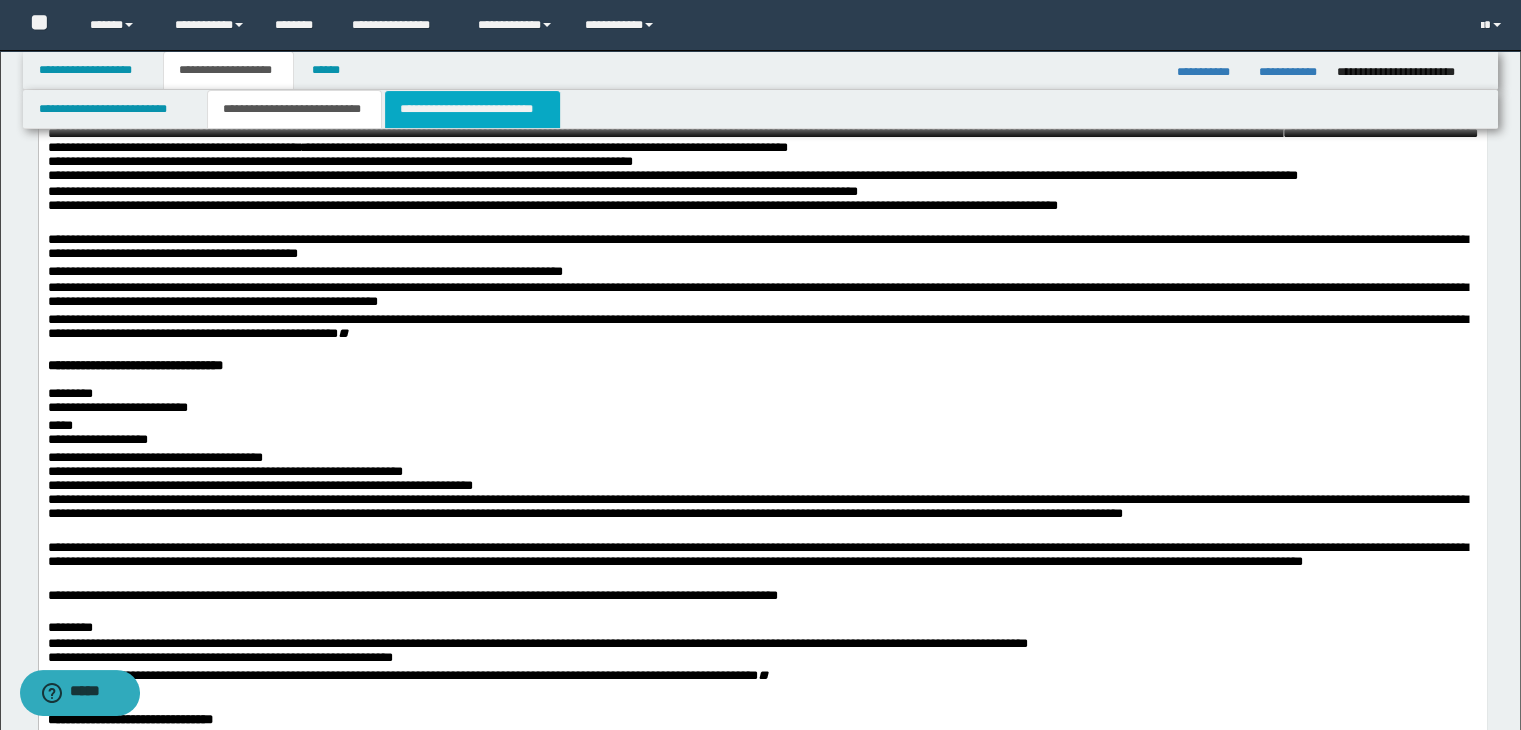 click on "**********" at bounding box center [472, 109] 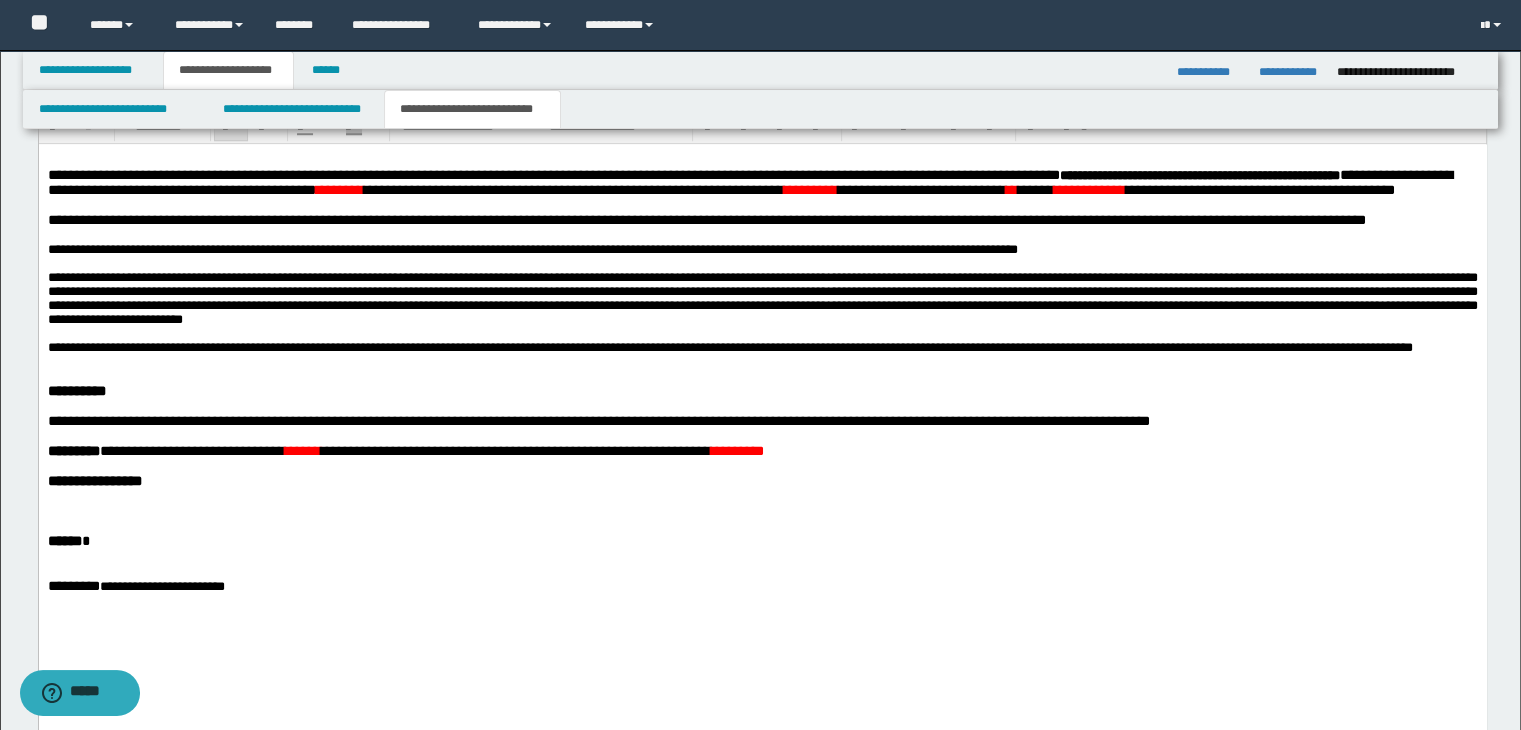 scroll, scrollTop: 1200, scrollLeft: 0, axis: vertical 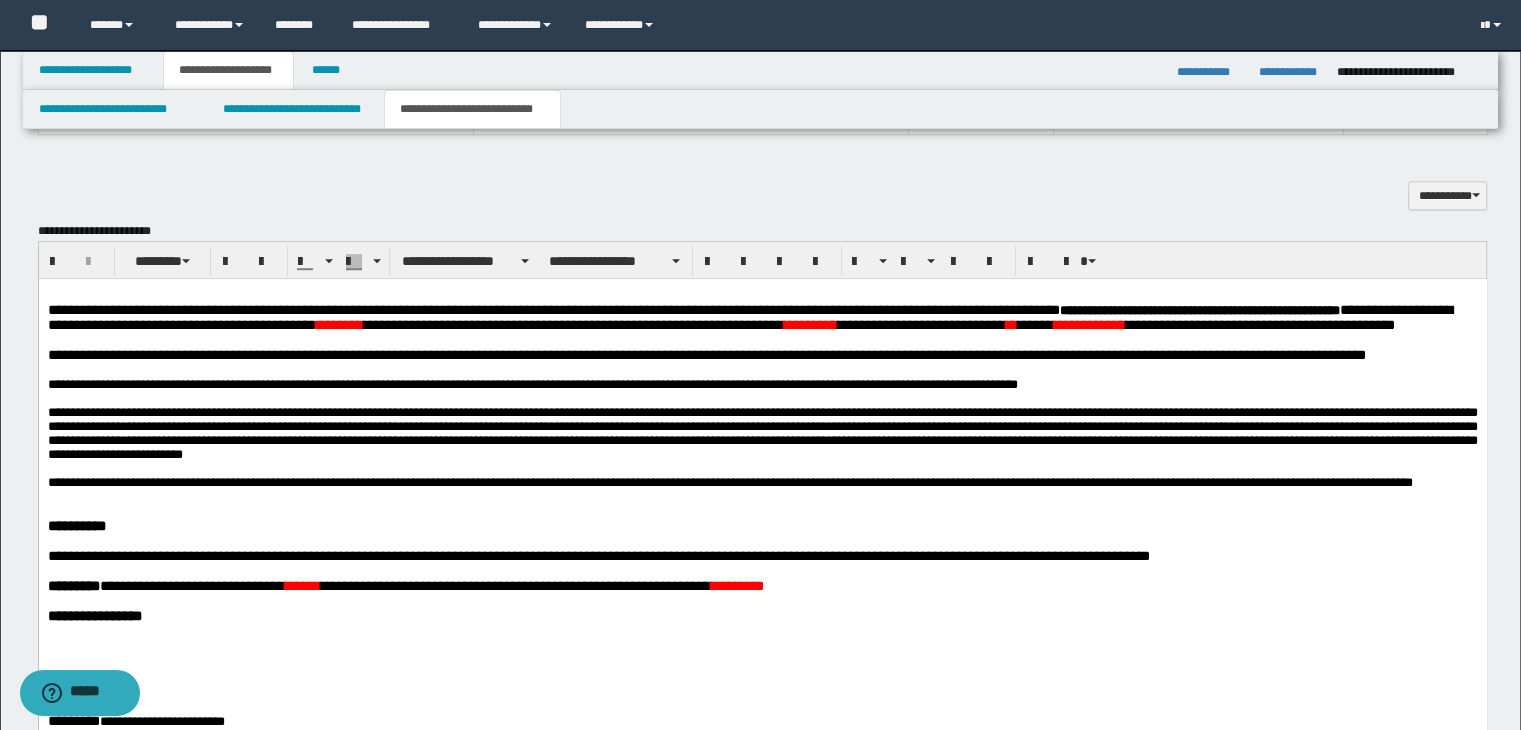 click on "**********" at bounding box center (749, 317) 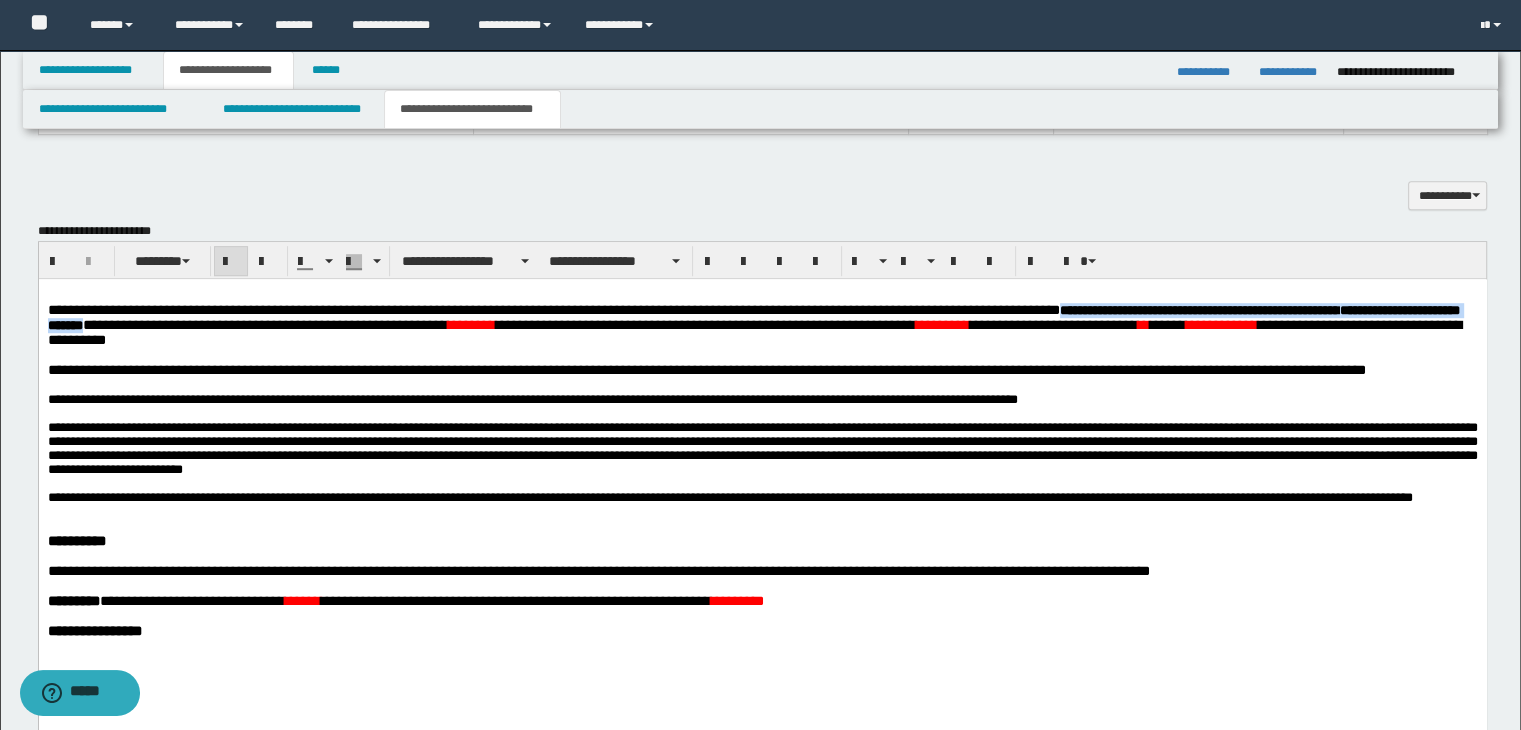 drag, startPoint x: 179, startPoint y: 326, endPoint x: 1029, endPoint y: 313, distance: 850.0994 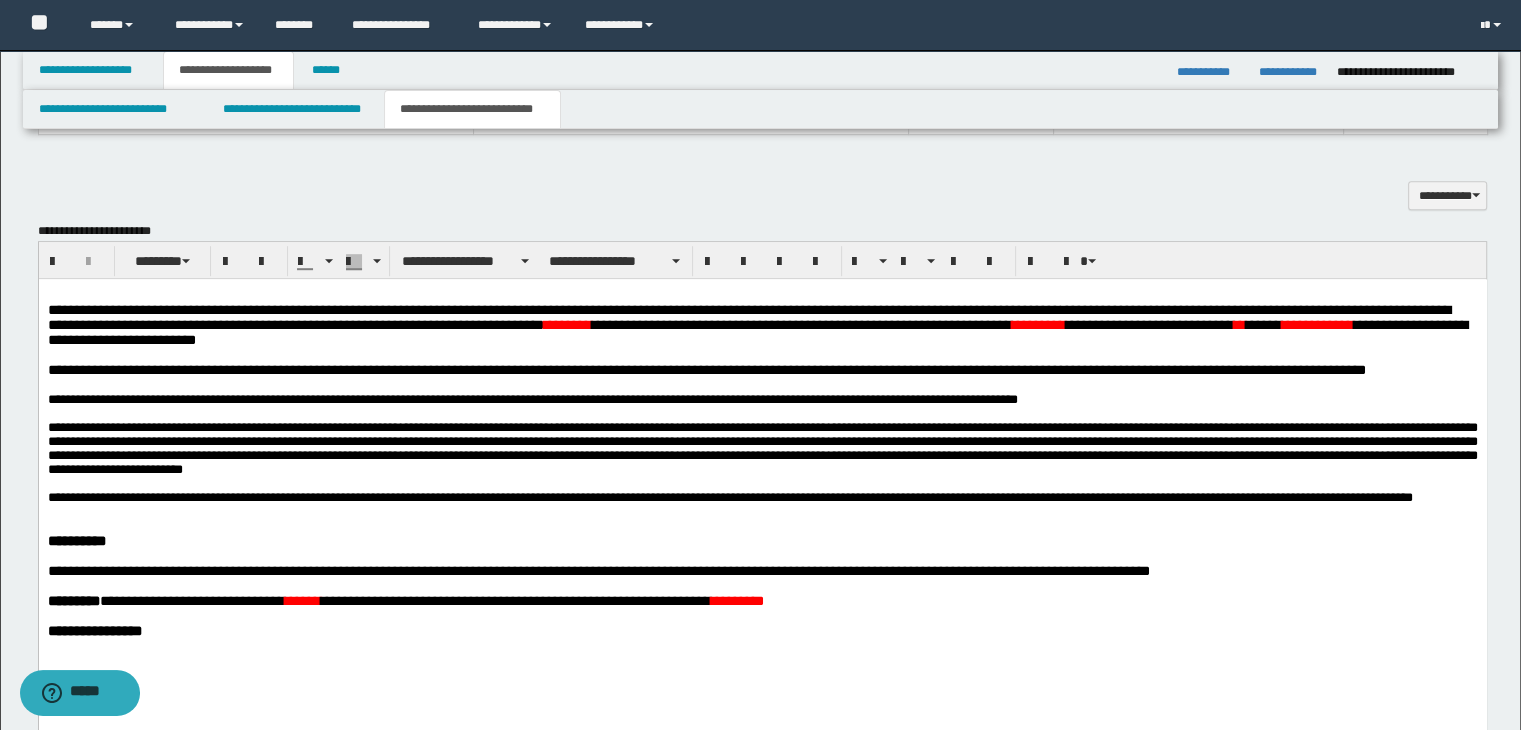 click on "**********" at bounding box center [706, 370] 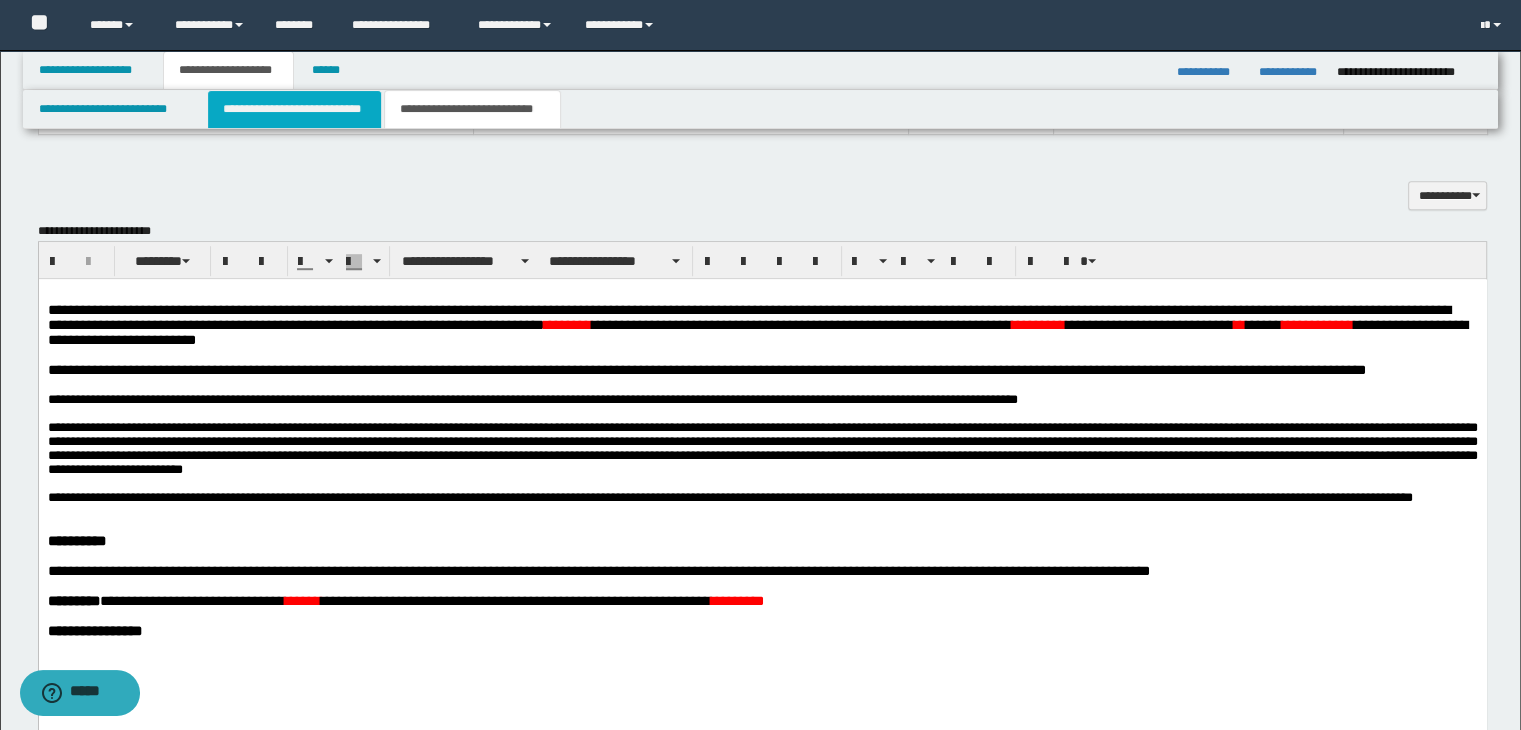 click on "**********" at bounding box center [294, 109] 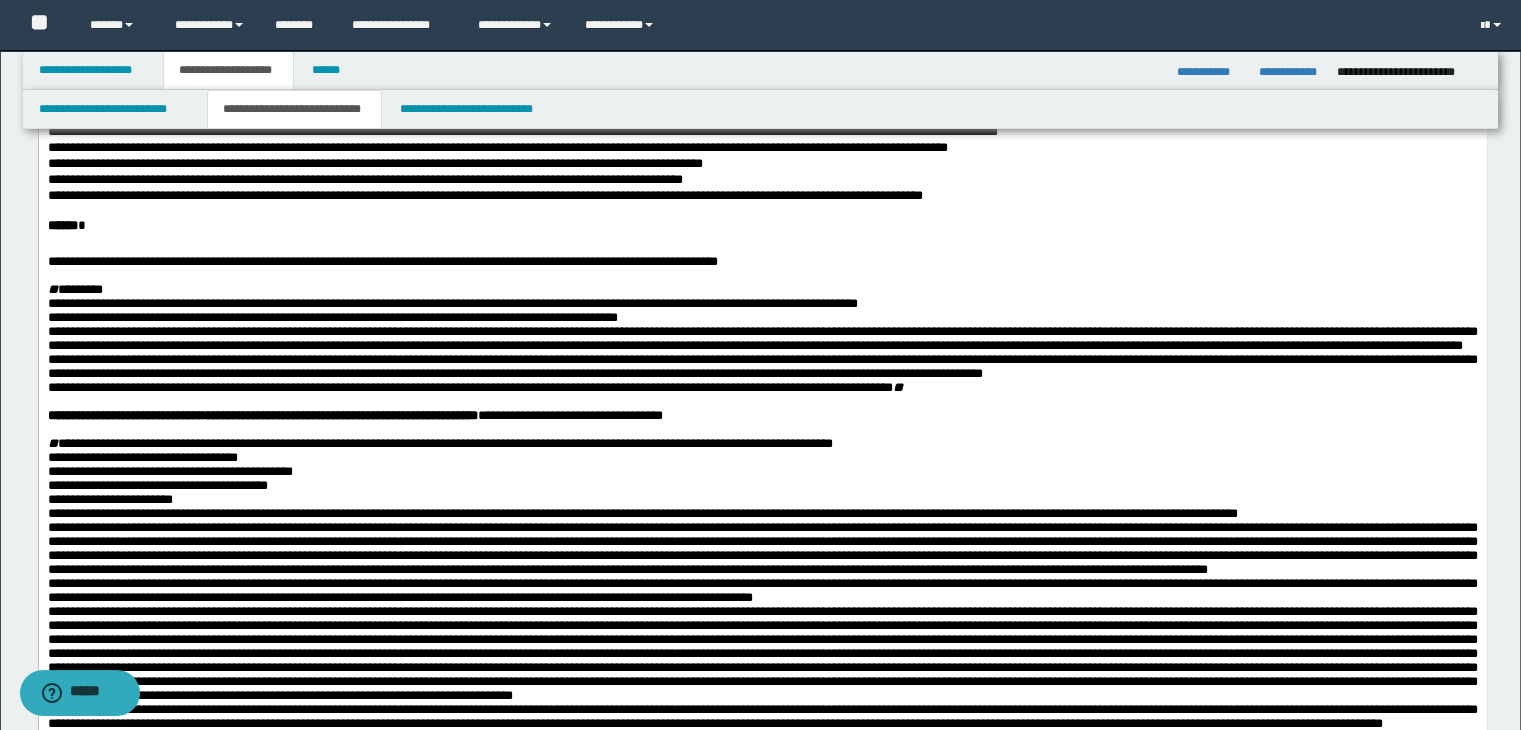 scroll, scrollTop: 200, scrollLeft: 0, axis: vertical 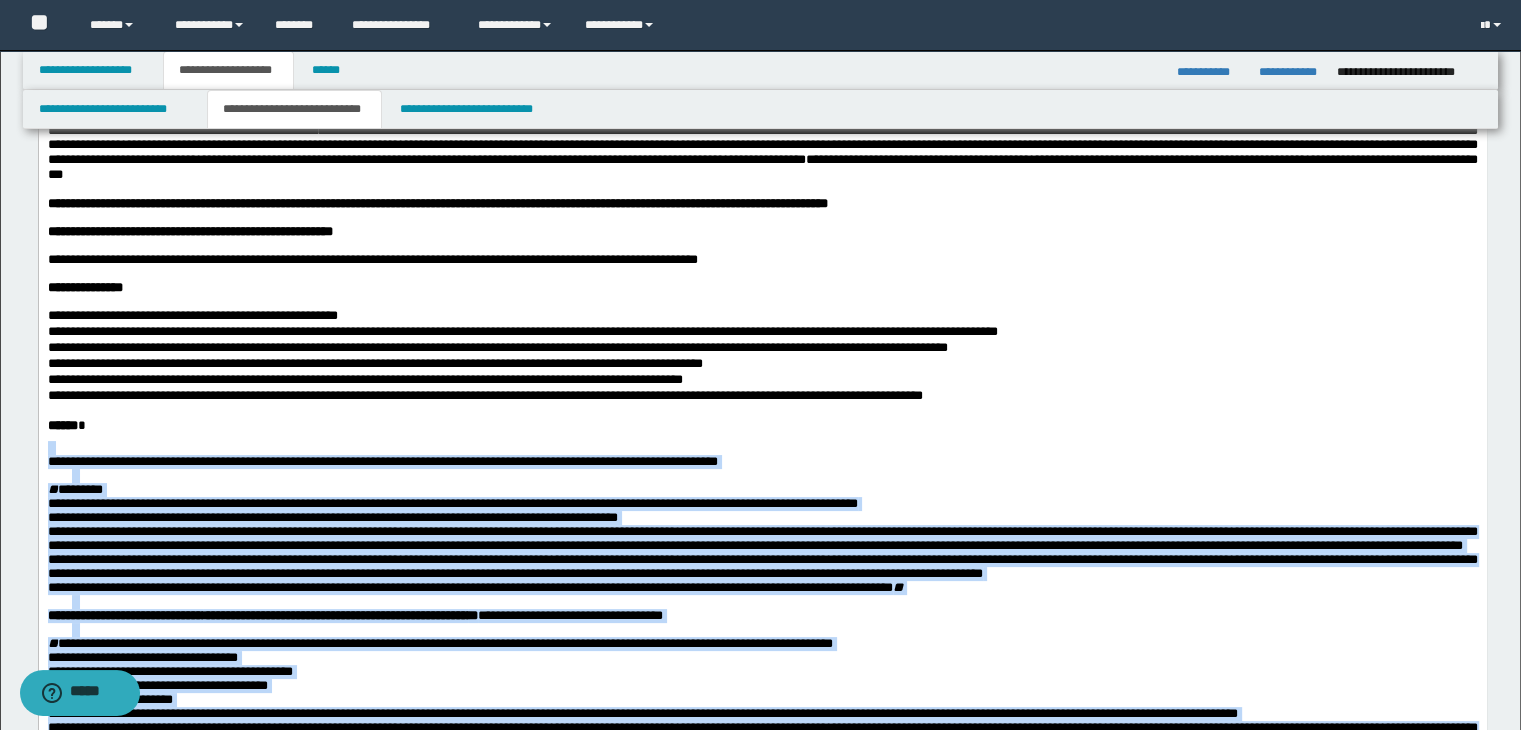 click on "****** *" at bounding box center (762, 425) 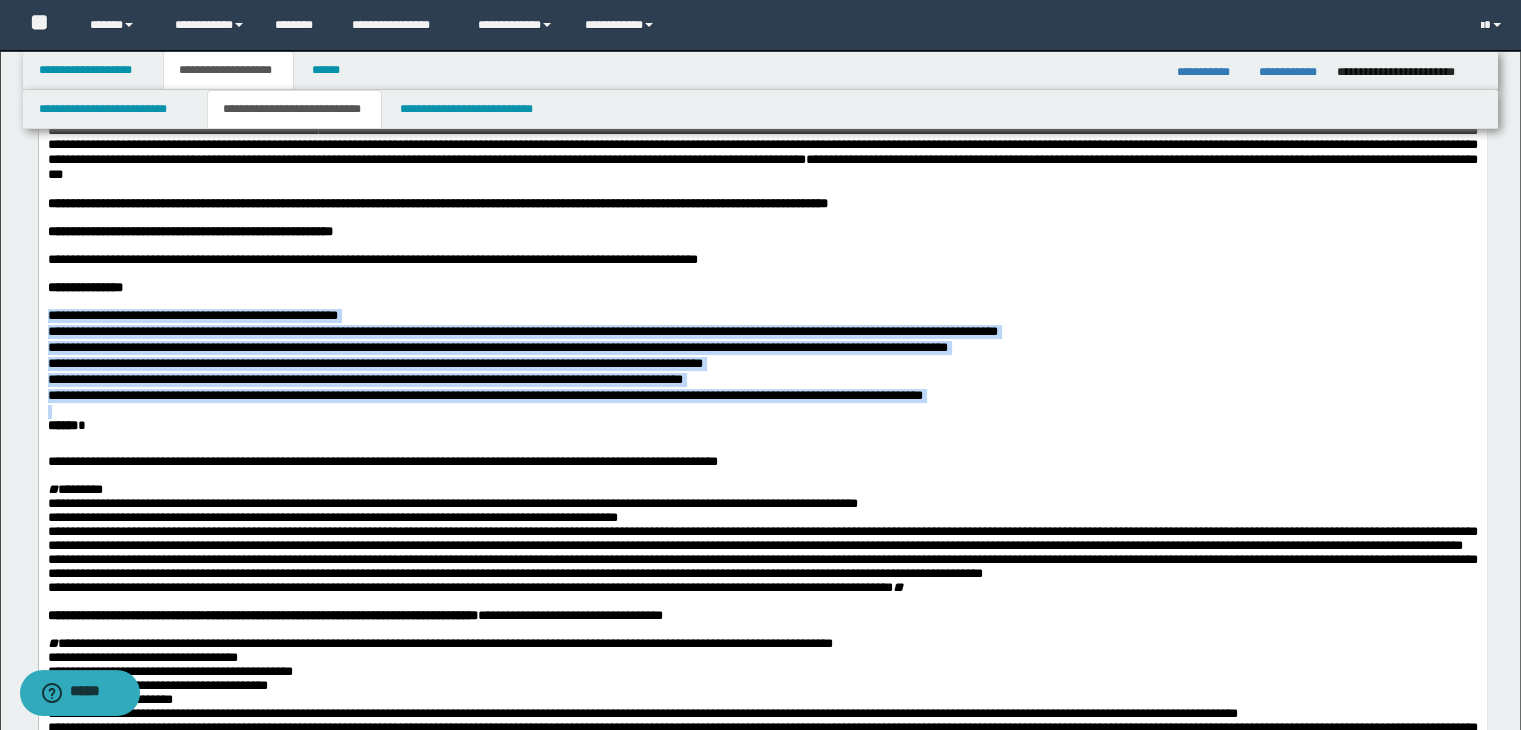 drag, startPoint x: 979, startPoint y: 439, endPoint x: 34, endPoint y: 353, distance: 948.90515 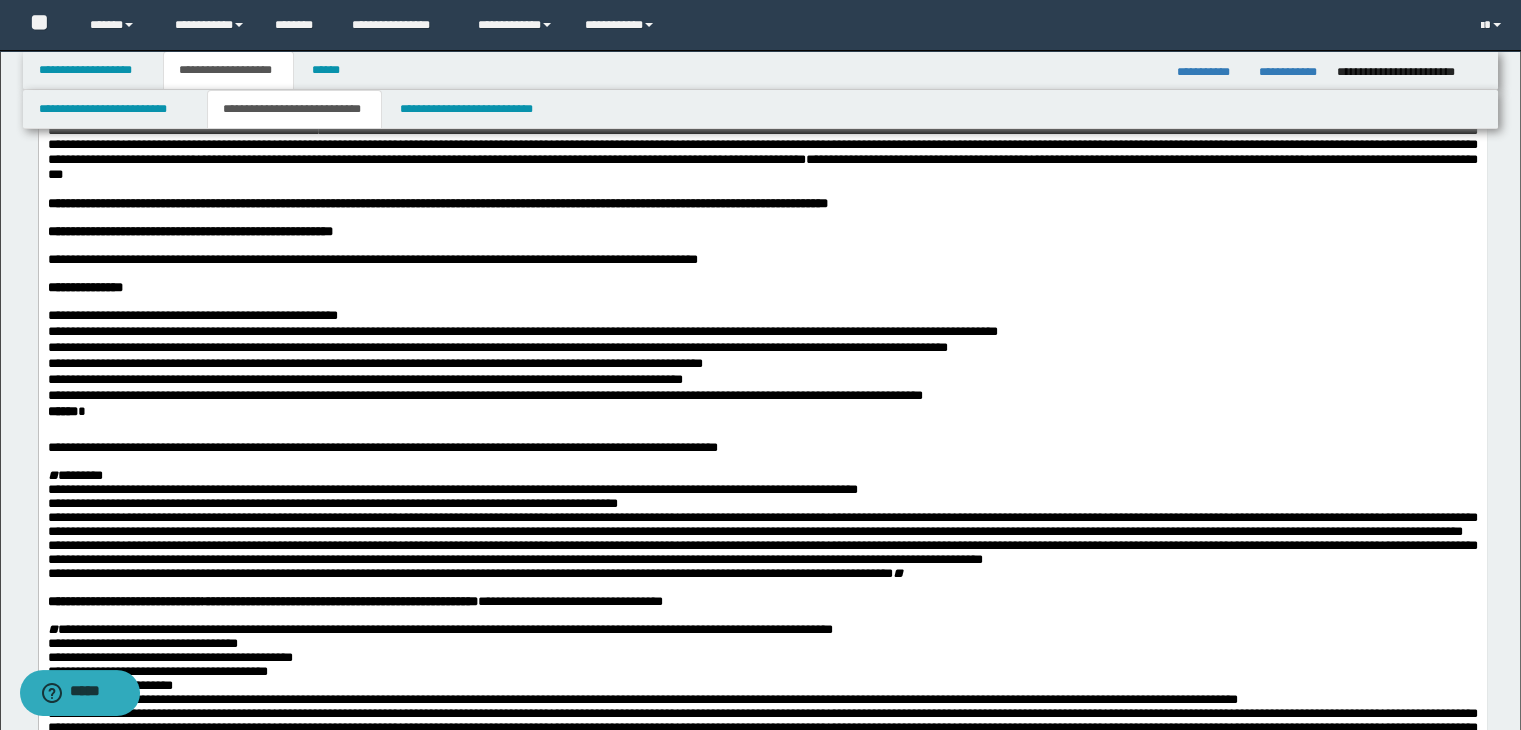 click on "**********" at bounding box center (762, 396) 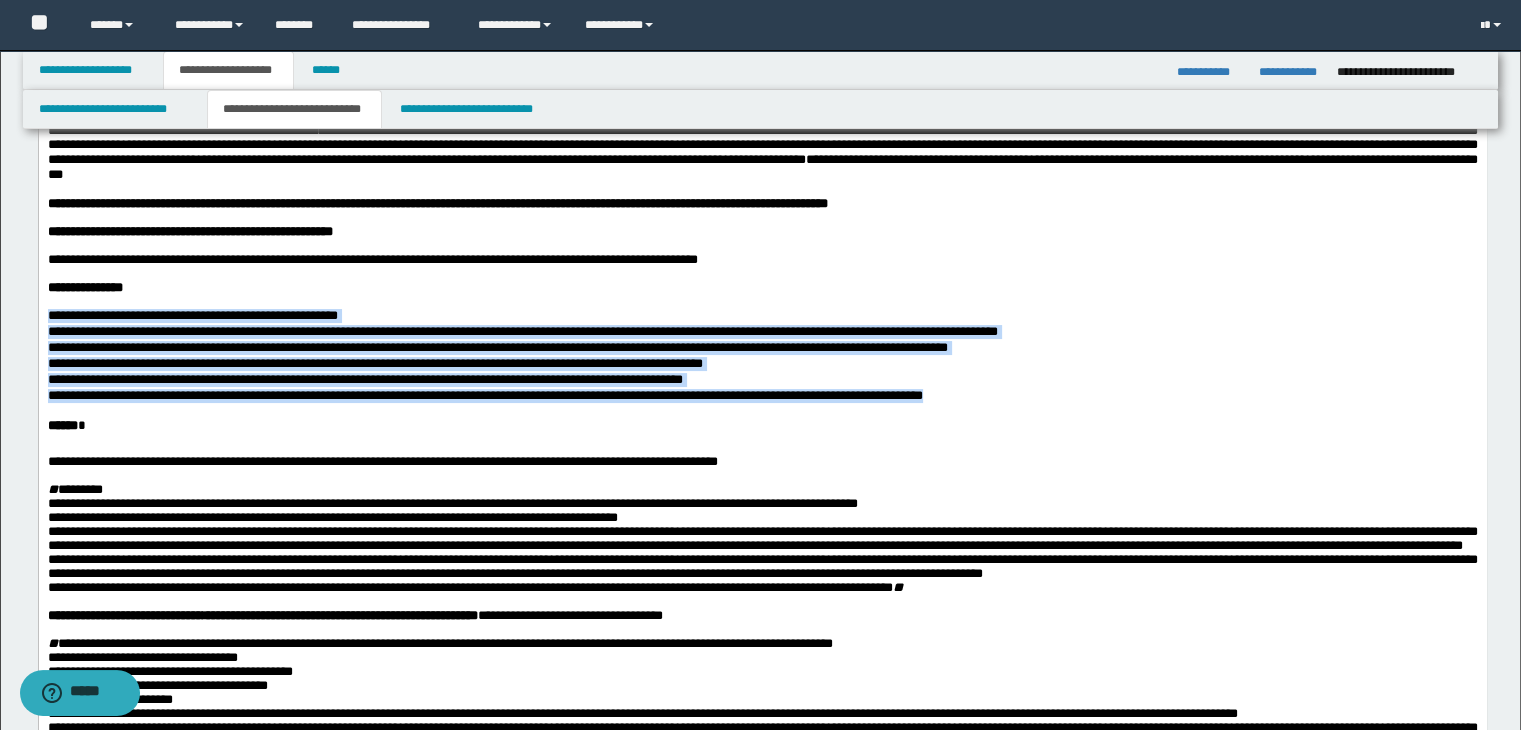 drag, startPoint x: 985, startPoint y: 435, endPoint x: 58, endPoint y: 371, distance: 929.20667 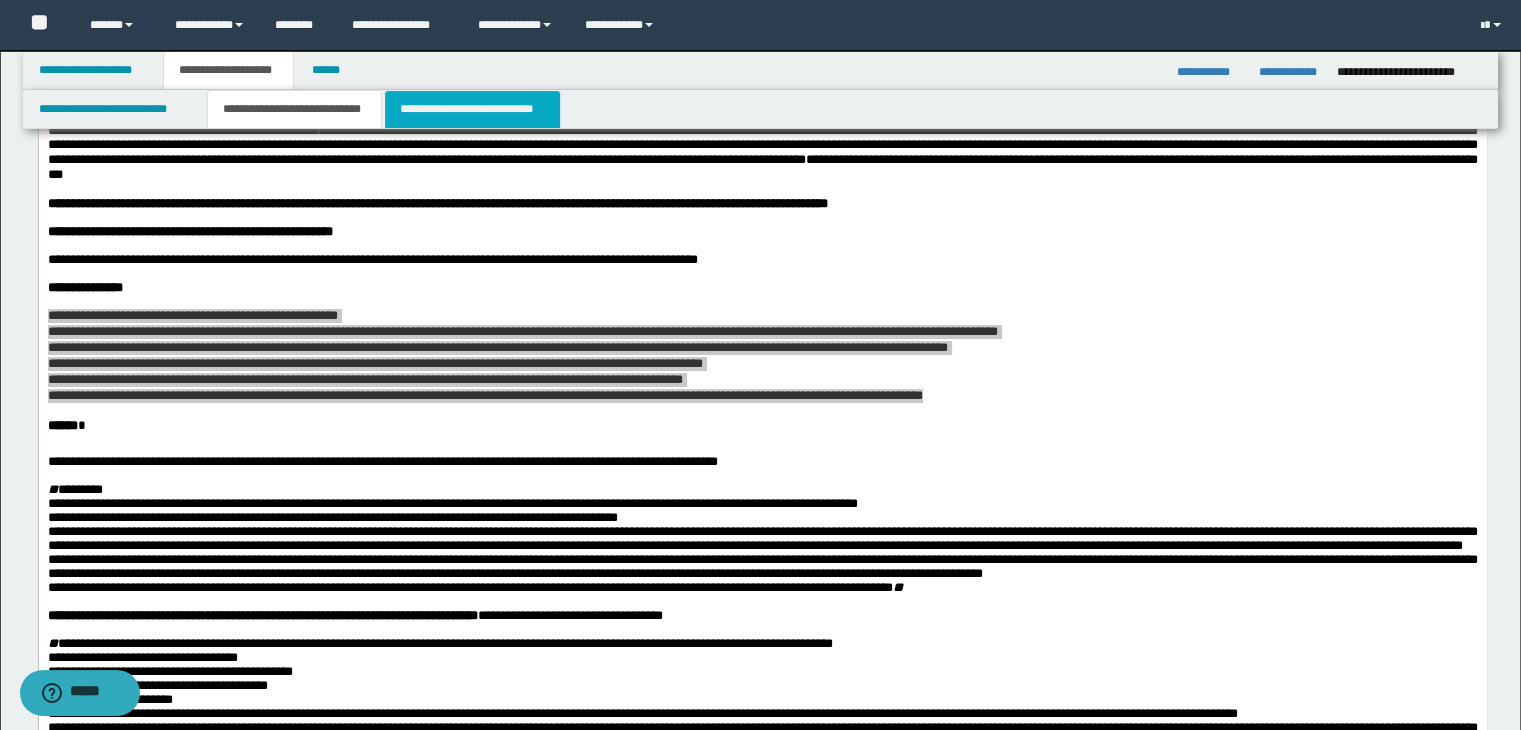 click on "**********" at bounding box center (472, 109) 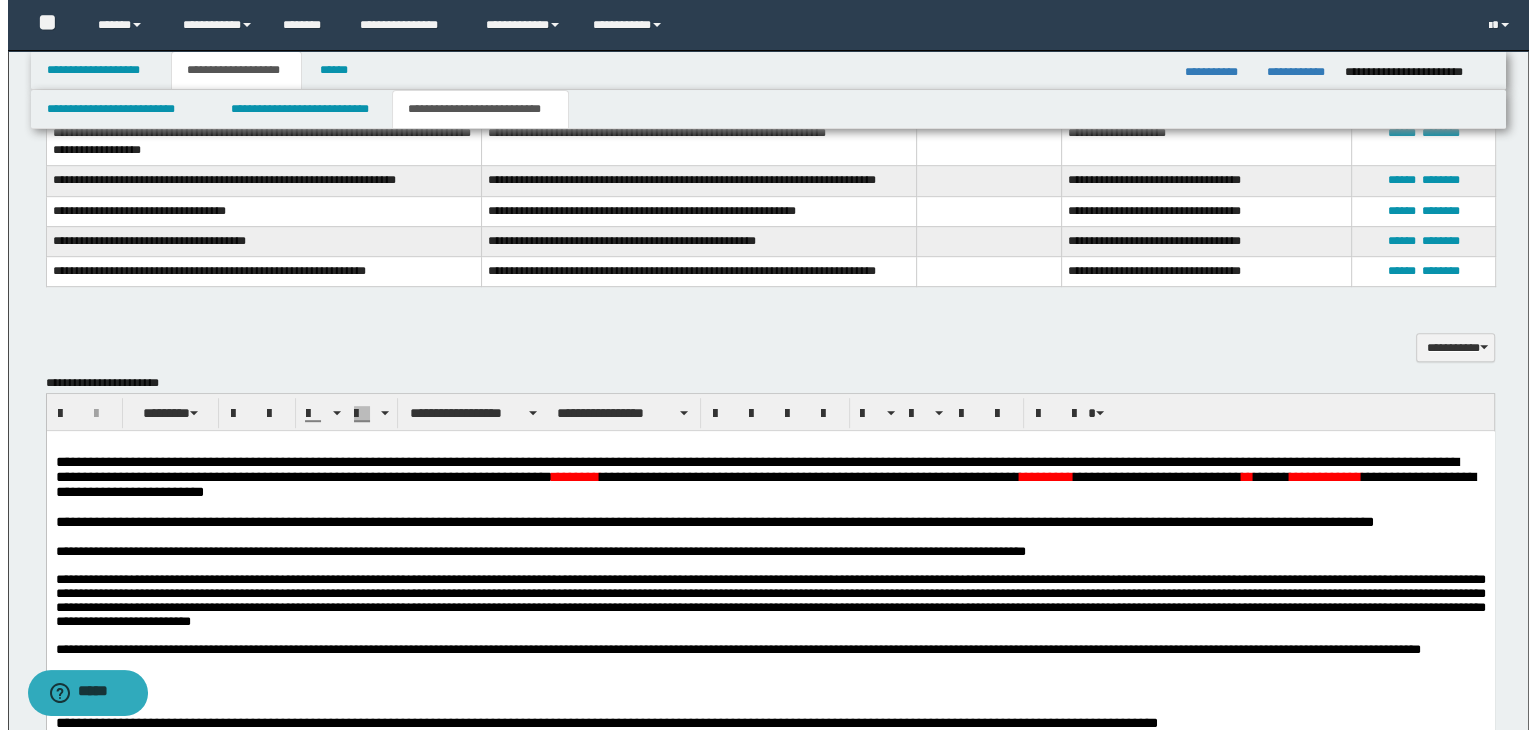 scroll, scrollTop: 1200, scrollLeft: 0, axis: vertical 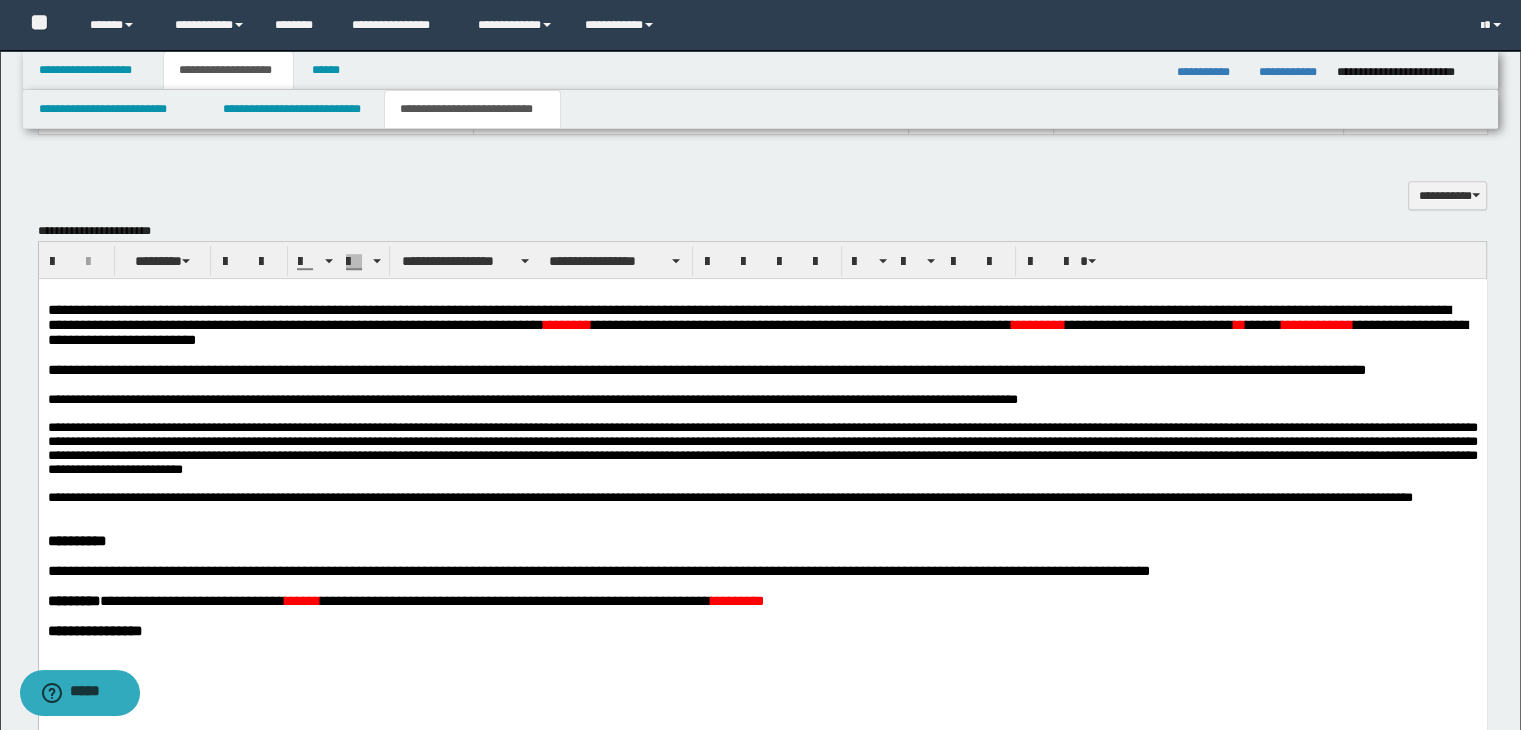 click on "**********" at bounding box center [757, 325] 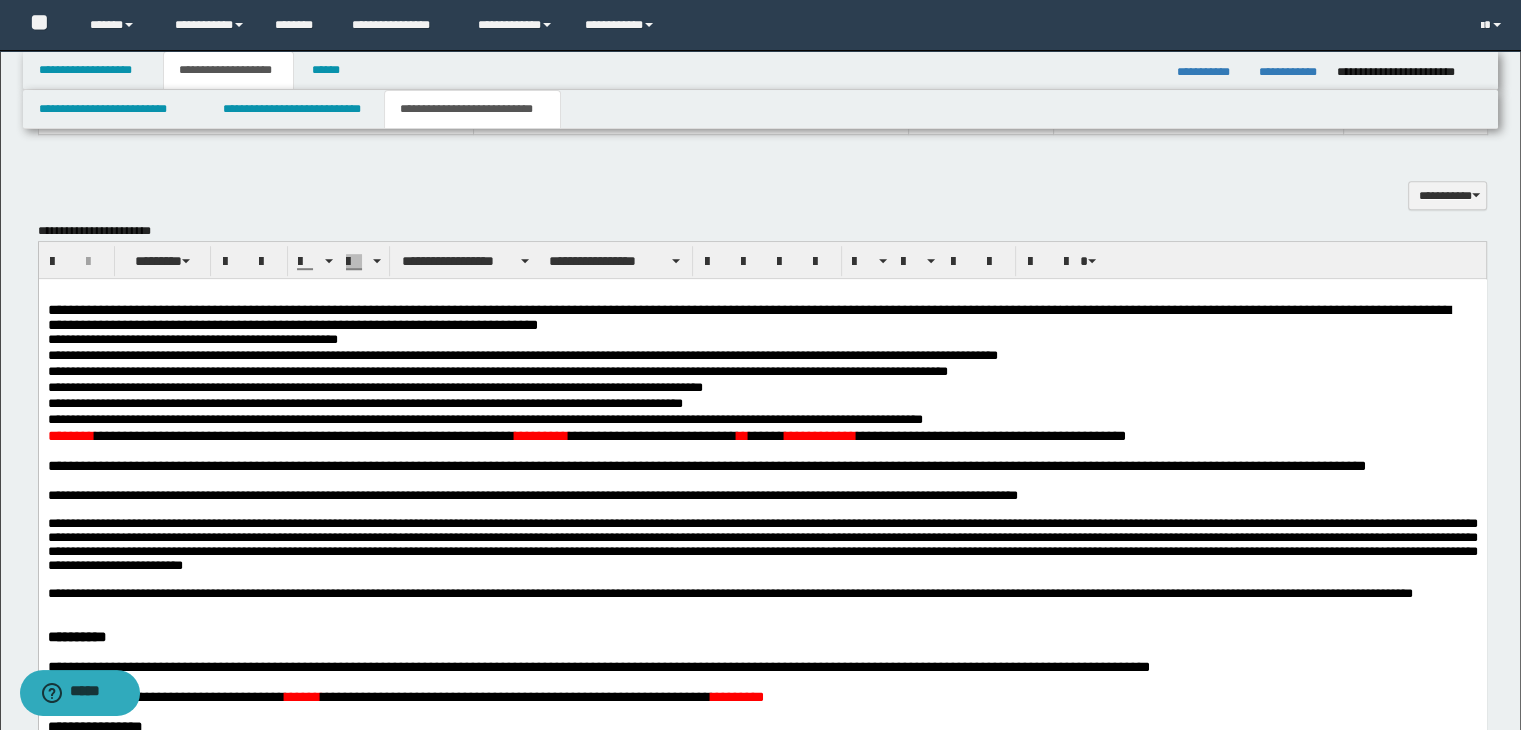 click on "**********" at bounding box center [762, 341] 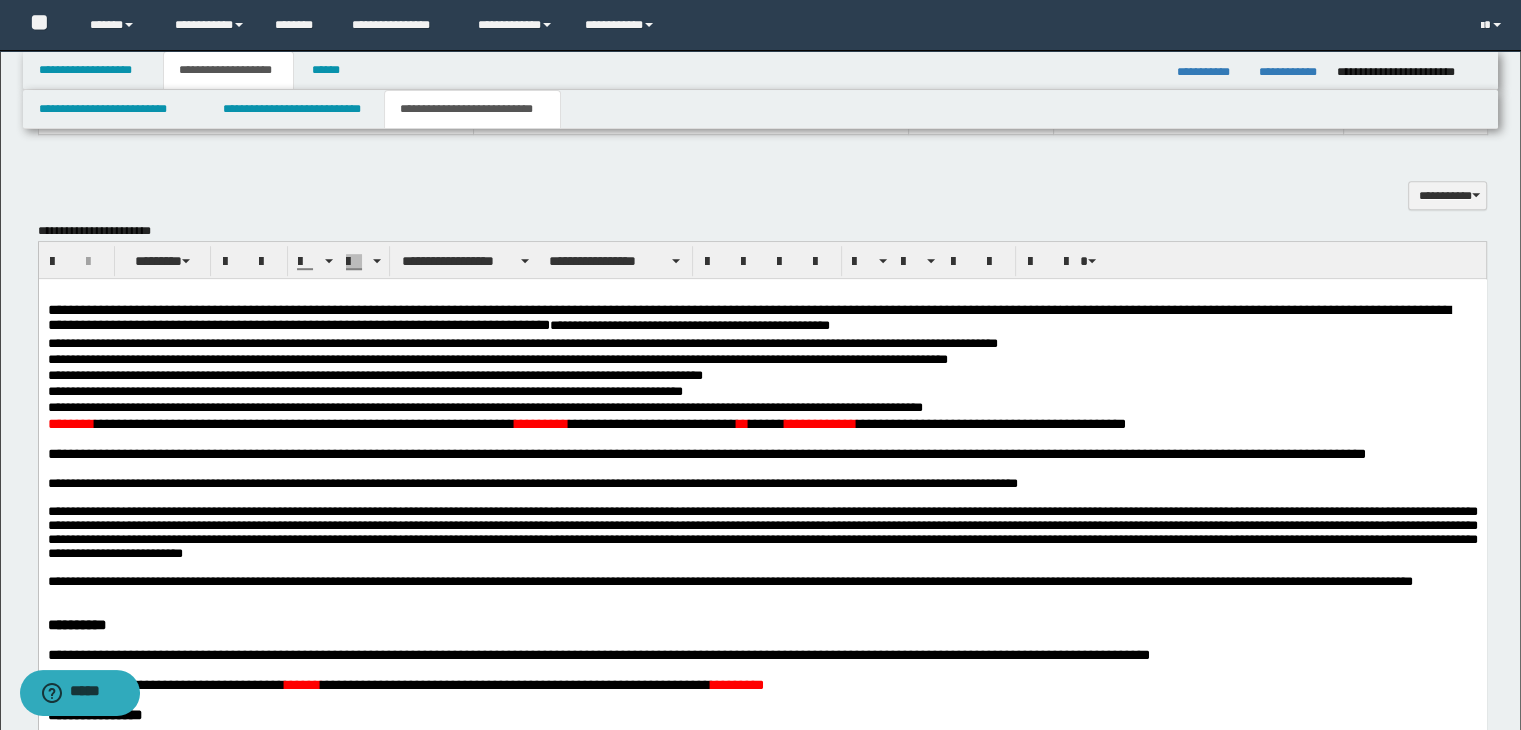 click on "**********" at bounding box center [762, 590] 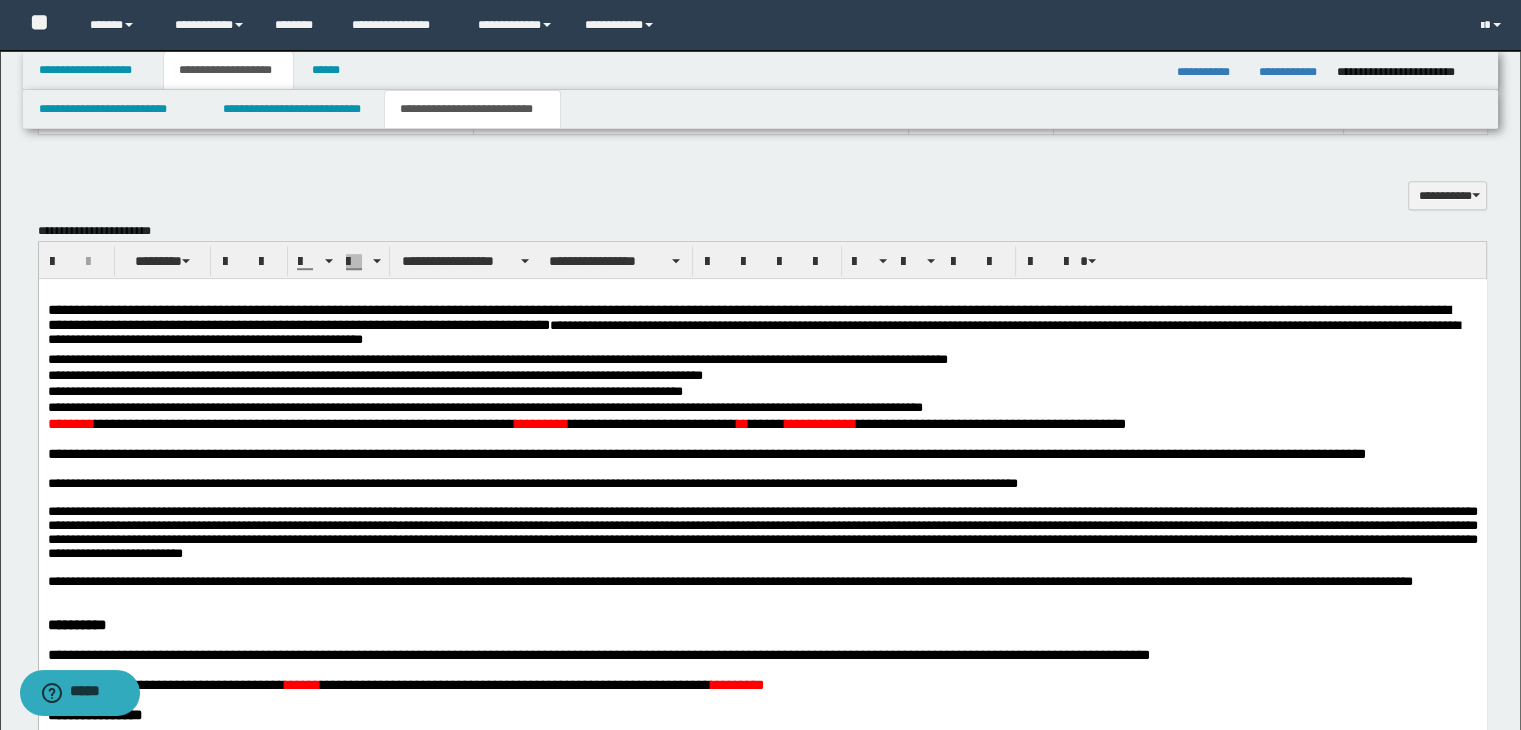 click on "**********" at bounding box center [762, 361] 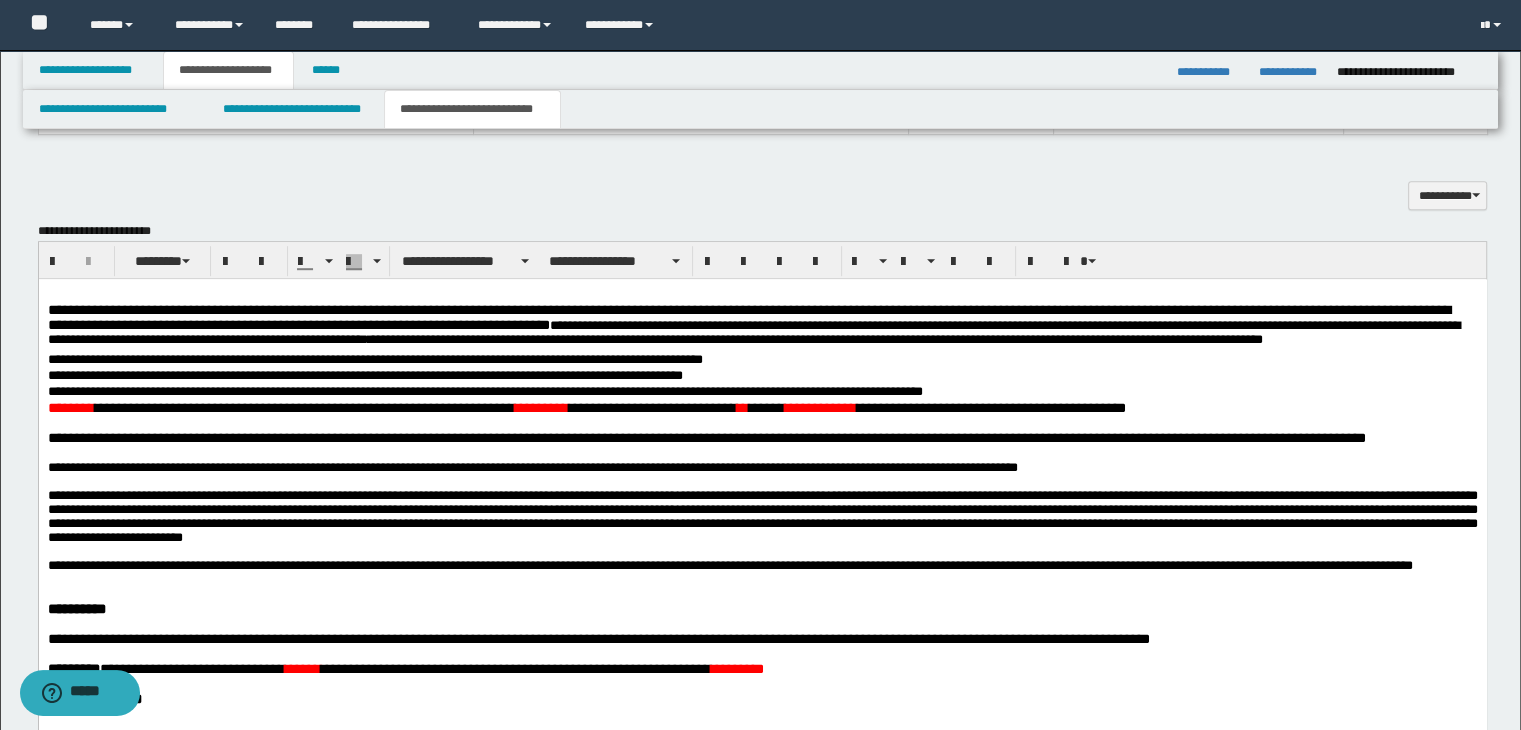 click on "**********" at bounding box center (762, 582) 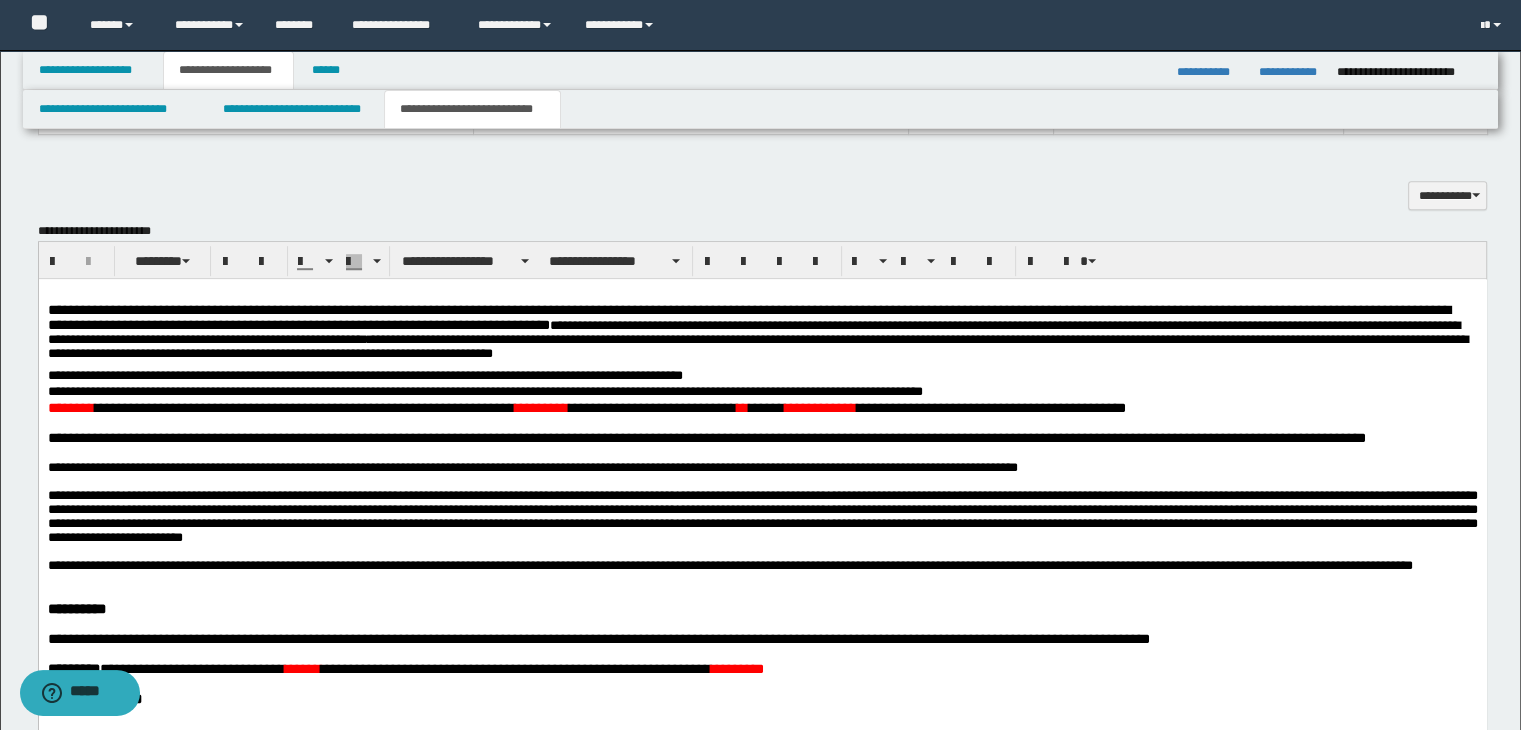 click on "**********" at bounding box center (762, 377) 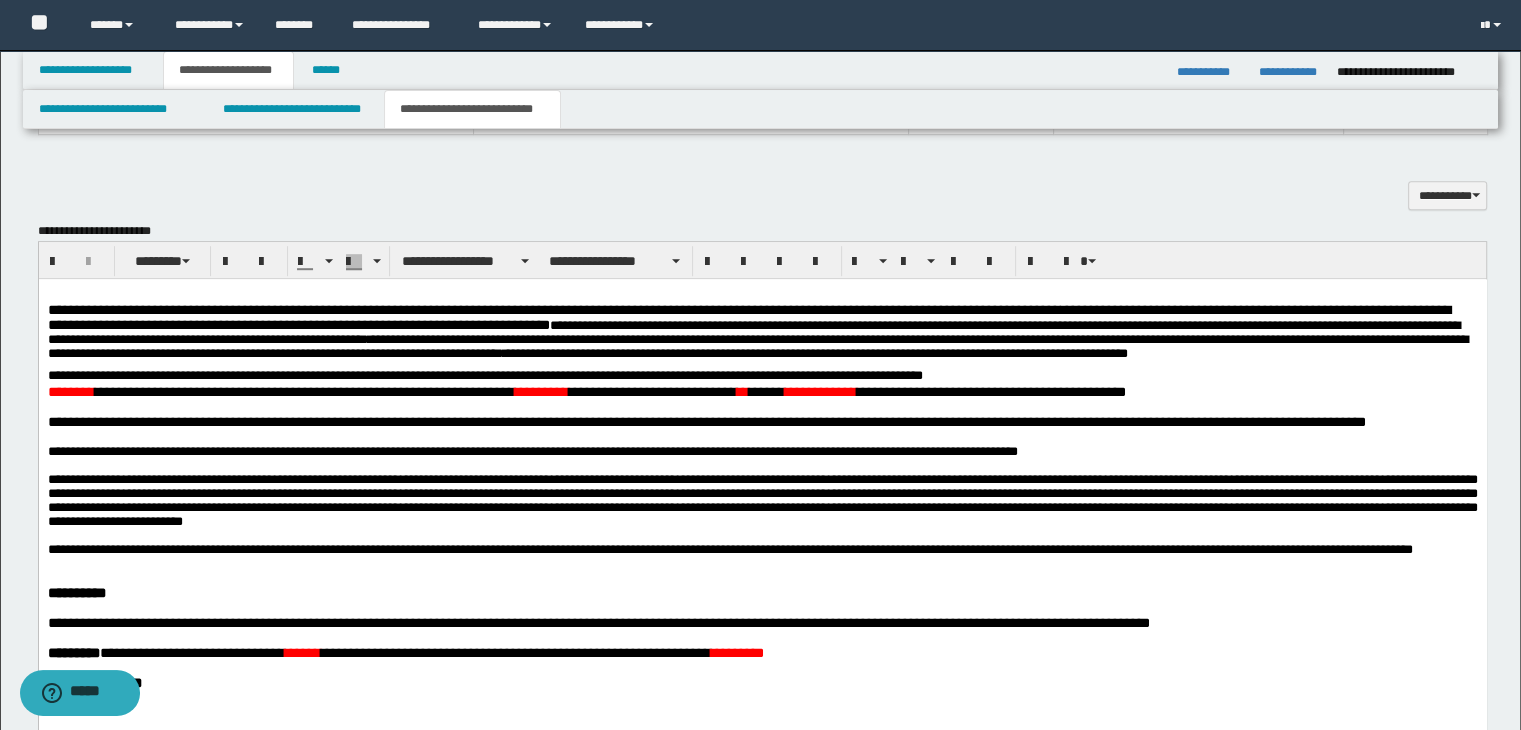 click on "**********" at bounding box center (762, 574) 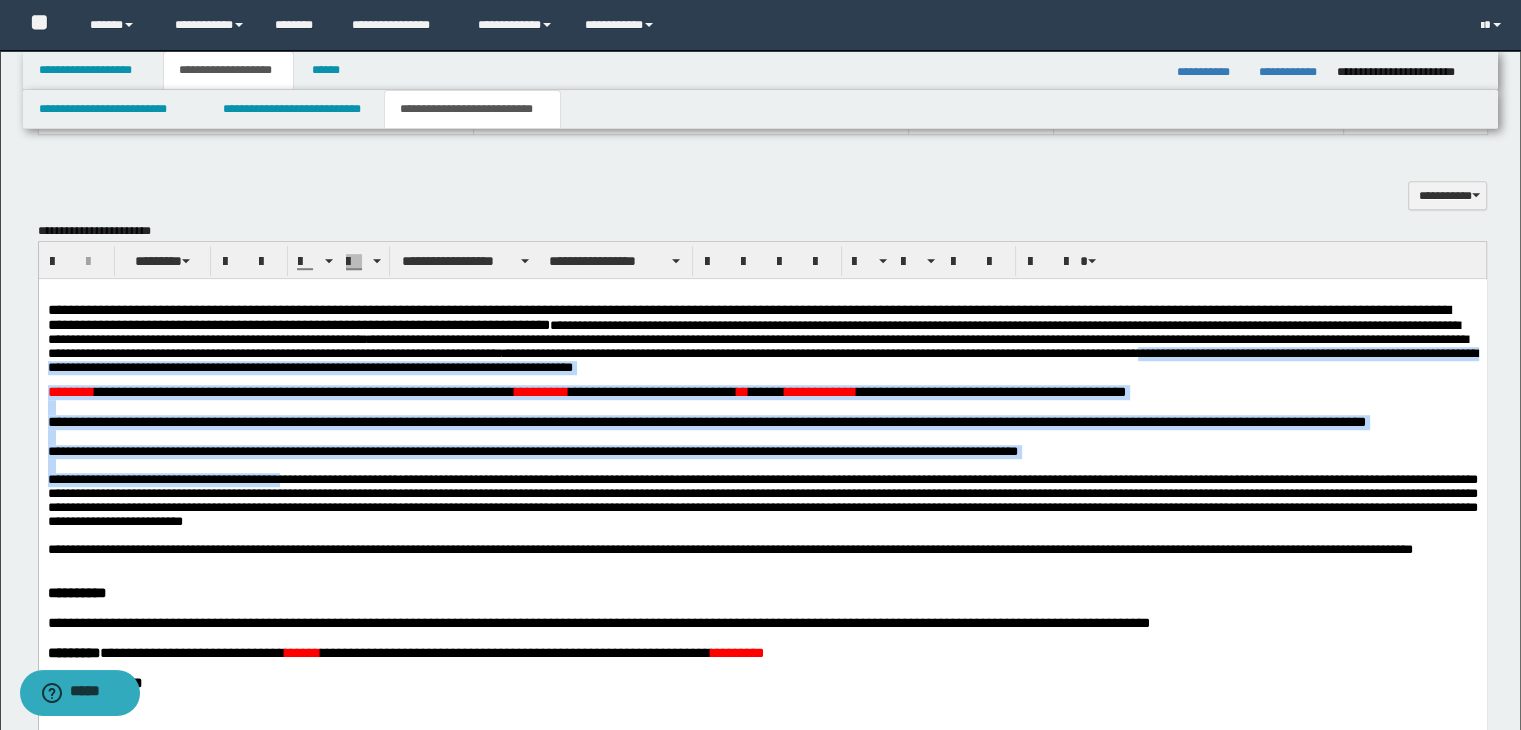 click on "**********" at bounding box center [762, 500] 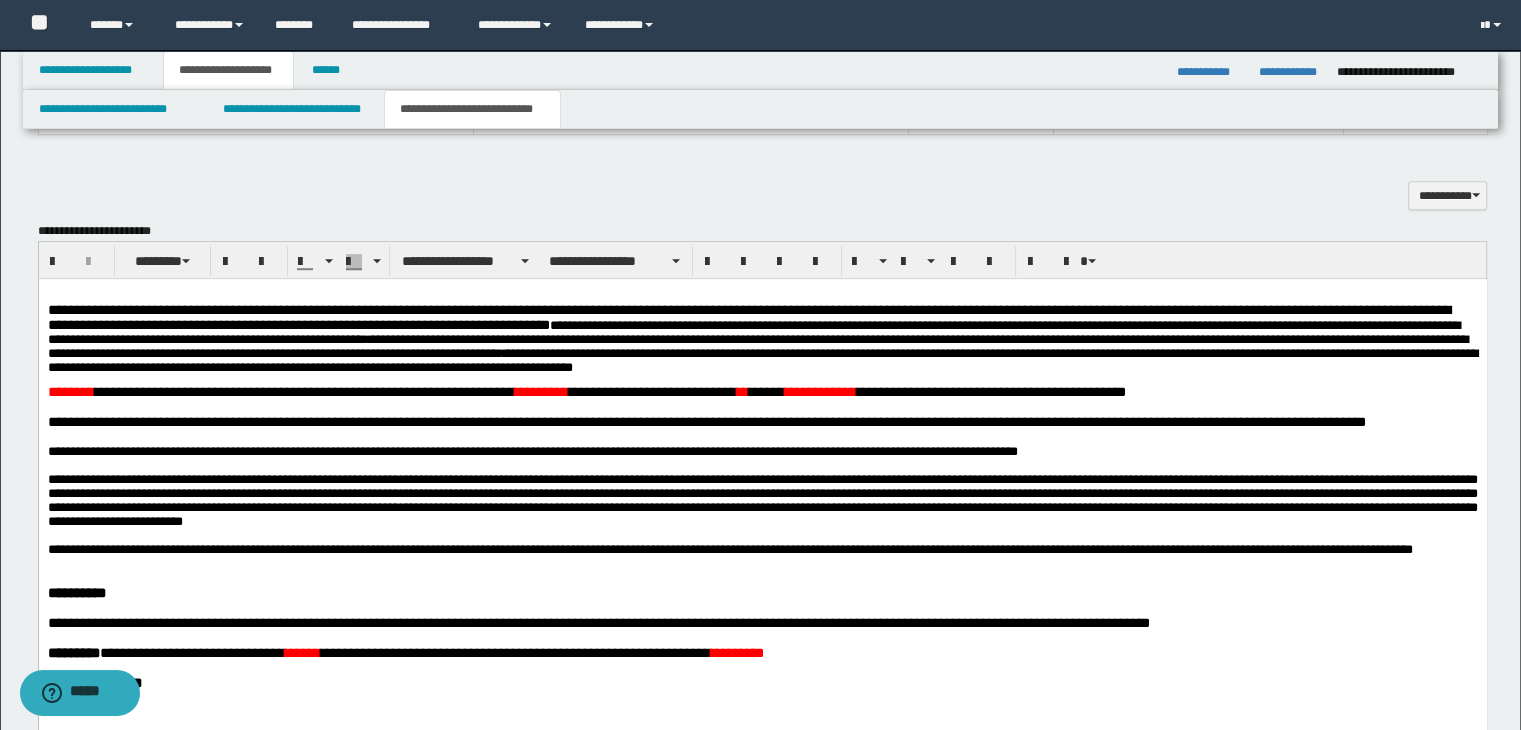 click on "**********" at bounding box center (762, 344) 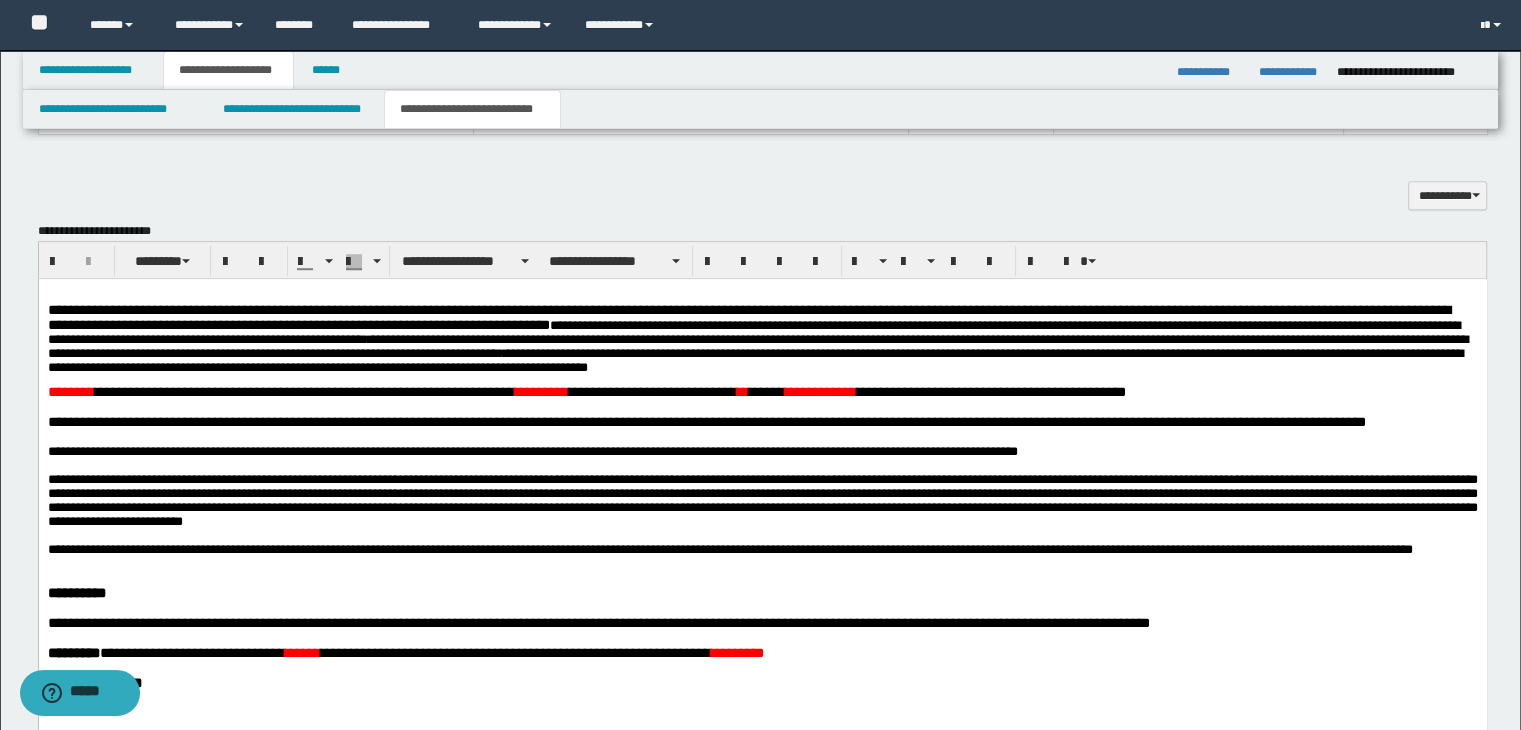click on "**********" at bounding box center [586, 392] 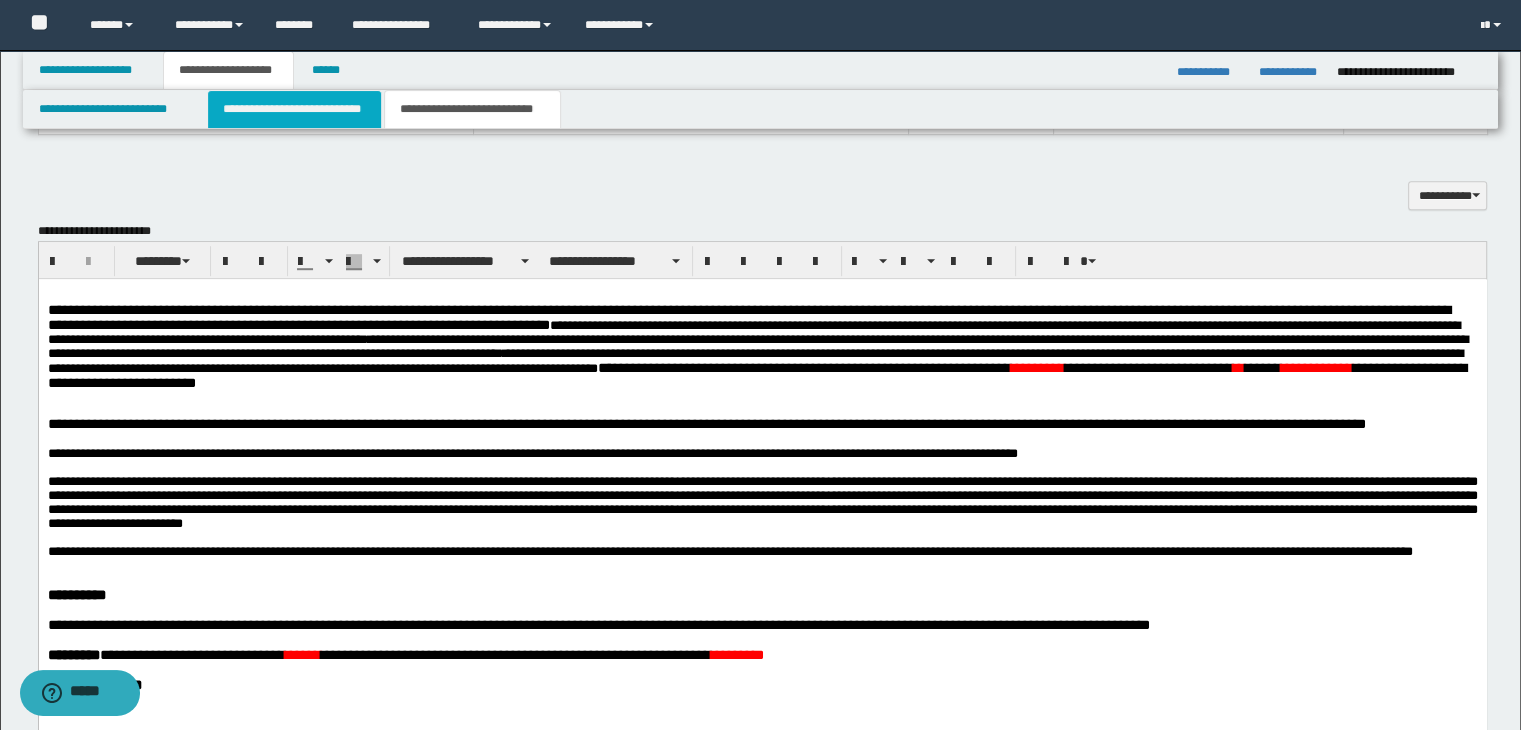 click on "**********" at bounding box center (294, 109) 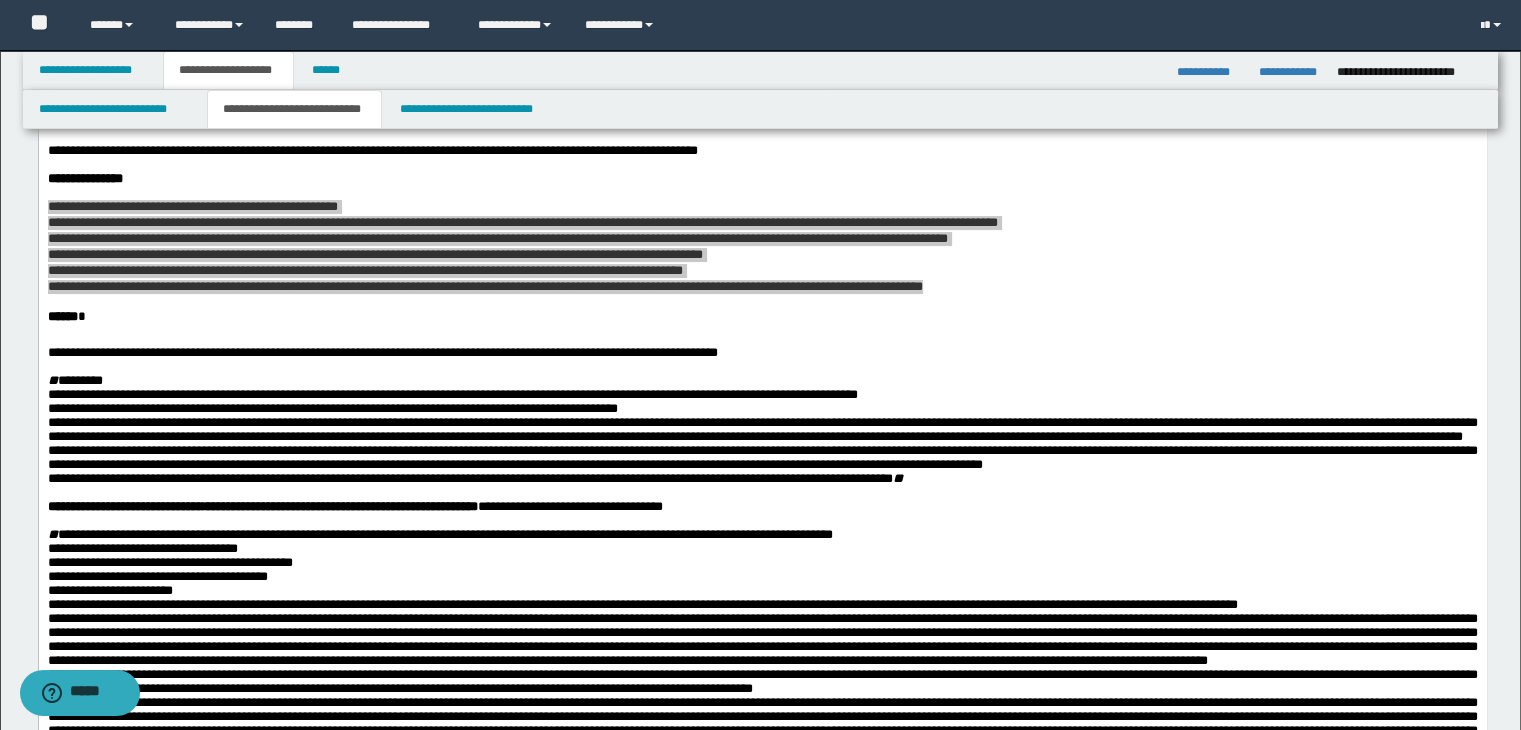 scroll, scrollTop: 300, scrollLeft: 0, axis: vertical 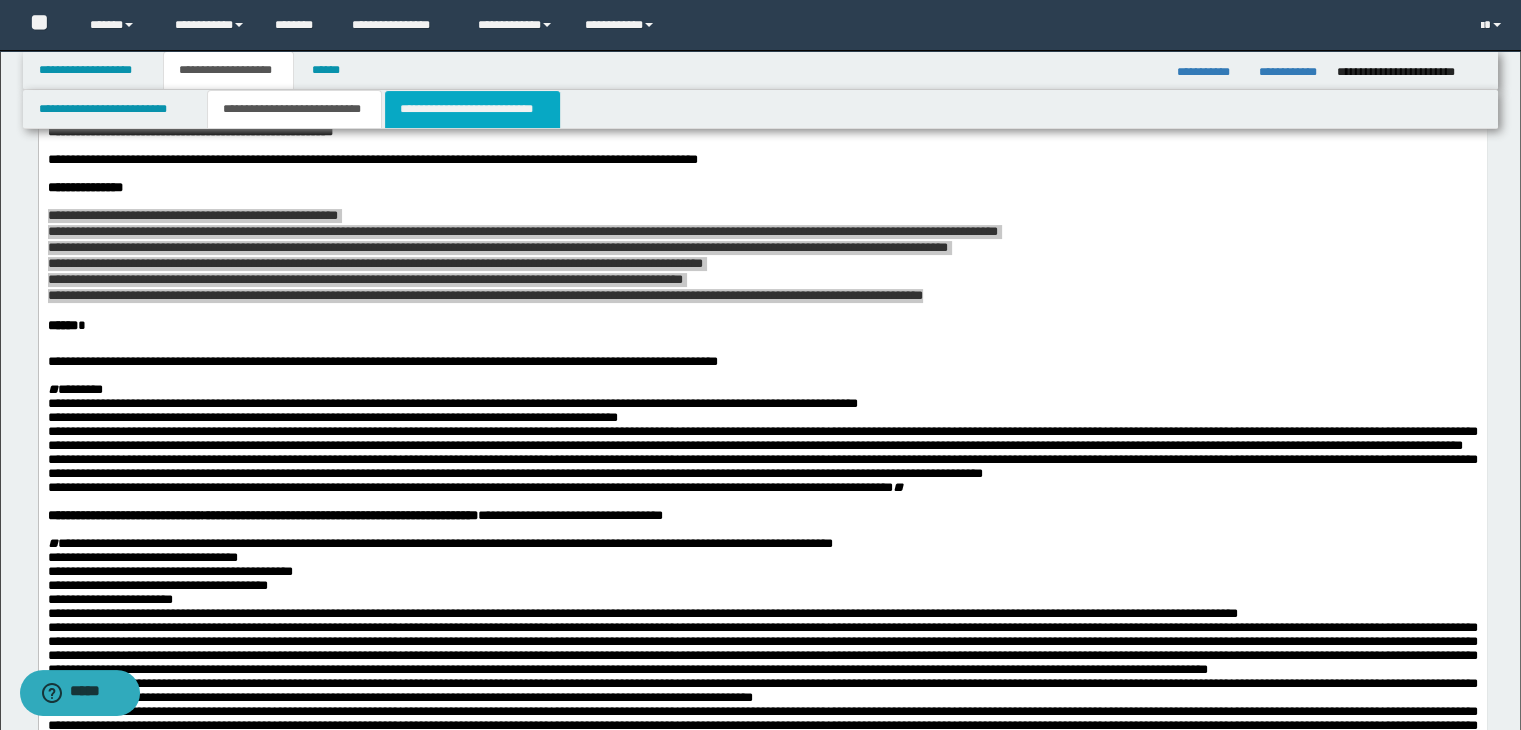 click on "**********" at bounding box center (472, 109) 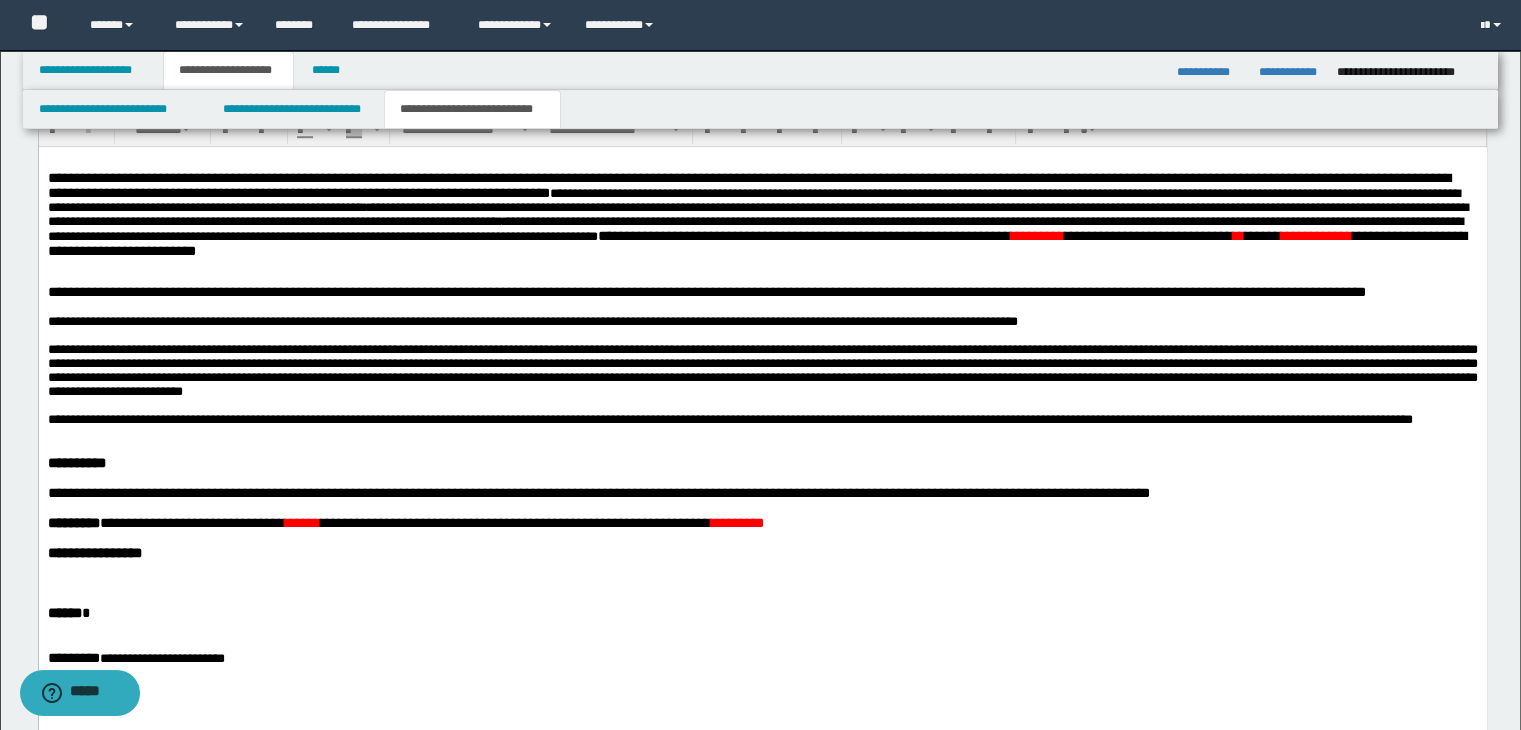 scroll, scrollTop: 1200, scrollLeft: 0, axis: vertical 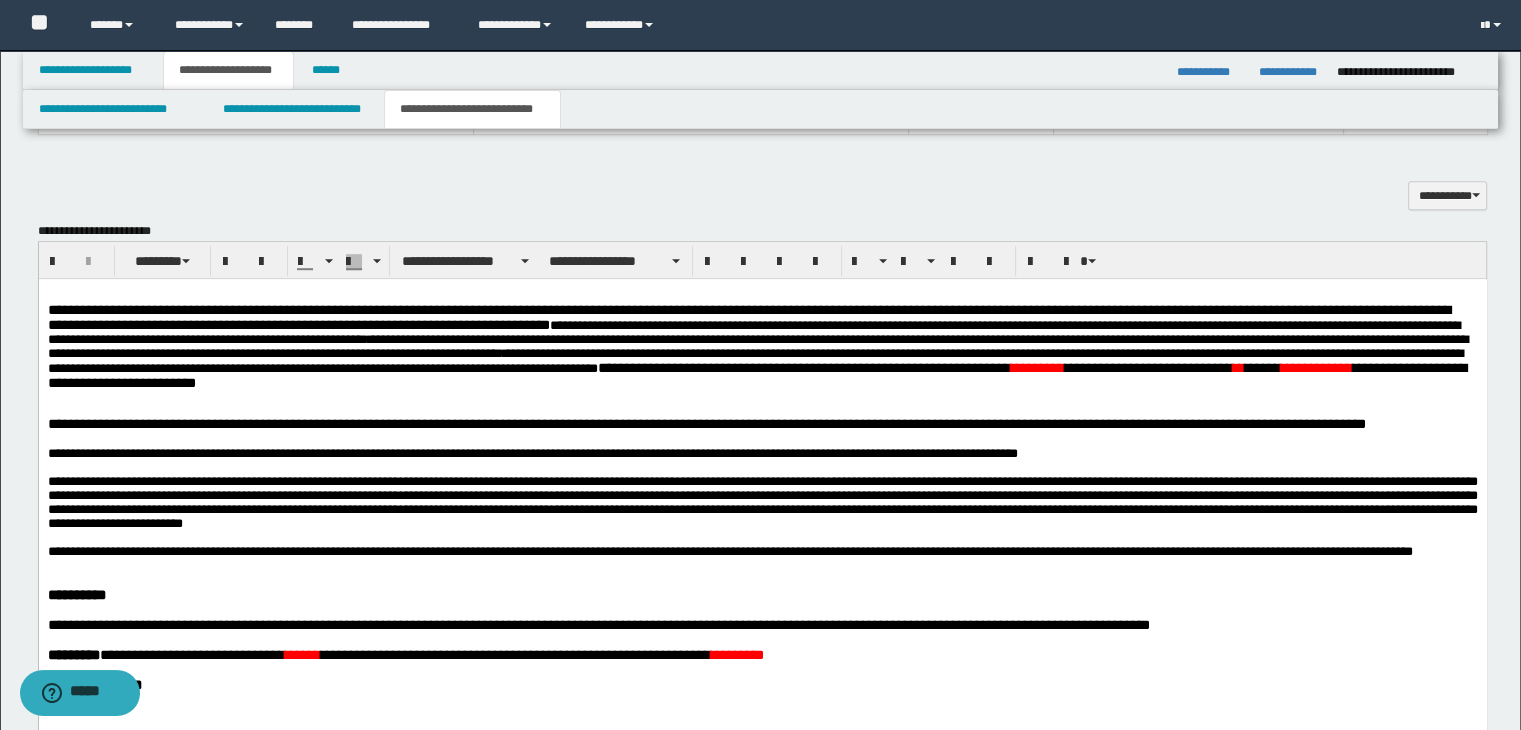 click on "**********" at bounding box center [756, 375] 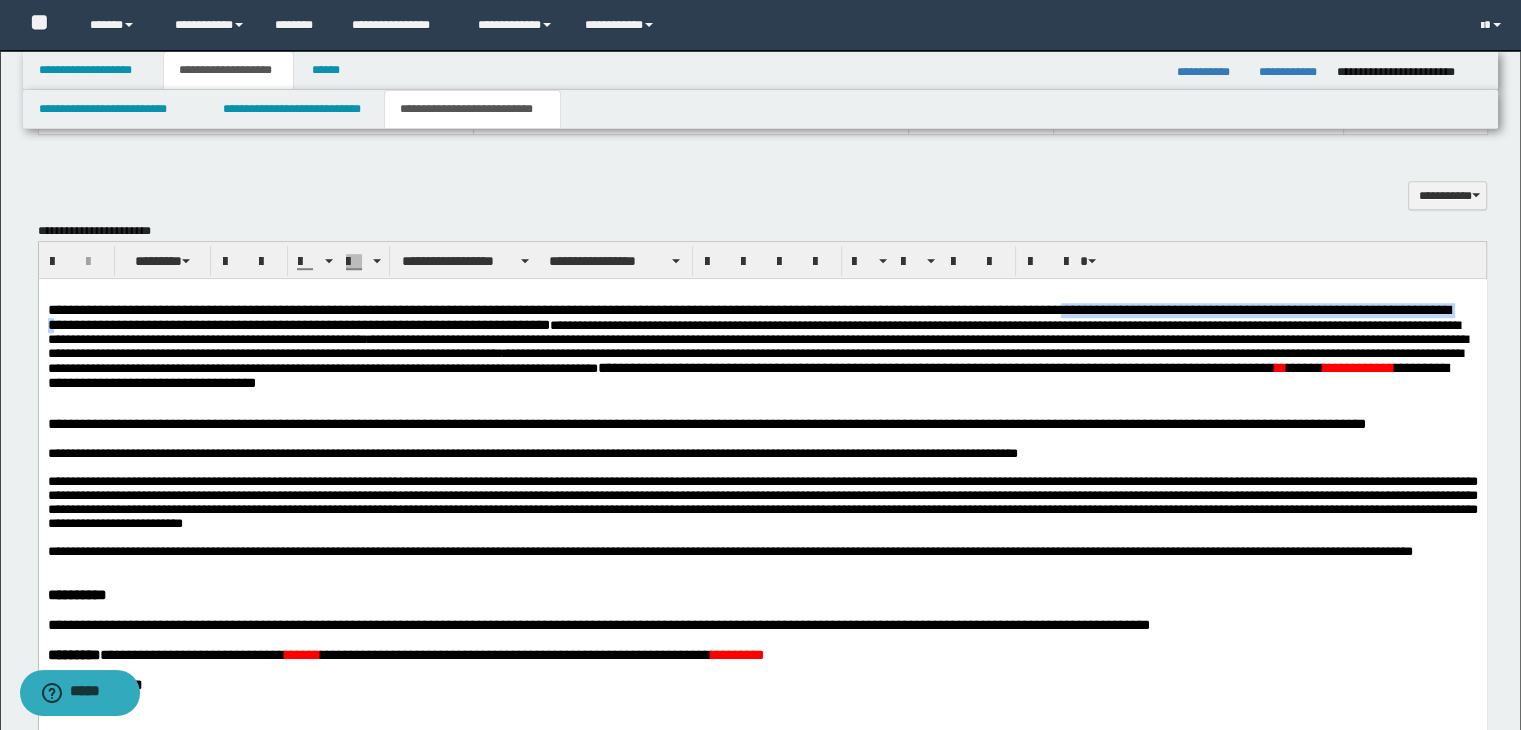 drag, startPoint x: 1030, startPoint y: 311, endPoint x: 1451, endPoint y: 317, distance: 421.04276 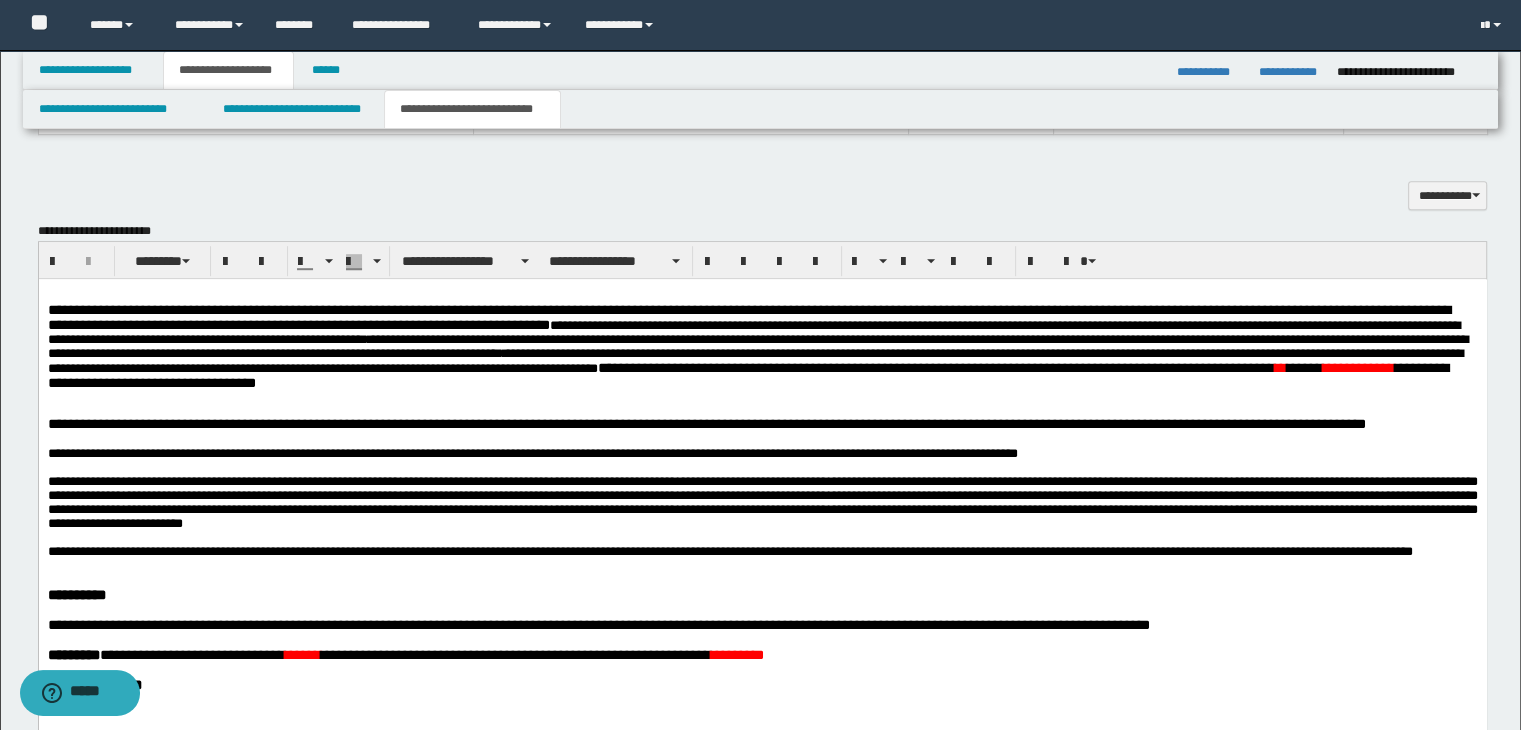 click on "**********" at bounding box center [747, 375] 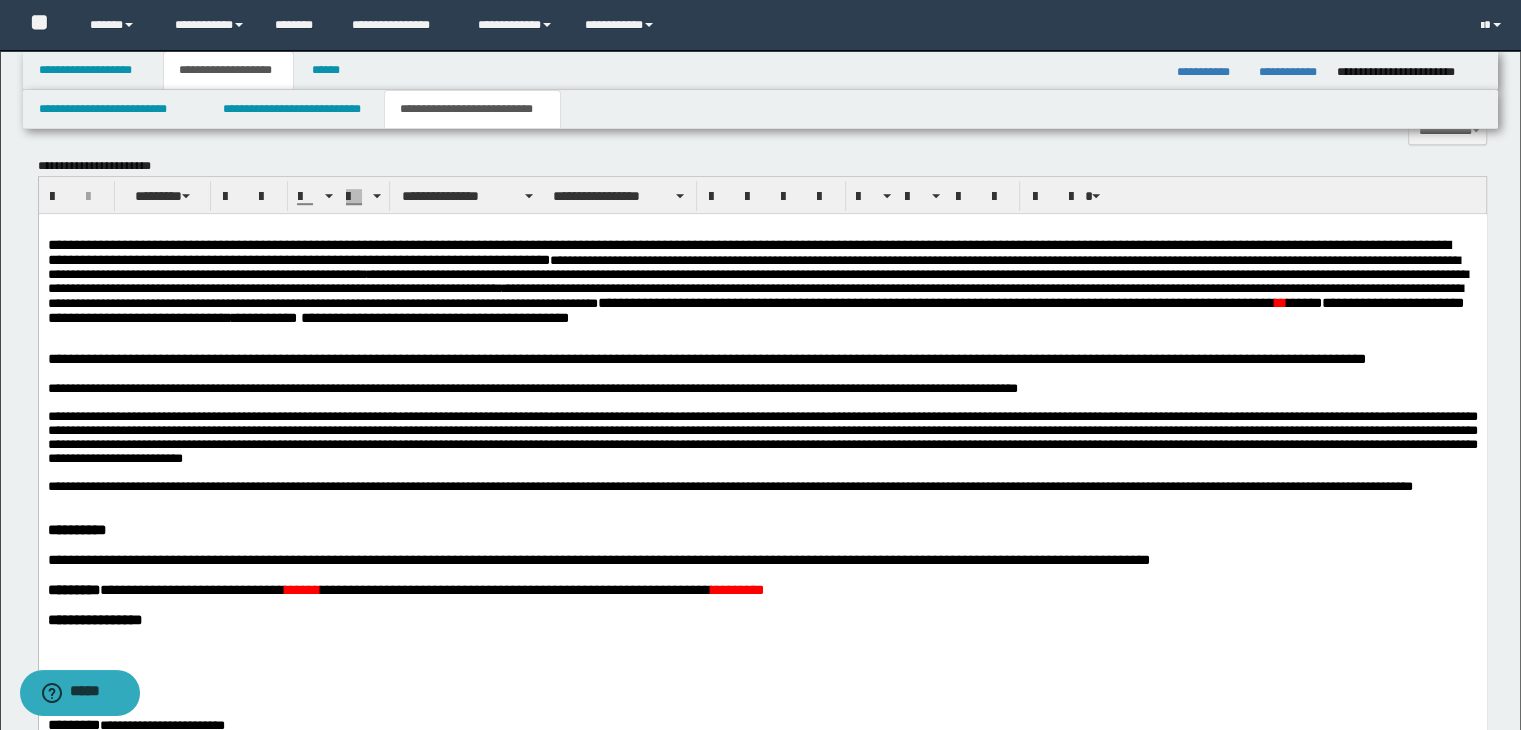 scroll, scrollTop: 1400, scrollLeft: 0, axis: vertical 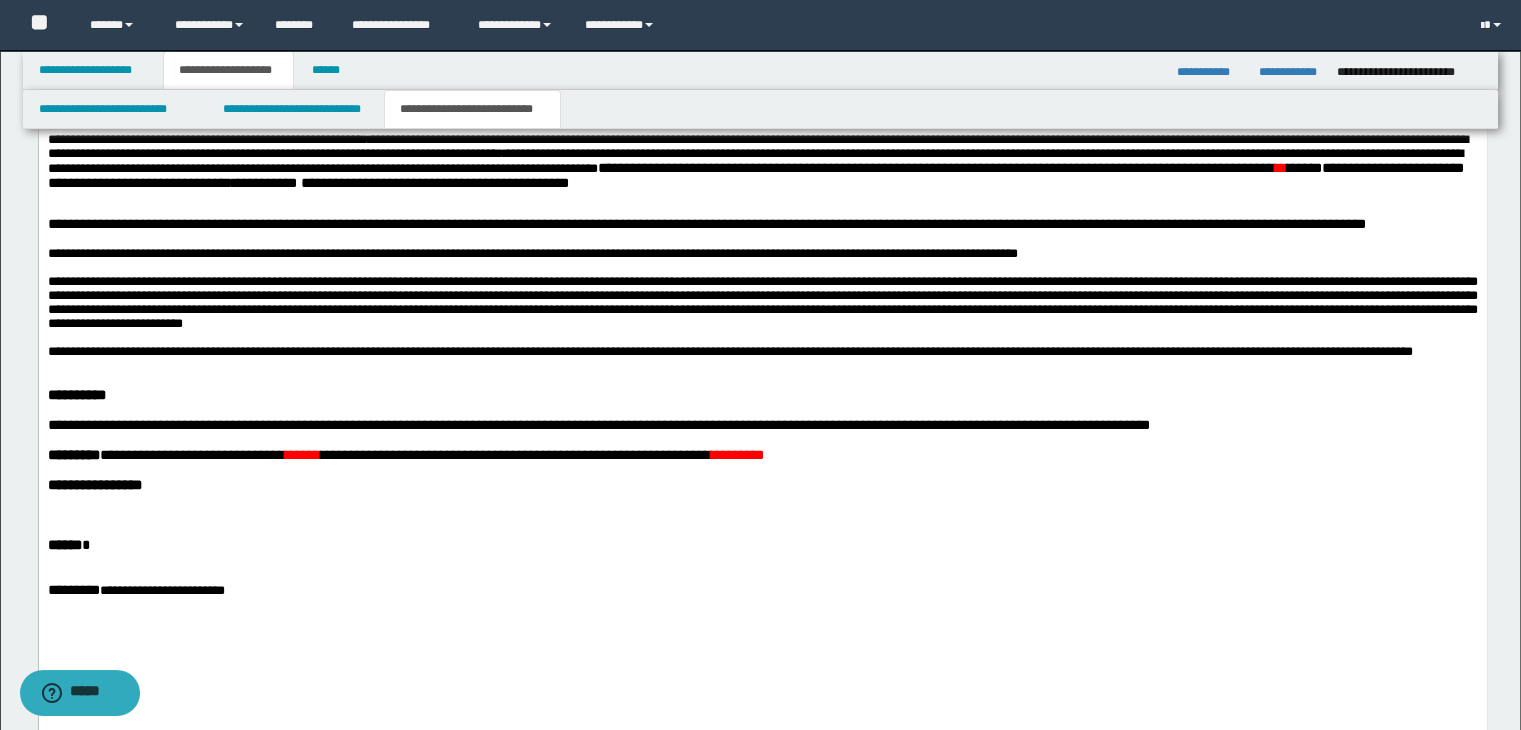 drag, startPoint x: 886, startPoint y: 422, endPoint x: 871, endPoint y: 409, distance: 19.849434 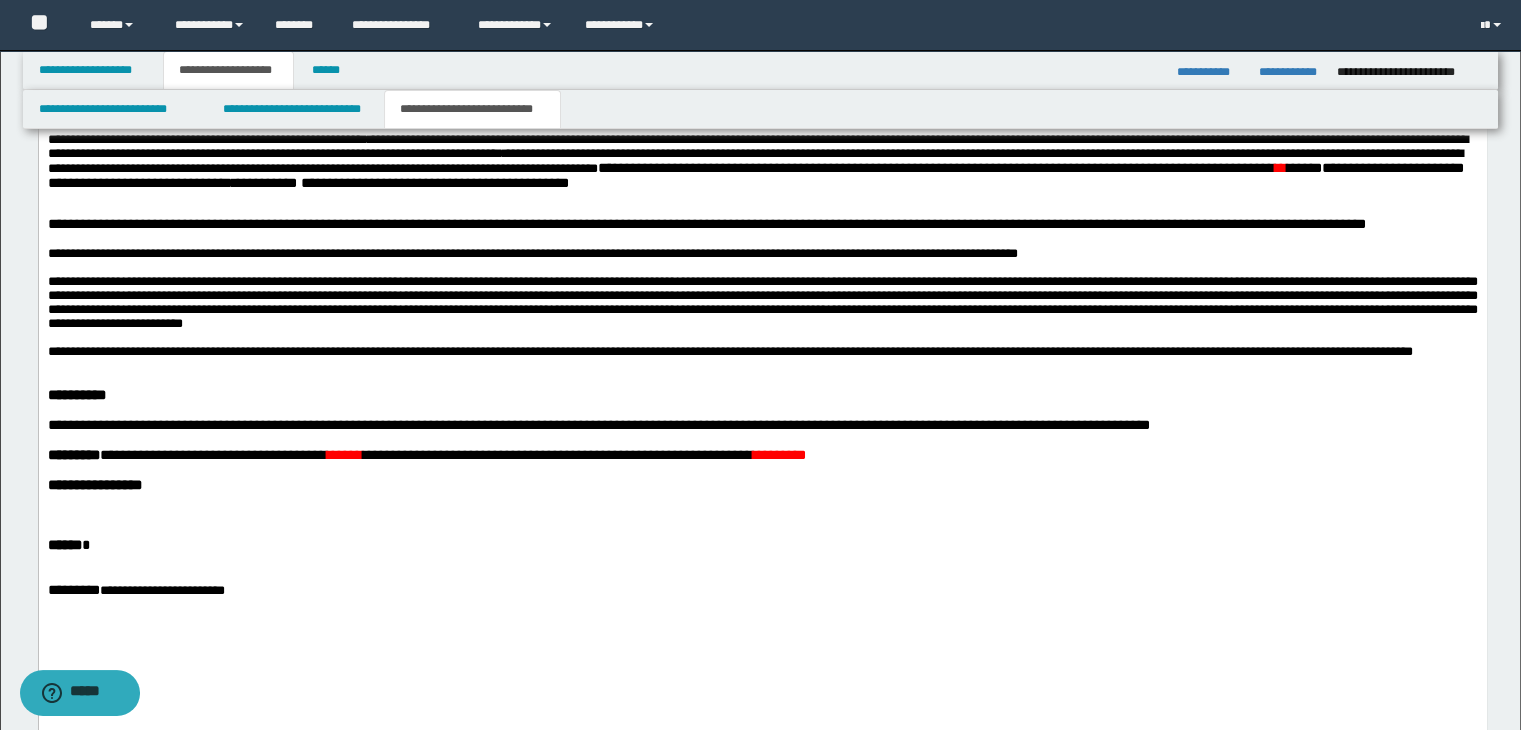 drag, startPoint x: 849, startPoint y: 398, endPoint x: 817, endPoint y: 410, distance: 34.176014 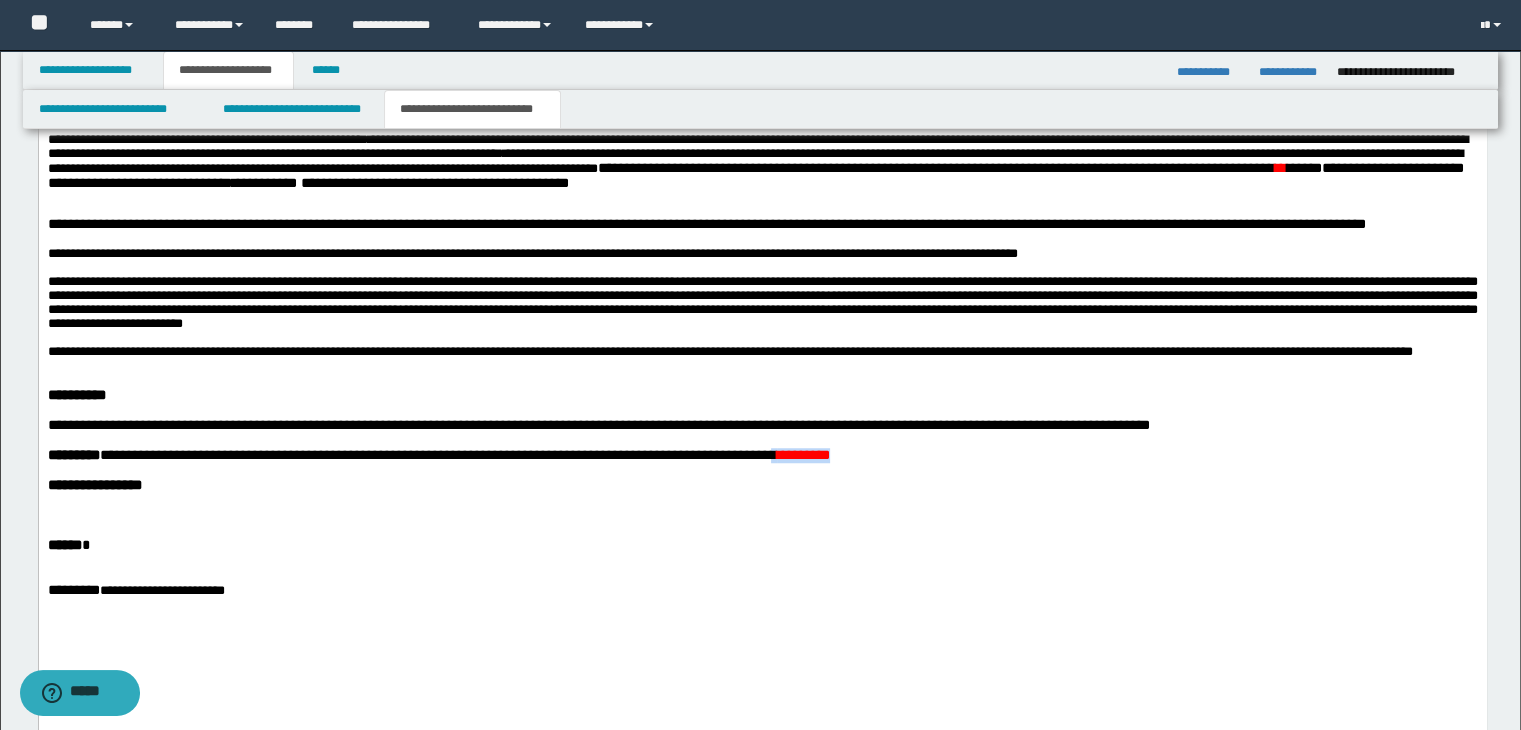 drag, startPoint x: 885, startPoint y: 503, endPoint x: 812, endPoint y: 505, distance: 73.02739 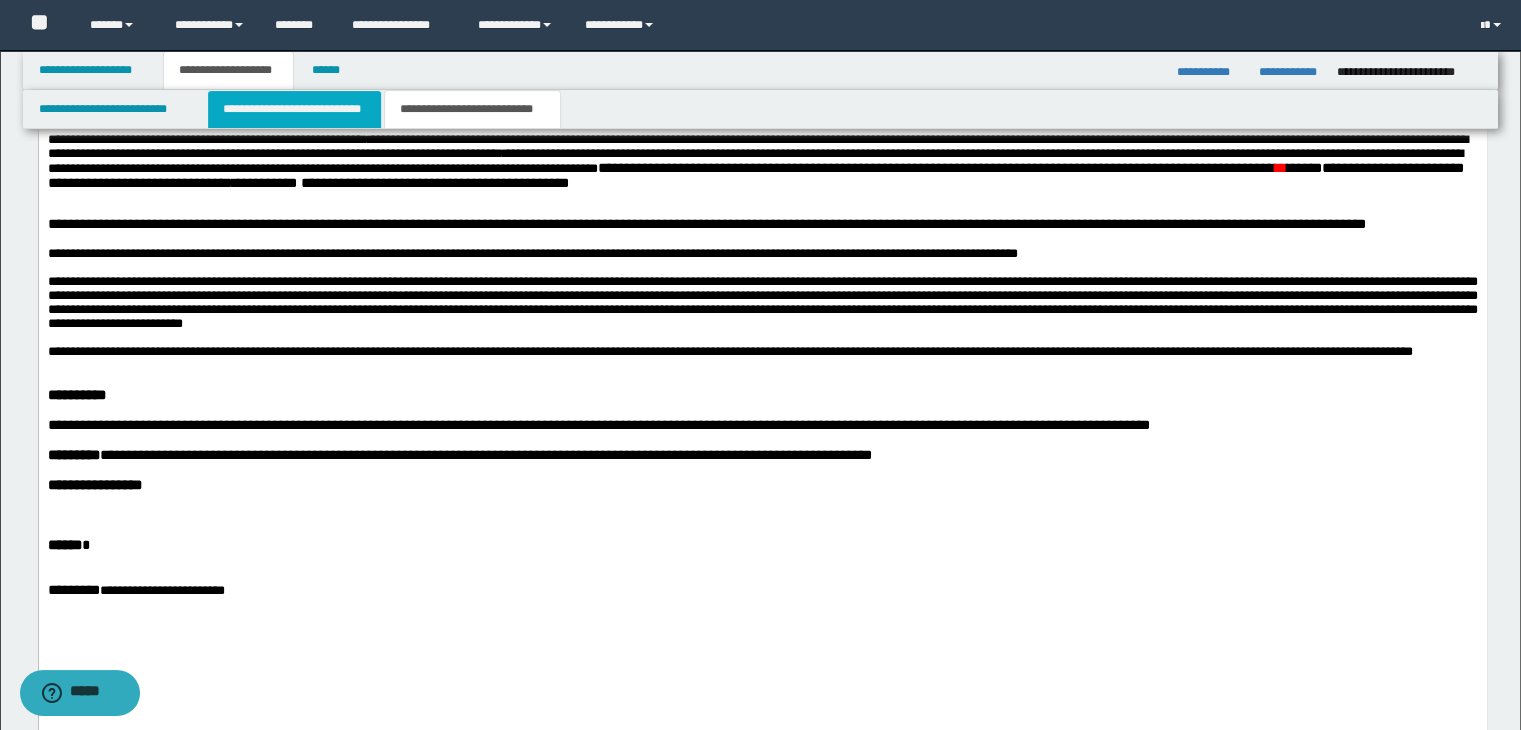 click on "**********" at bounding box center (294, 109) 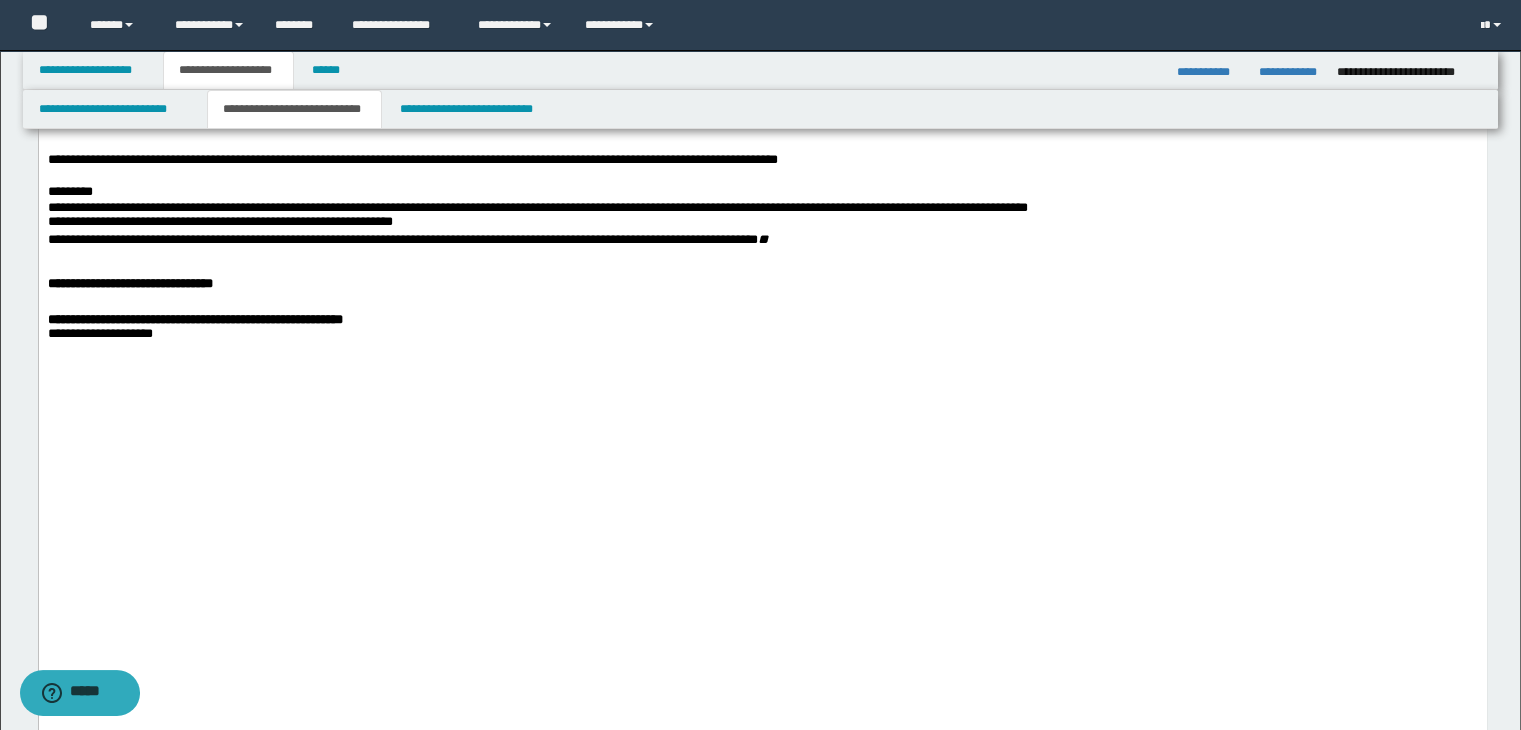 scroll, scrollTop: 1700, scrollLeft: 0, axis: vertical 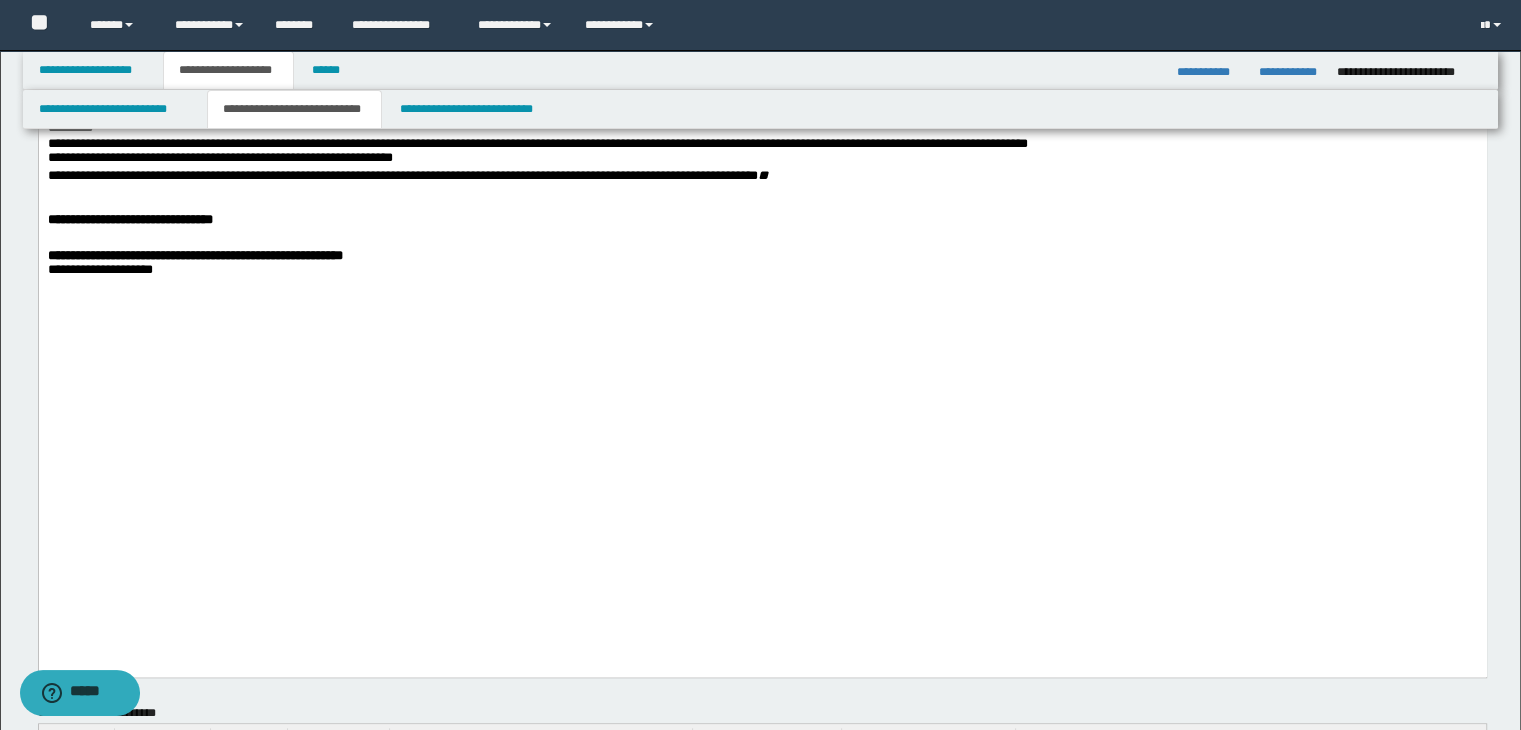 click on "**********" at bounding box center (762, 65) 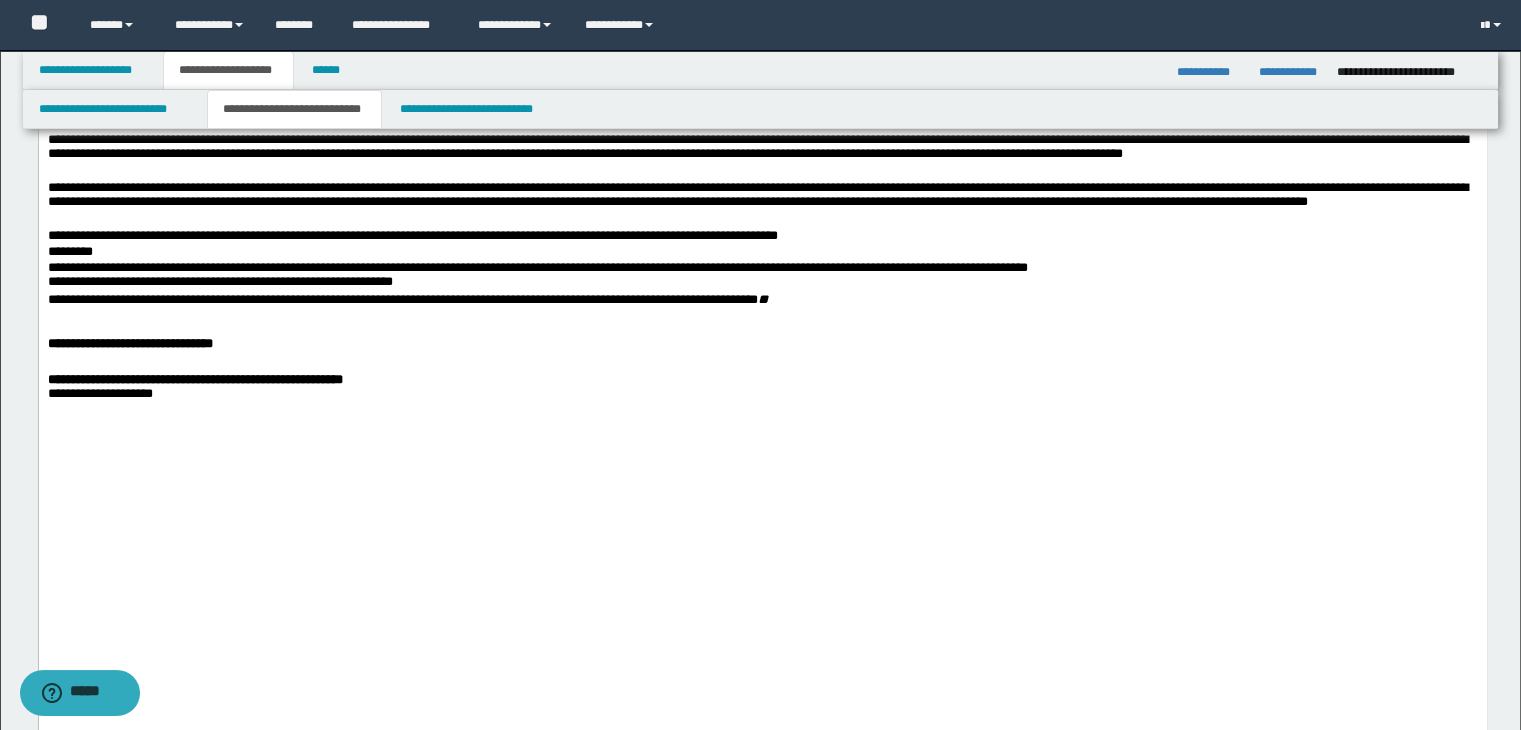 scroll, scrollTop: 1800, scrollLeft: 0, axis: vertical 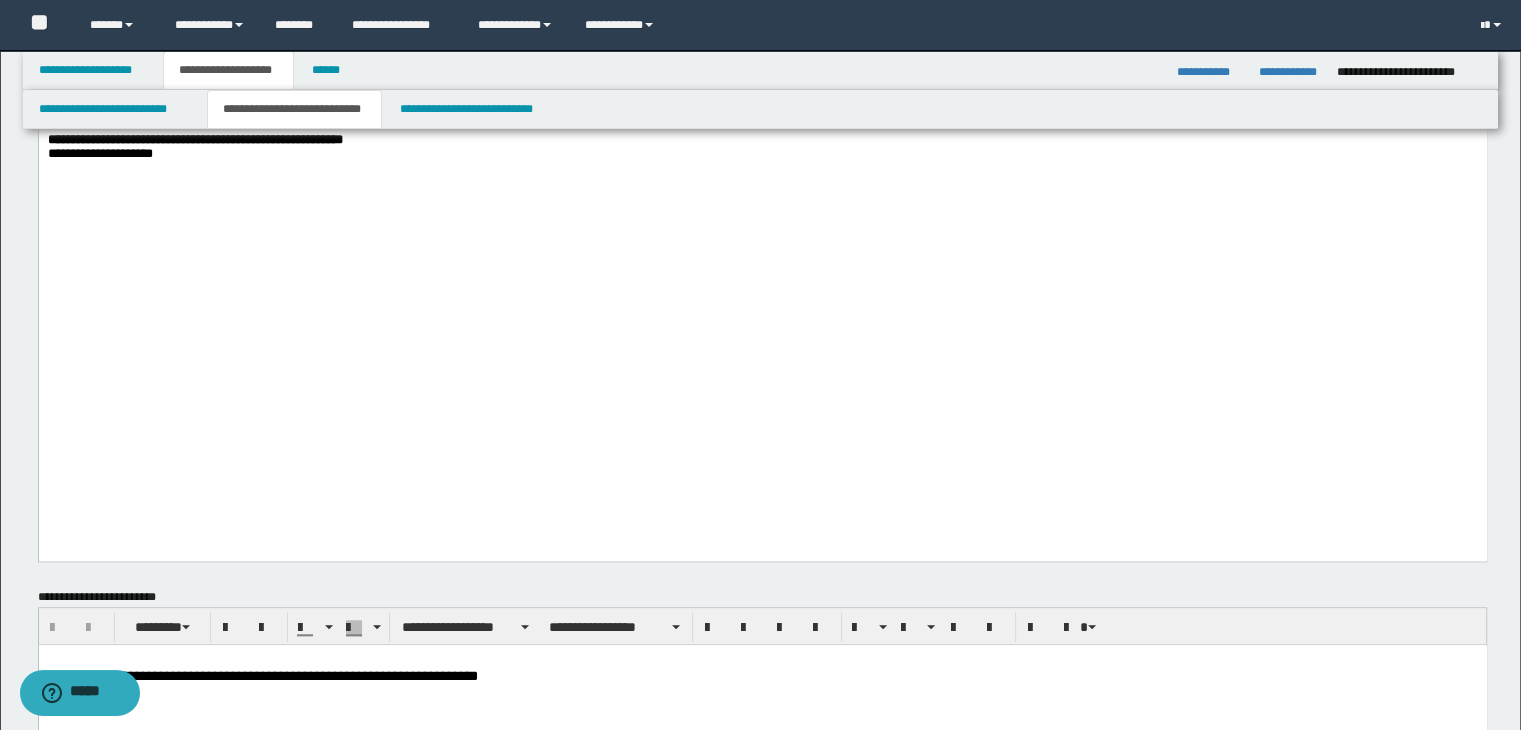 click on "**********" at bounding box center [762, -683] 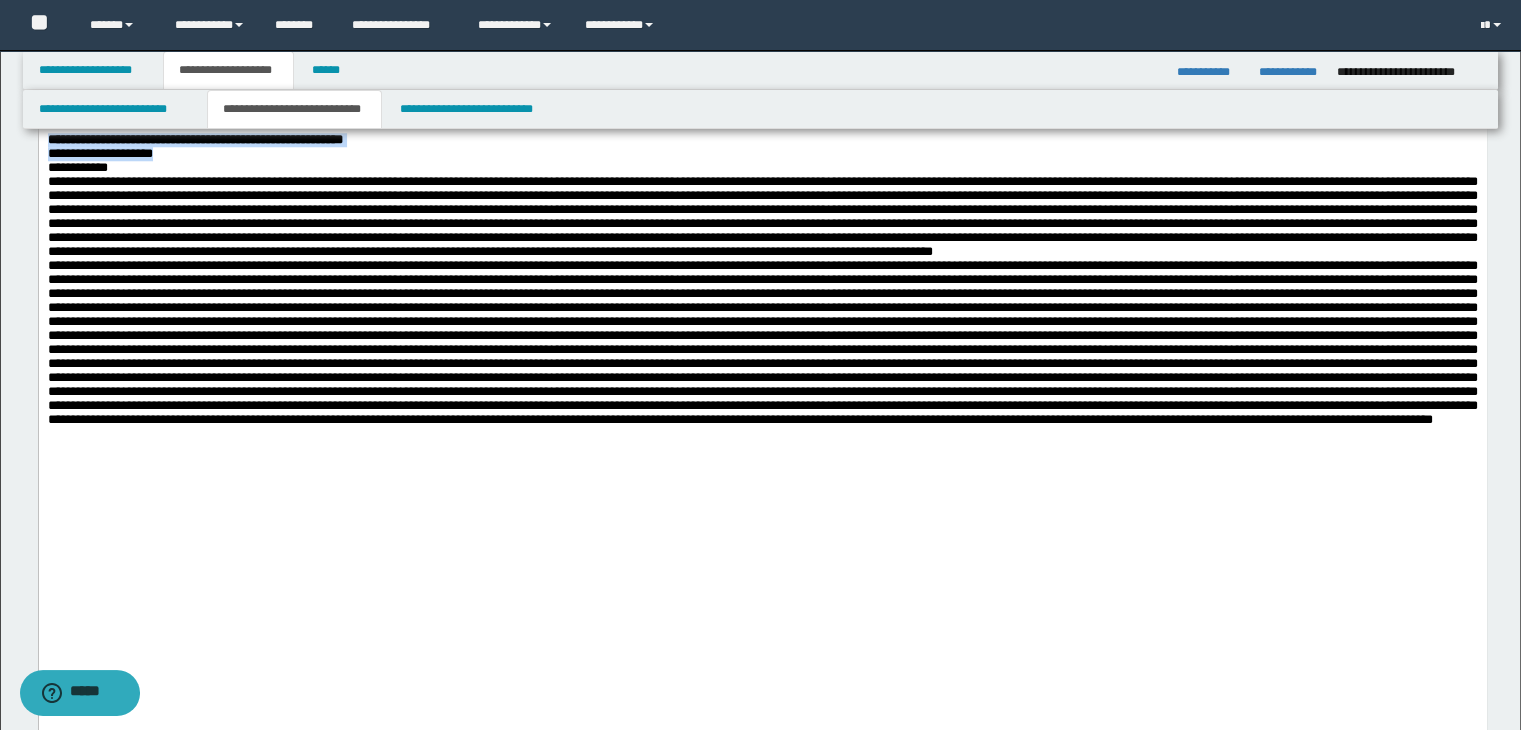 drag, startPoint x: 176, startPoint y: 446, endPoint x: 37, endPoint y: 432, distance: 139.70326 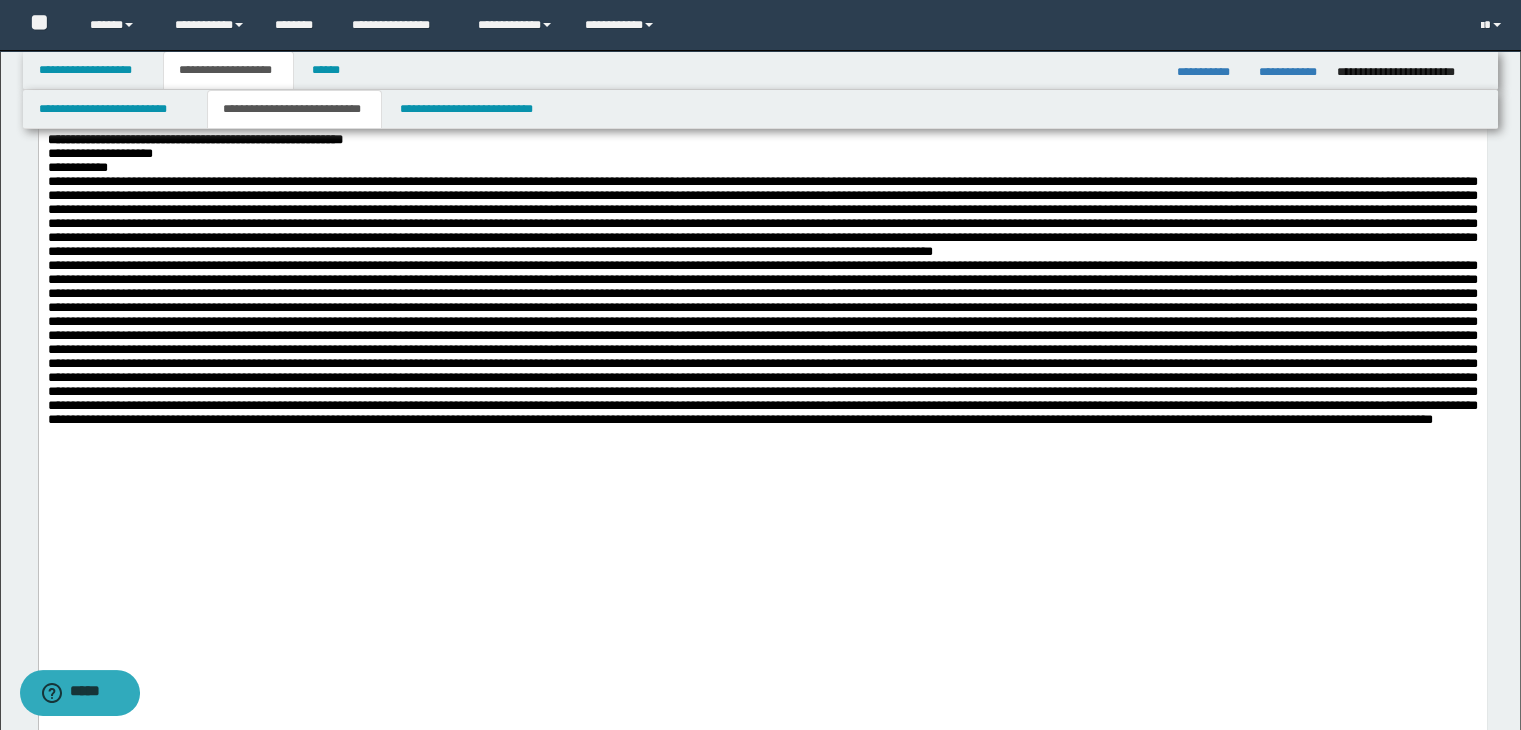 click on "**********" at bounding box center [762, 168] 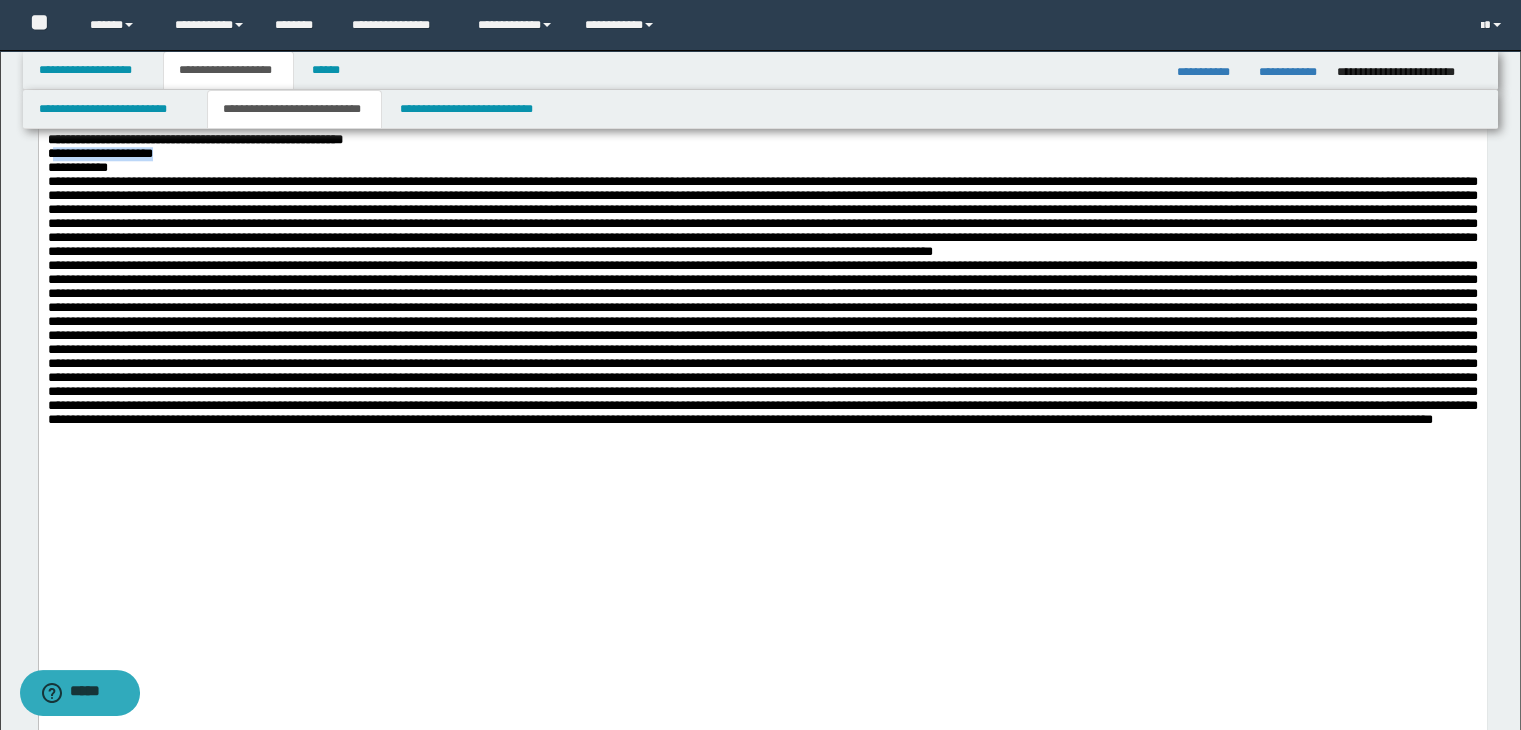 drag, startPoint x: 164, startPoint y: 448, endPoint x: 50, endPoint y: 447, distance: 114.00439 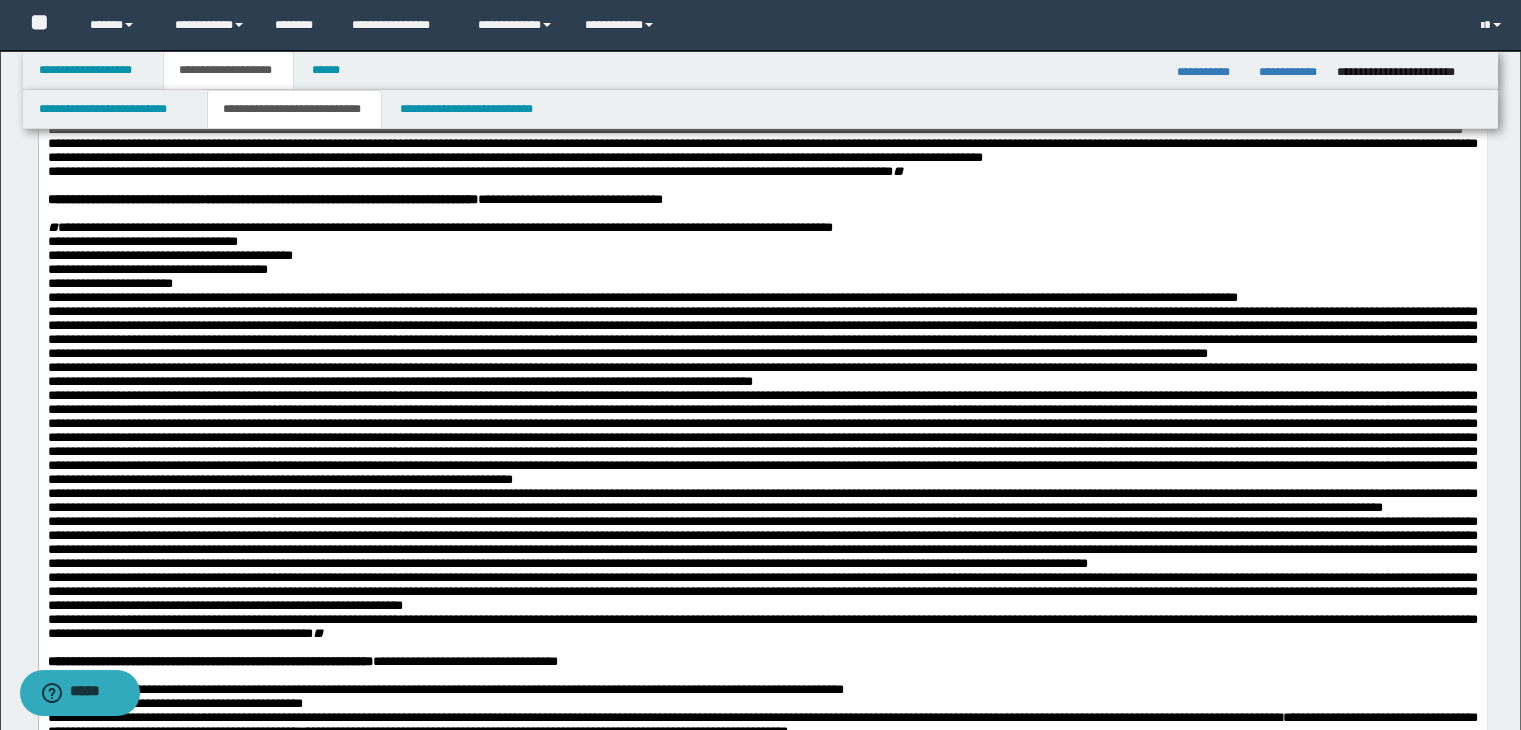 scroll, scrollTop: 500, scrollLeft: 0, axis: vertical 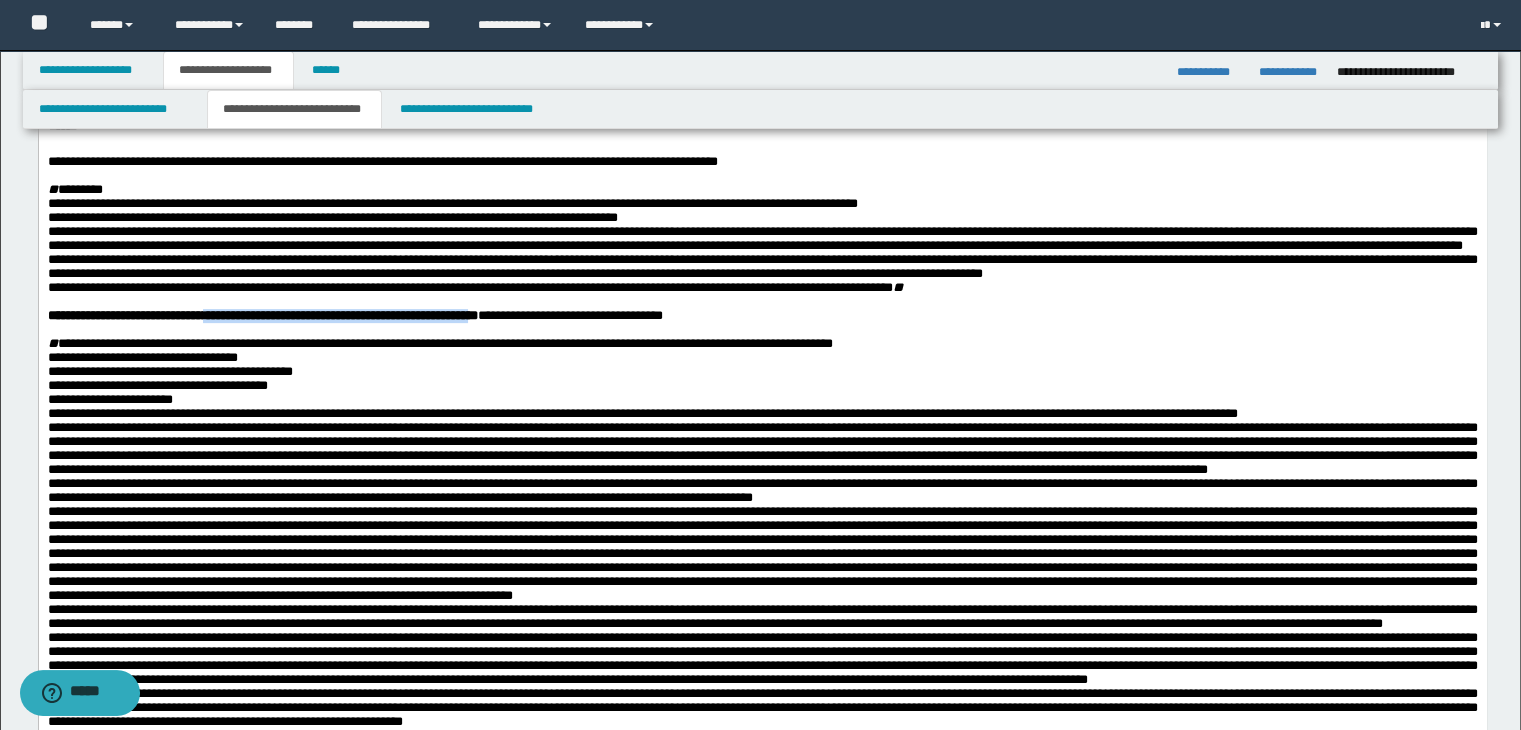 drag, startPoint x: 243, startPoint y: 411, endPoint x: 580, endPoint y: 408, distance: 337.01337 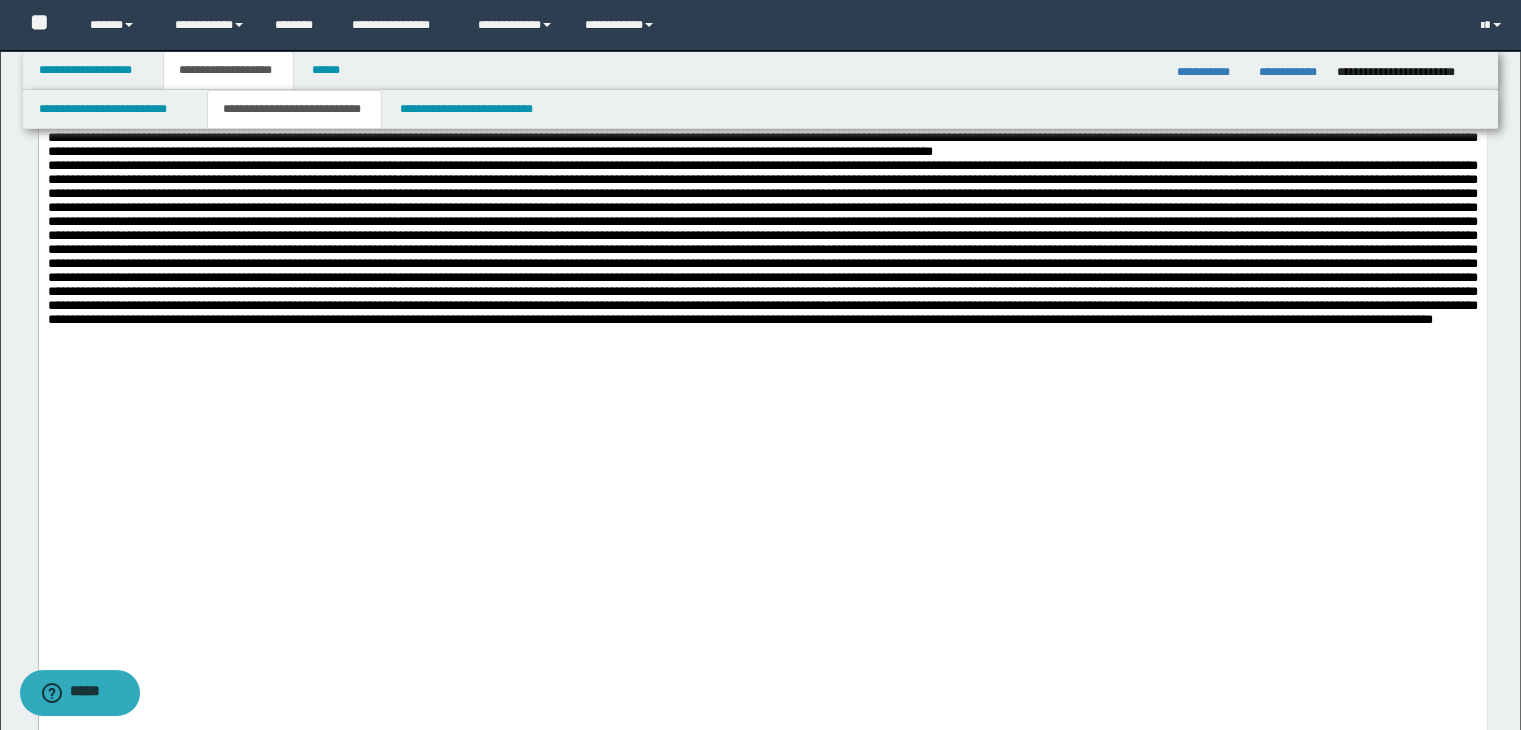 scroll, scrollTop: 2000, scrollLeft: 0, axis: vertical 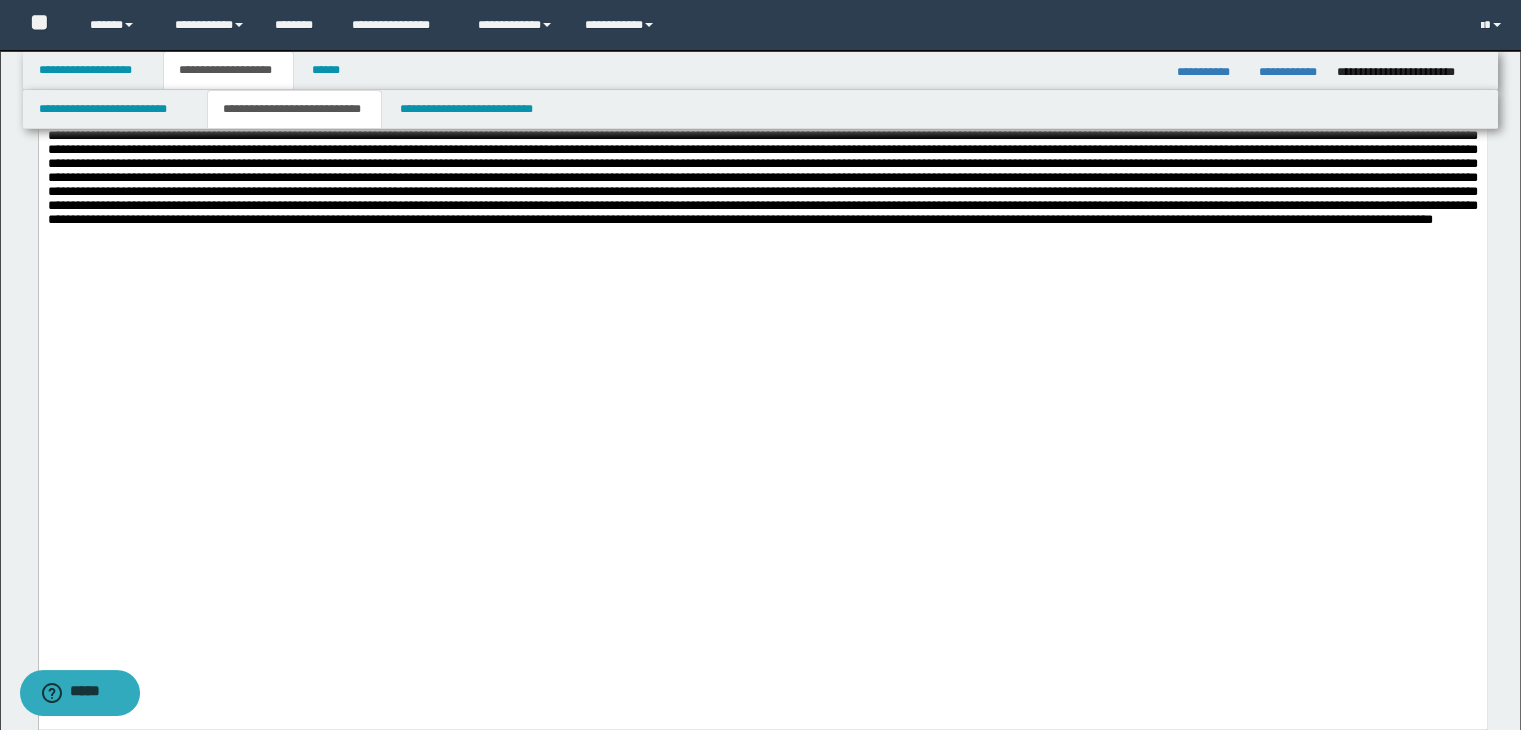 click on "**********" at bounding box center [194, -61] 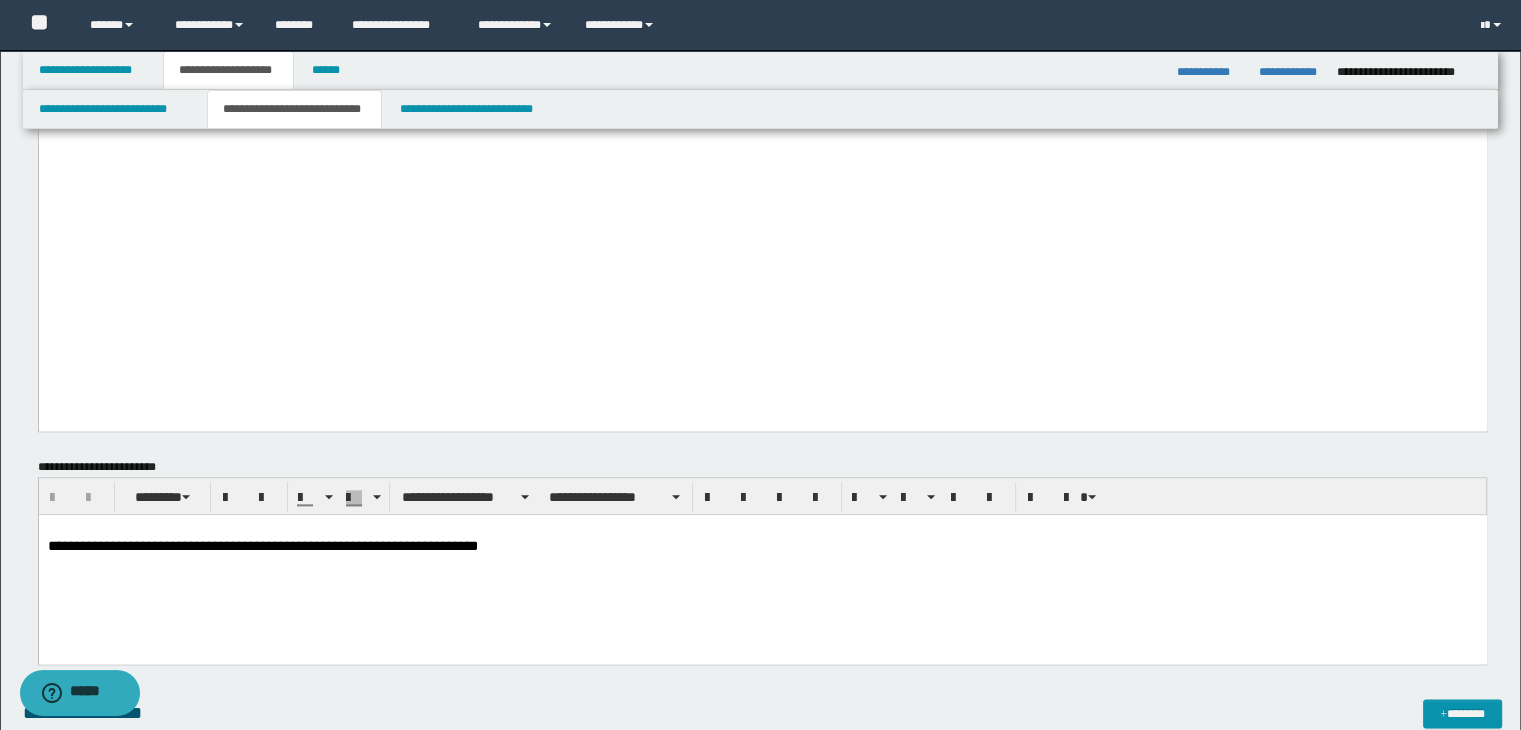 scroll, scrollTop: 2300, scrollLeft: 0, axis: vertical 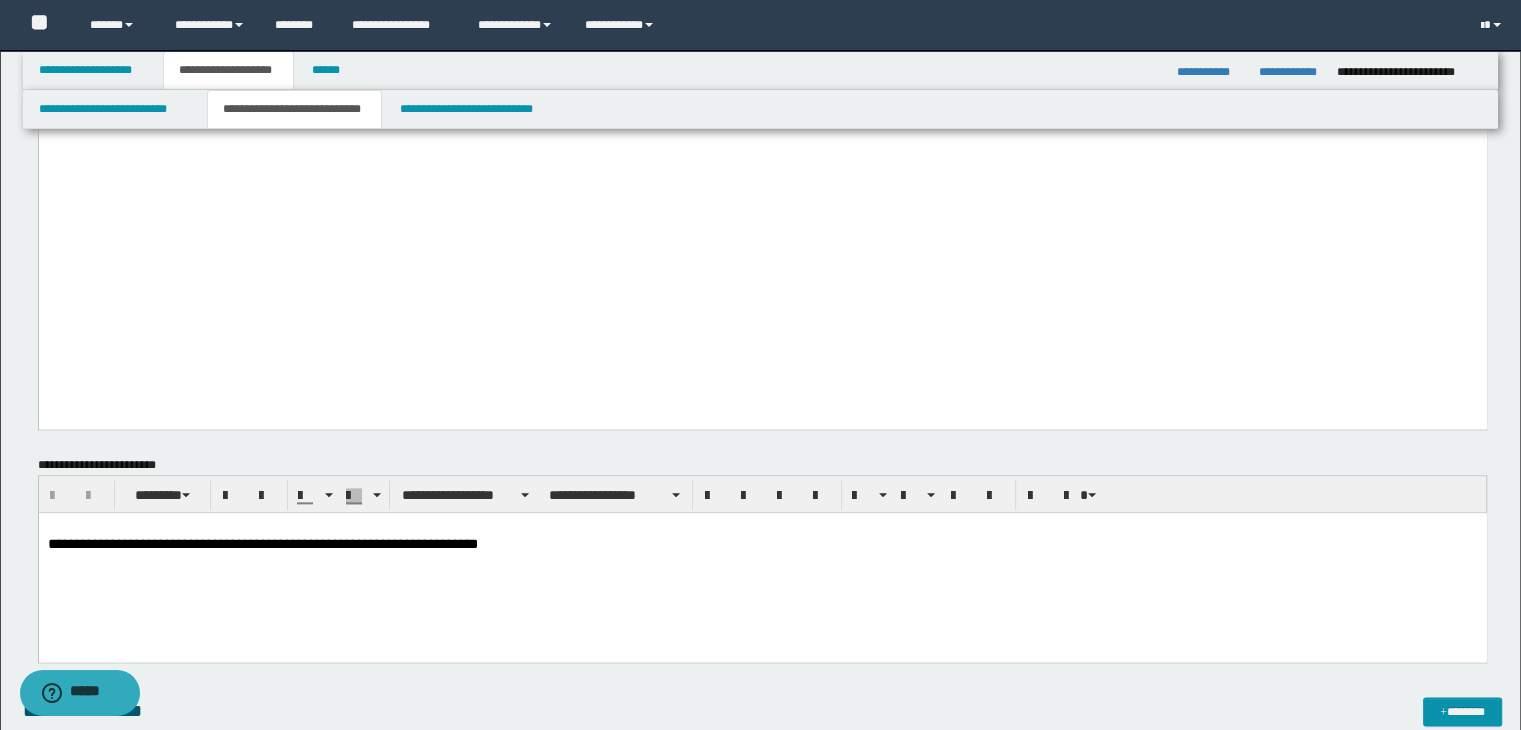 drag, startPoint x: 552, startPoint y: 384, endPoint x: 336, endPoint y: 244, distance: 257.4024 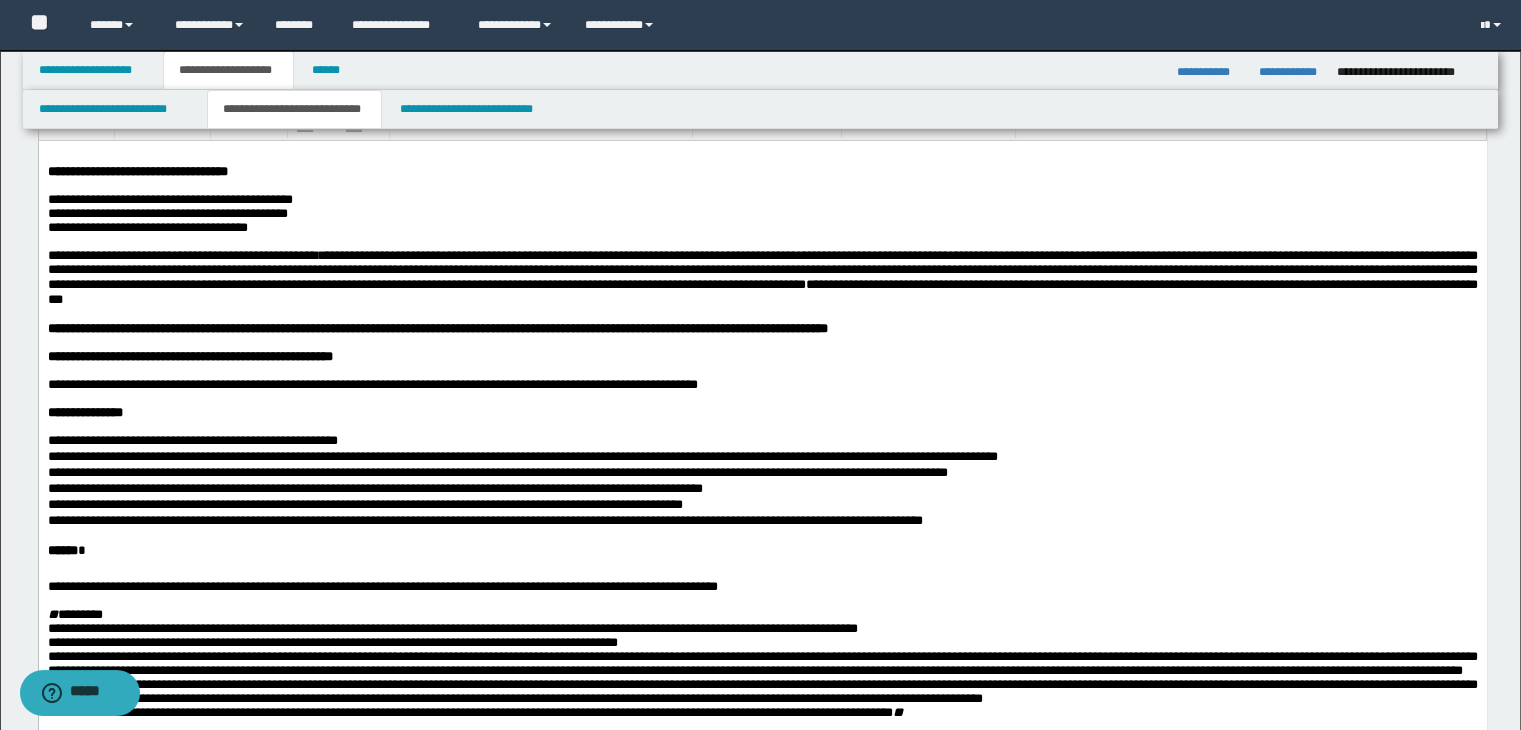 scroll, scrollTop: 0, scrollLeft: 0, axis: both 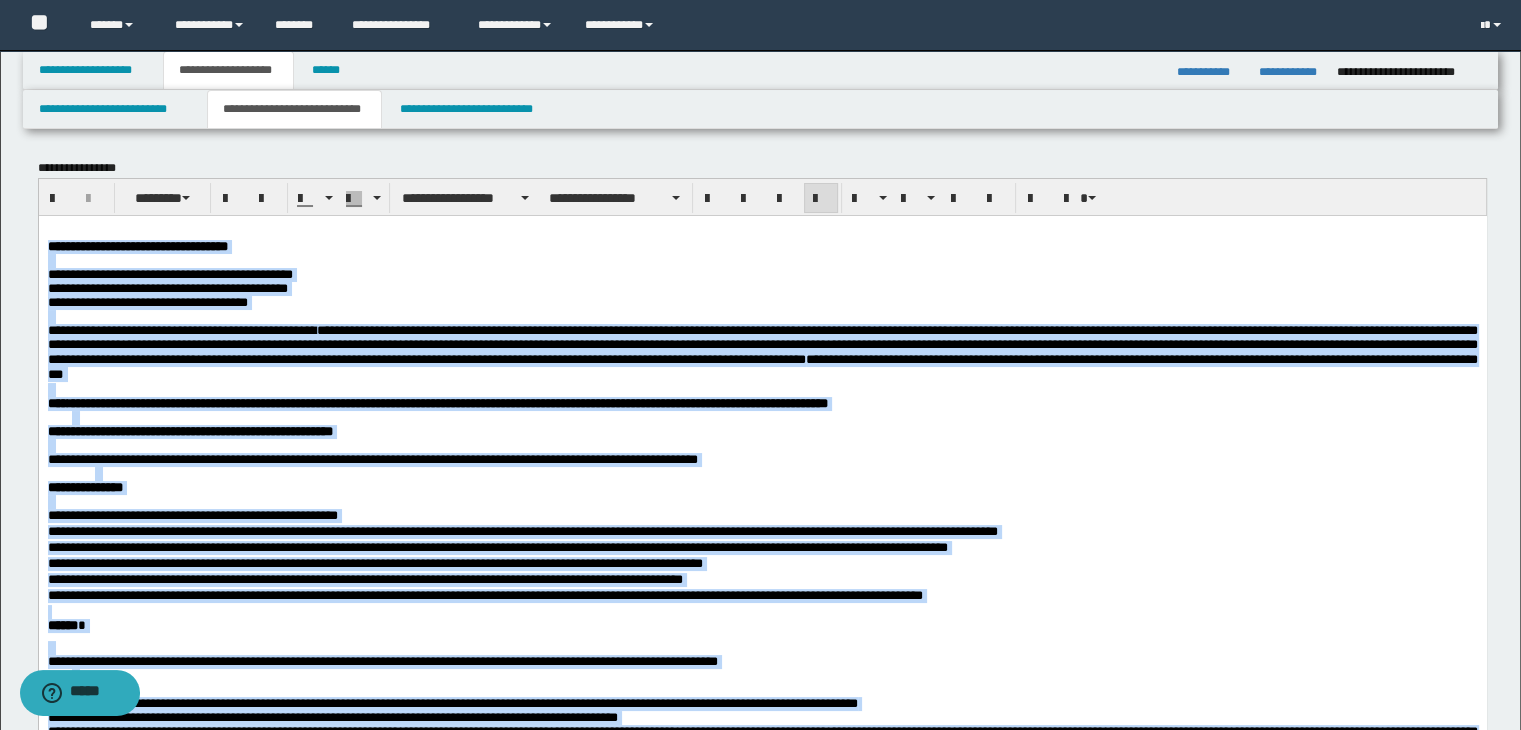 drag, startPoint x: 571, startPoint y: 2617, endPoint x: 198, endPoint y: 98, distance: 2546.466 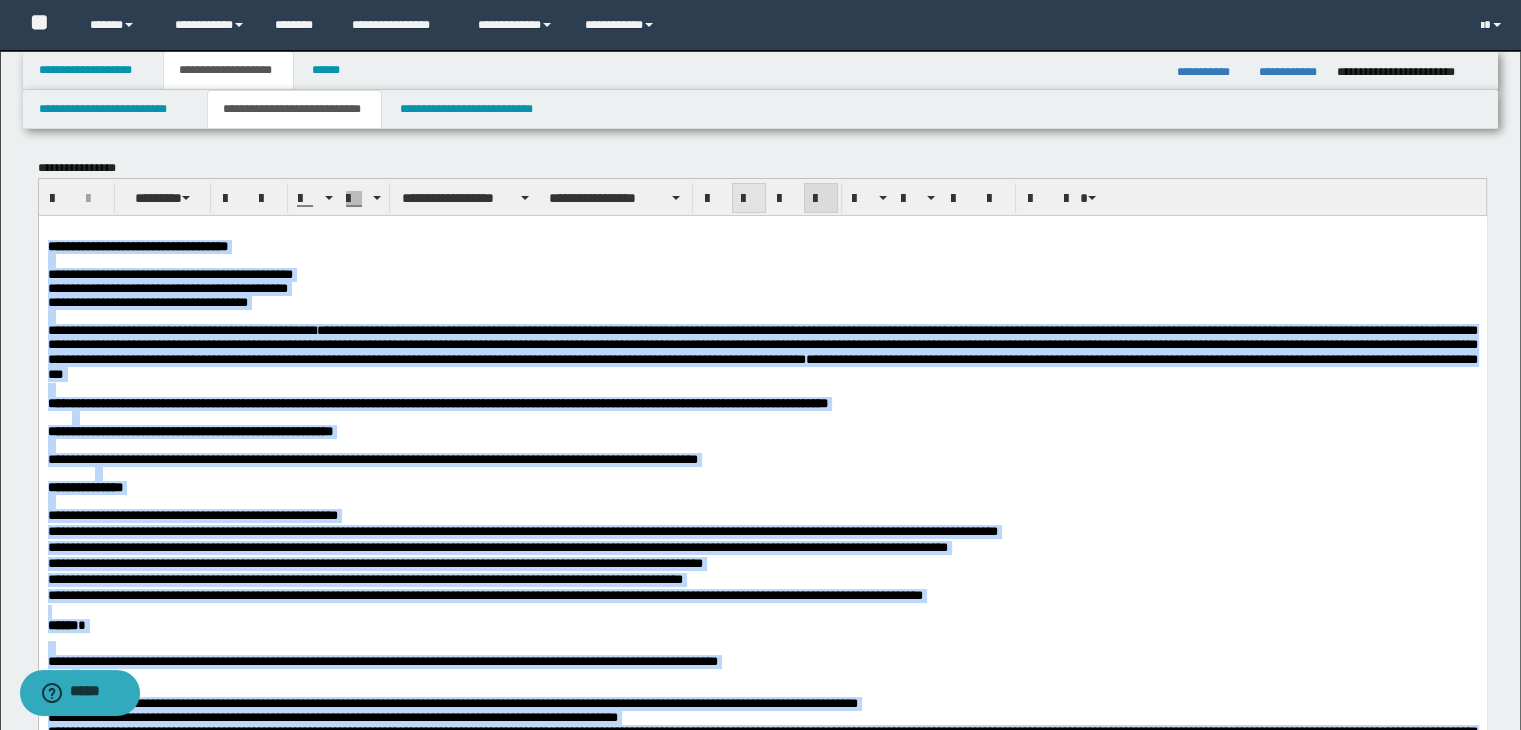 drag, startPoint x: 736, startPoint y: 196, endPoint x: 748, endPoint y: 200, distance: 12.649111 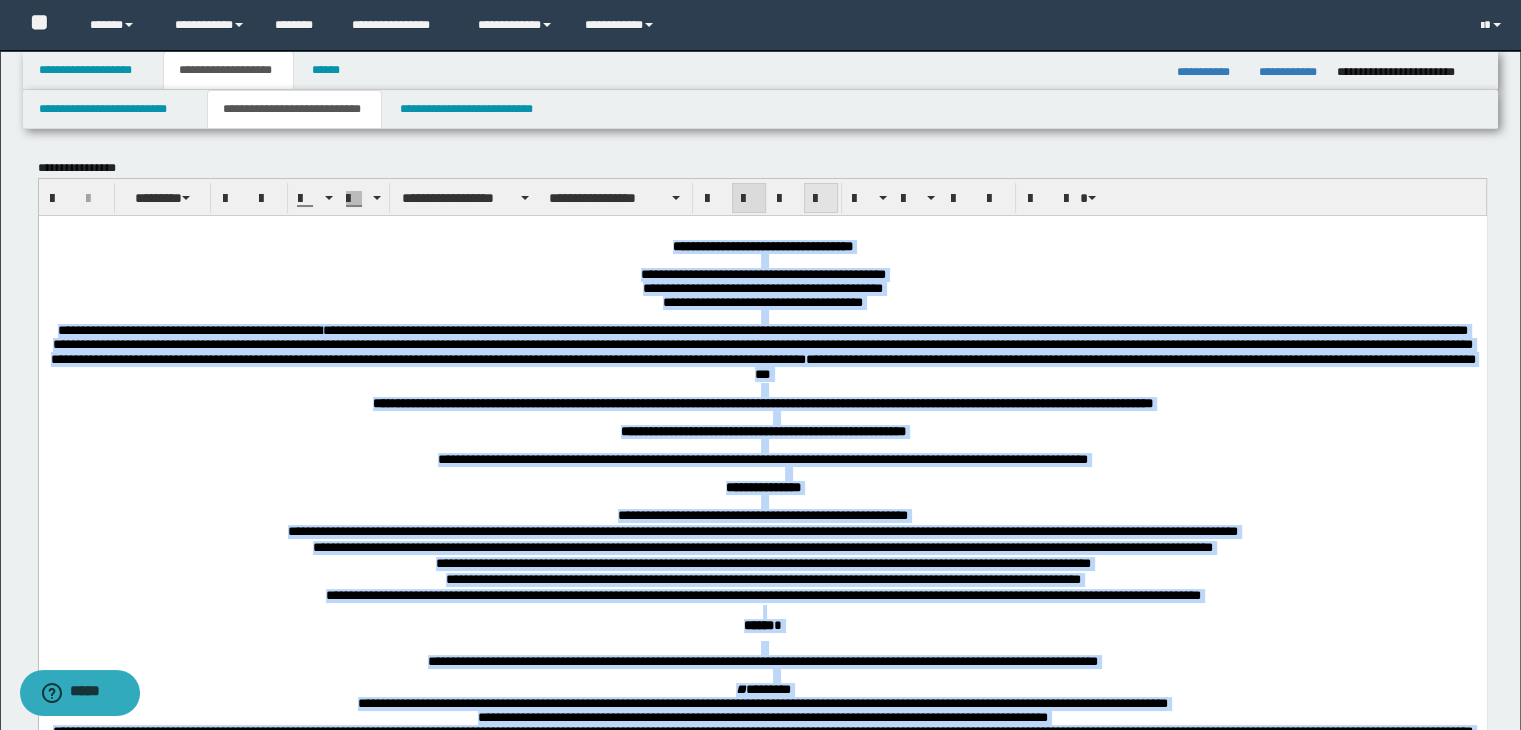 click at bounding box center [821, 198] 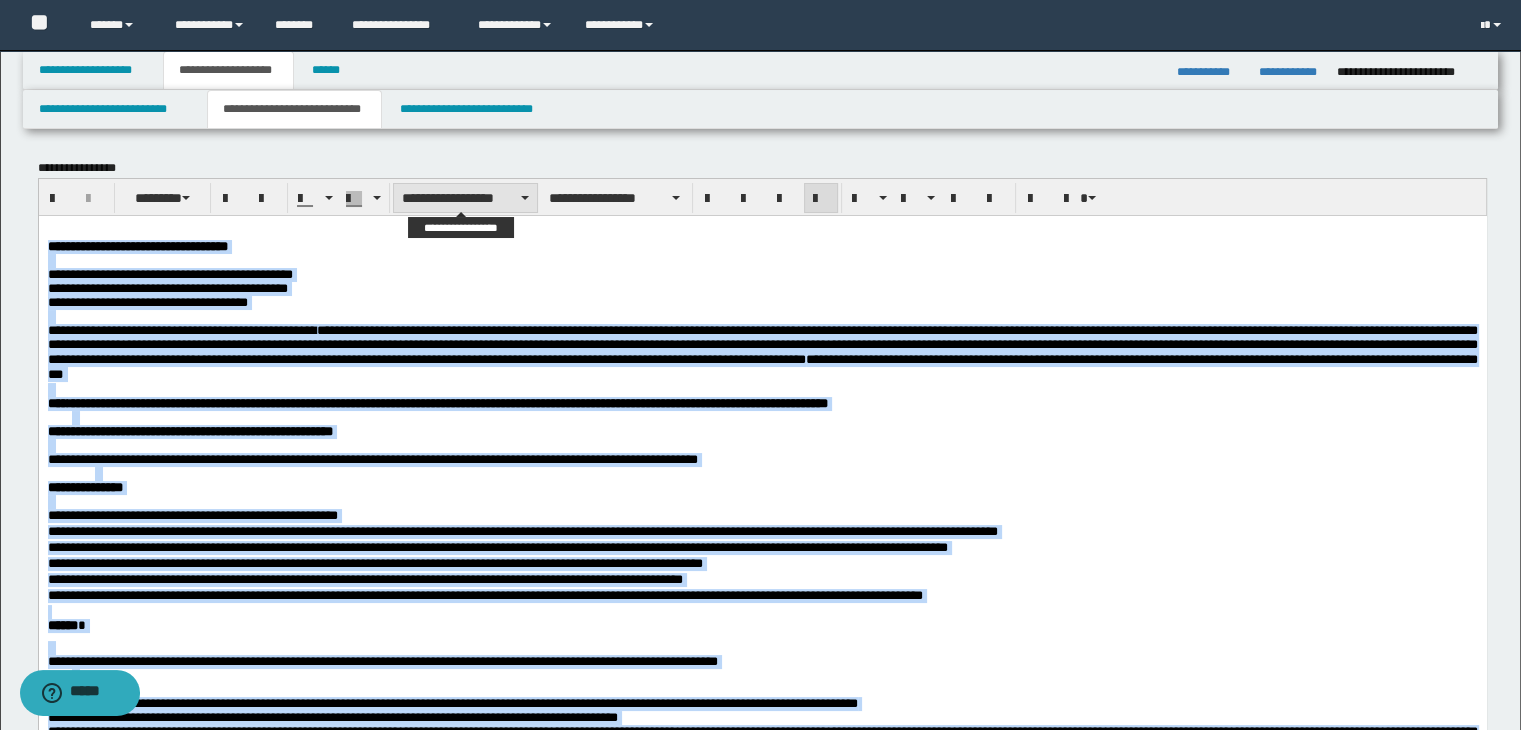 click at bounding box center (525, 198) 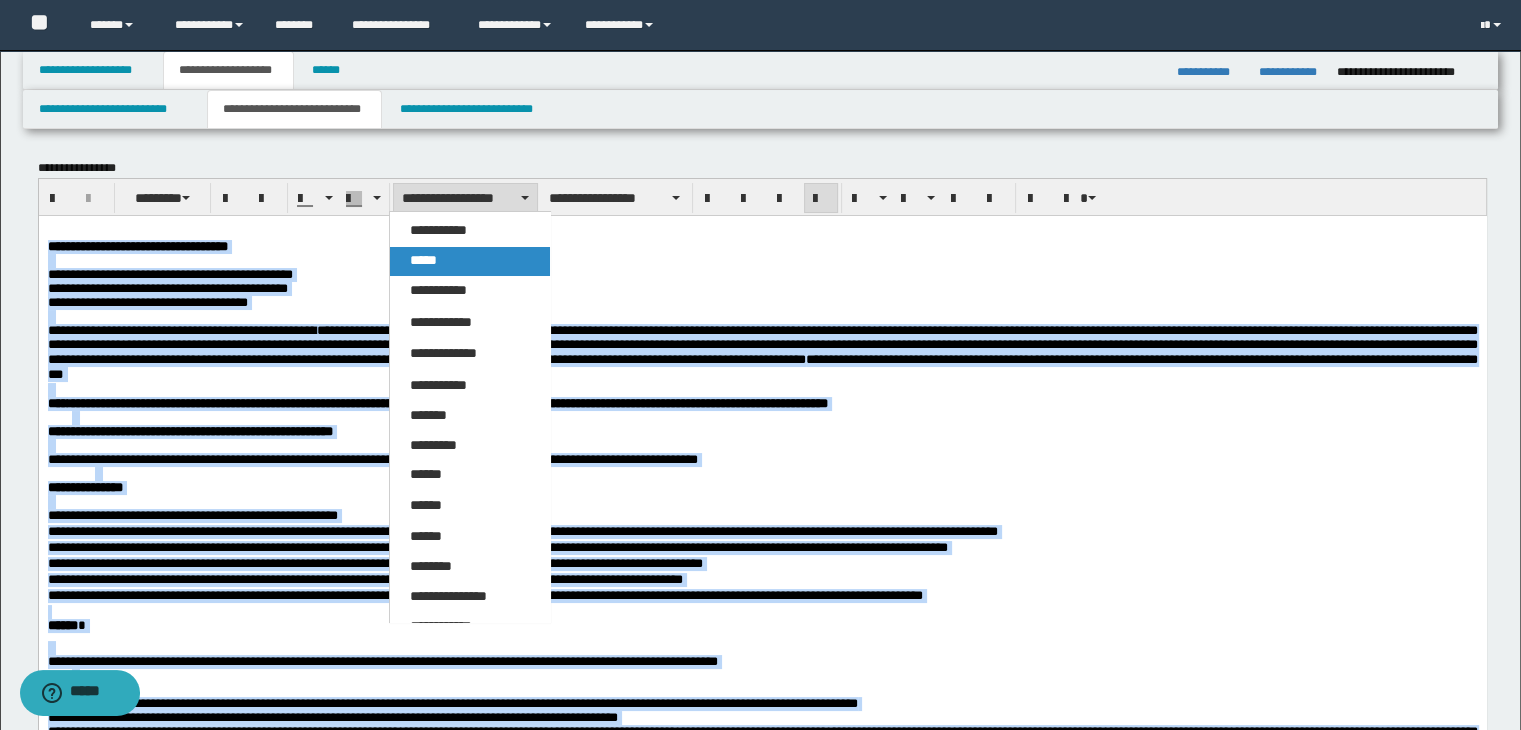 drag, startPoint x: 492, startPoint y: 249, endPoint x: 502, endPoint y: 7, distance: 242.20653 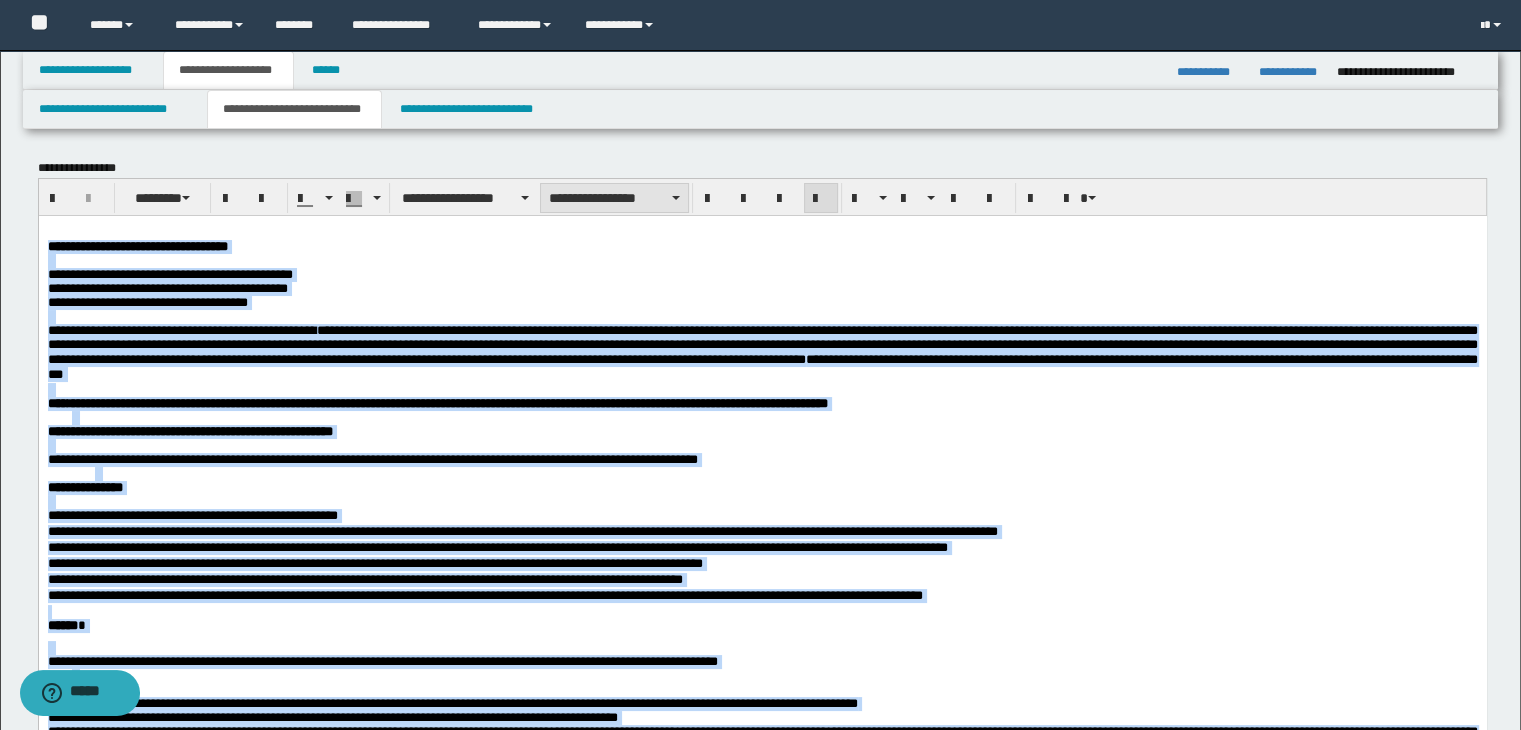 click on "**********" at bounding box center (614, 198) 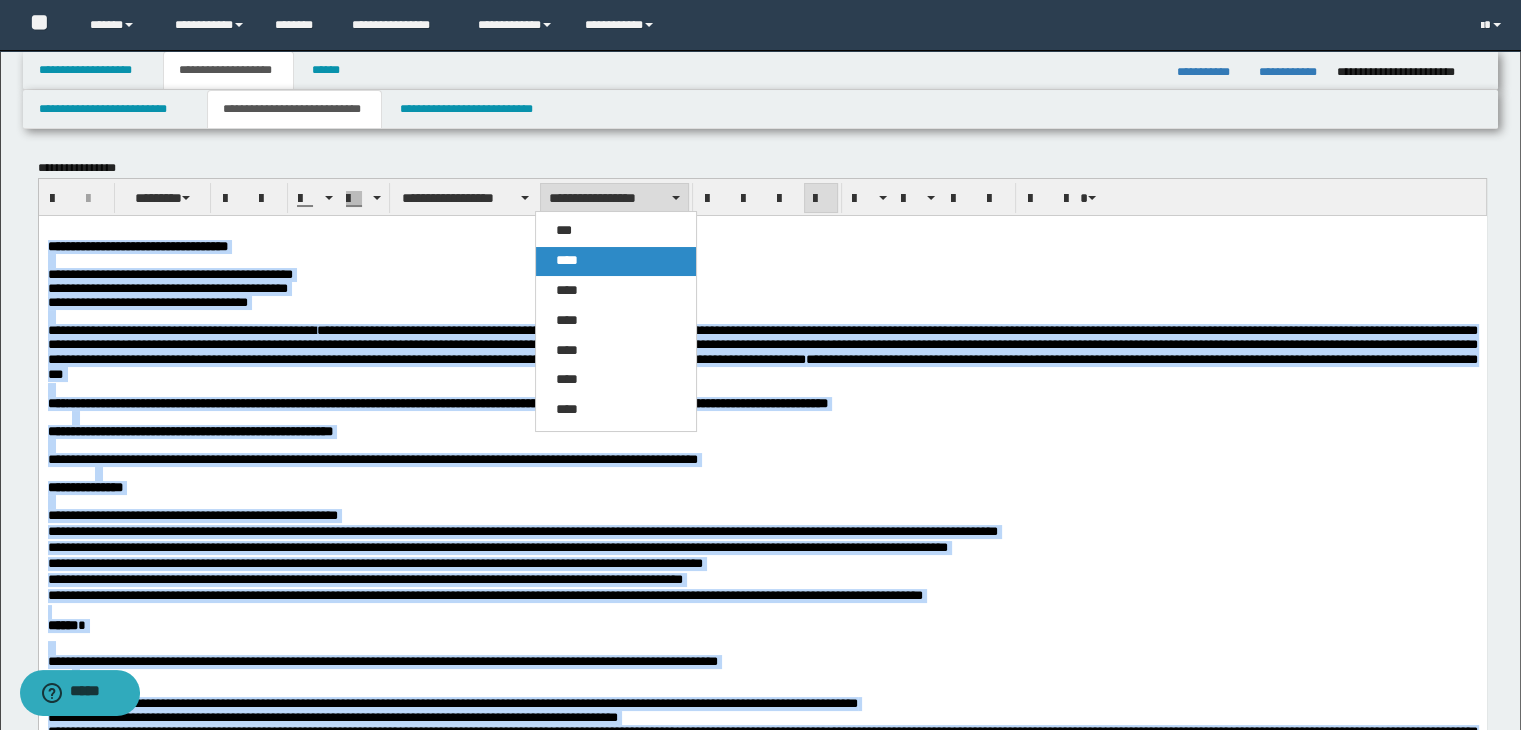 click on "****" at bounding box center (616, 261) 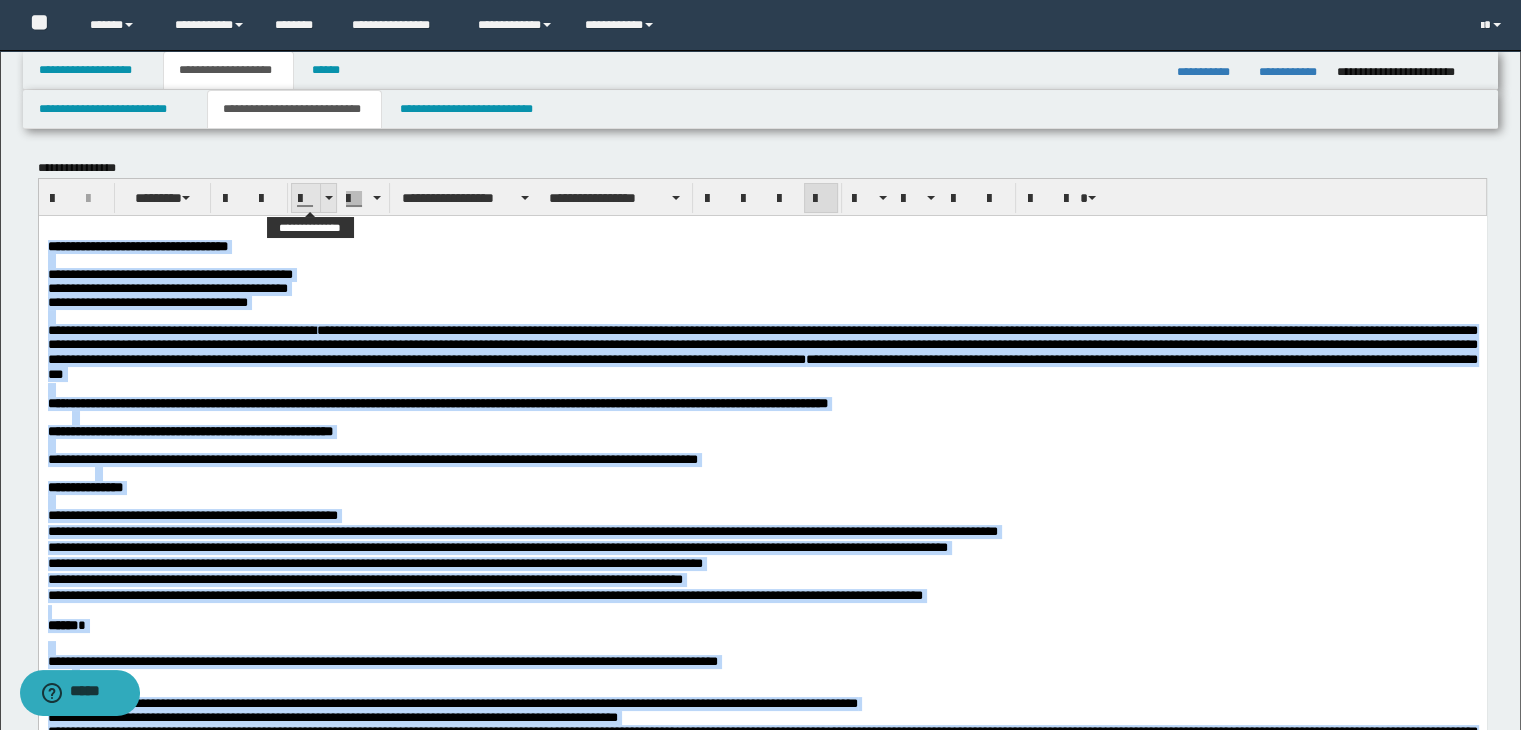 click at bounding box center (328, 198) 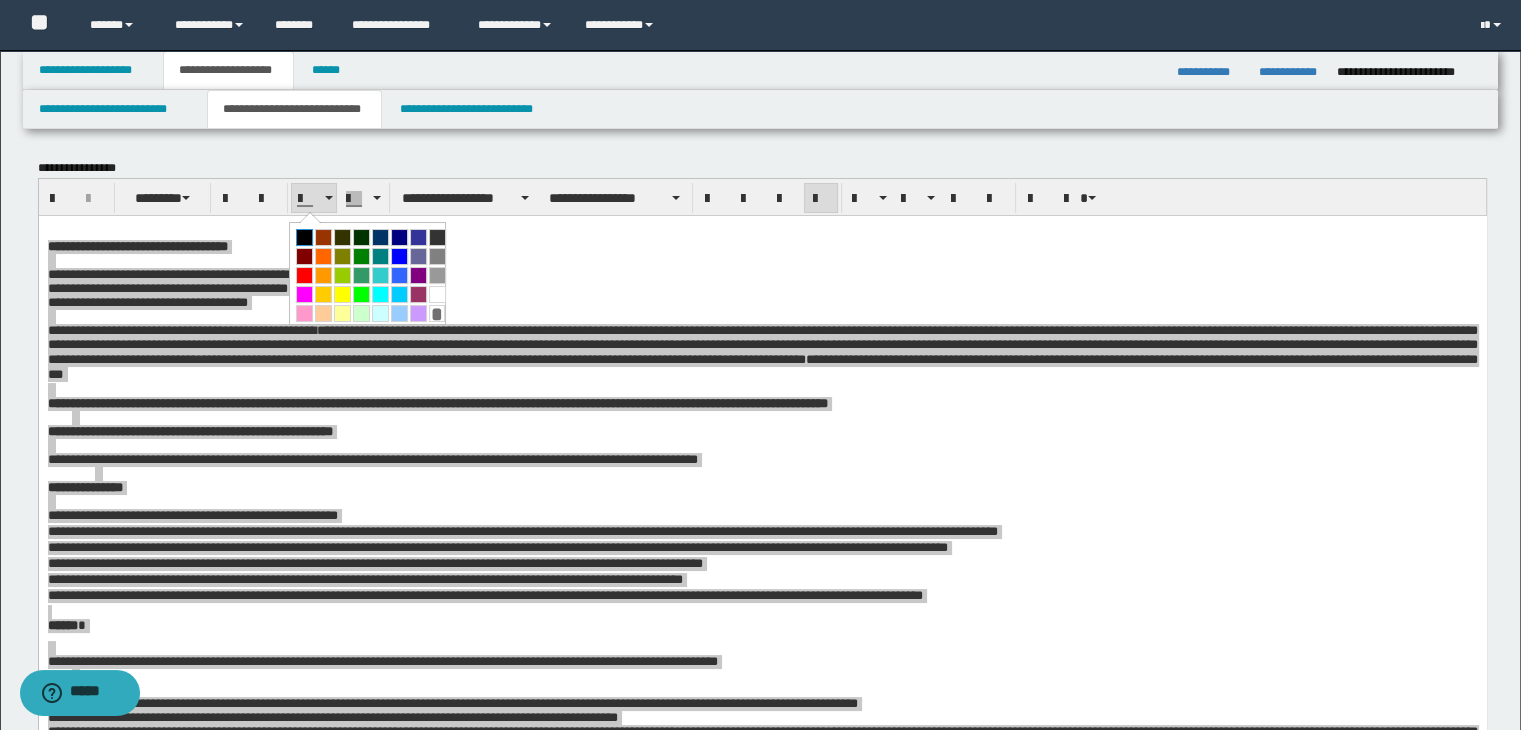 click at bounding box center [304, 237] 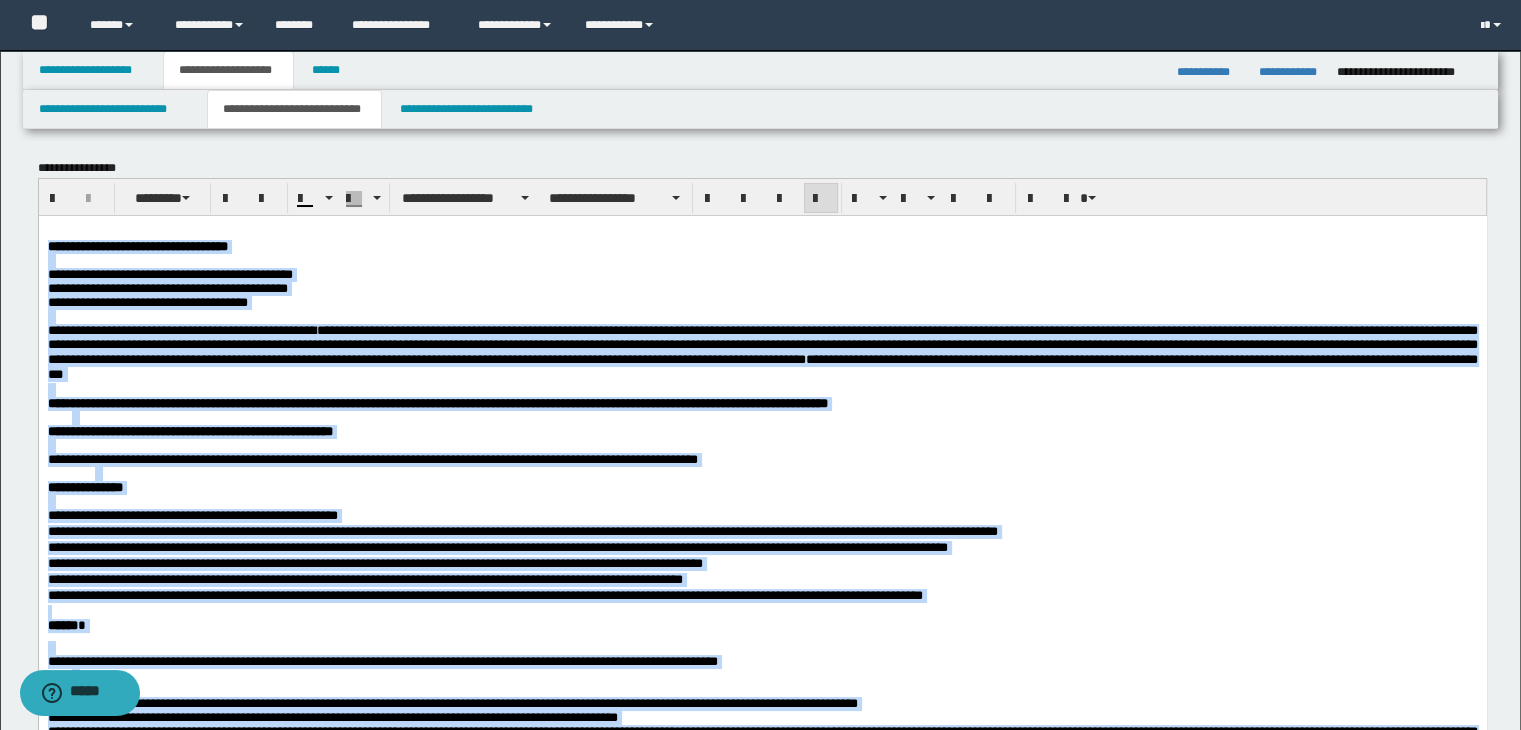 click on "**********" at bounding box center (762, 246) 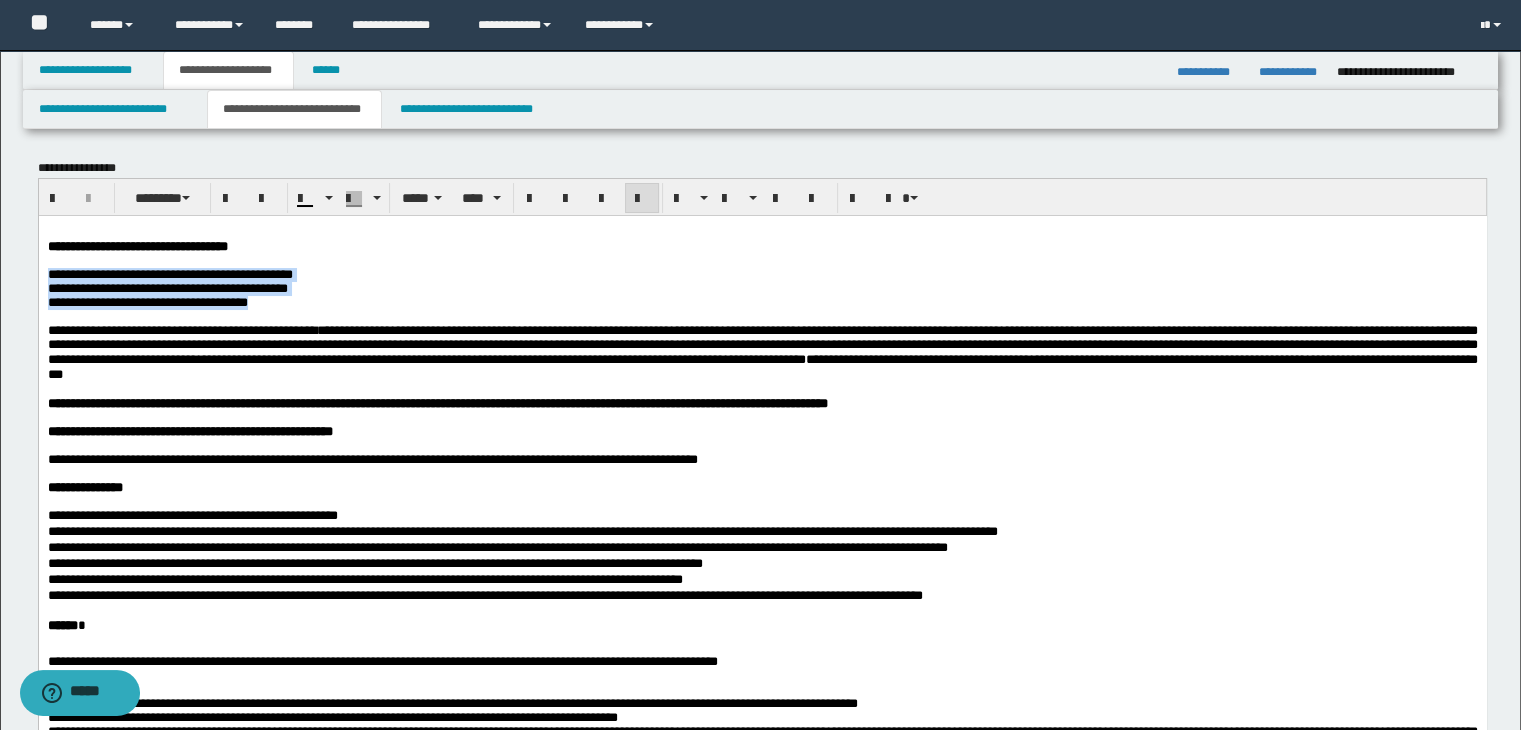 drag, startPoint x: 346, startPoint y: 313, endPoint x: 20, endPoint y: 269, distance: 328.95593 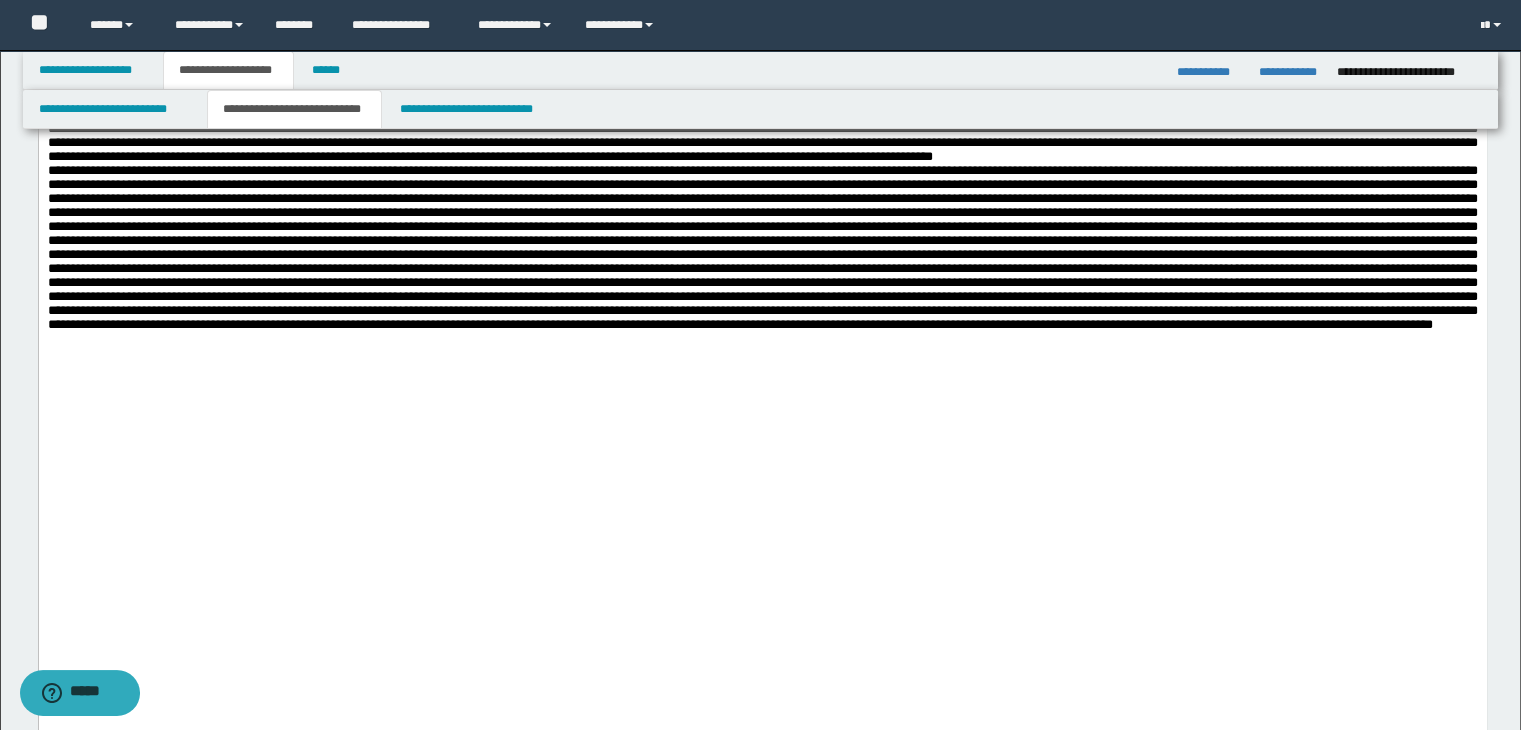scroll, scrollTop: 1900, scrollLeft: 0, axis: vertical 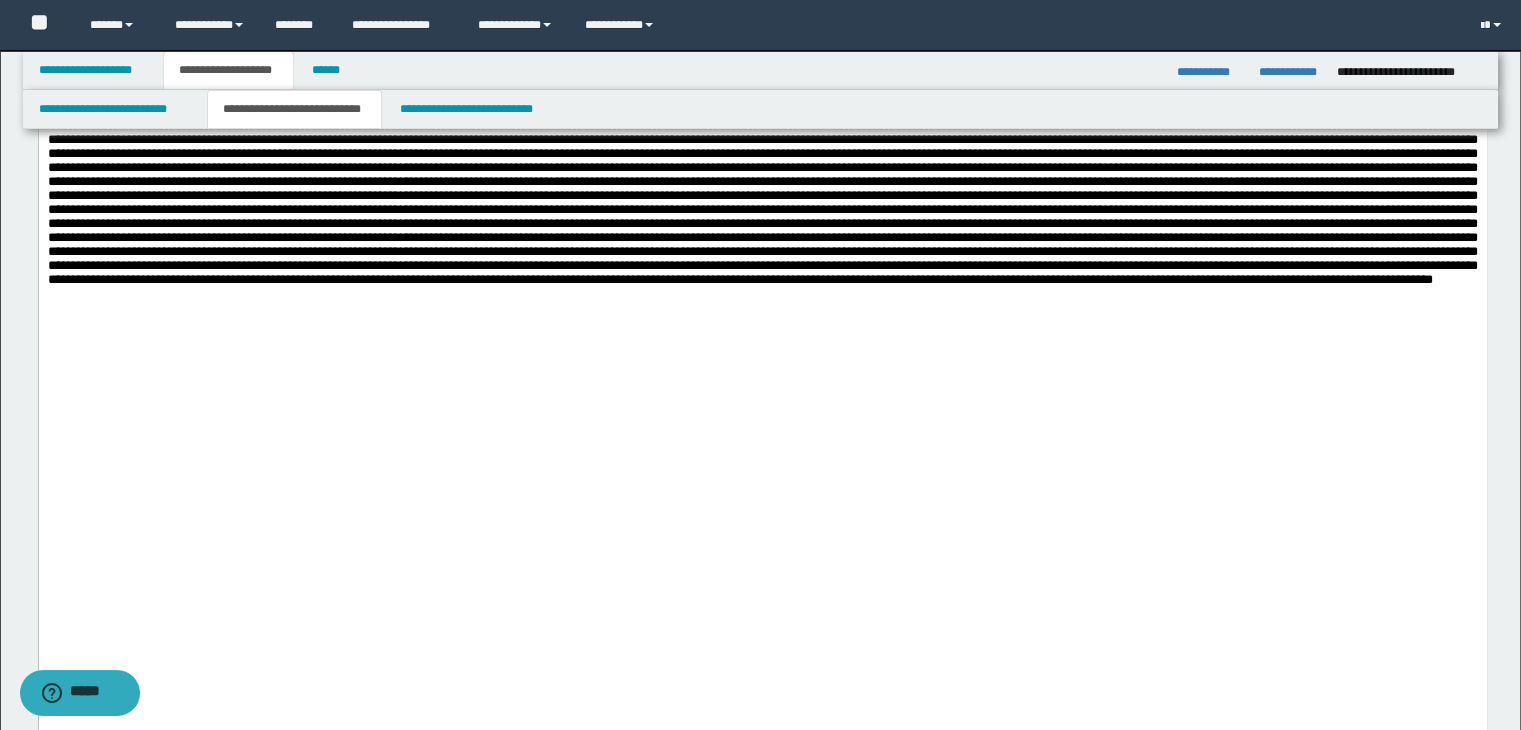 drag, startPoint x: 520, startPoint y: 284, endPoint x: 103, endPoint y: 286, distance: 417.0048 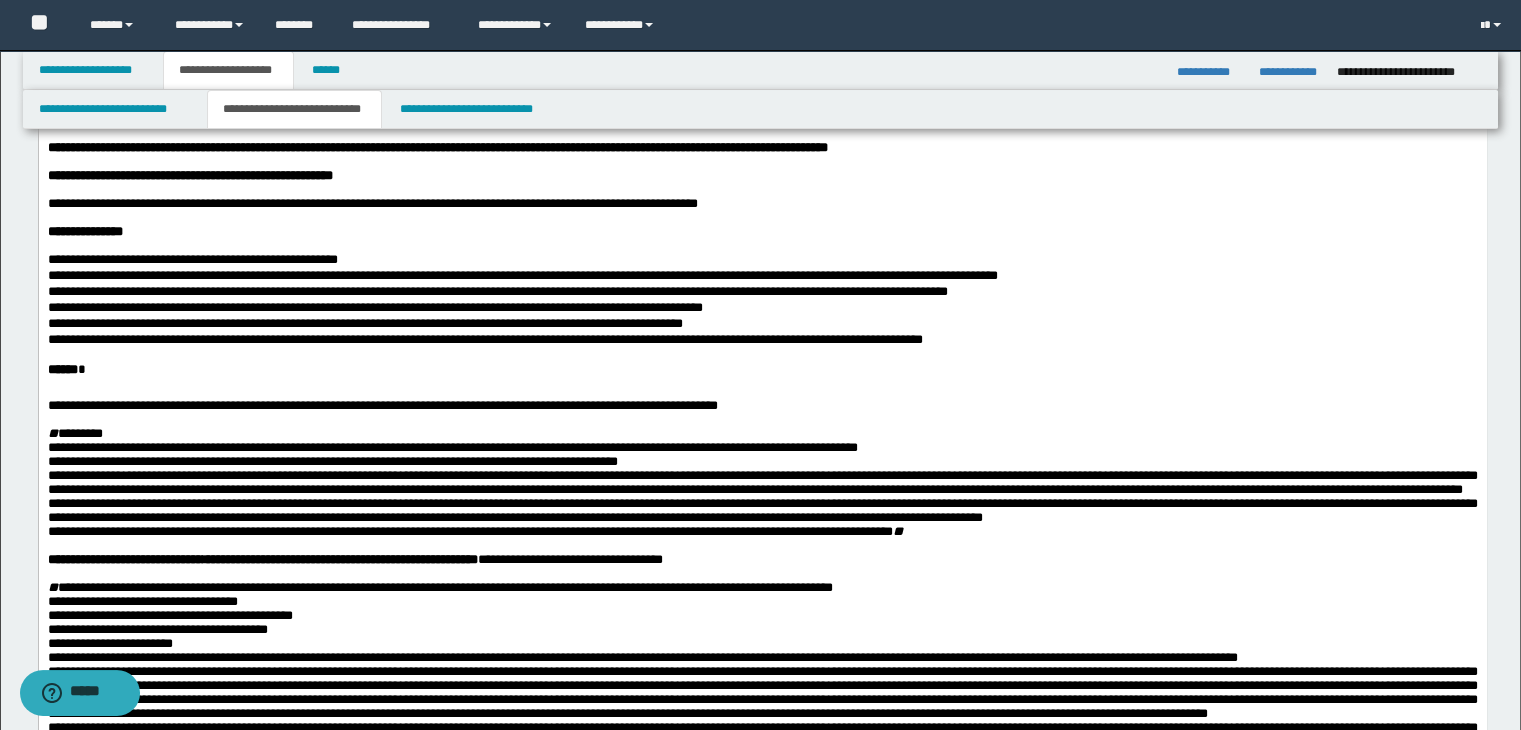 scroll, scrollTop: 0, scrollLeft: 0, axis: both 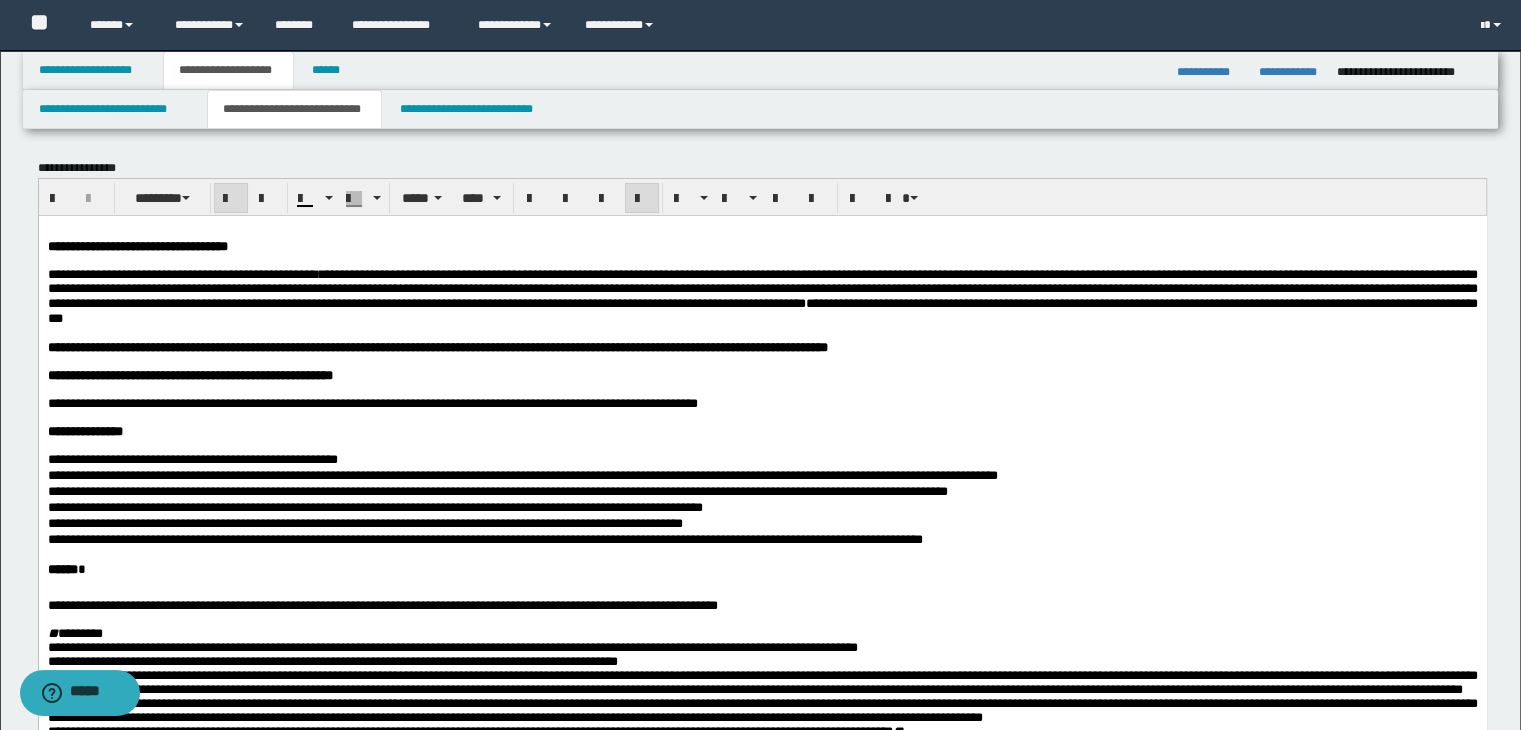 click at bounding box center (231, 199) 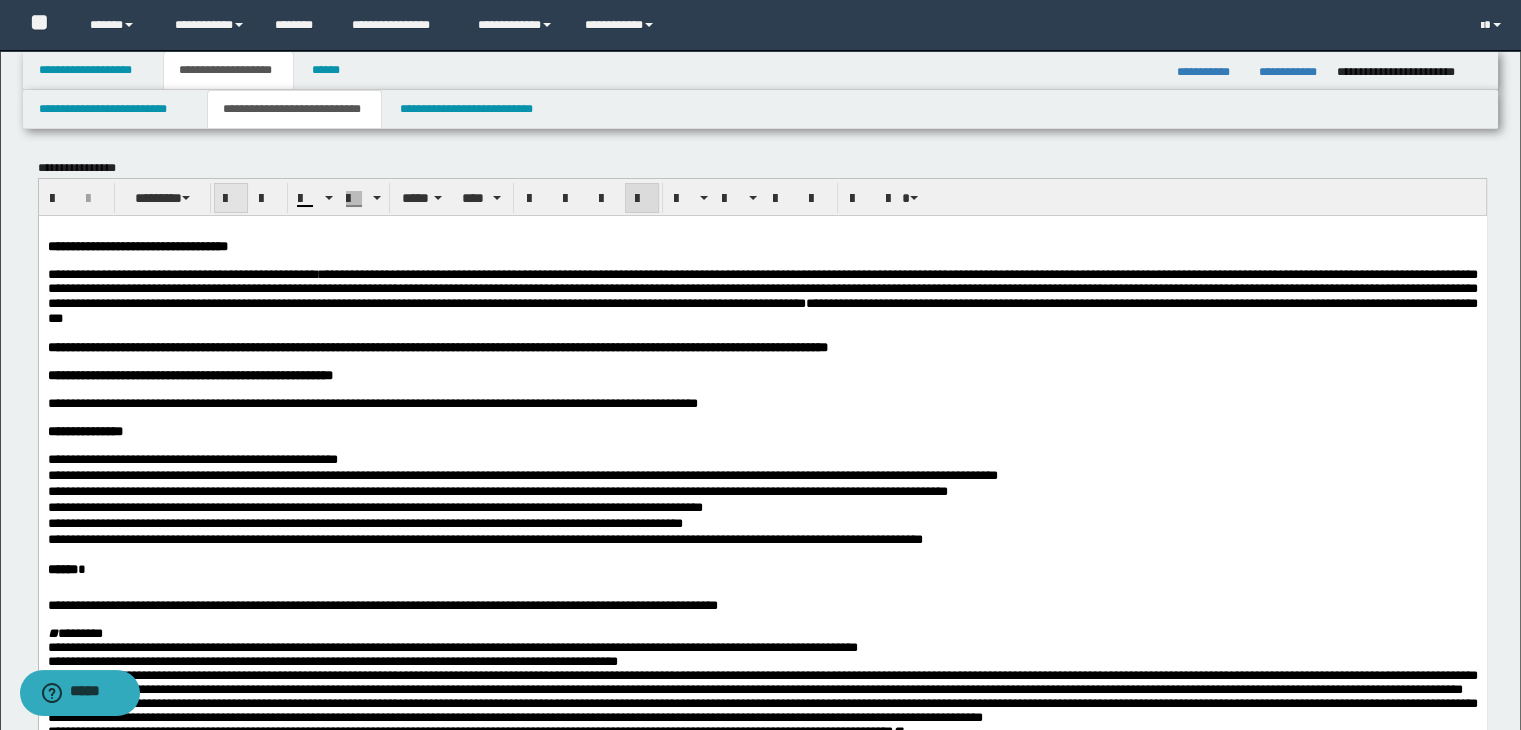 click at bounding box center [231, 199] 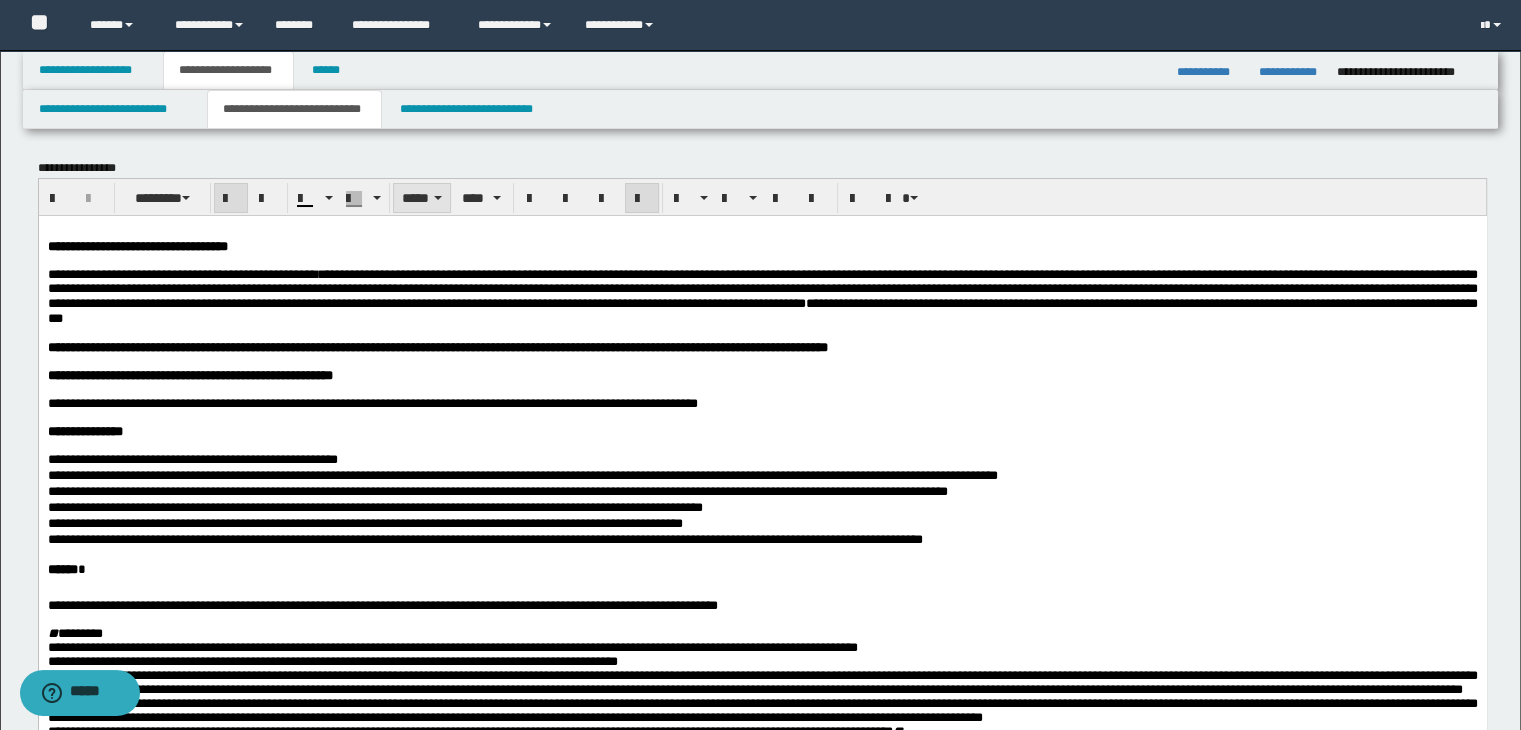 click at bounding box center [438, 198] 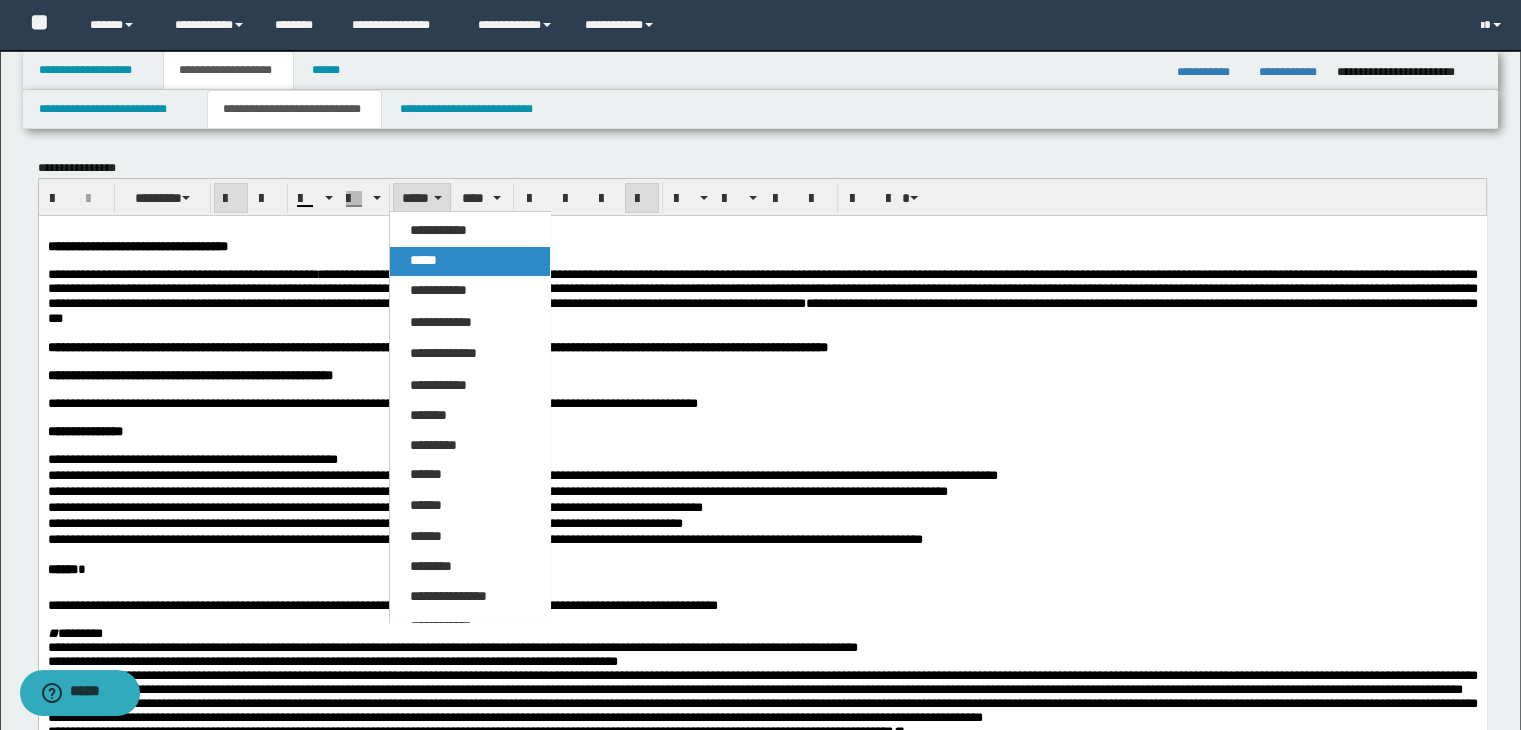 drag, startPoint x: 418, startPoint y: 269, endPoint x: 436, endPoint y: 53, distance: 216.7487 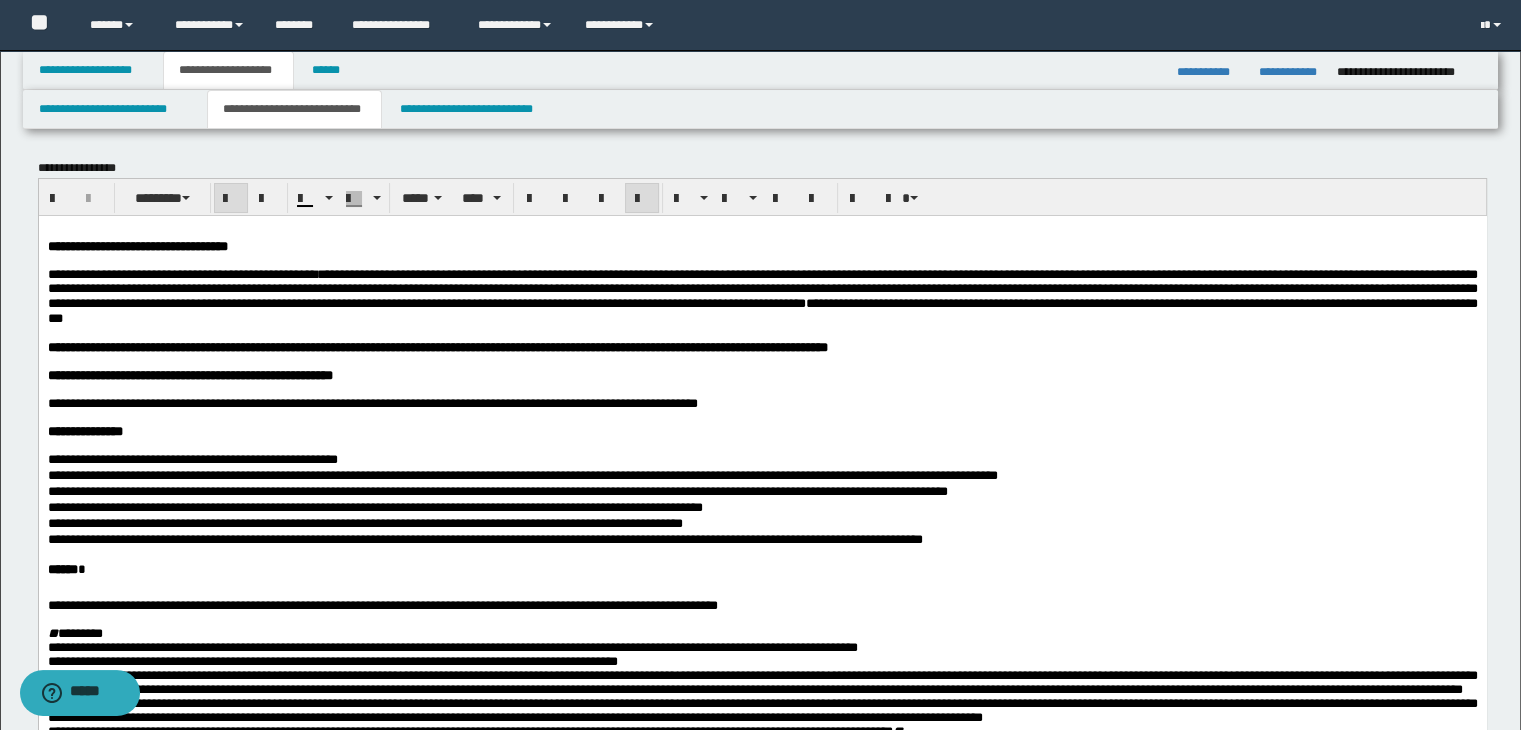 click at bounding box center [762, 260] 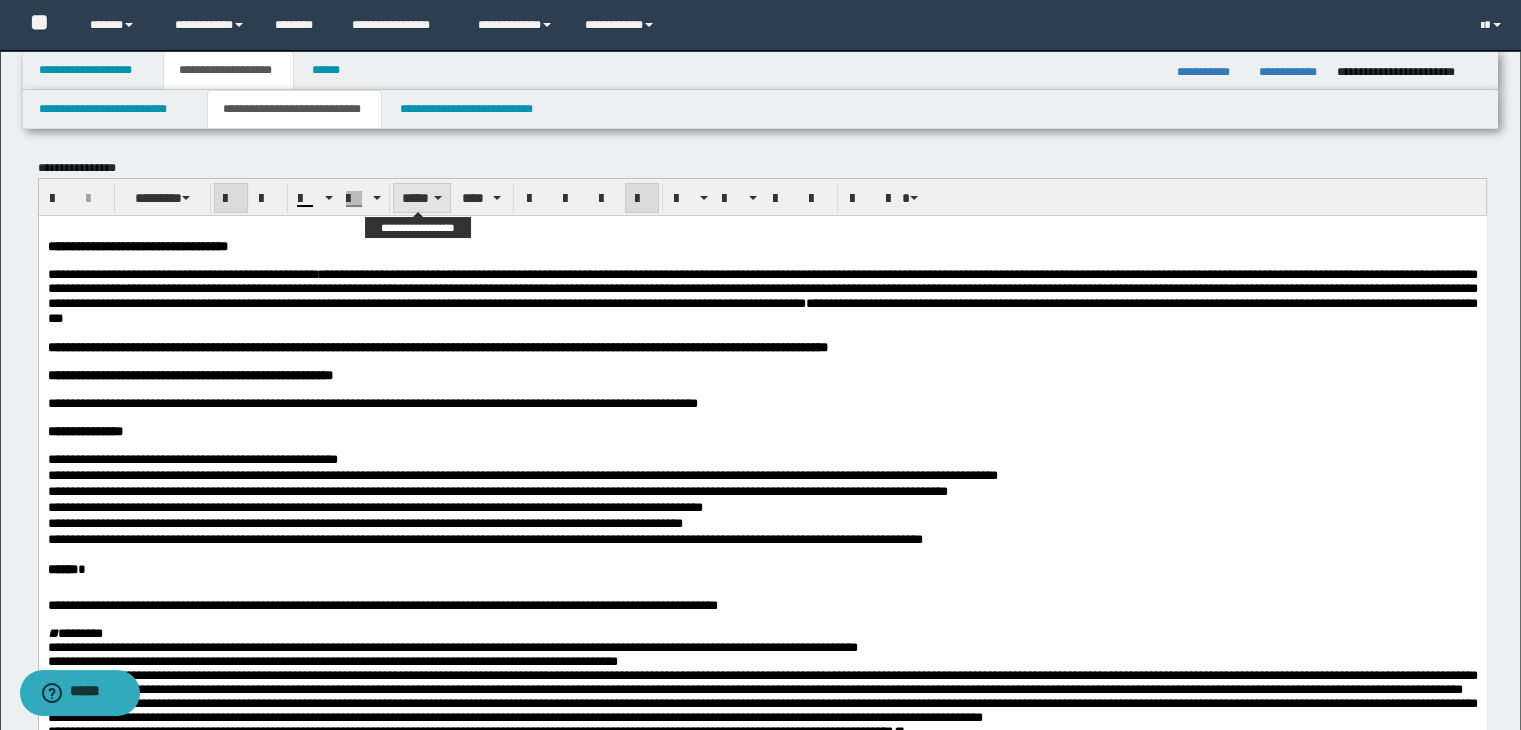 click on "*****" at bounding box center [422, 198] 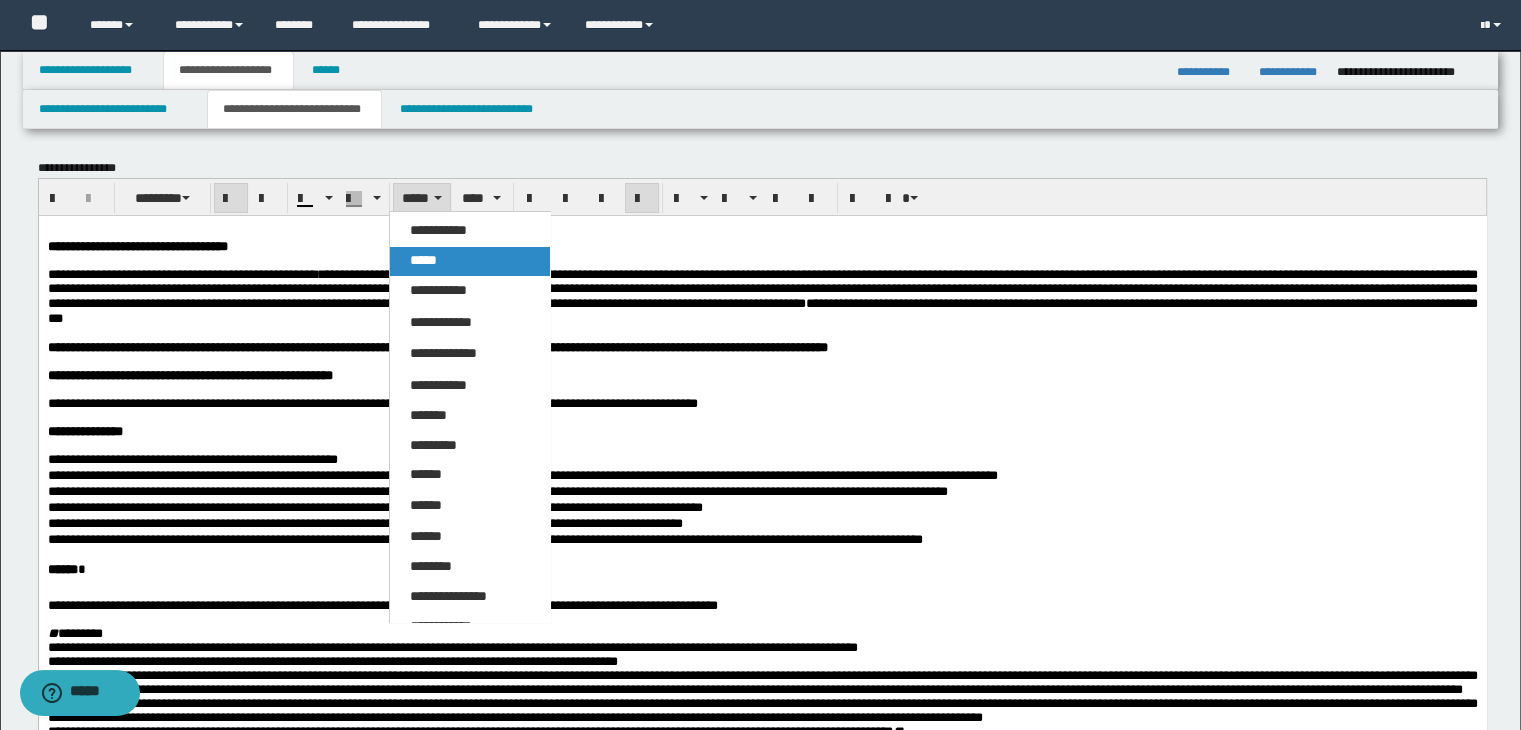 click on "*****" at bounding box center (423, 260) 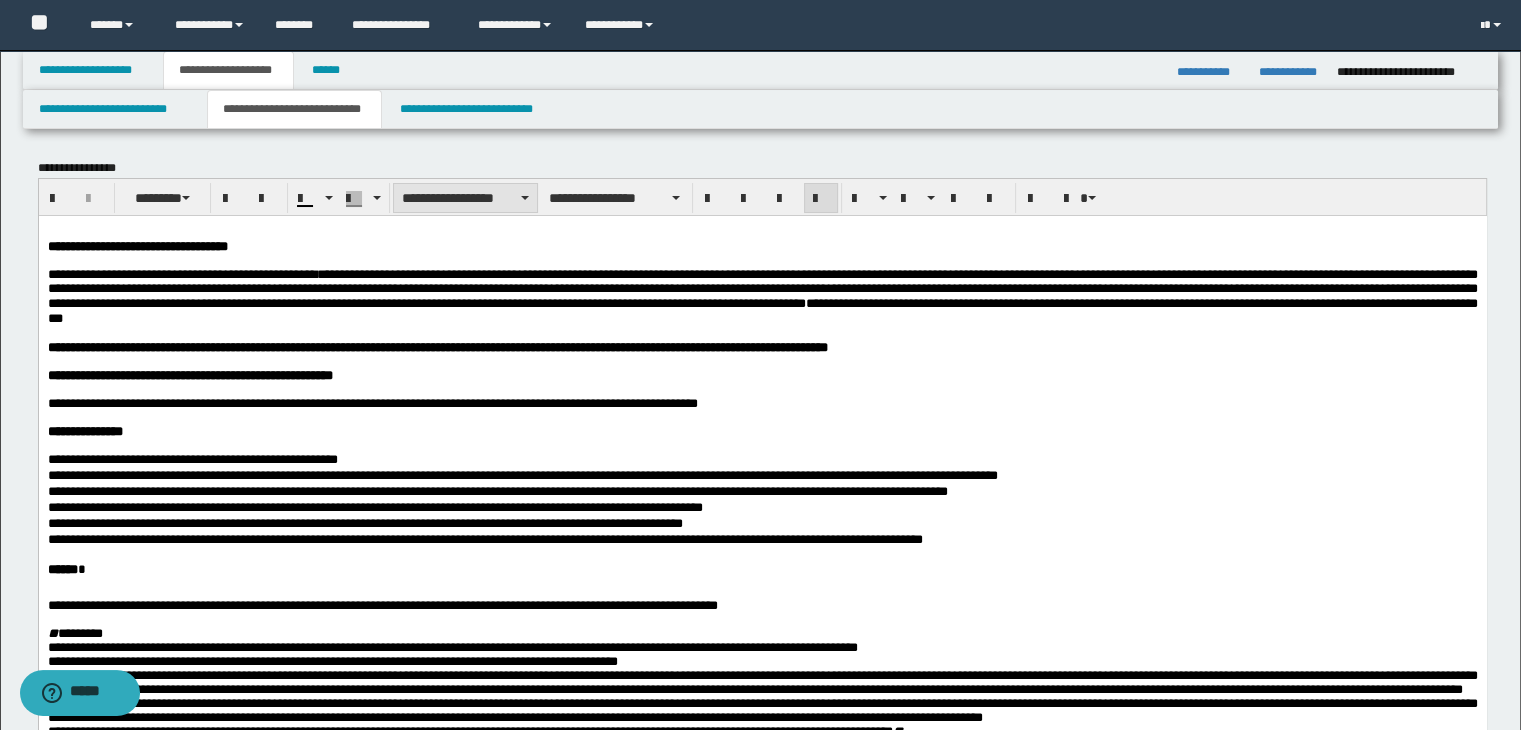 click on "**********" at bounding box center [465, 198] 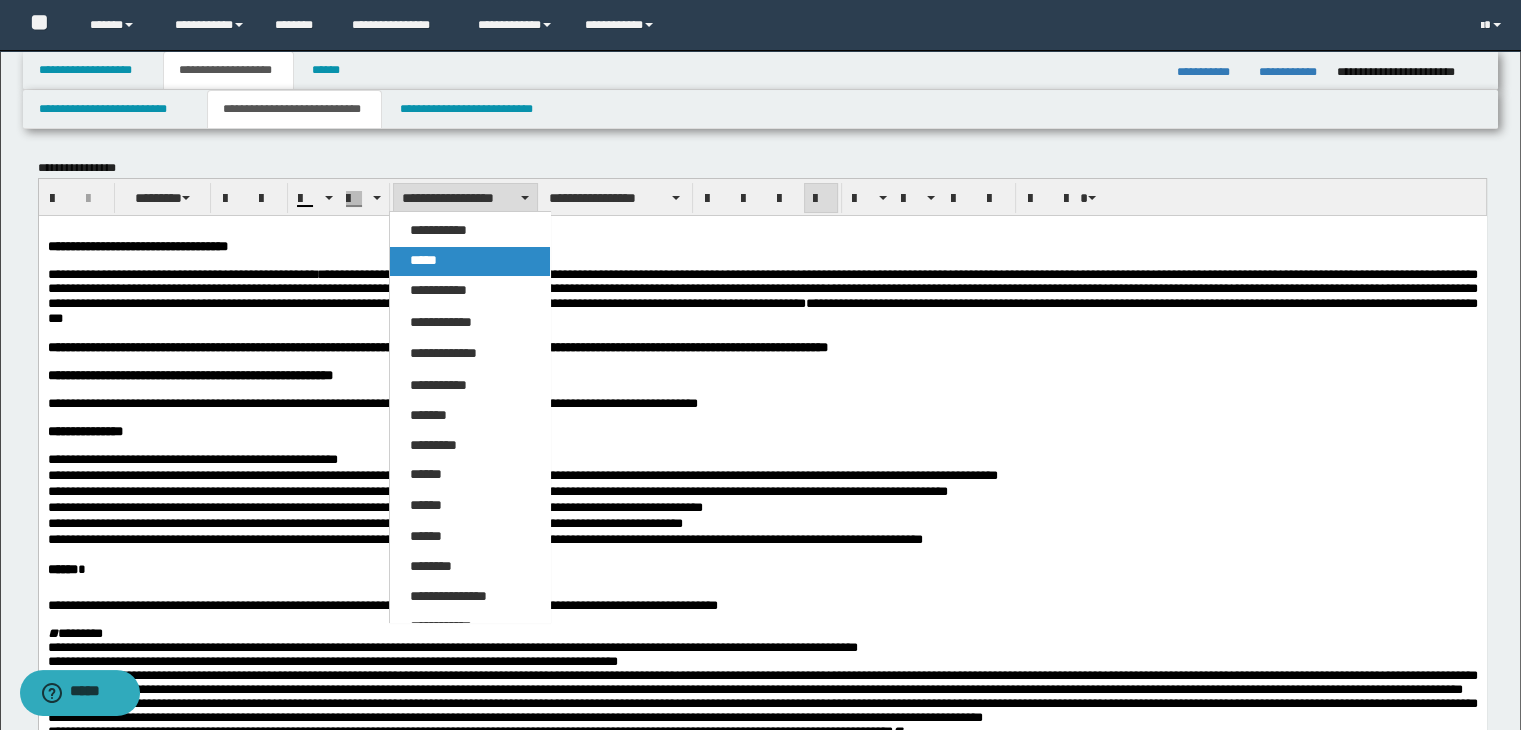 click on "*****" at bounding box center (470, 261) 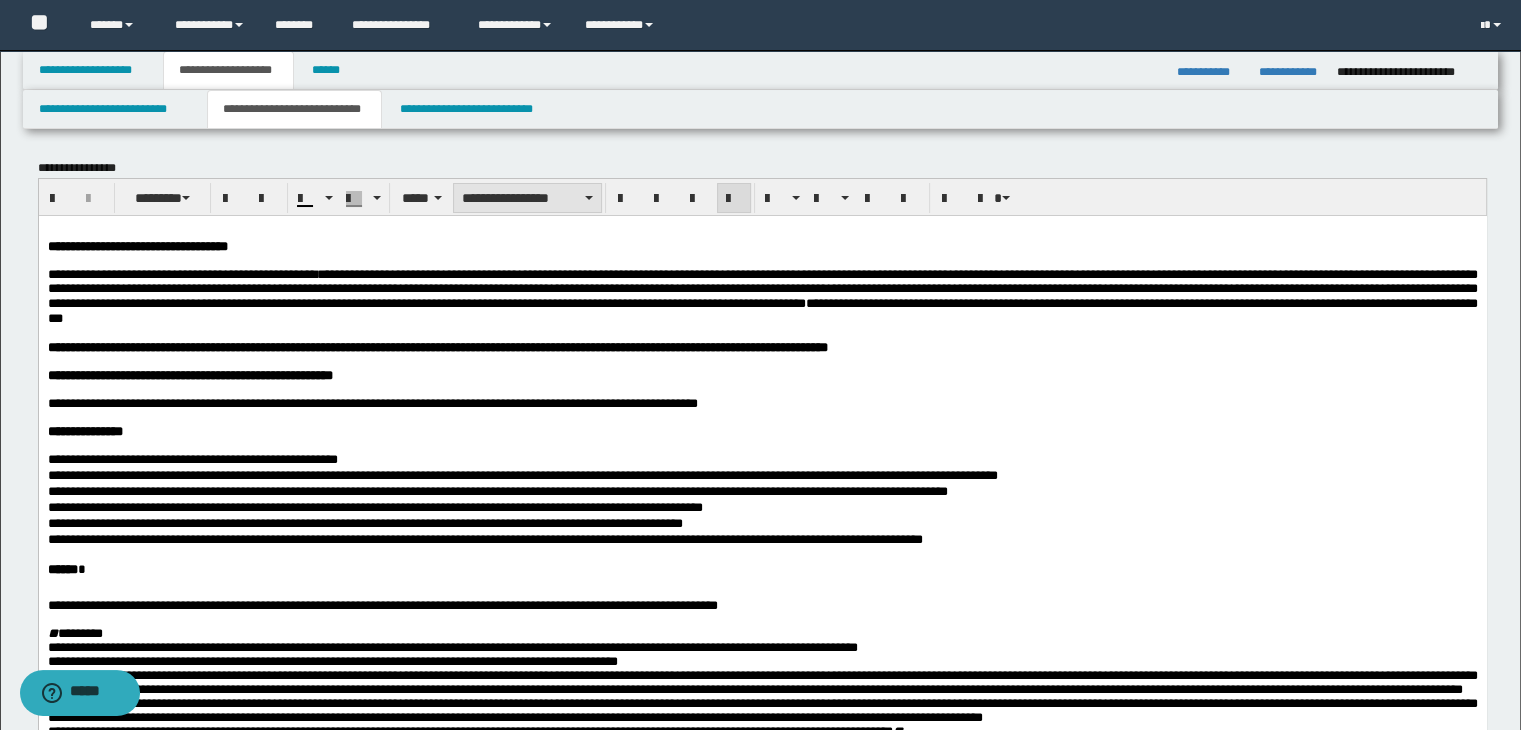 click on "**********" at bounding box center [527, 198] 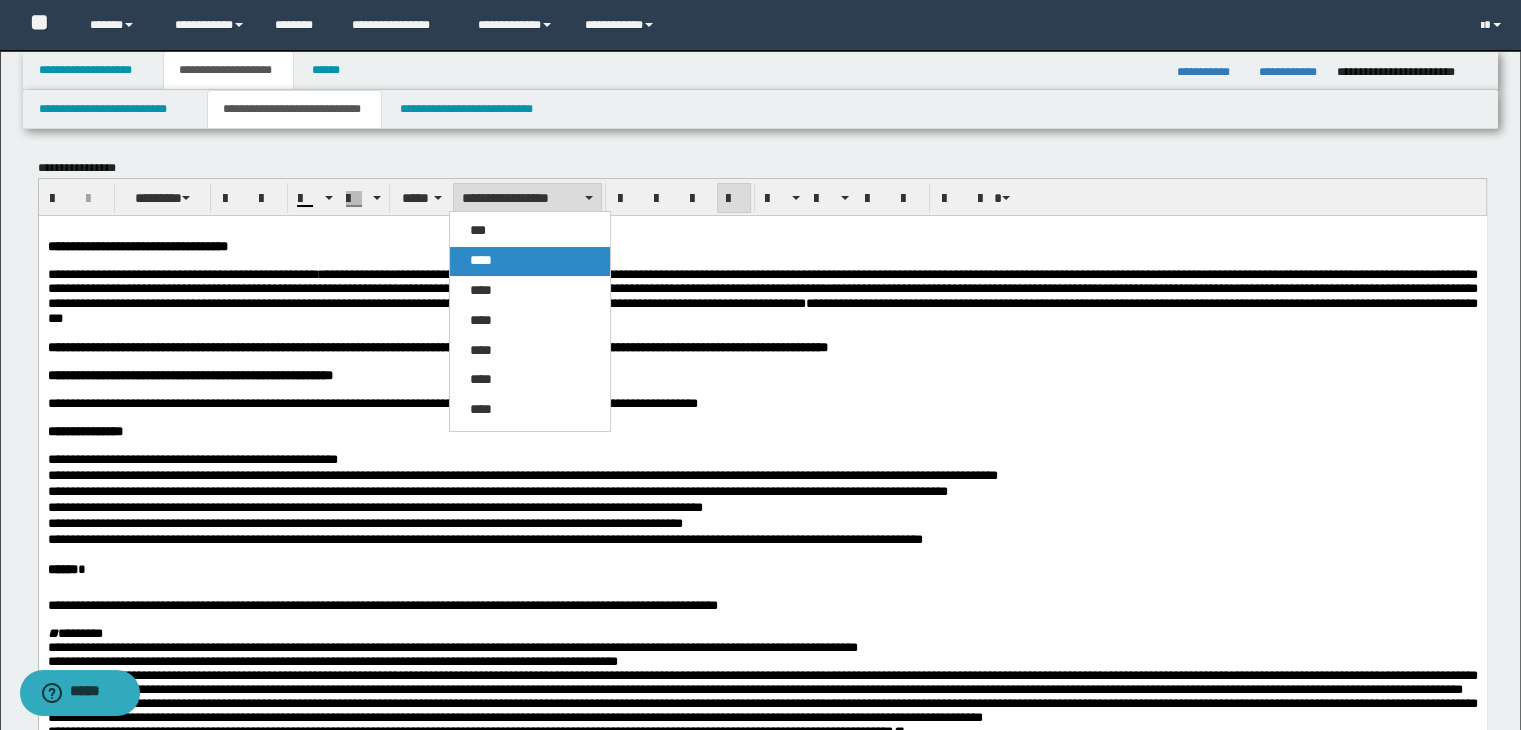 click on "****" at bounding box center [530, 261] 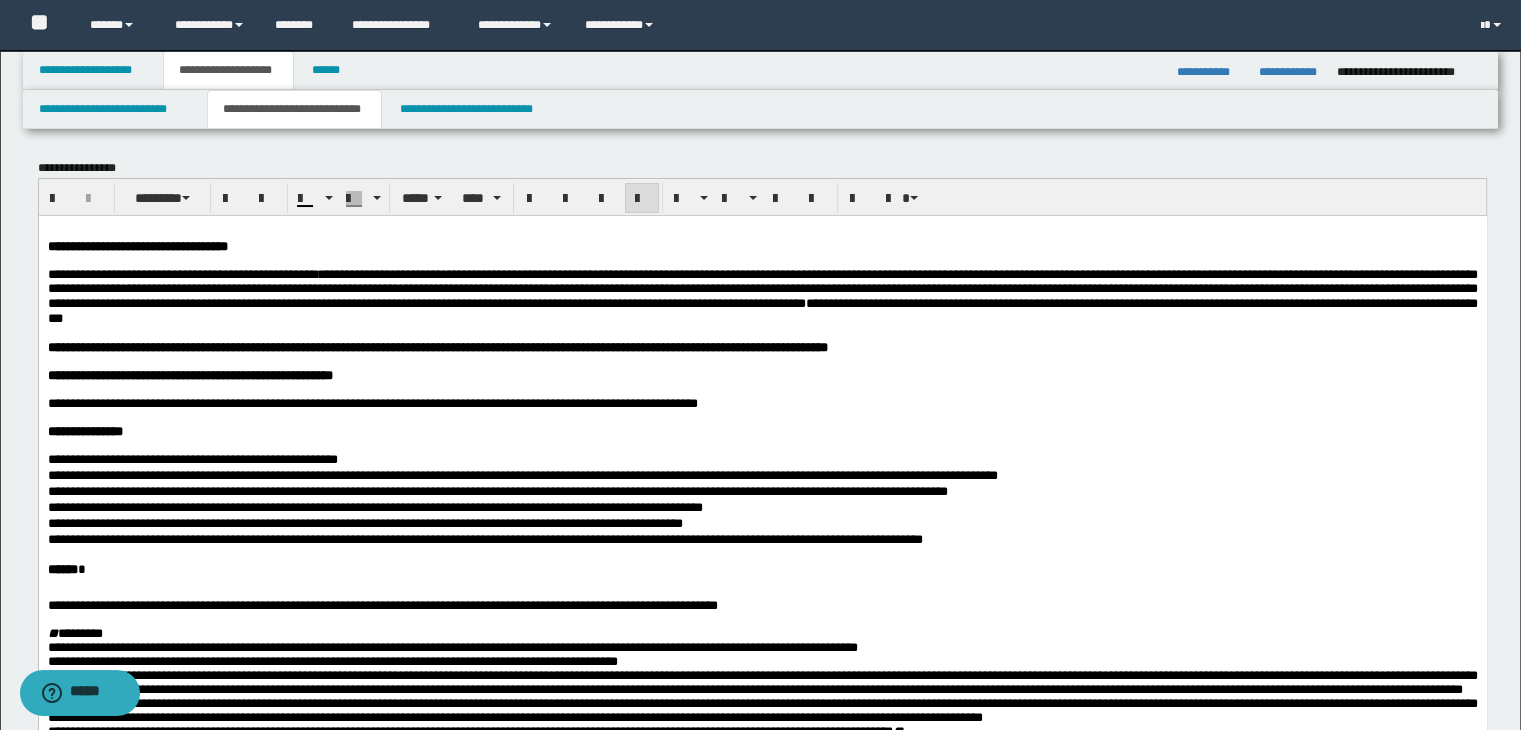 click on "**********" at bounding box center [762, 295] 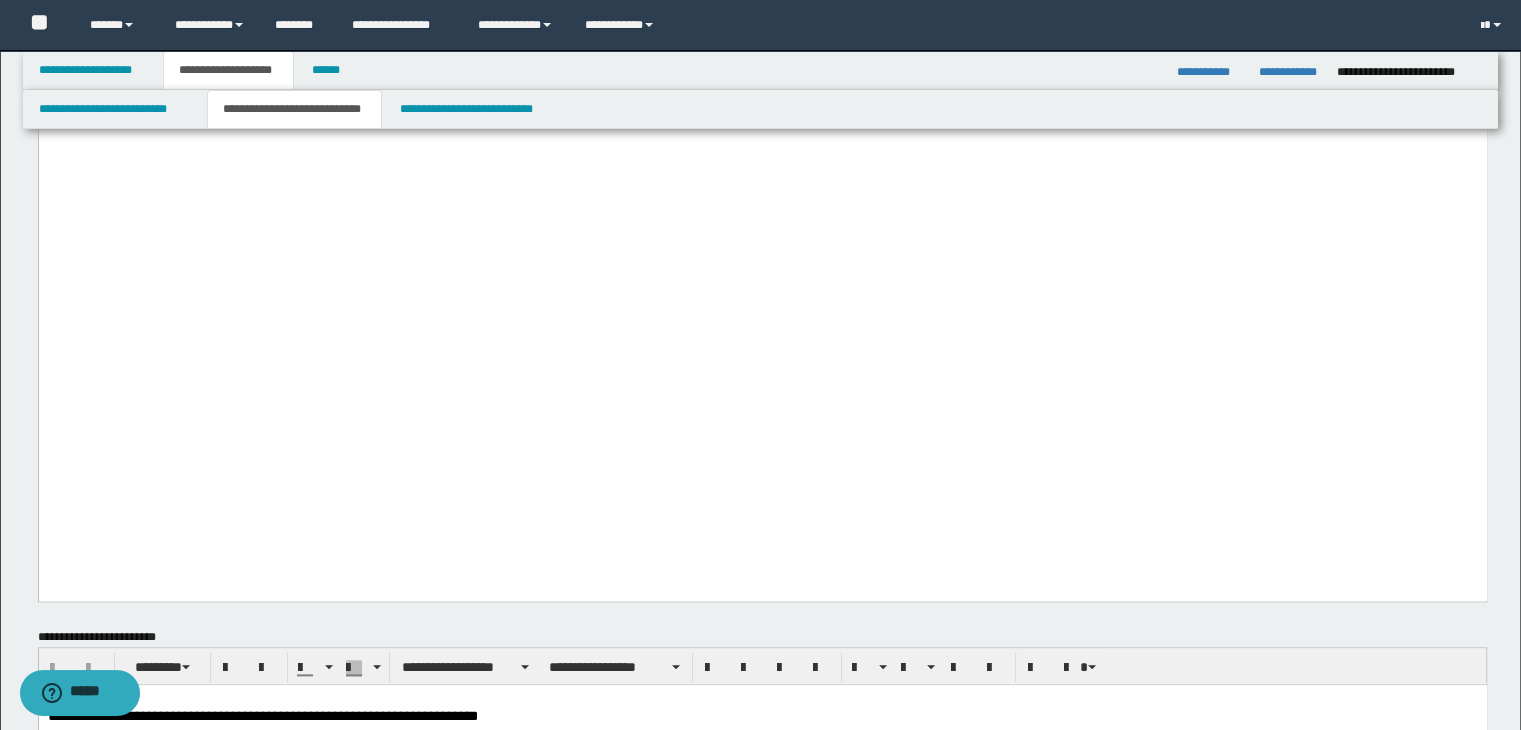 scroll, scrollTop: 1800, scrollLeft: 0, axis: vertical 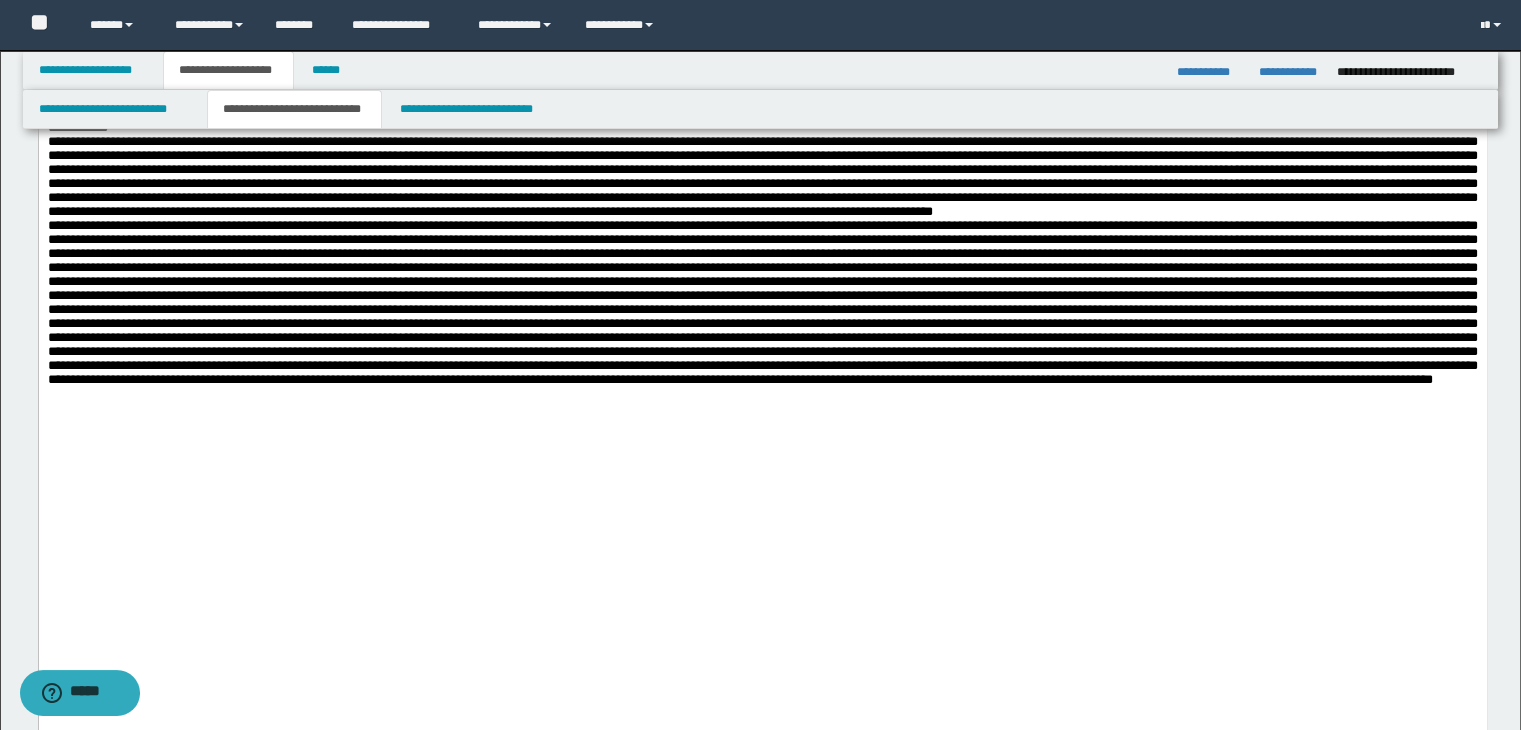 click on "**********" at bounding box center (762, 100) 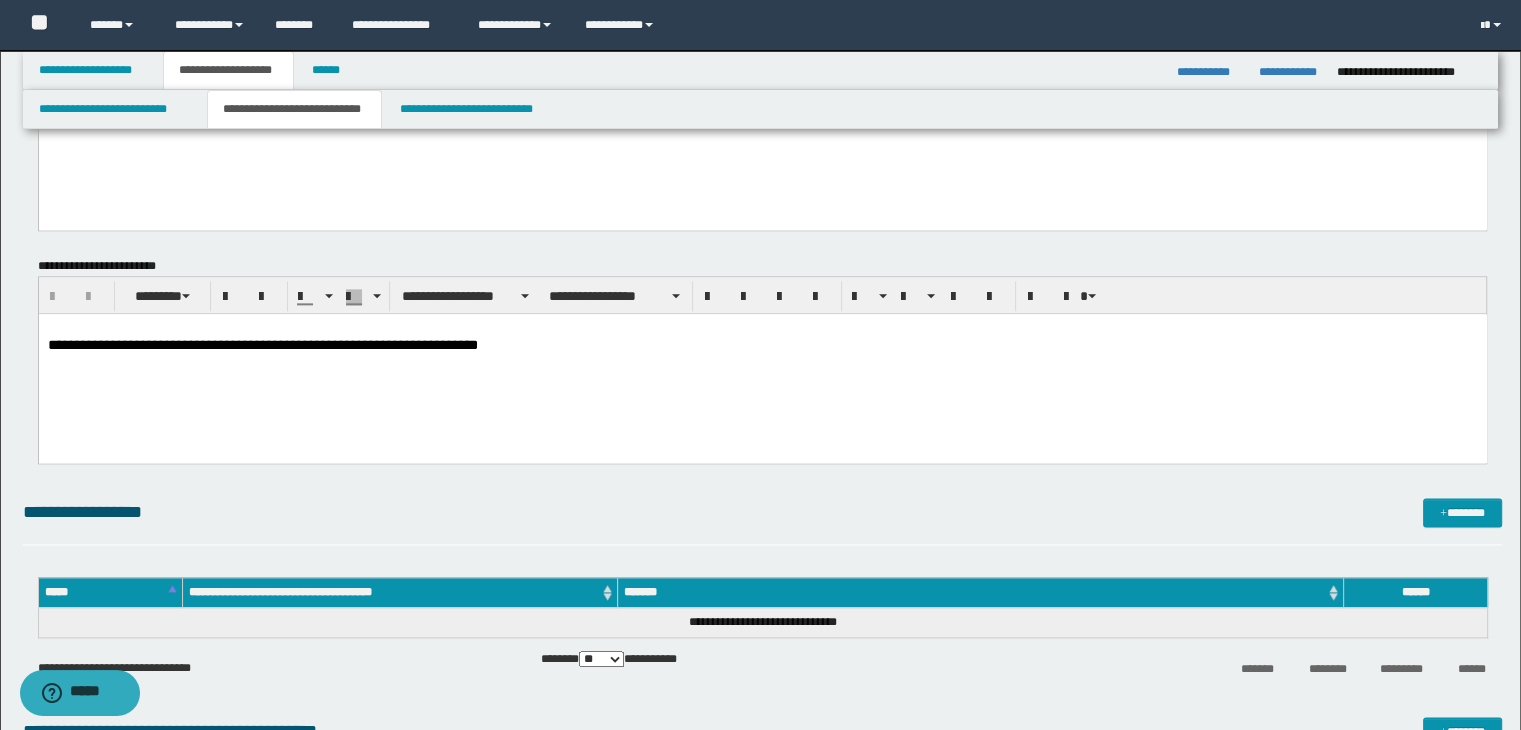 scroll, scrollTop: 2300, scrollLeft: 0, axis: vertical 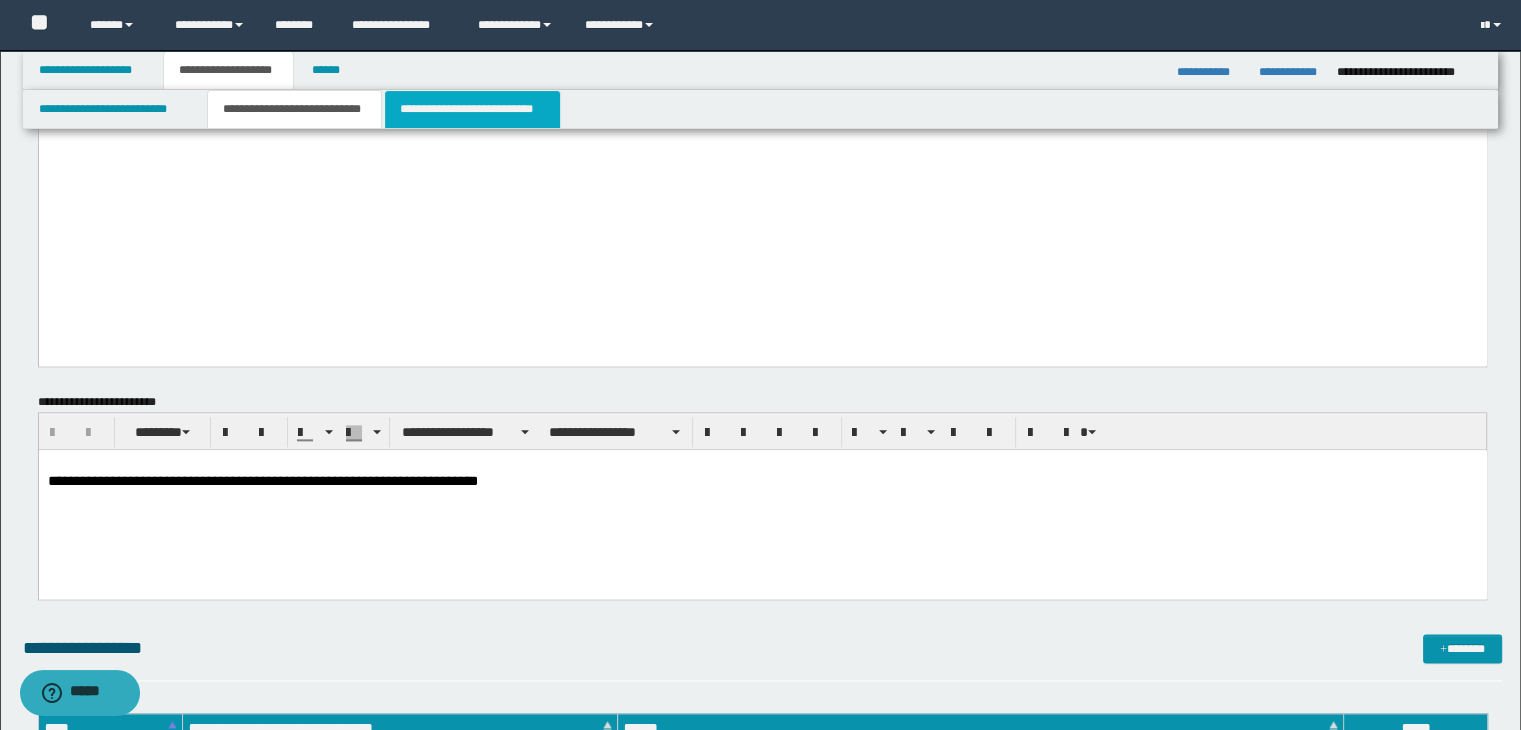 click on "**********" at bounding box center [472, 109] 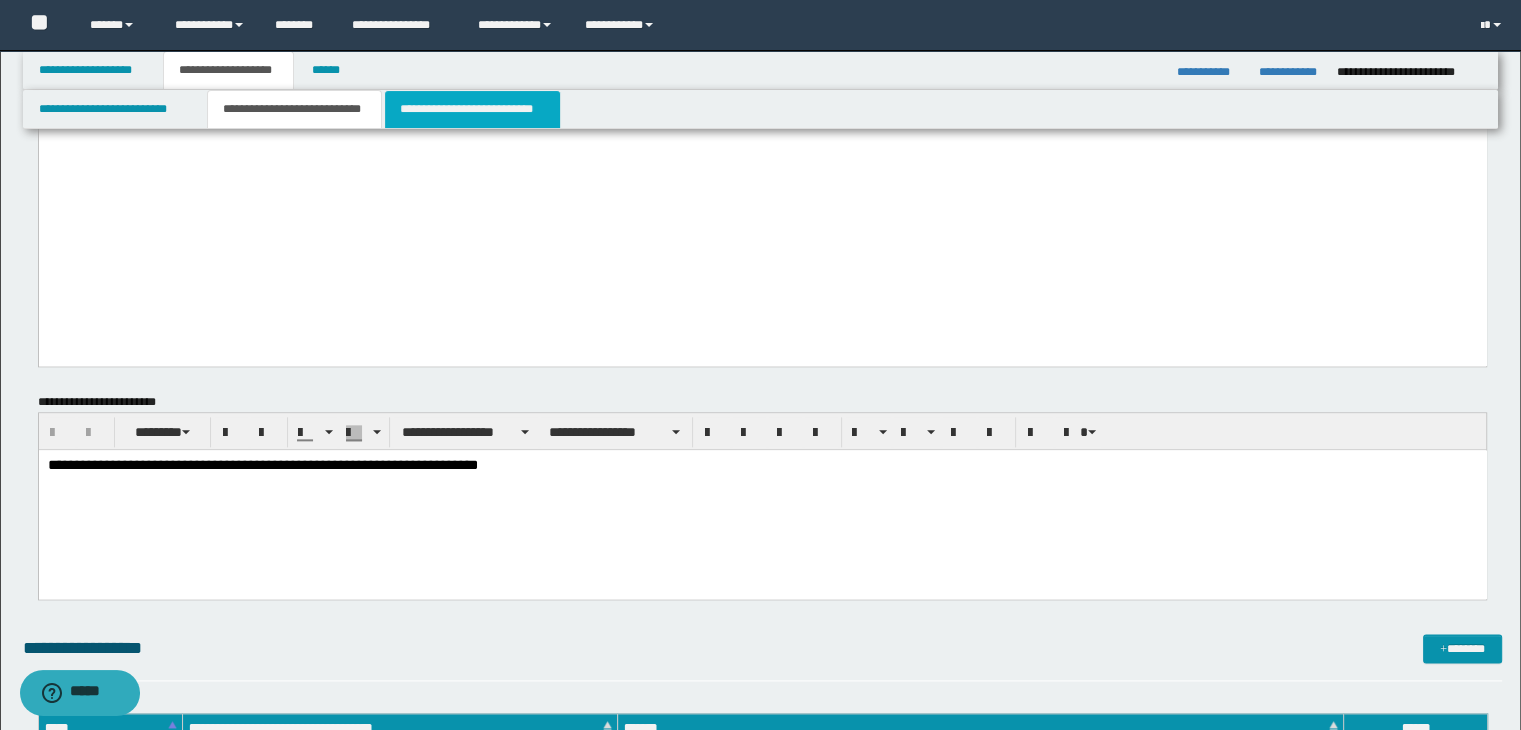 scroll, scrollTop: 1964, scrollLeft: 0, axis: vertical 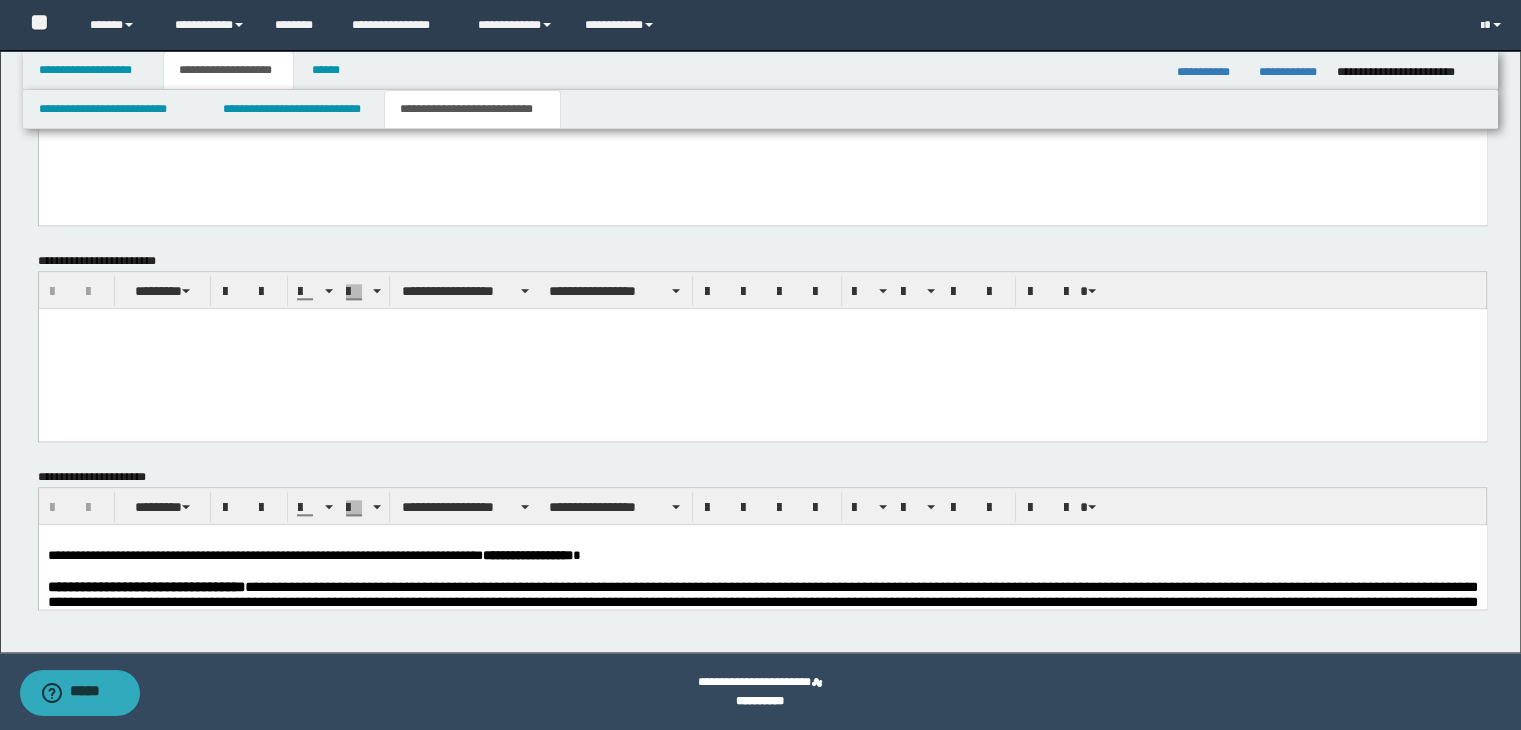 click at bounding box center [774, 571] 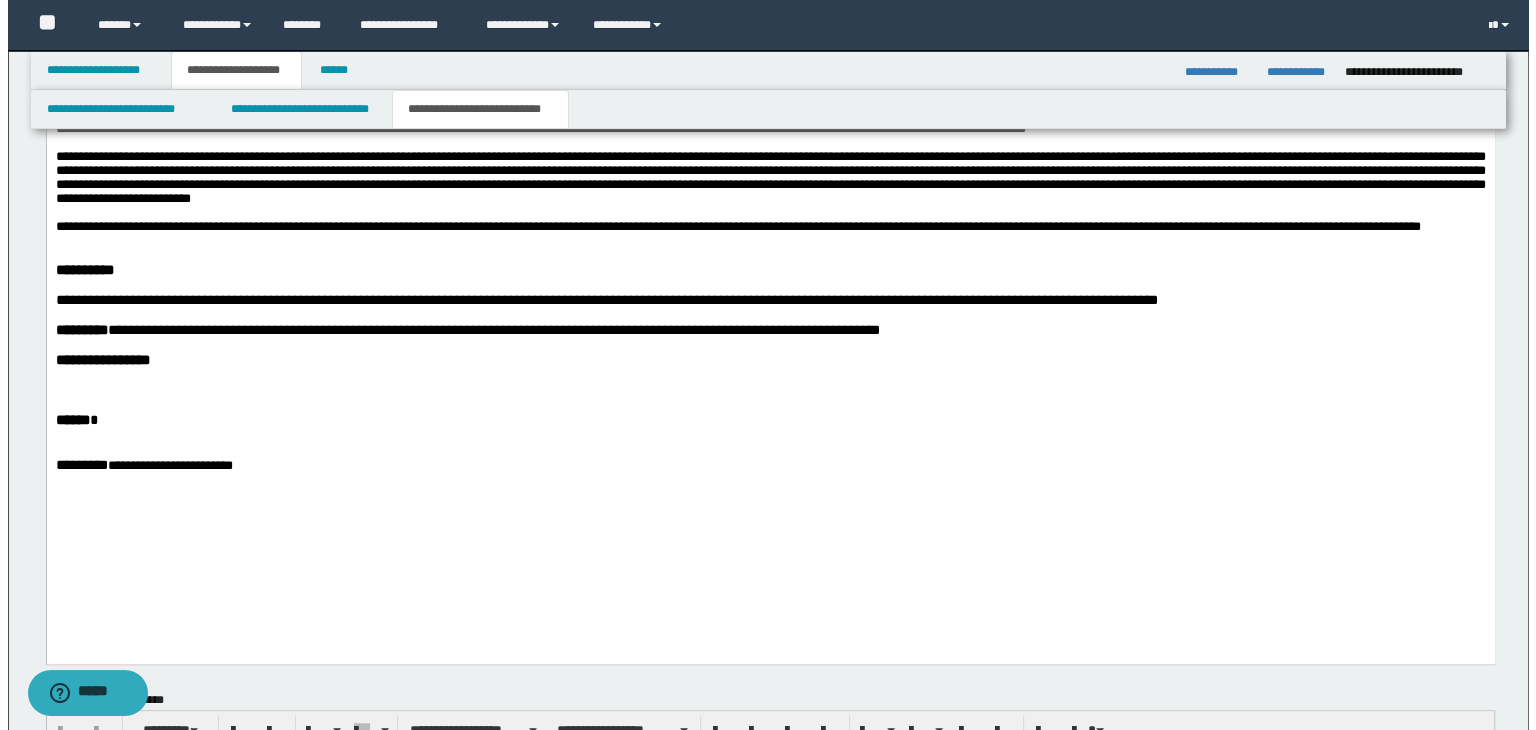 scroll, scrollTop: 1512, scrollLeft: 0, axis: vertical 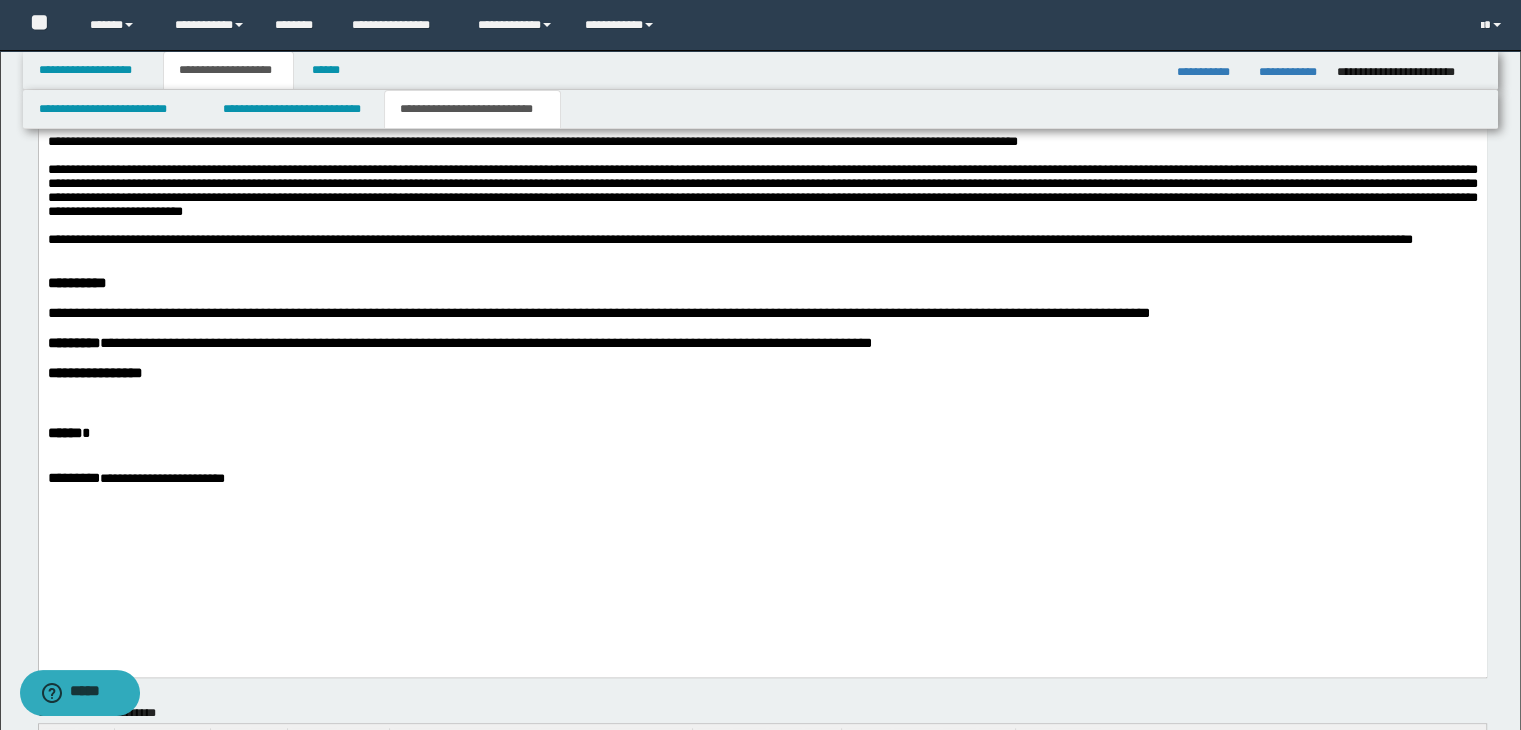 click at bounding box center (762, 127) 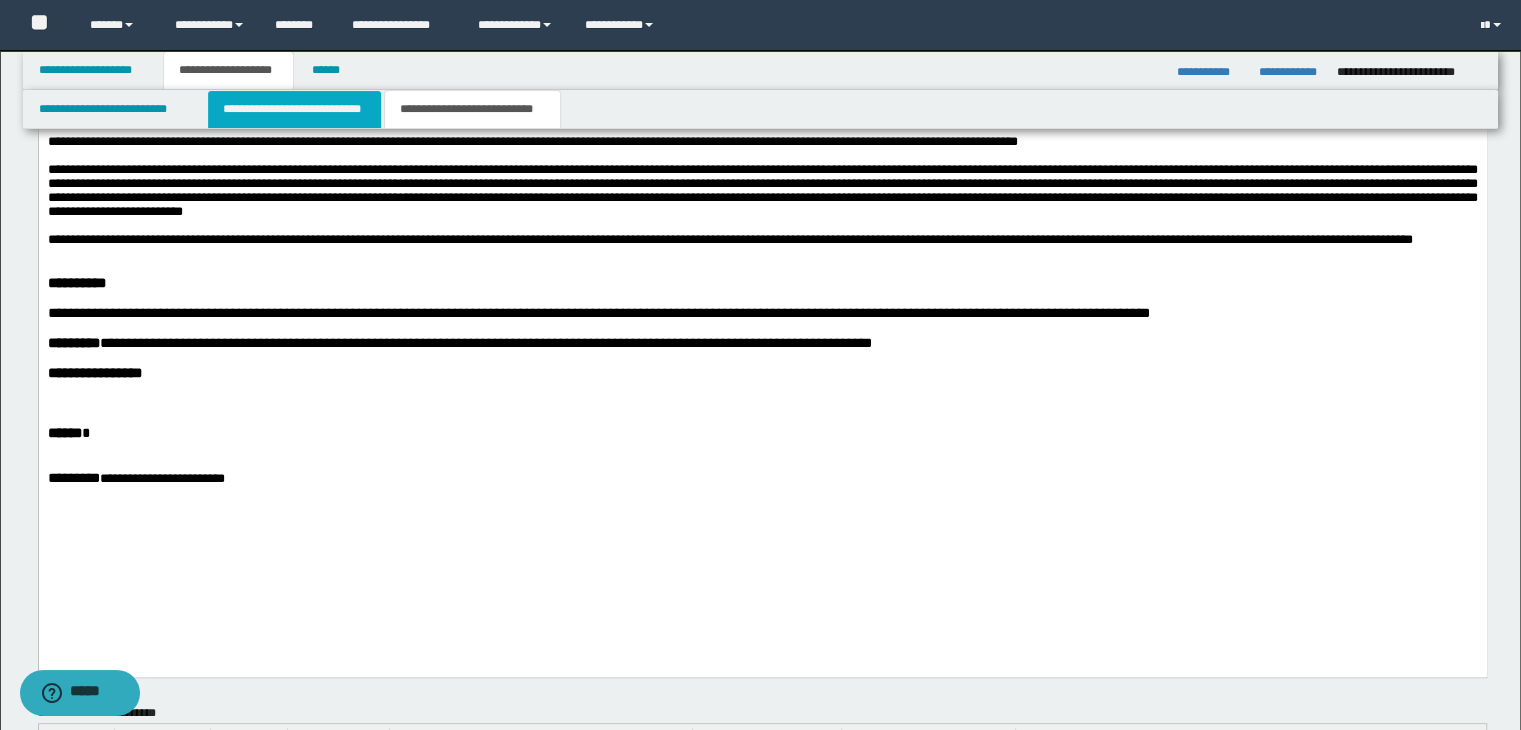 click on "**********" at bounding box center (294, 109) 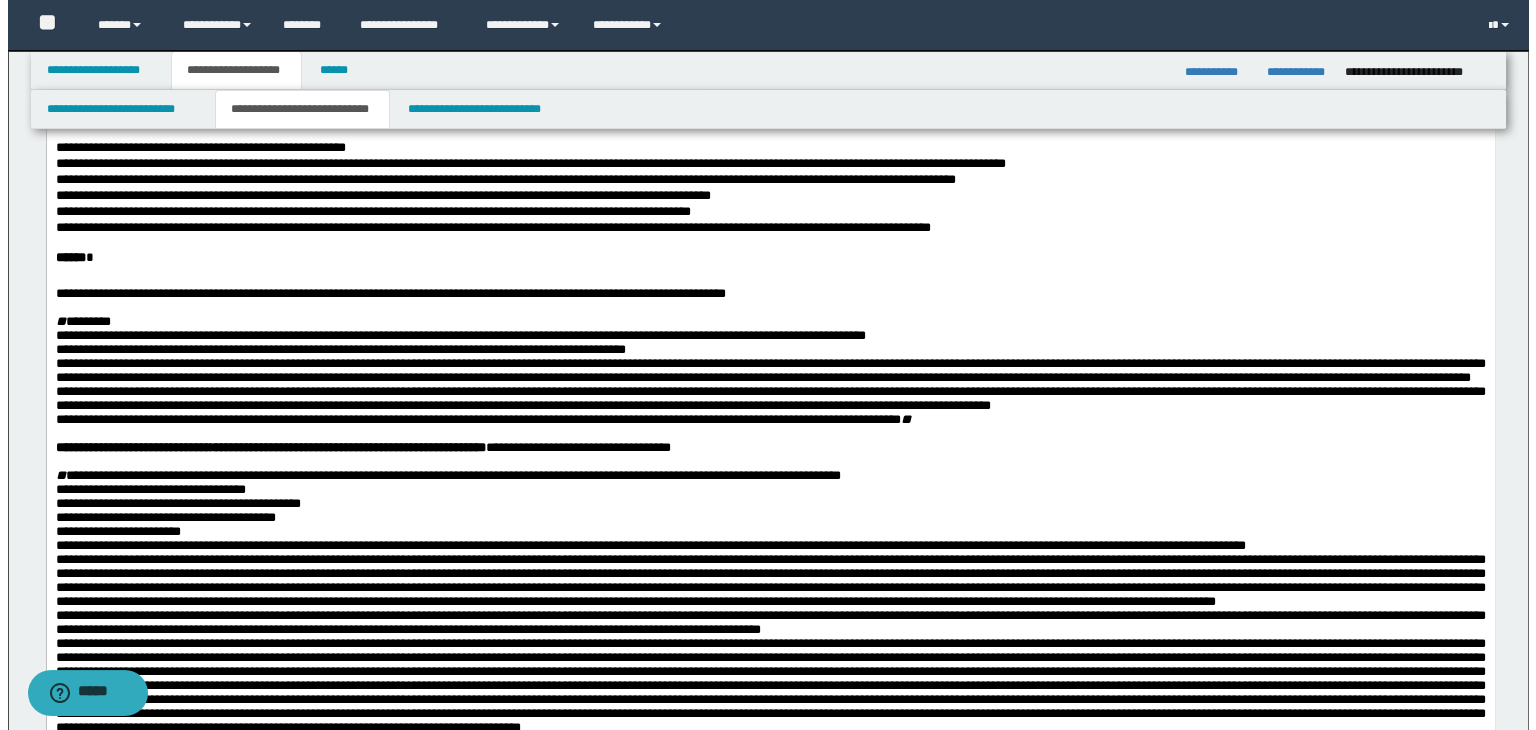 scroll, scrollTop: 0, scrollLeft: 0, axis: both 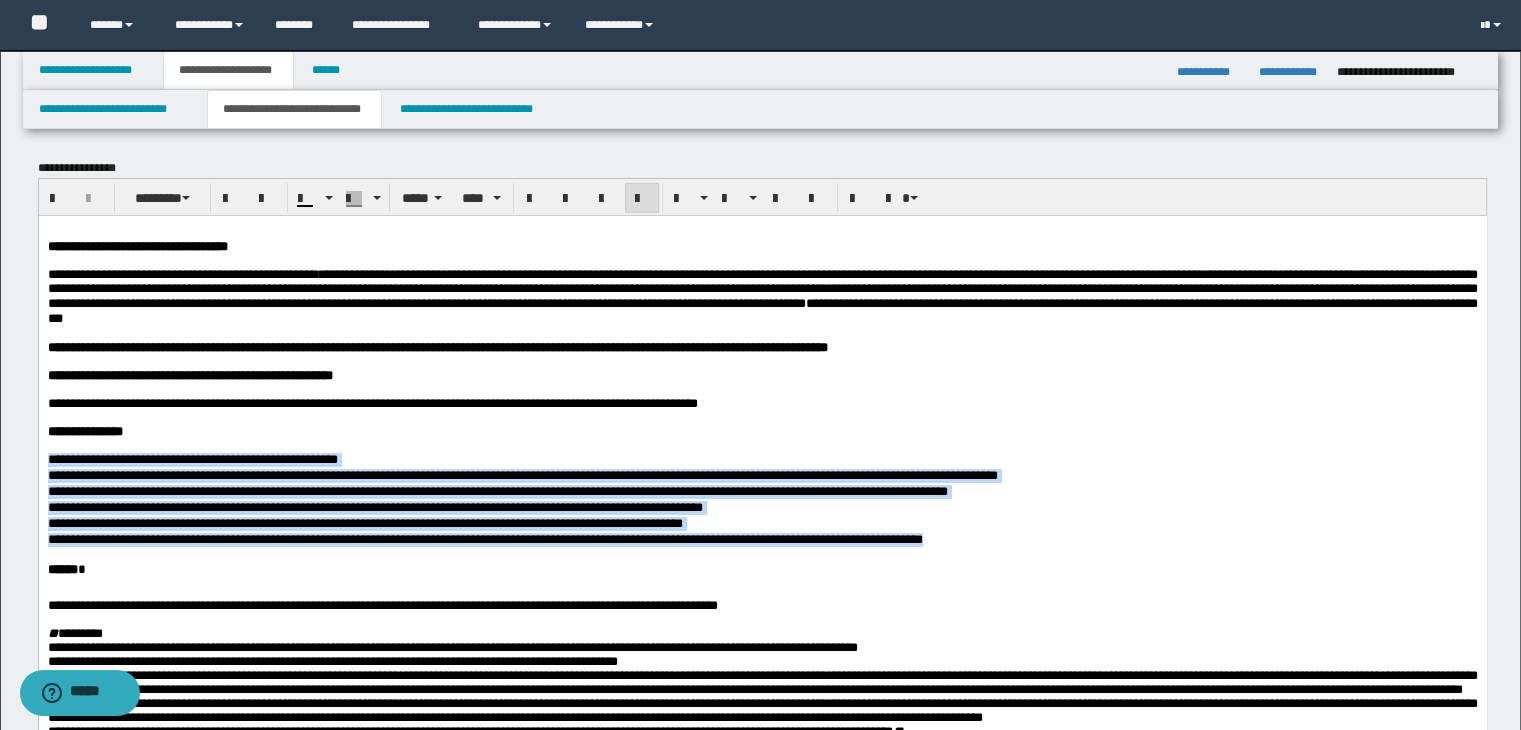 drag, startPoint x: 46, startPoint y: 485, endPoint x: 1087, endPoint y: 561, distance: 1043.7705 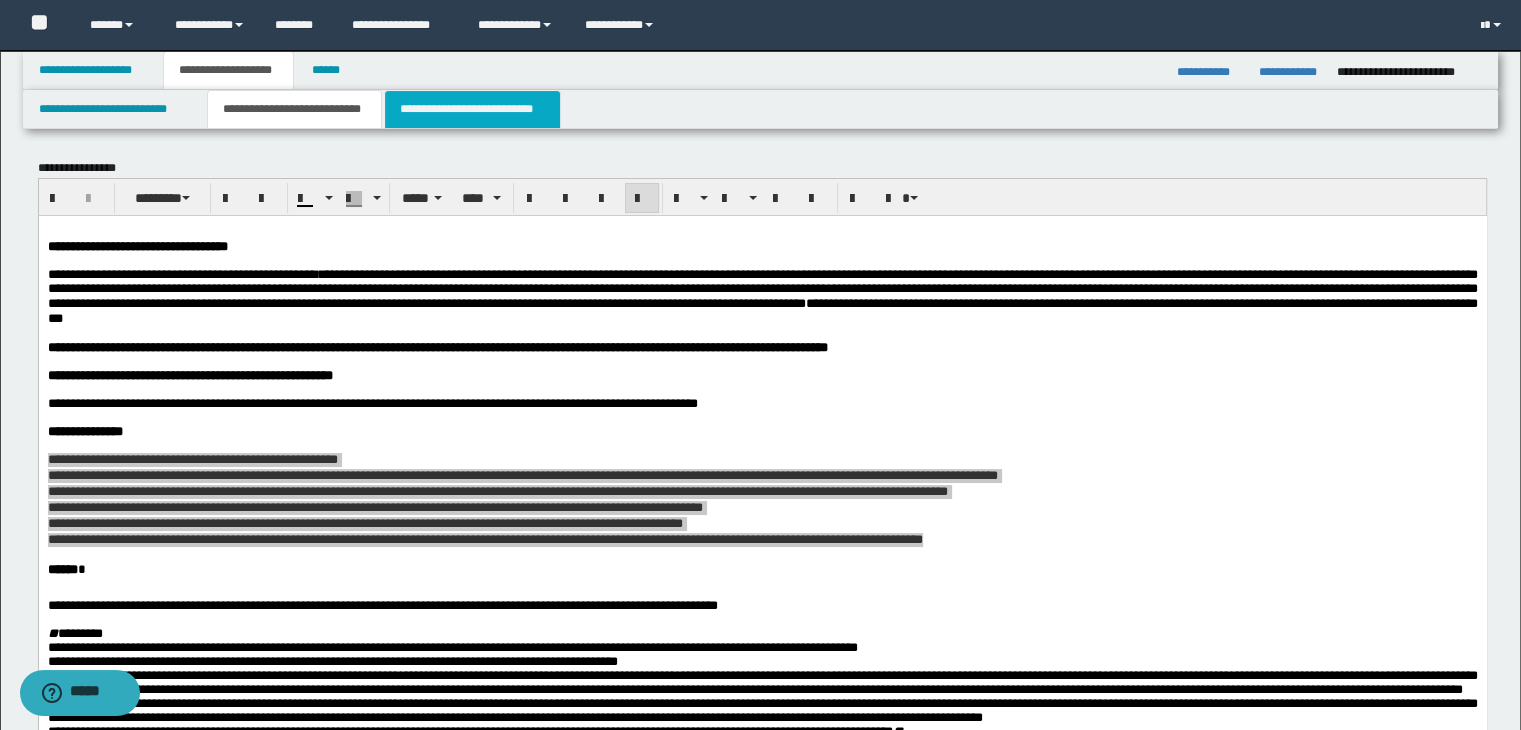 click on "**********" at bounding box center [472, 109] 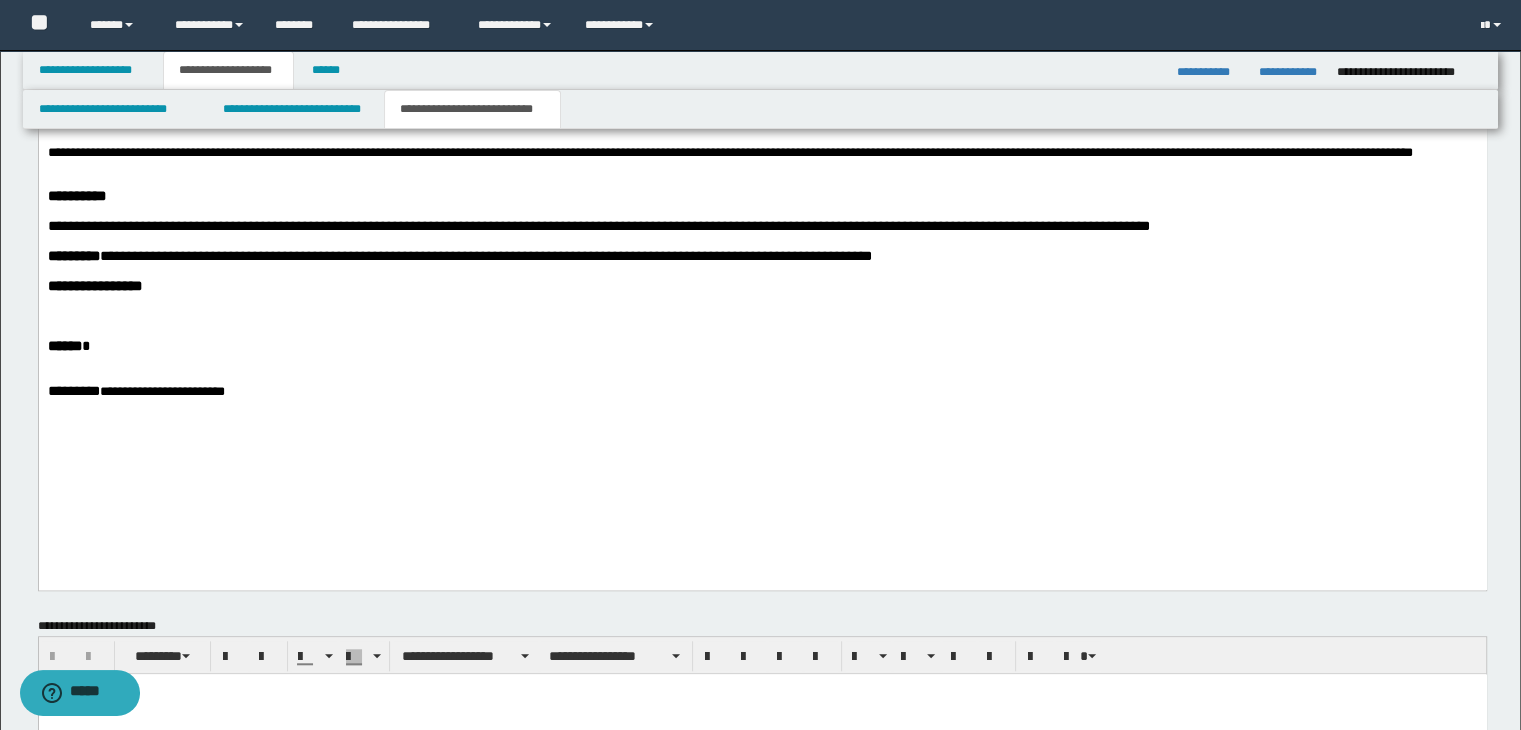 scroll, scrollTop: 1600, scrollLeft: 0, axis: vertical 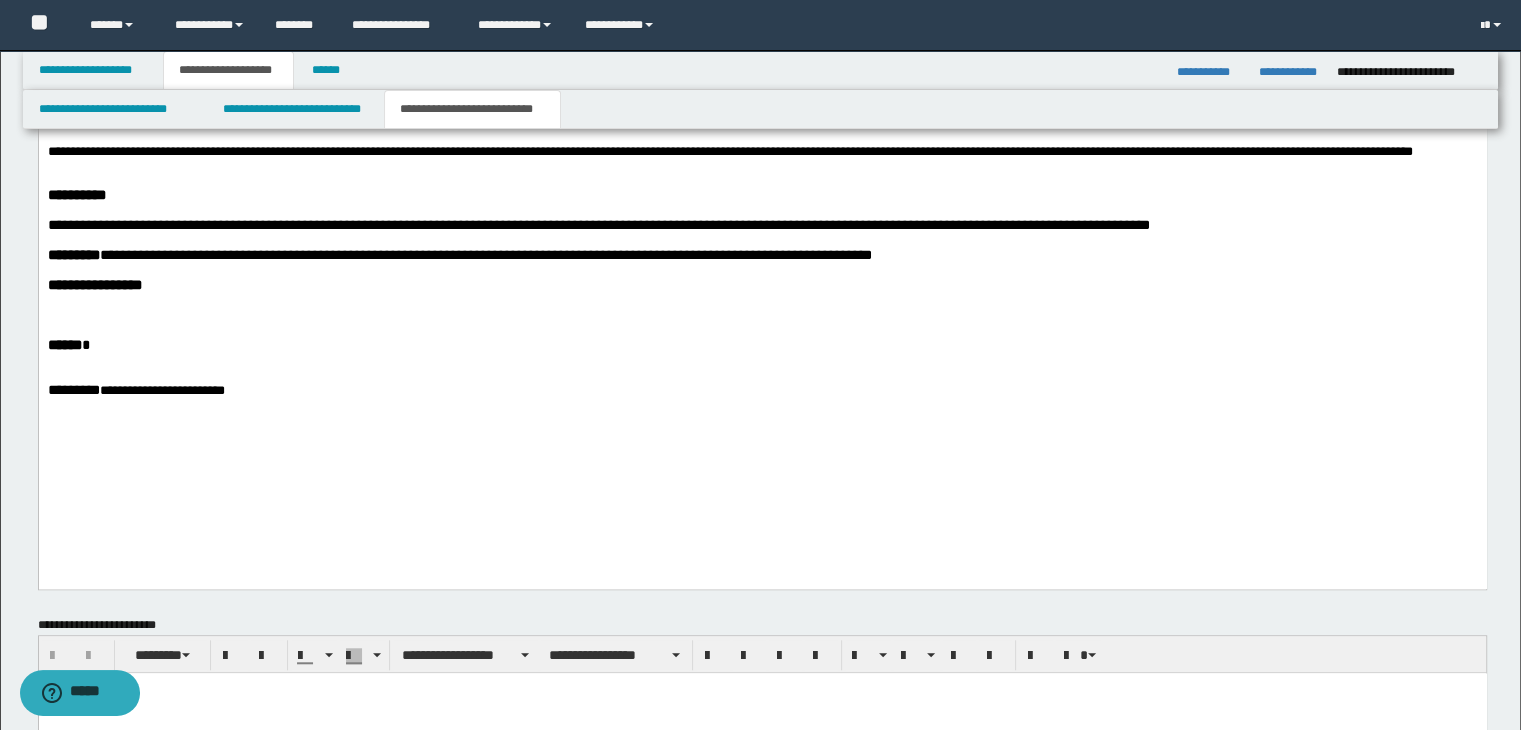 click on "**********" at bounding box center [762, 175] 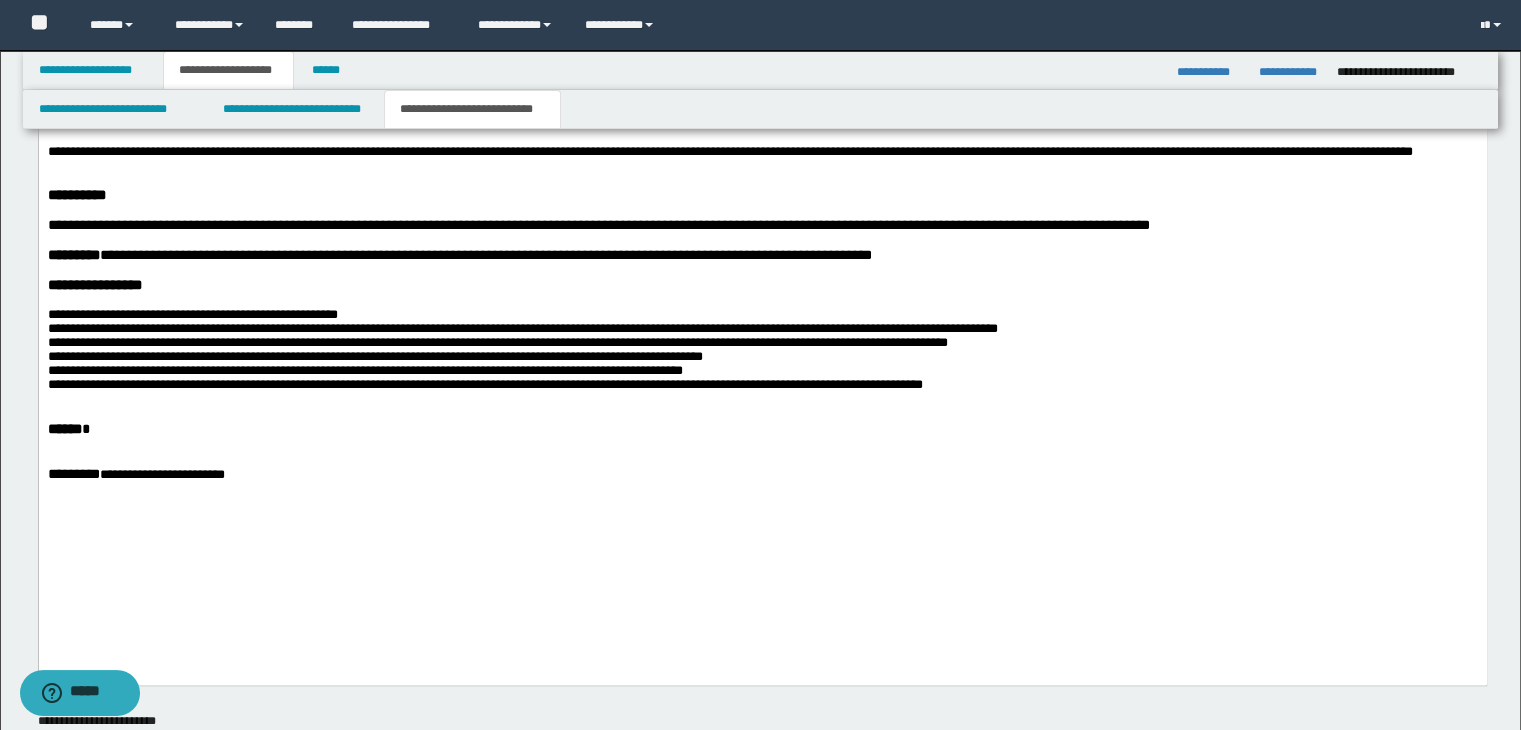 click at bounding box center (762, 300) 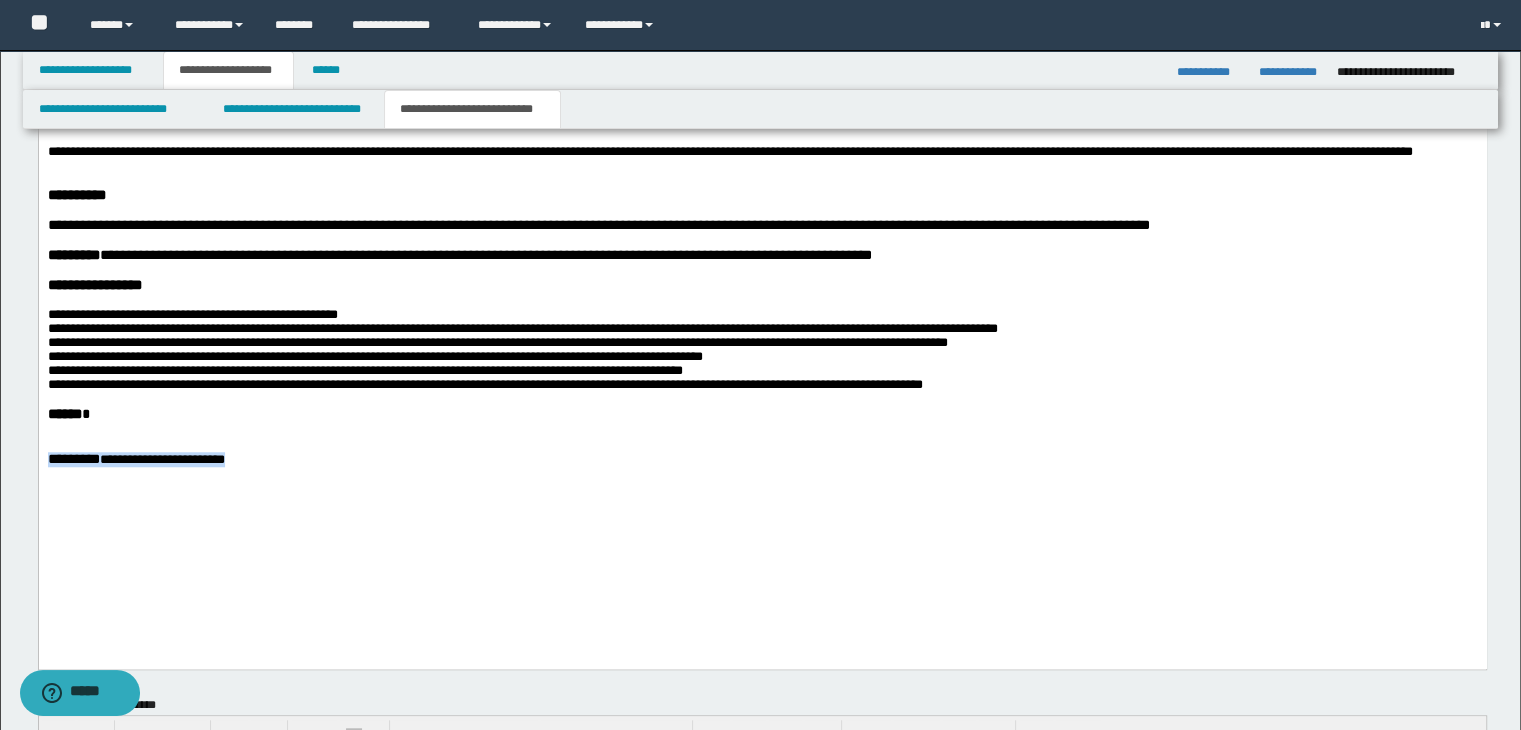 drag, startPoint x: 154, startPoint y: 531, endPoint x: 15, endPoint y: 528, distance: 139.03236 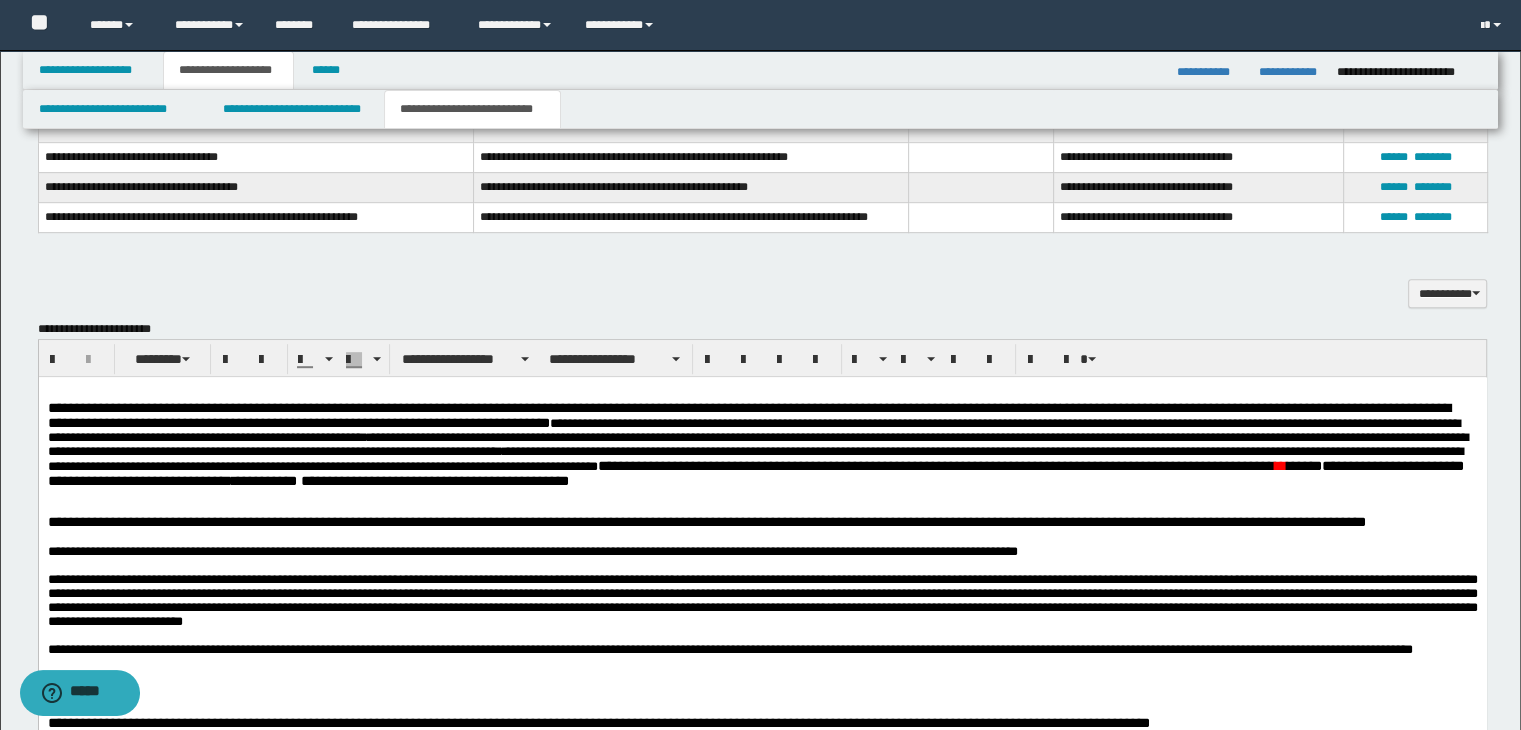 scroll, scrollTop: 1100, scrollLeft: 0, axis: vertical 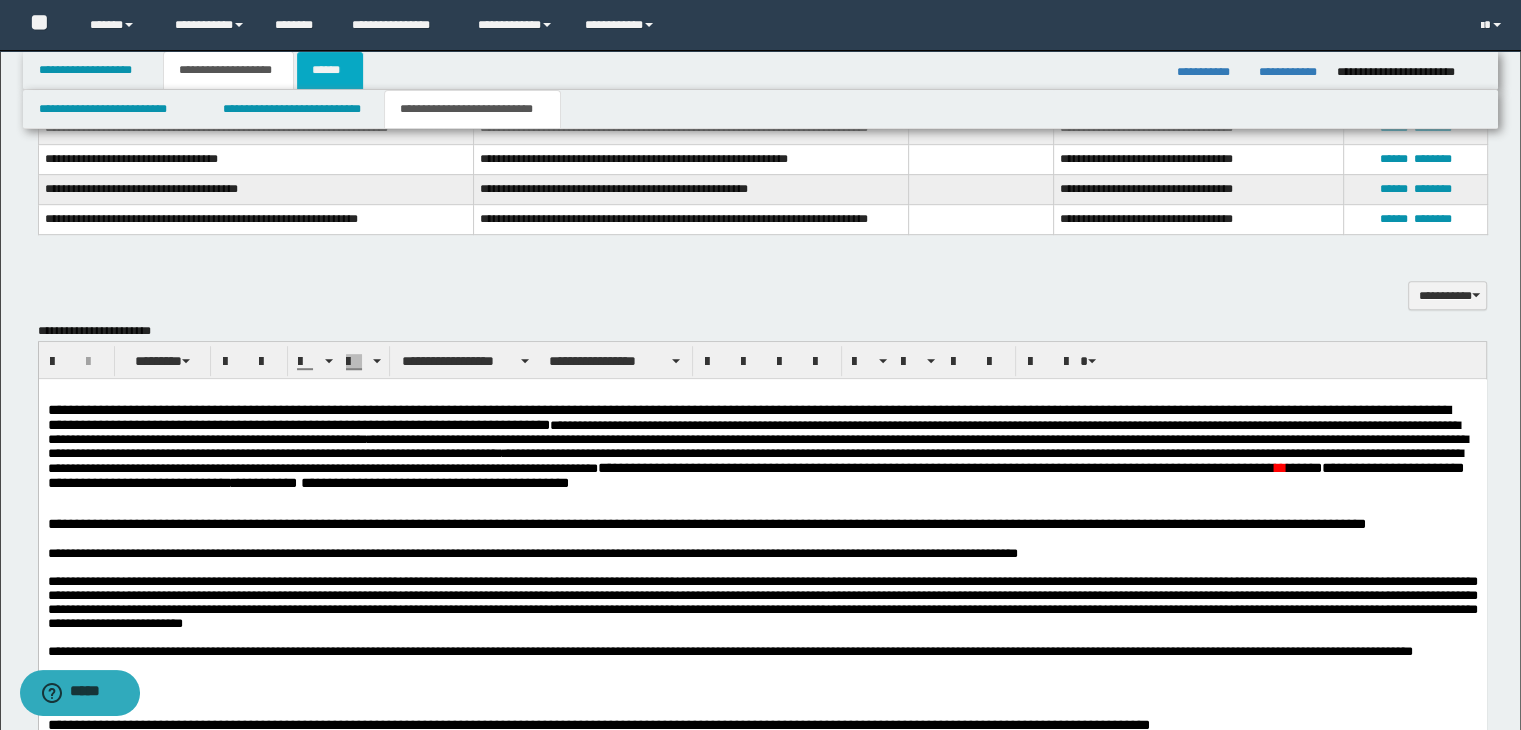 click on "******" at bounding box center (330, 70) 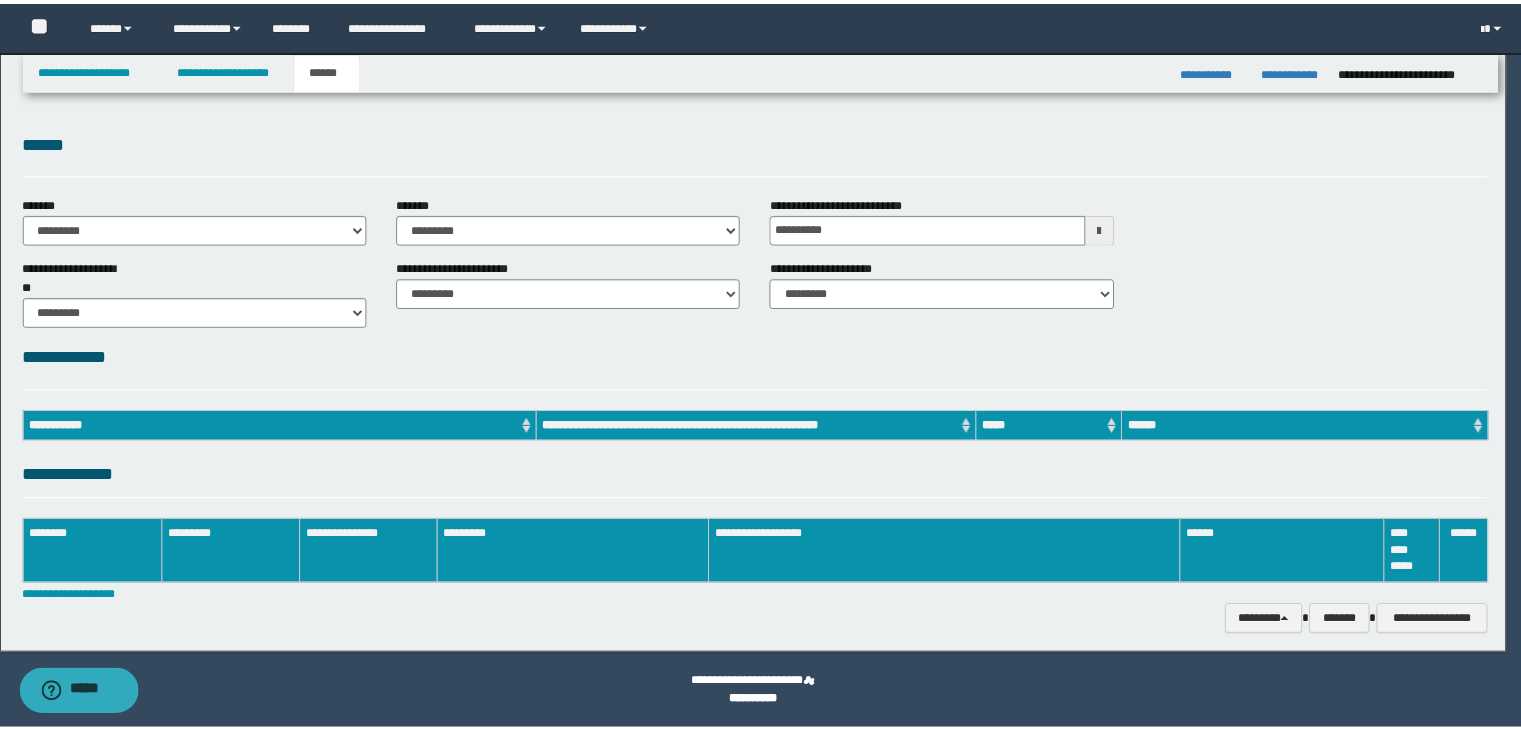 scroll, scrollTop: 0, scrollLeft: 0, axis: both 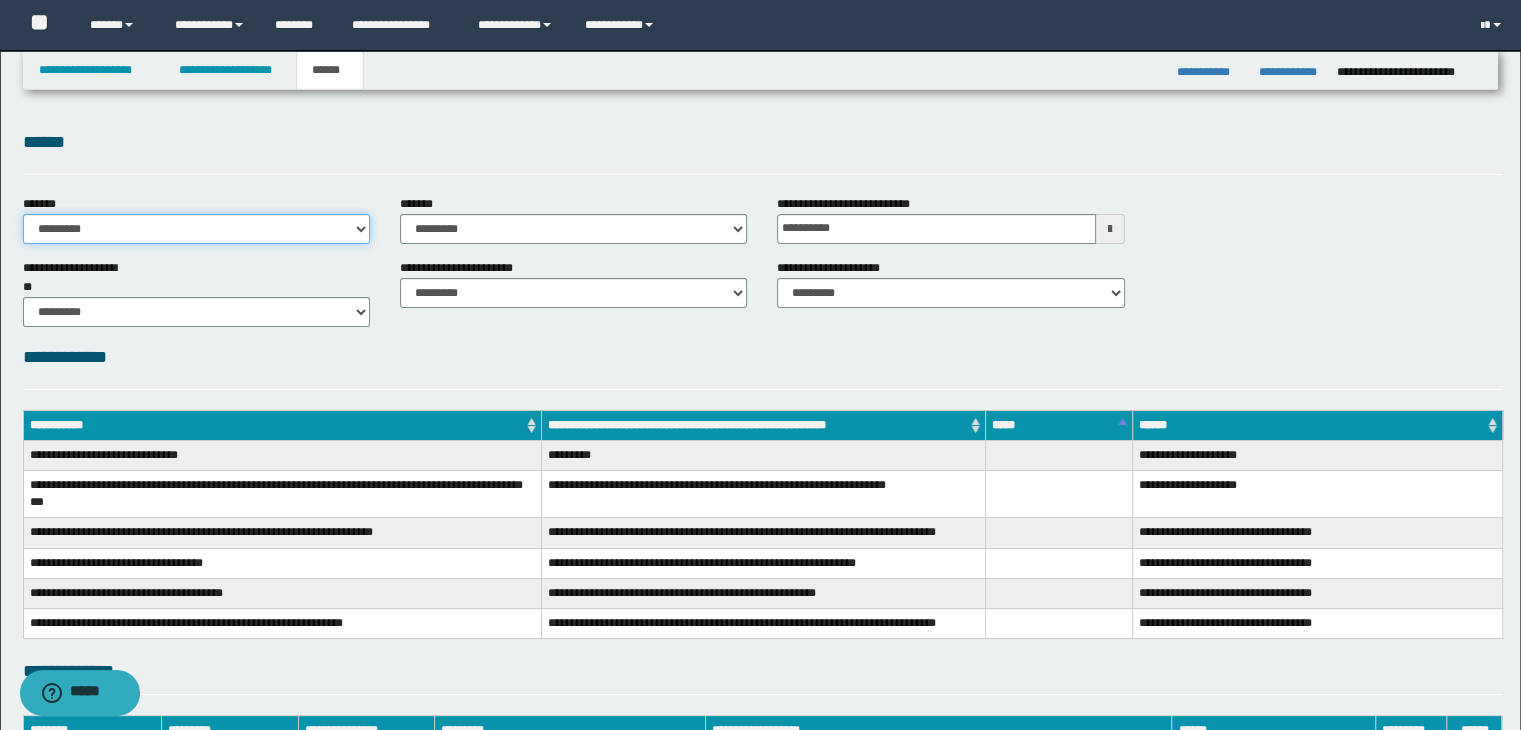 click on "**********" at bounding box center (196, 229) 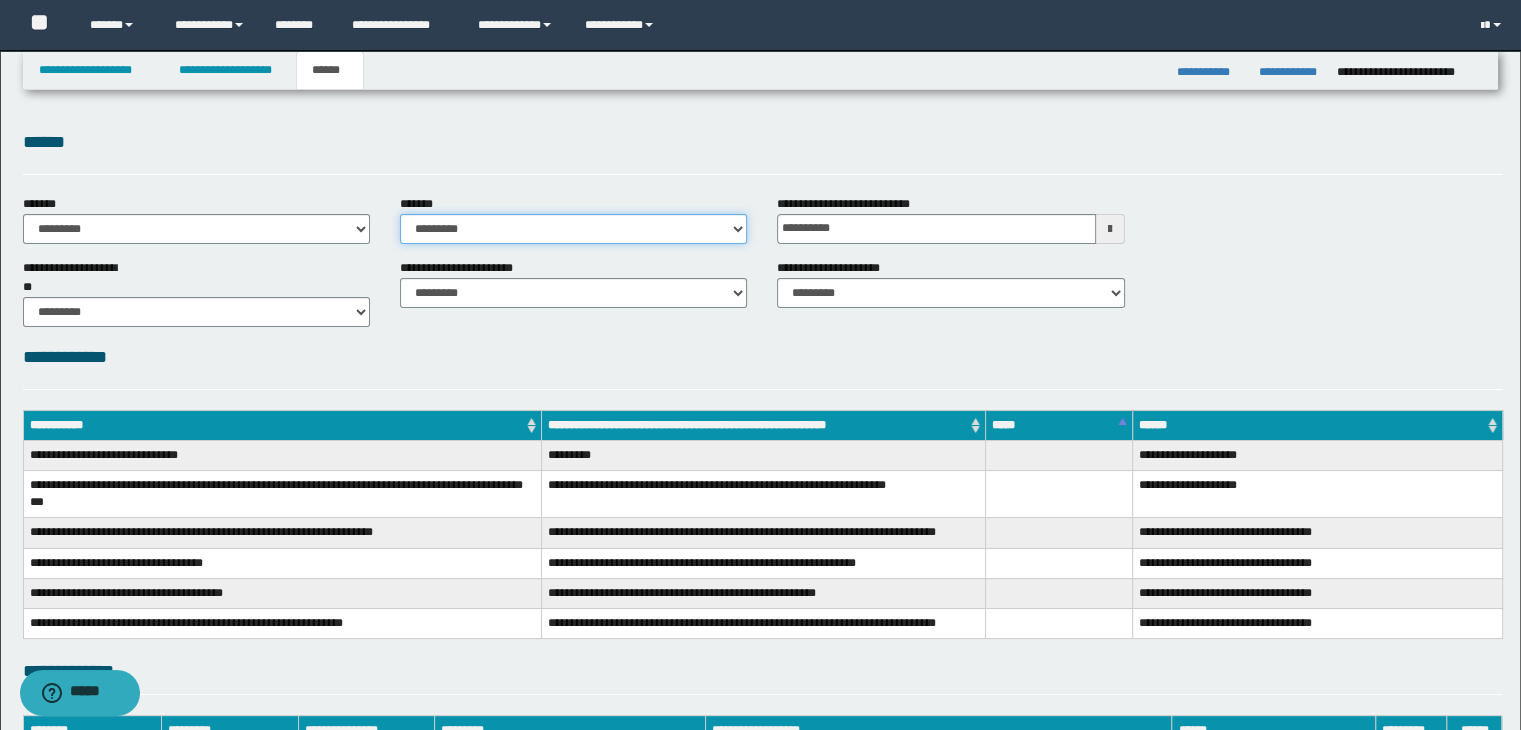 click on "**********" at bounding box center [573, 229] 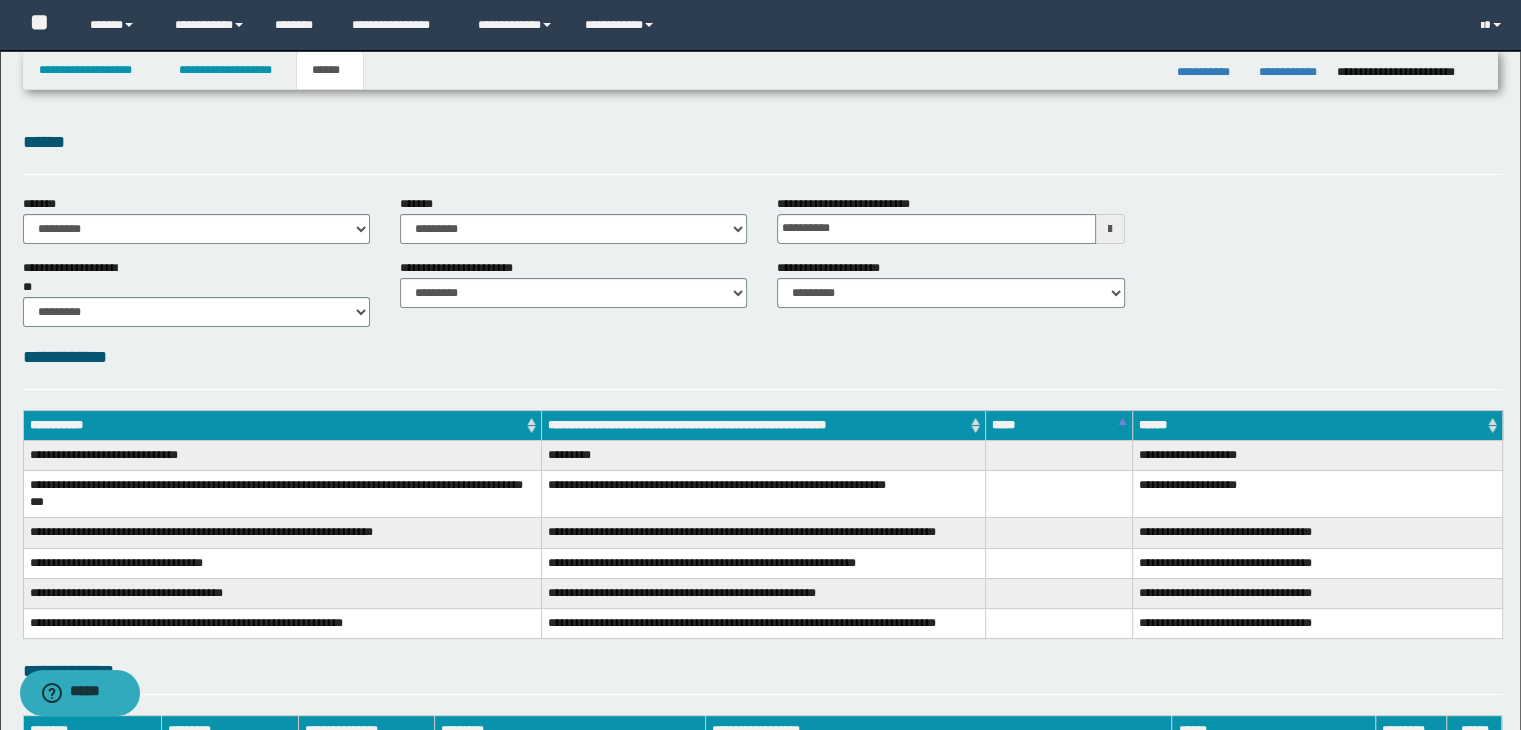 click on "**********" at bounding box center [763, 357] 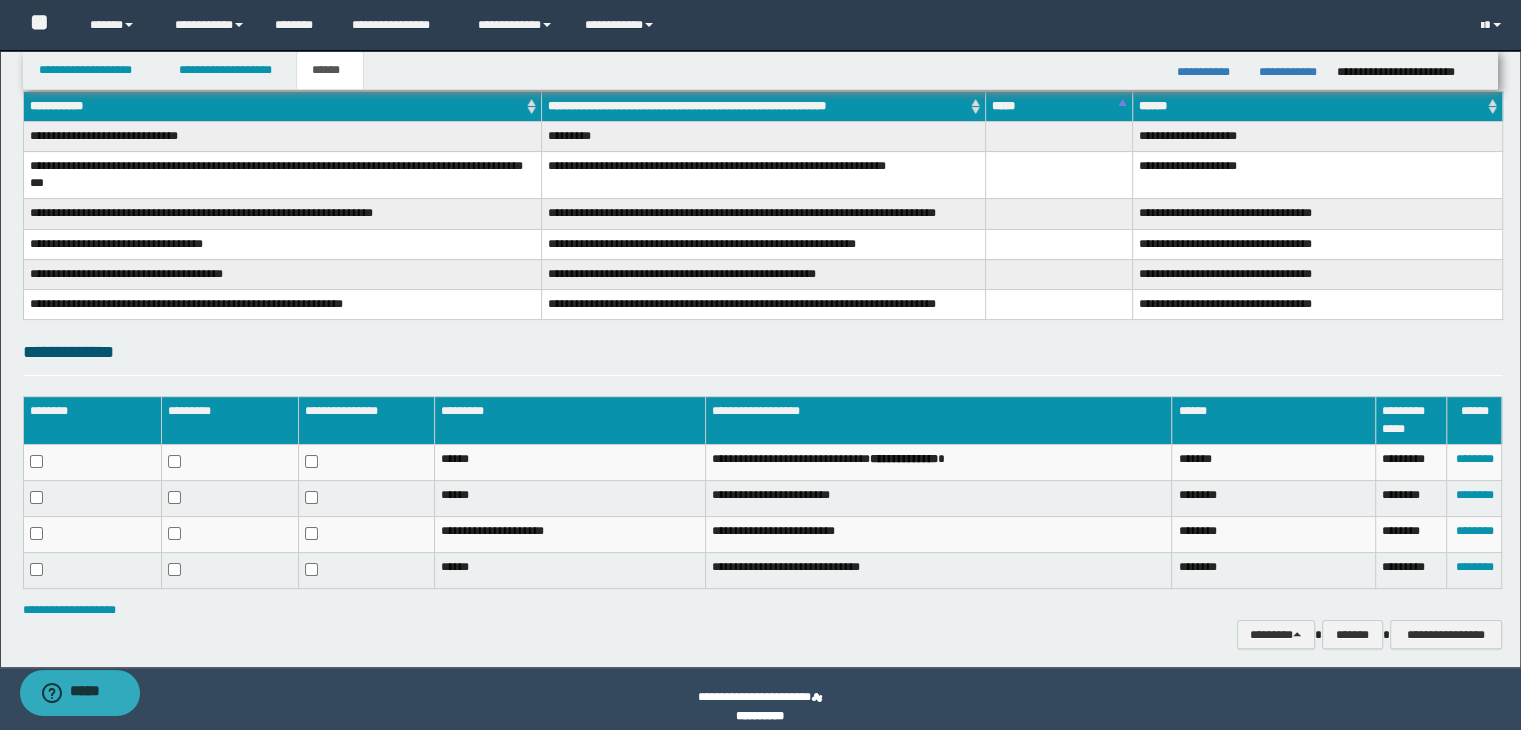 scroll, scrollTop: 335, scrollLeft: 0, axis: vertical 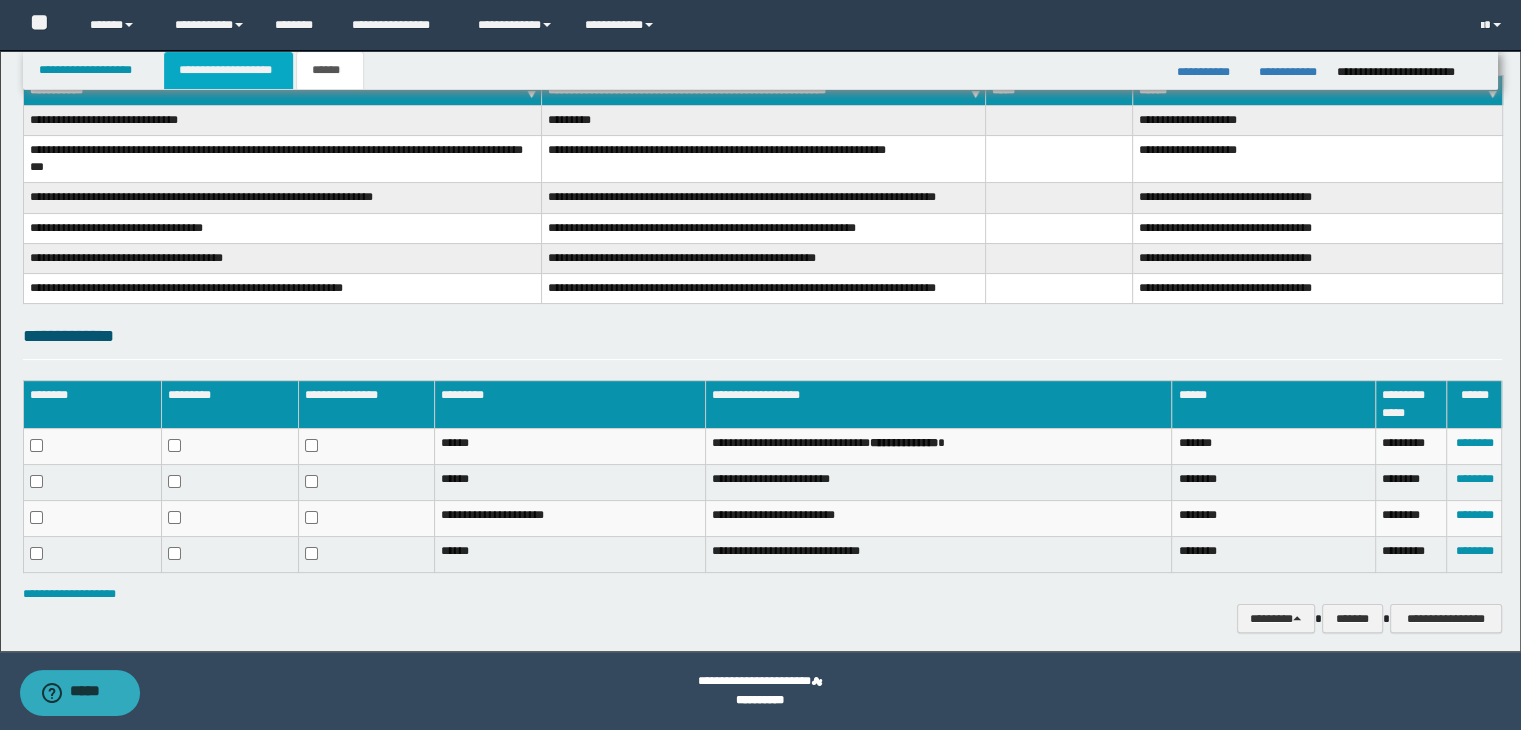 click on "**********" at bounding box center (228, 70) 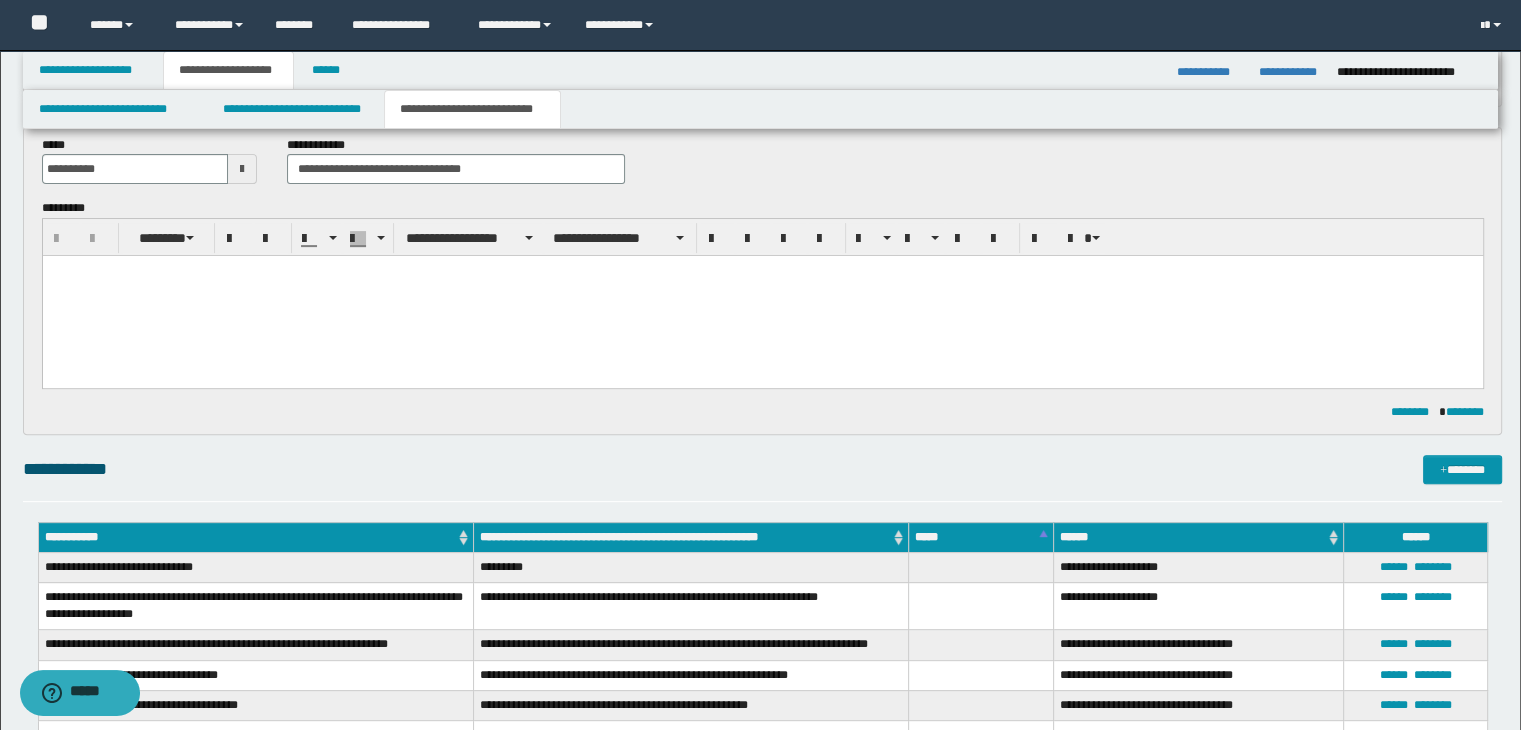 scroll, scrollTop: 266, scrollLeft: 0, axis: vertical 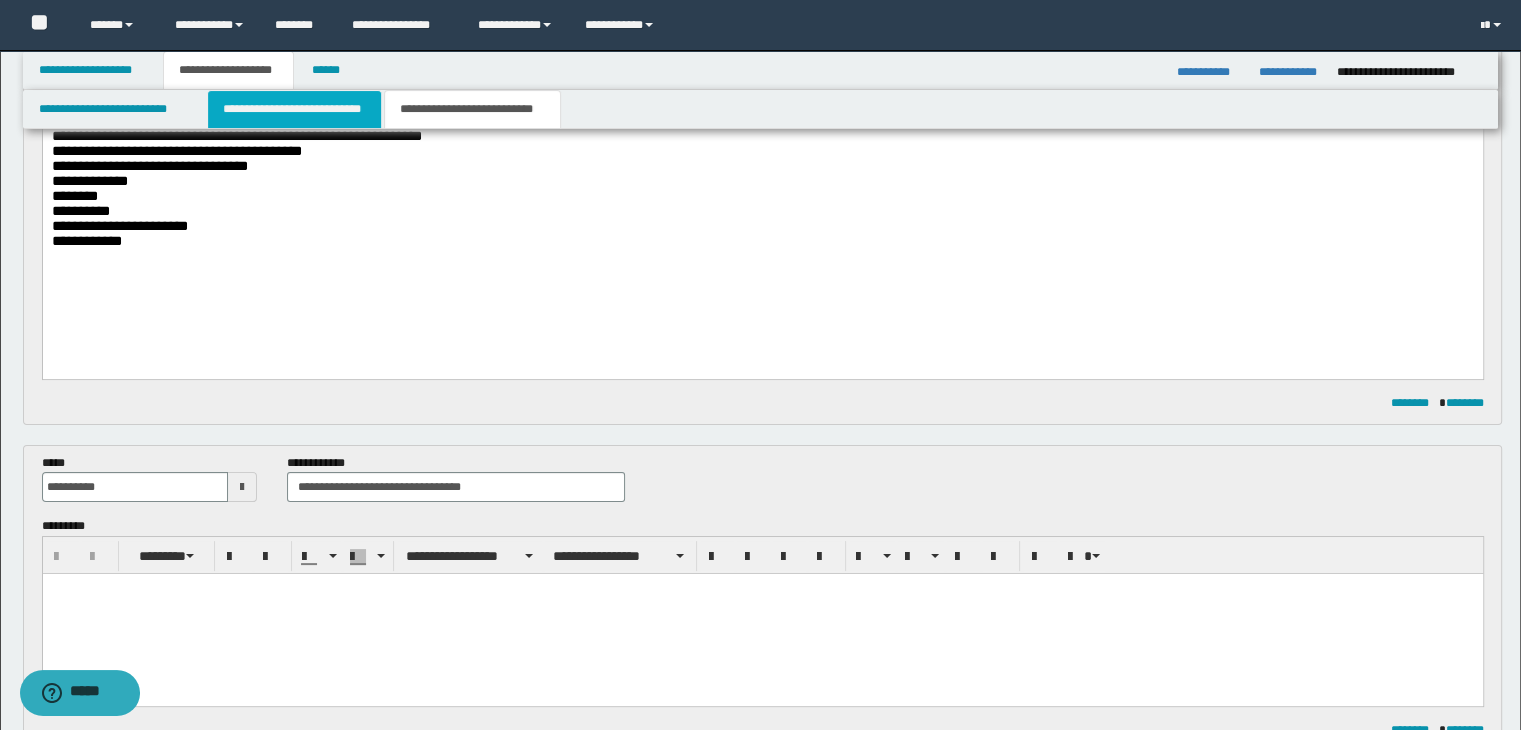 click on "**********" at bounding box center [294, 109] 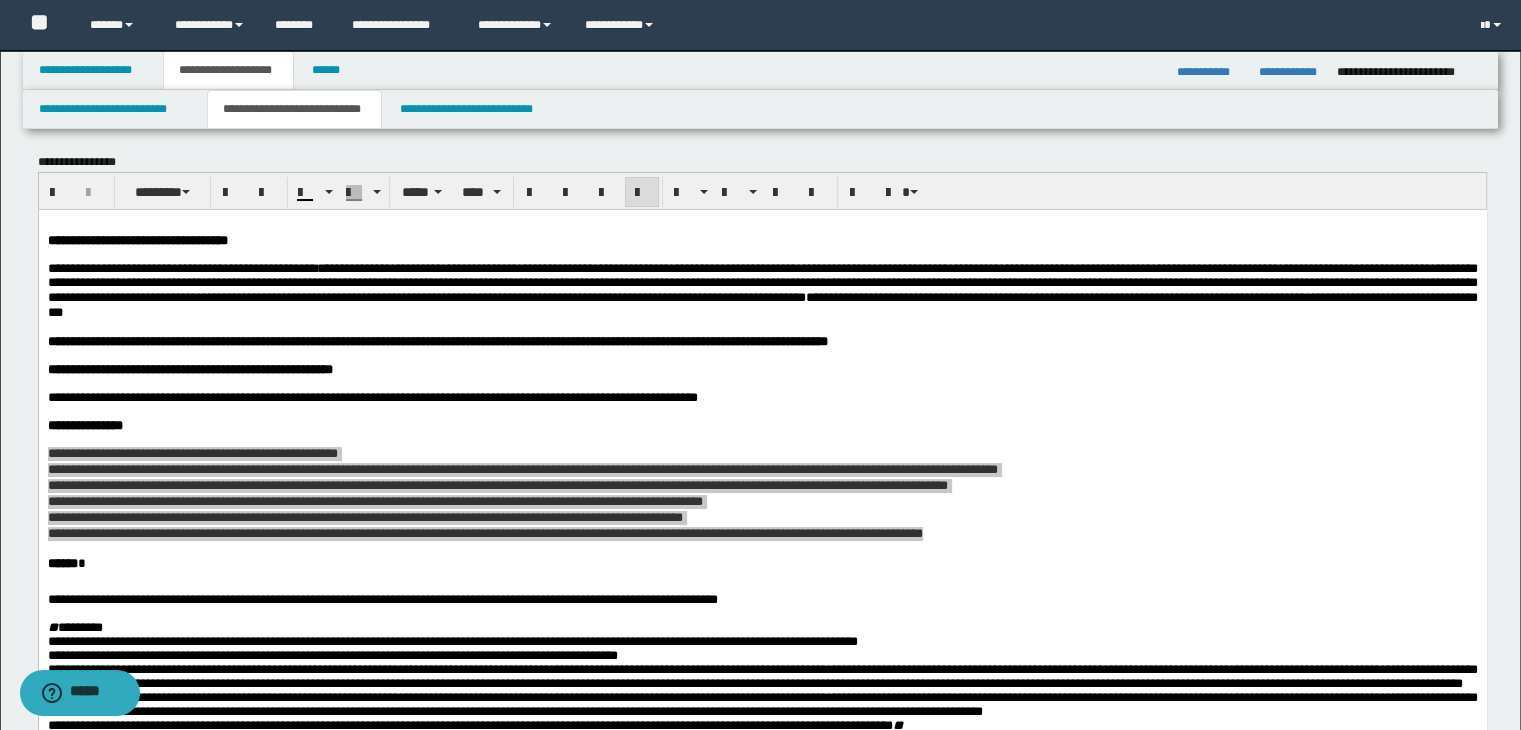scroll, scrollTop: 0, scrollLeft: 0, axis: both 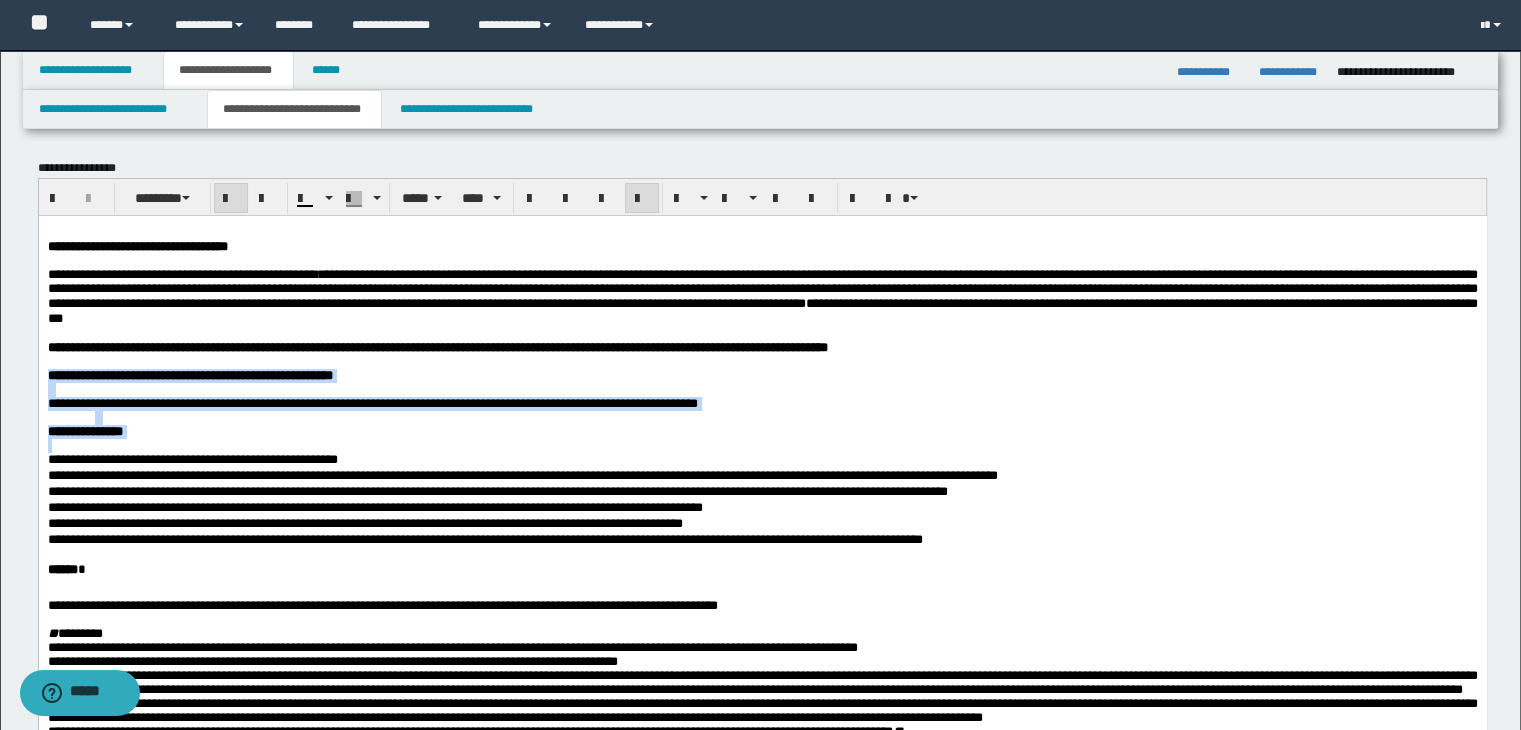 click at bounding box center (774, 361) 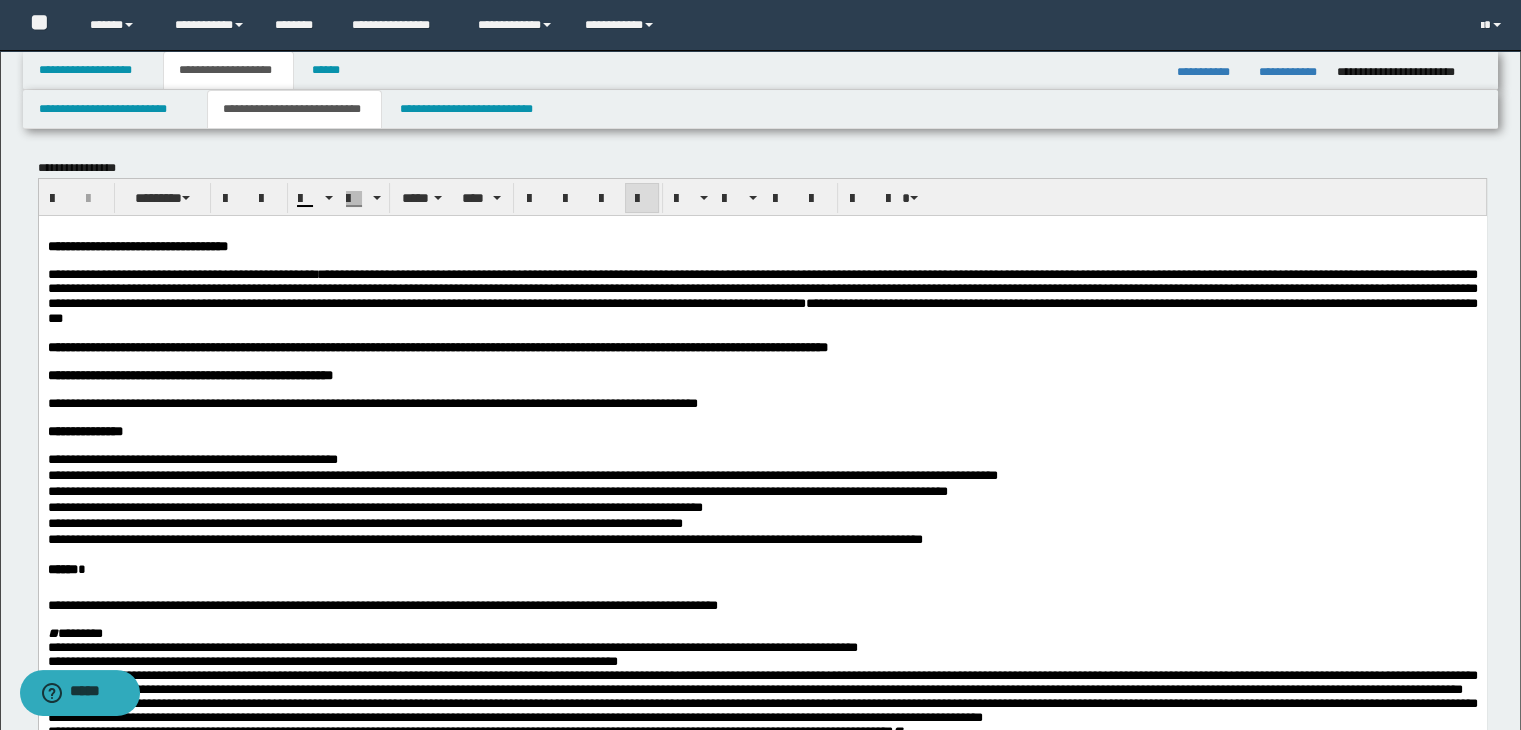 click at bounding box center [762, 591] 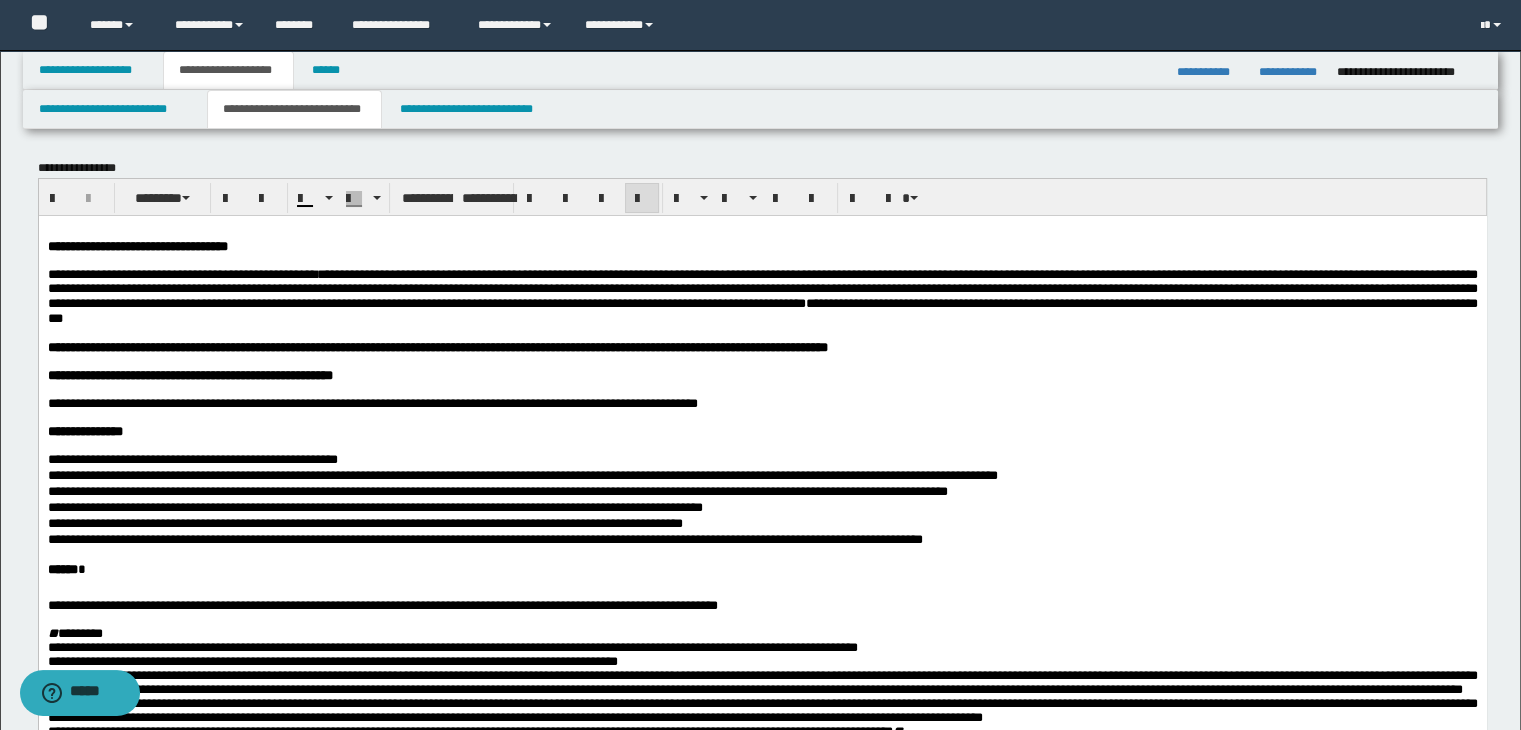 click at bounding box center [762, 231] 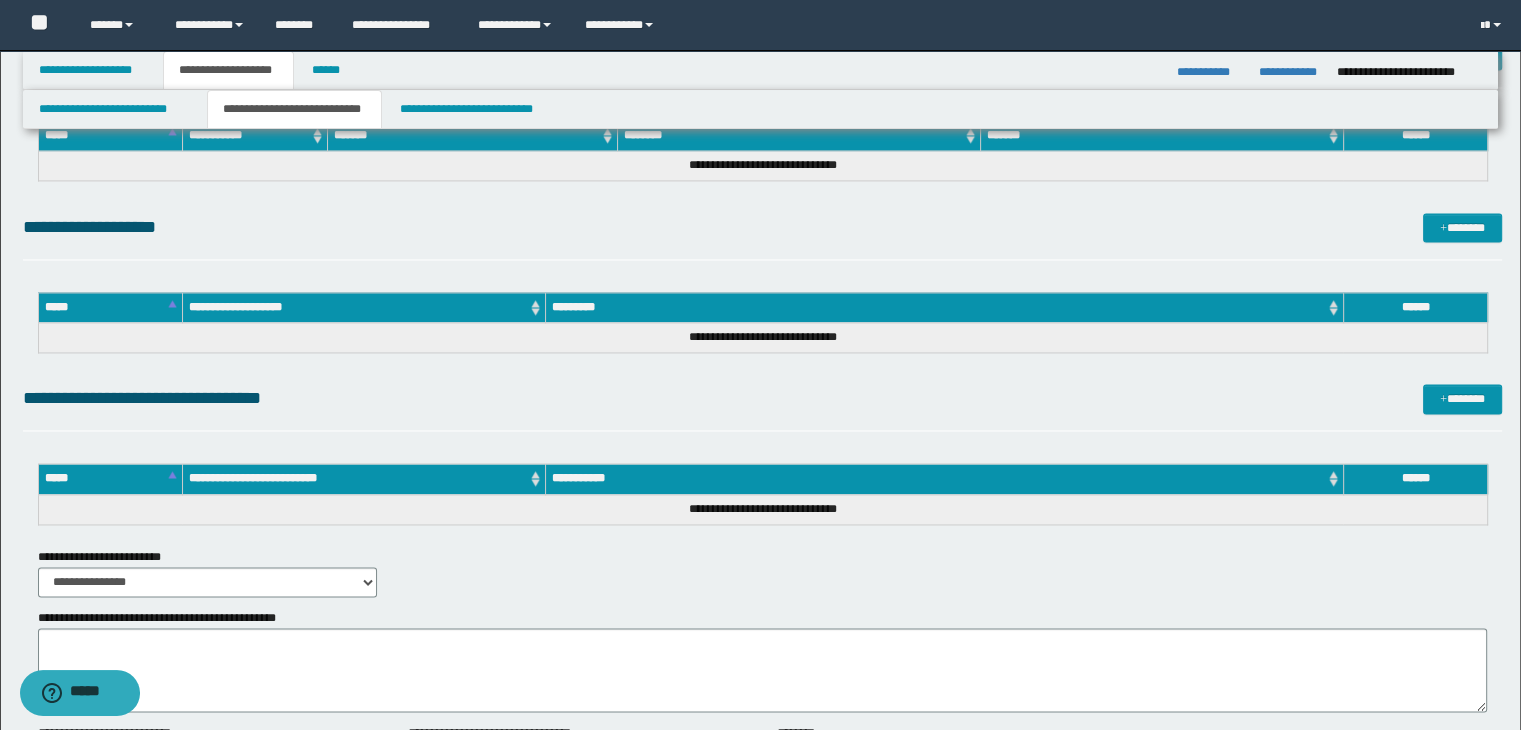 scroll, scrollTop: 3278, scrollLeft: 0, axis: vertical 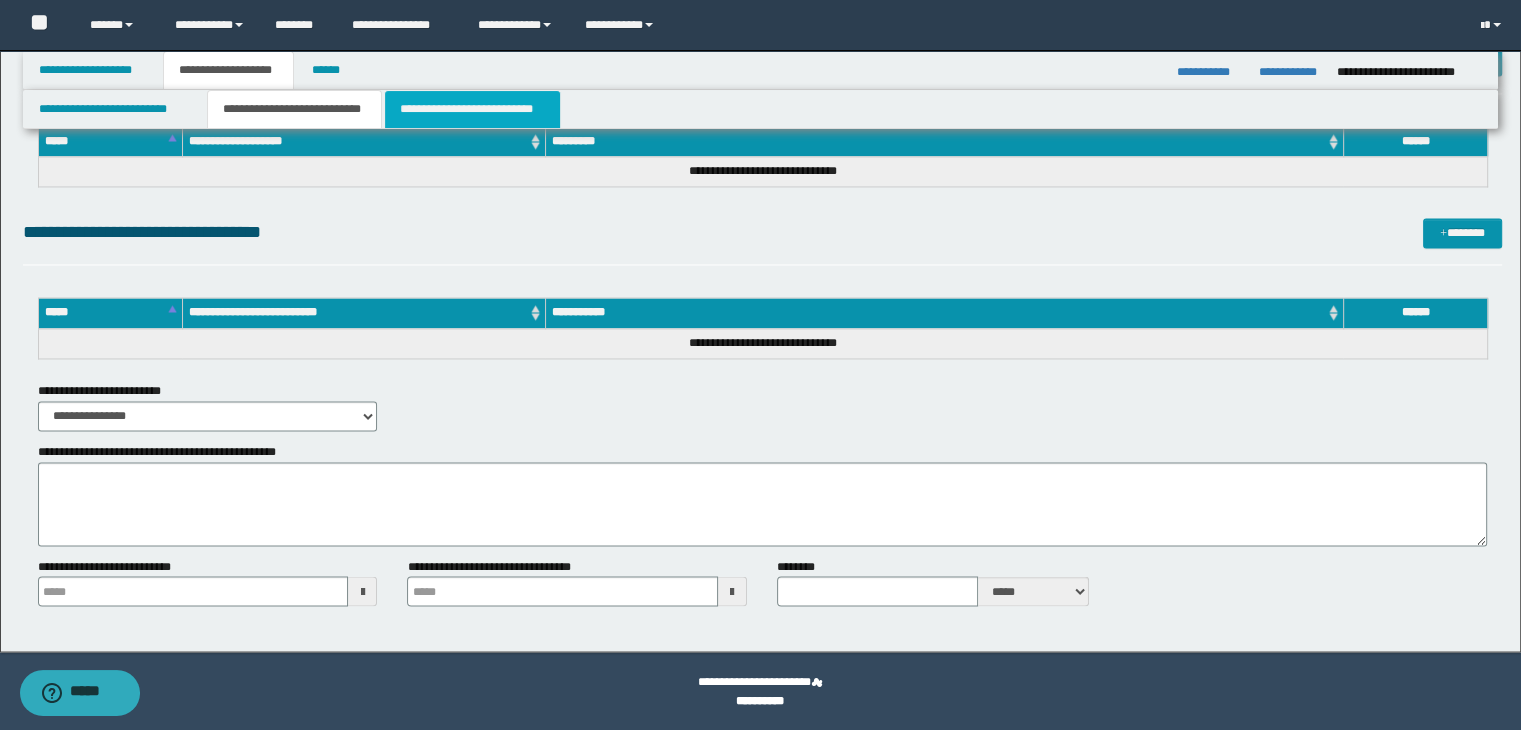 click on "**********" at bounding box center [472, 109] 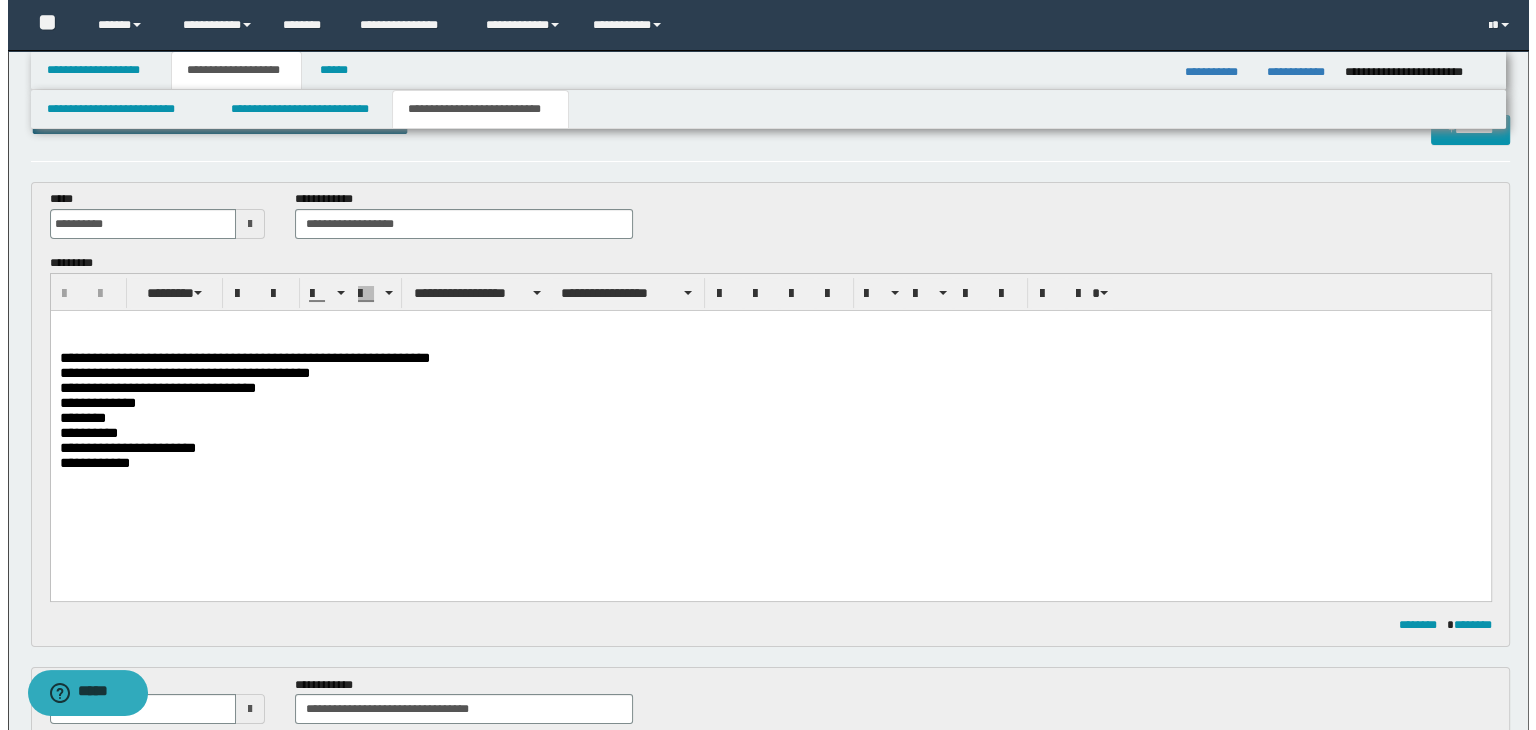 scroll, scrollTop: 0, scrollLeft: 0, axis: both 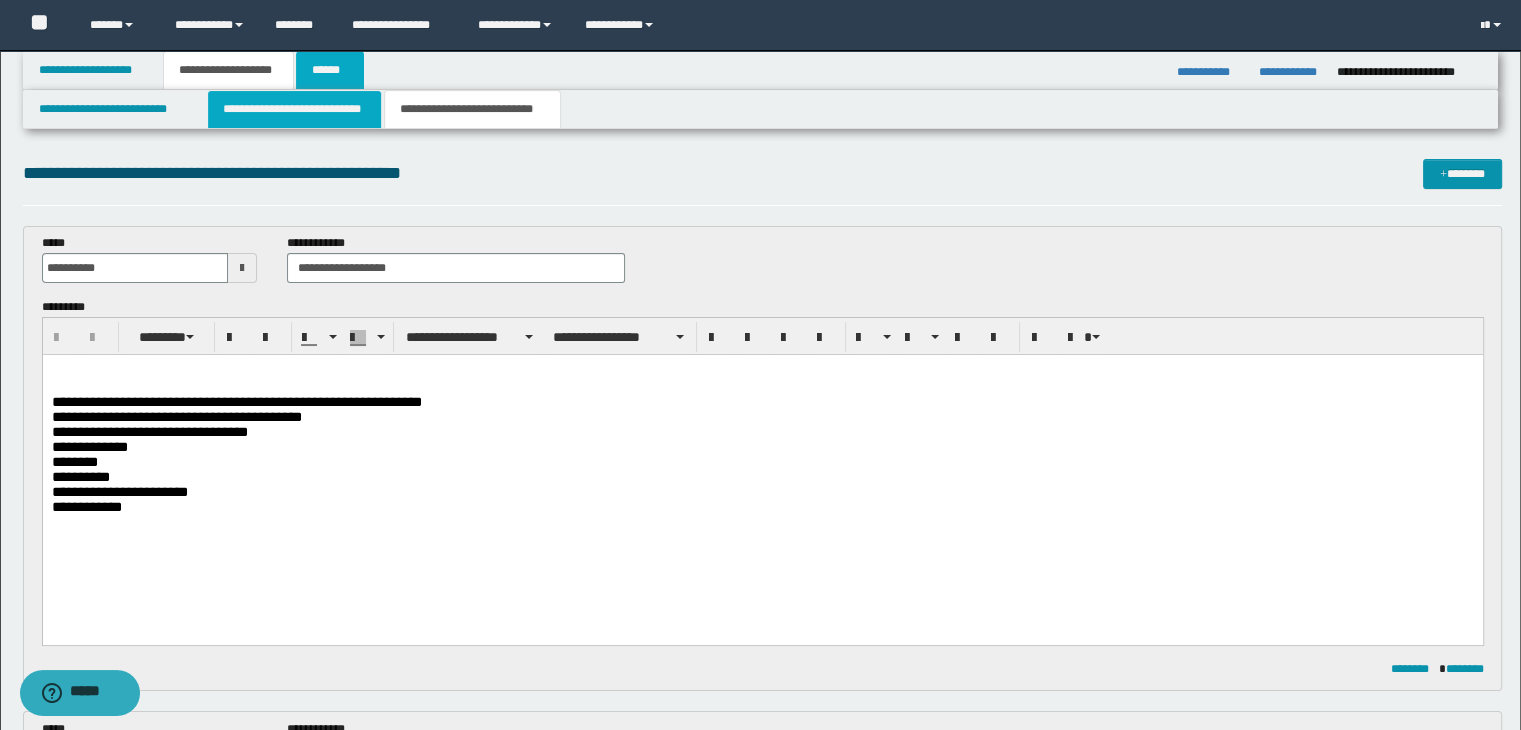 click on "**********" at bounding box center [760, 1373] 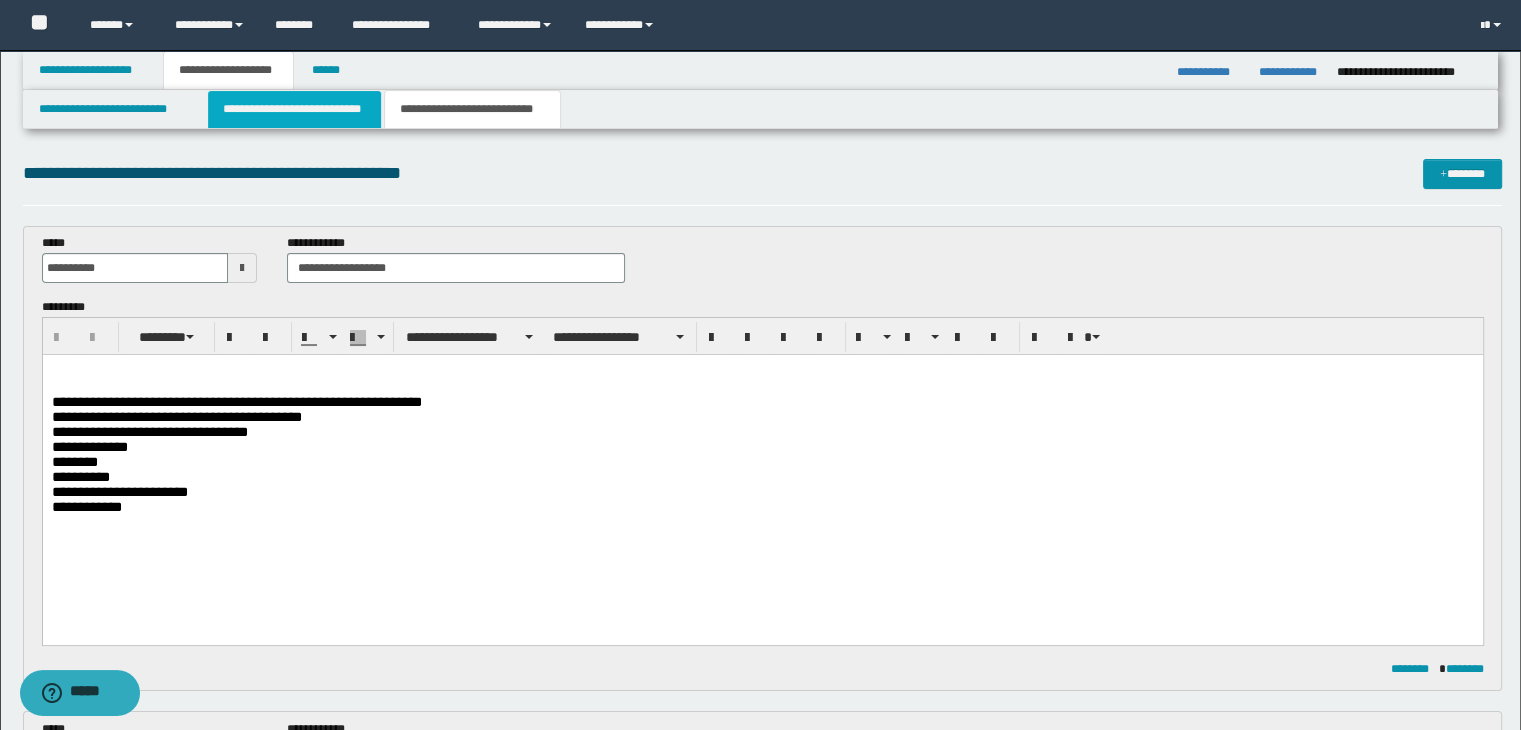 click on "**********" at bounding box center [294, 109] 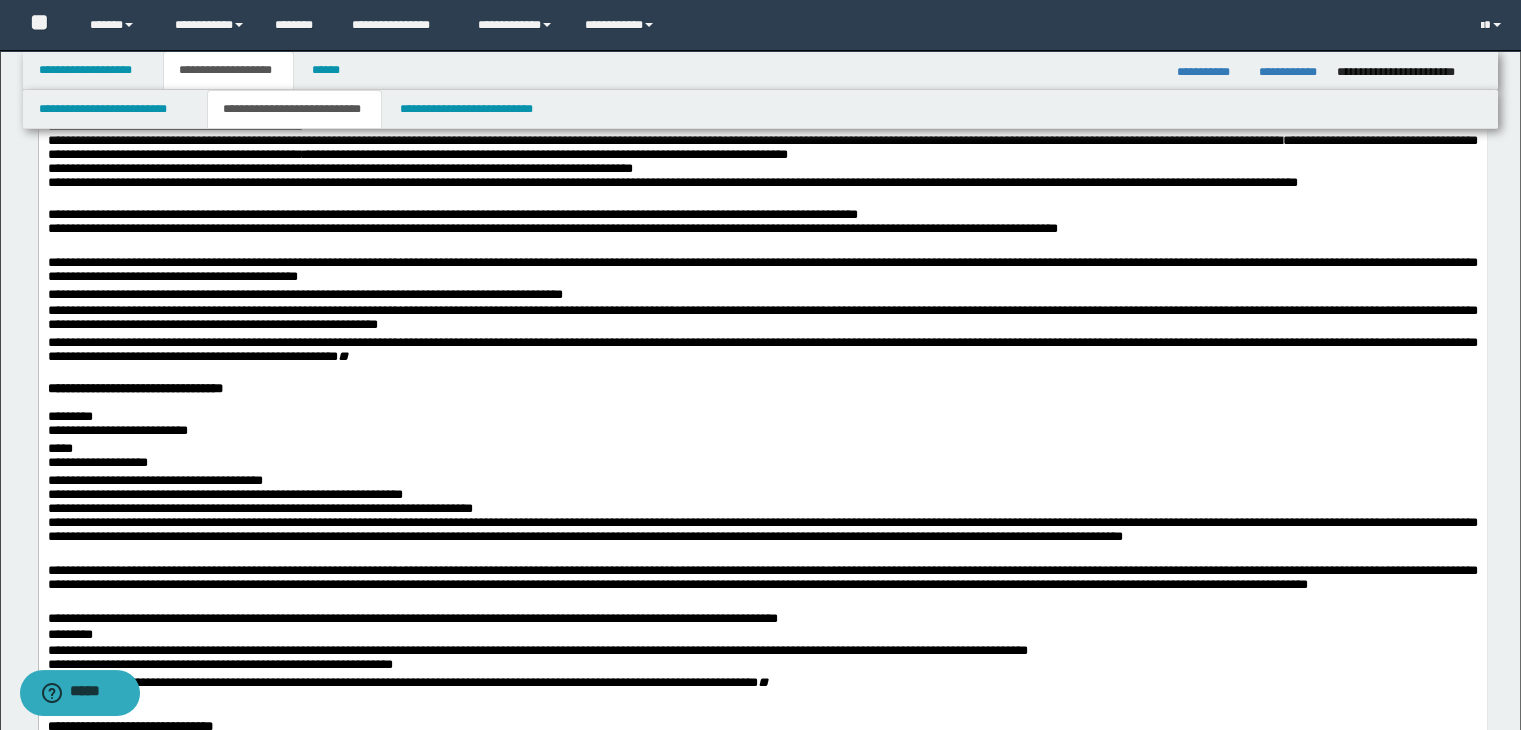 scroll, scrollTop: 1400, scrollLeft: 0, axis: vertical 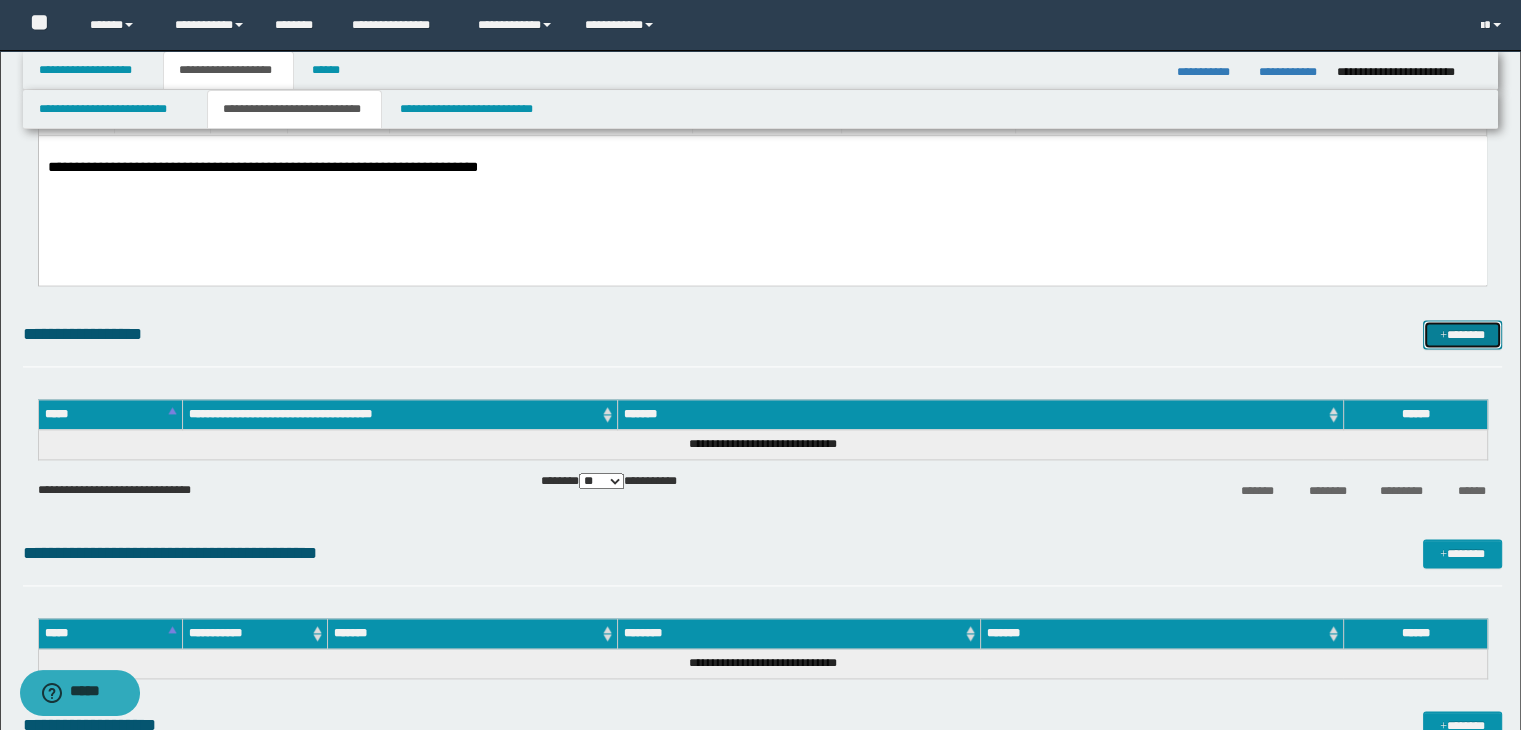 click on "*******" at bounding box center [1462, 335] 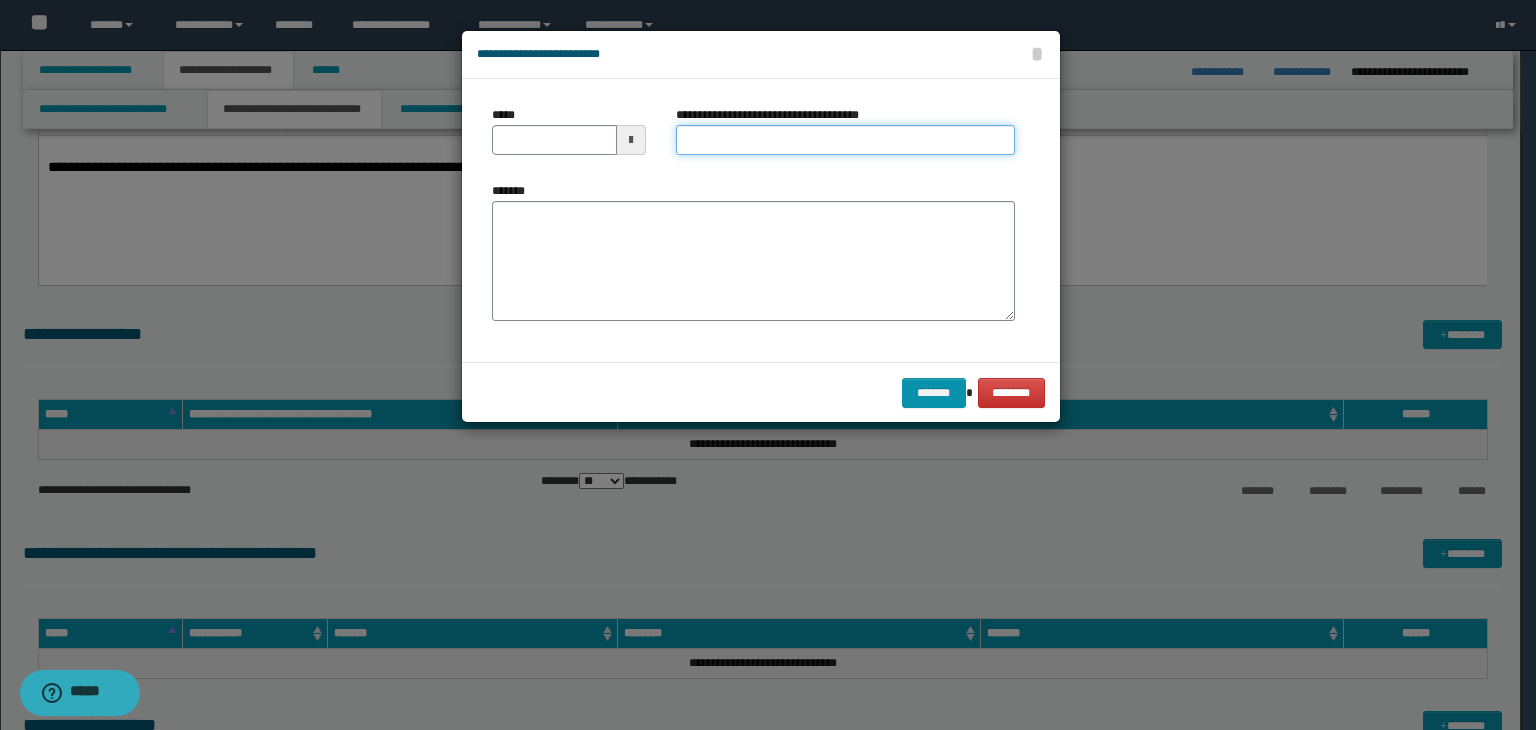 click on "**********" at bounding box center (845, 140) 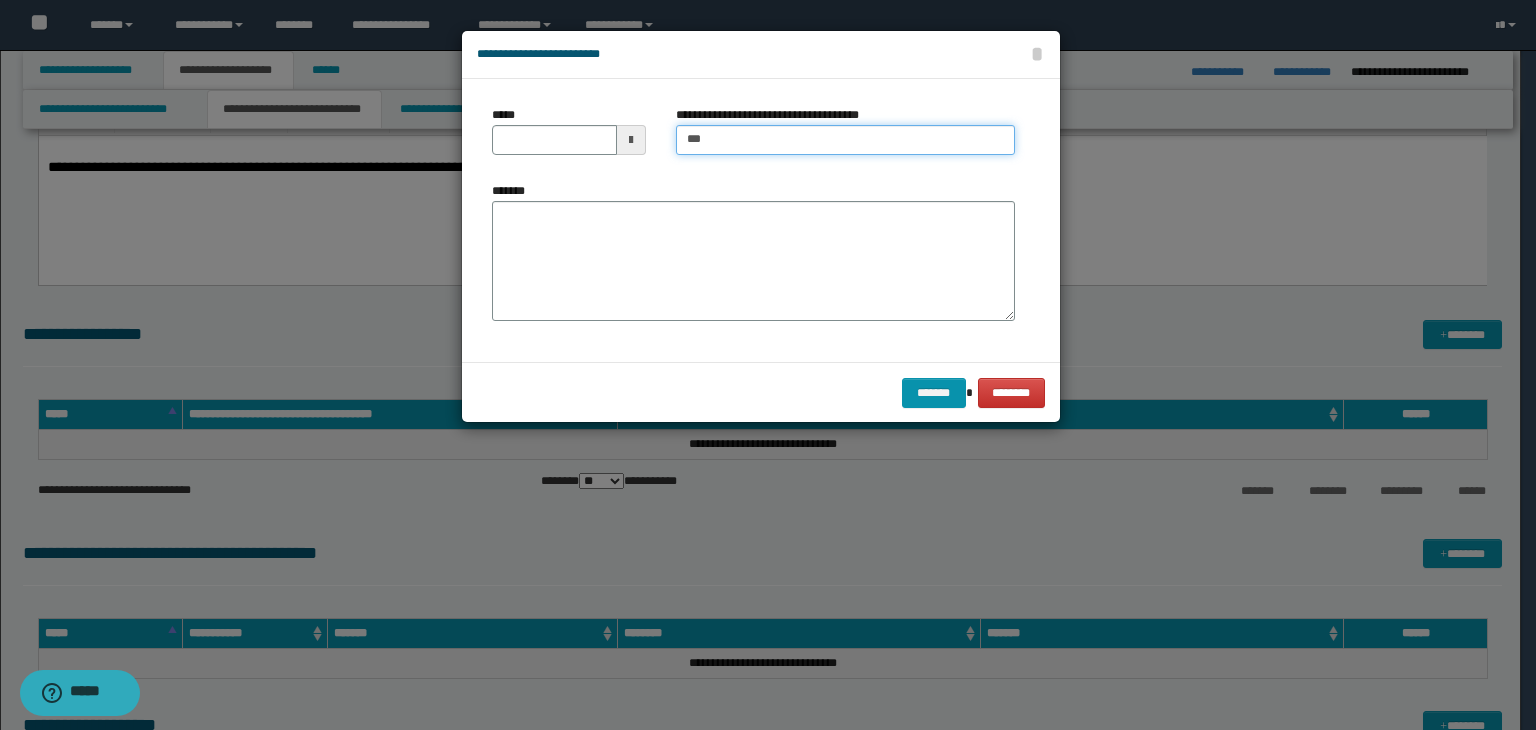 type on "*****" 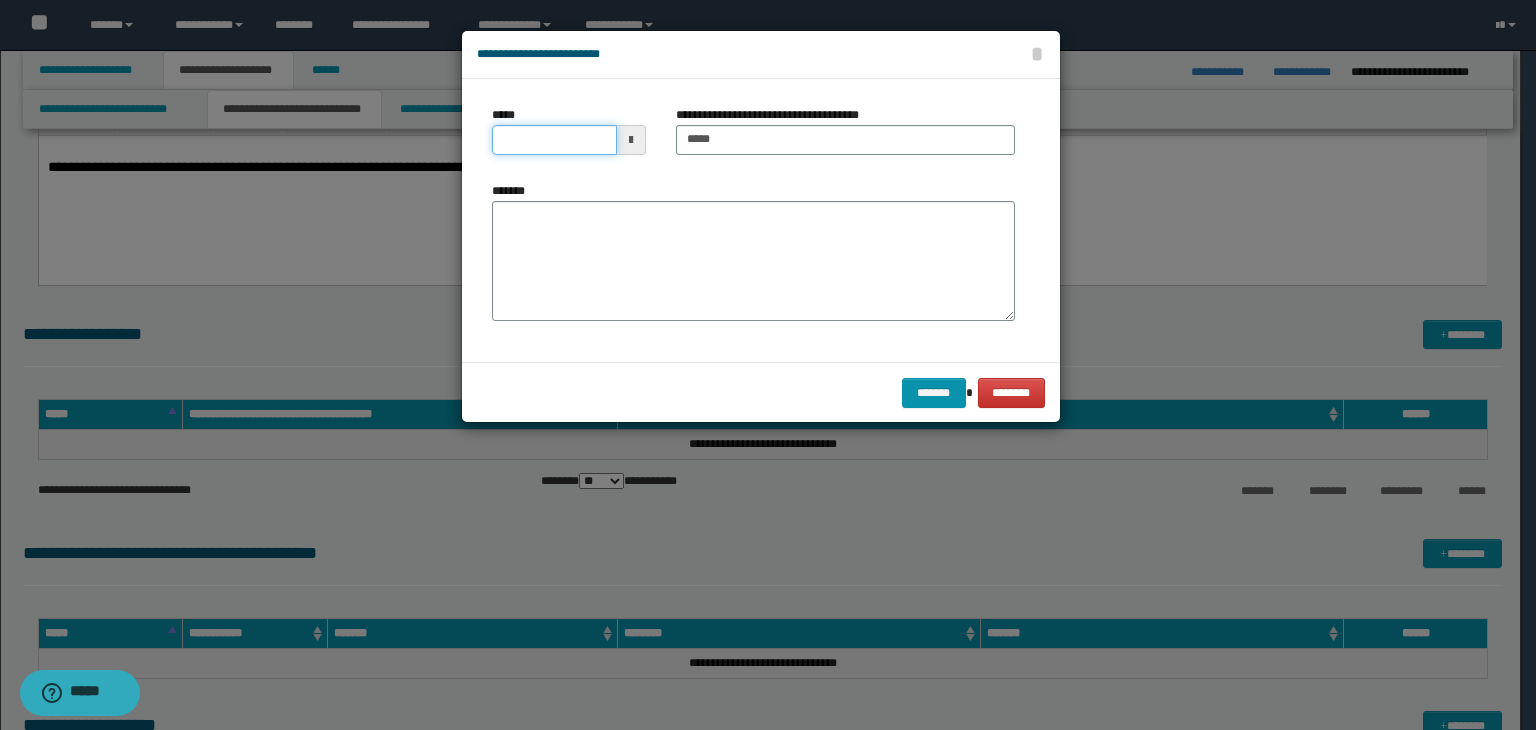 click on "*****" at bounding box center [554, 140] 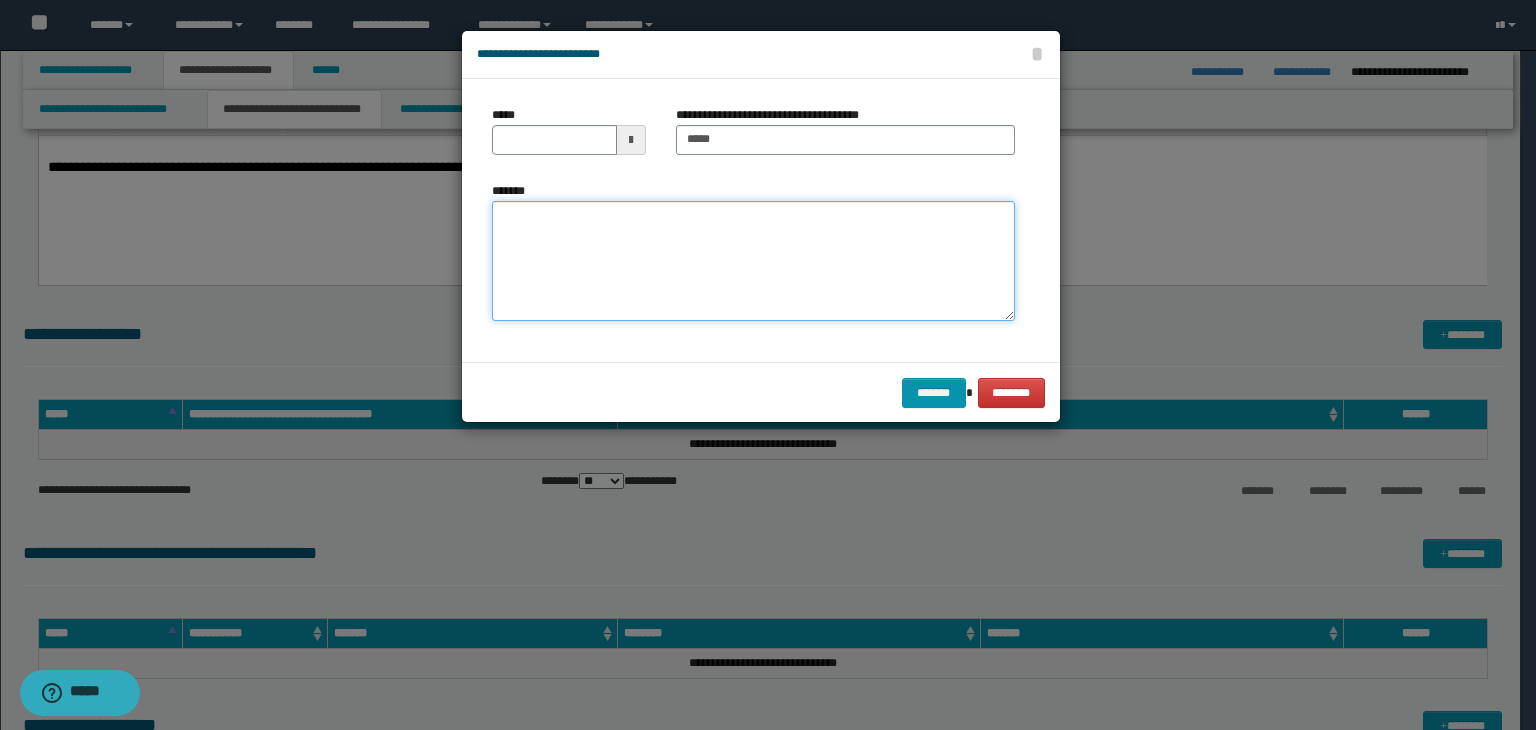 drag, startPoint x: 950, startPoint y: 211, endPoint x: 635, endPoint y: 205, distance: 315.05713 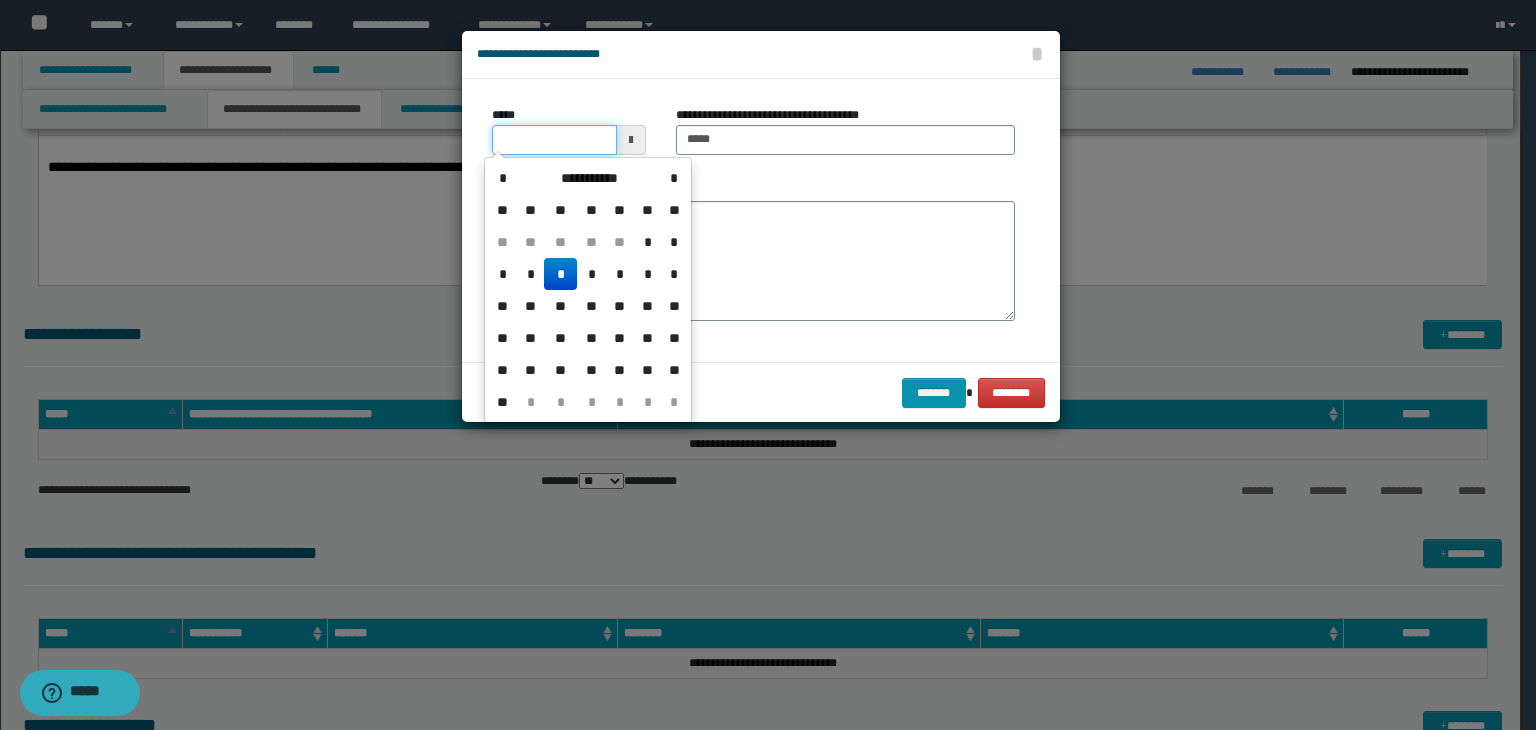 click on "*****" at bounding box center (554, 140) 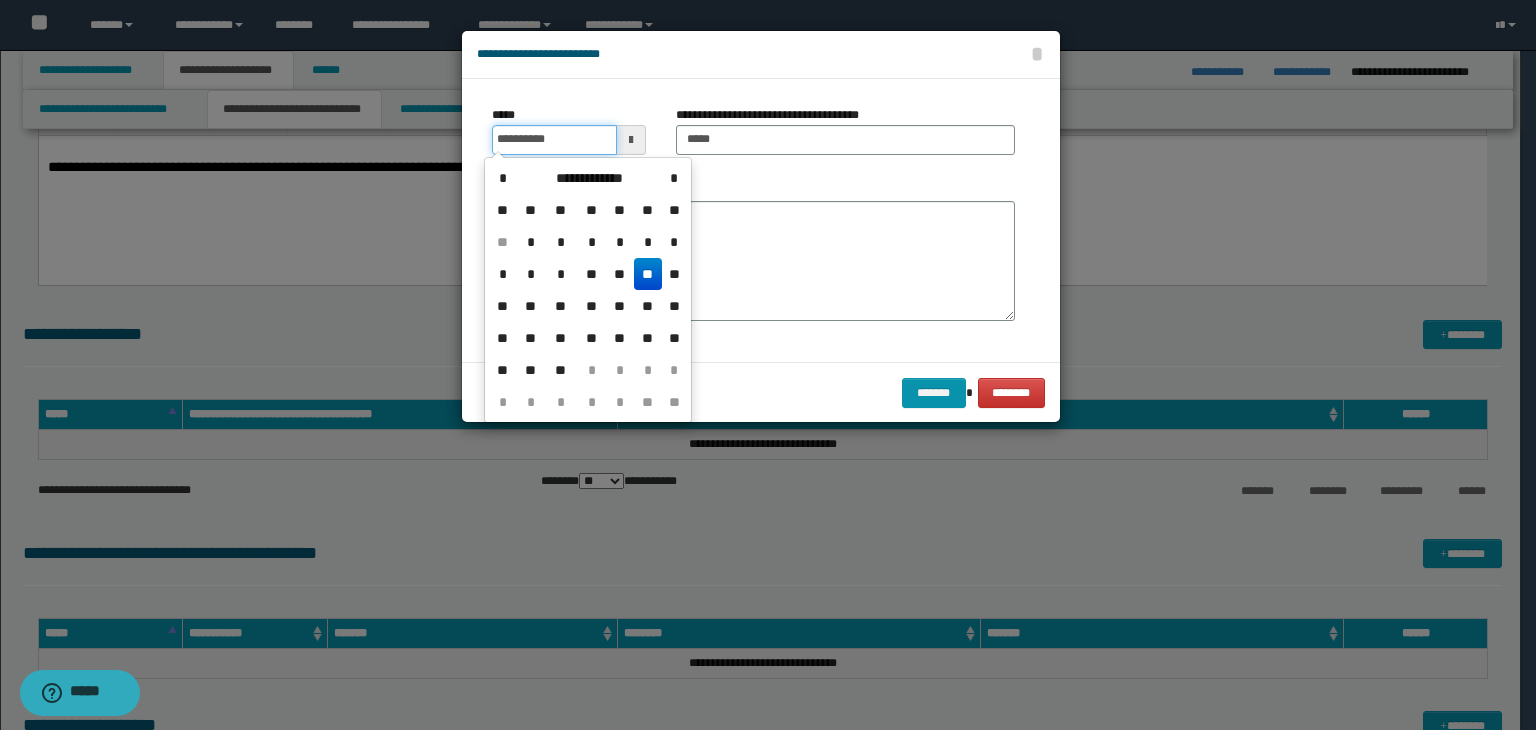 type on "**********" 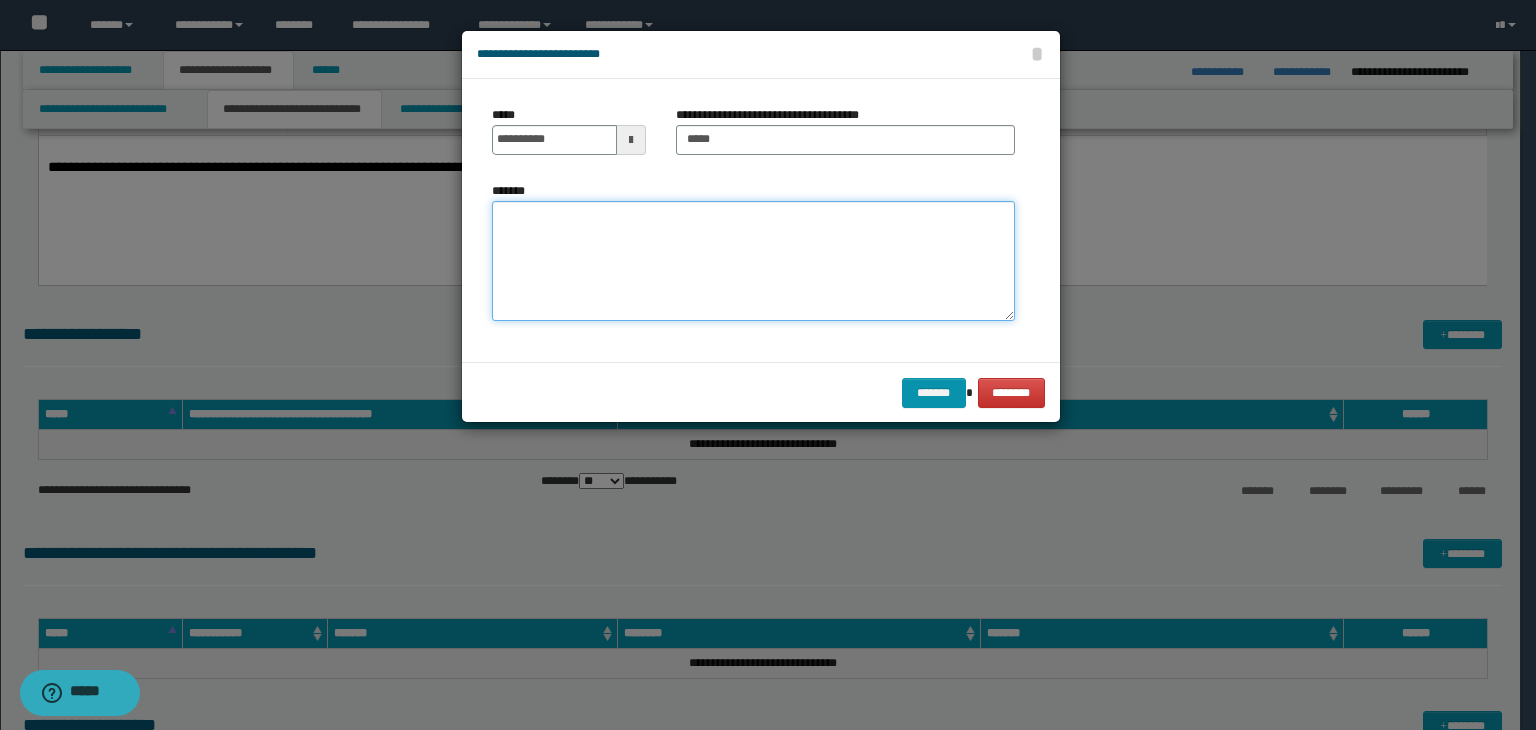 paste on "**********" 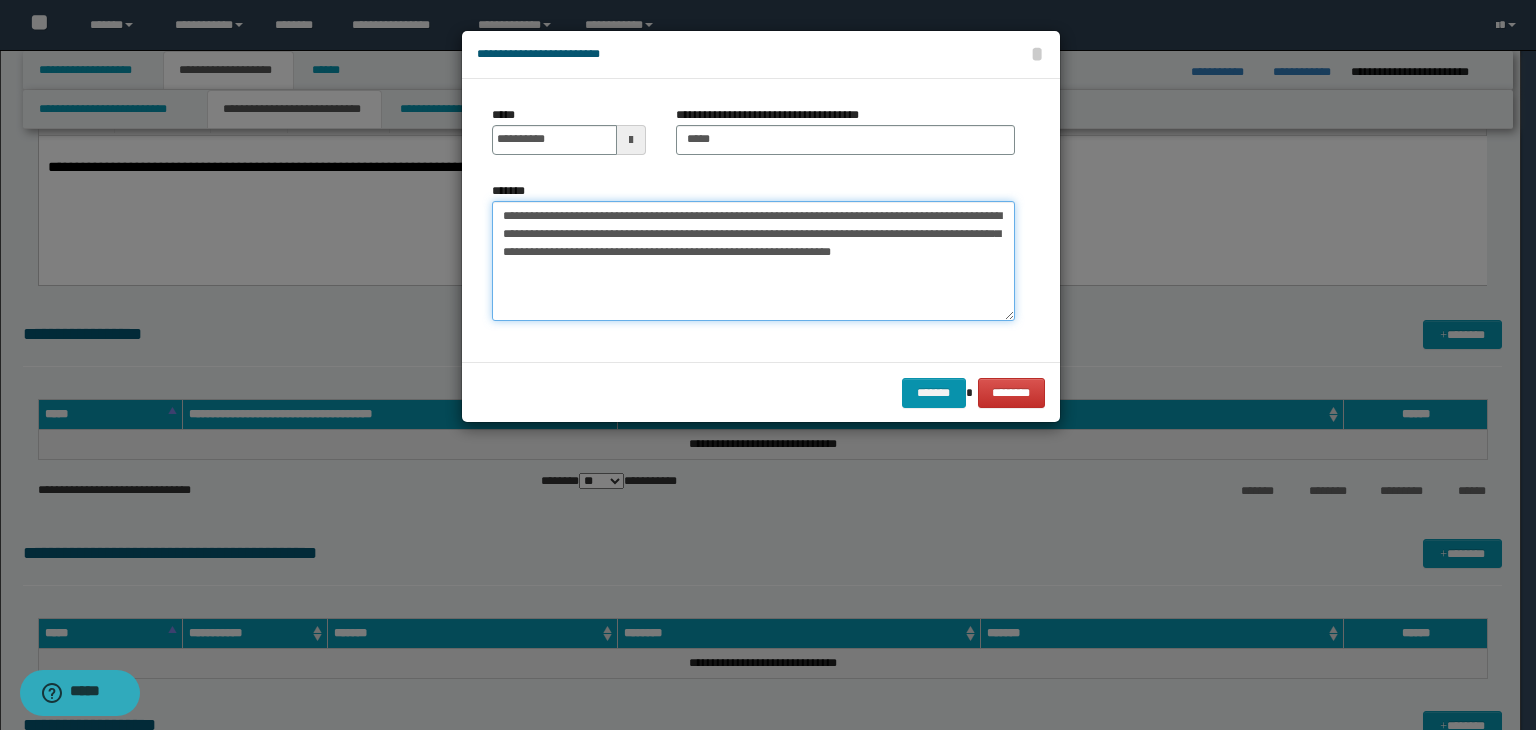click on "**********" at bounding box center (753, 261) 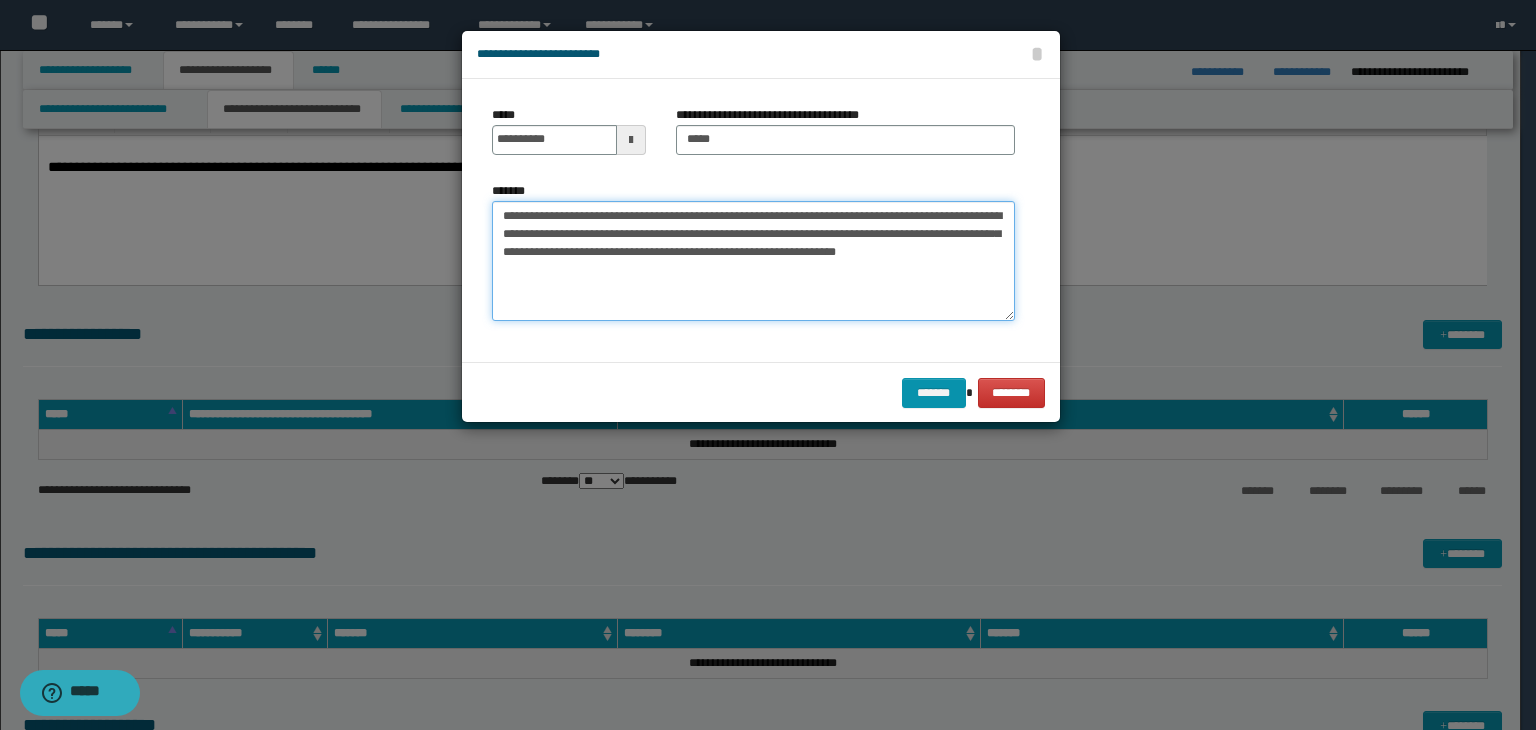 click on "**********" at bounding box center [753, 261] 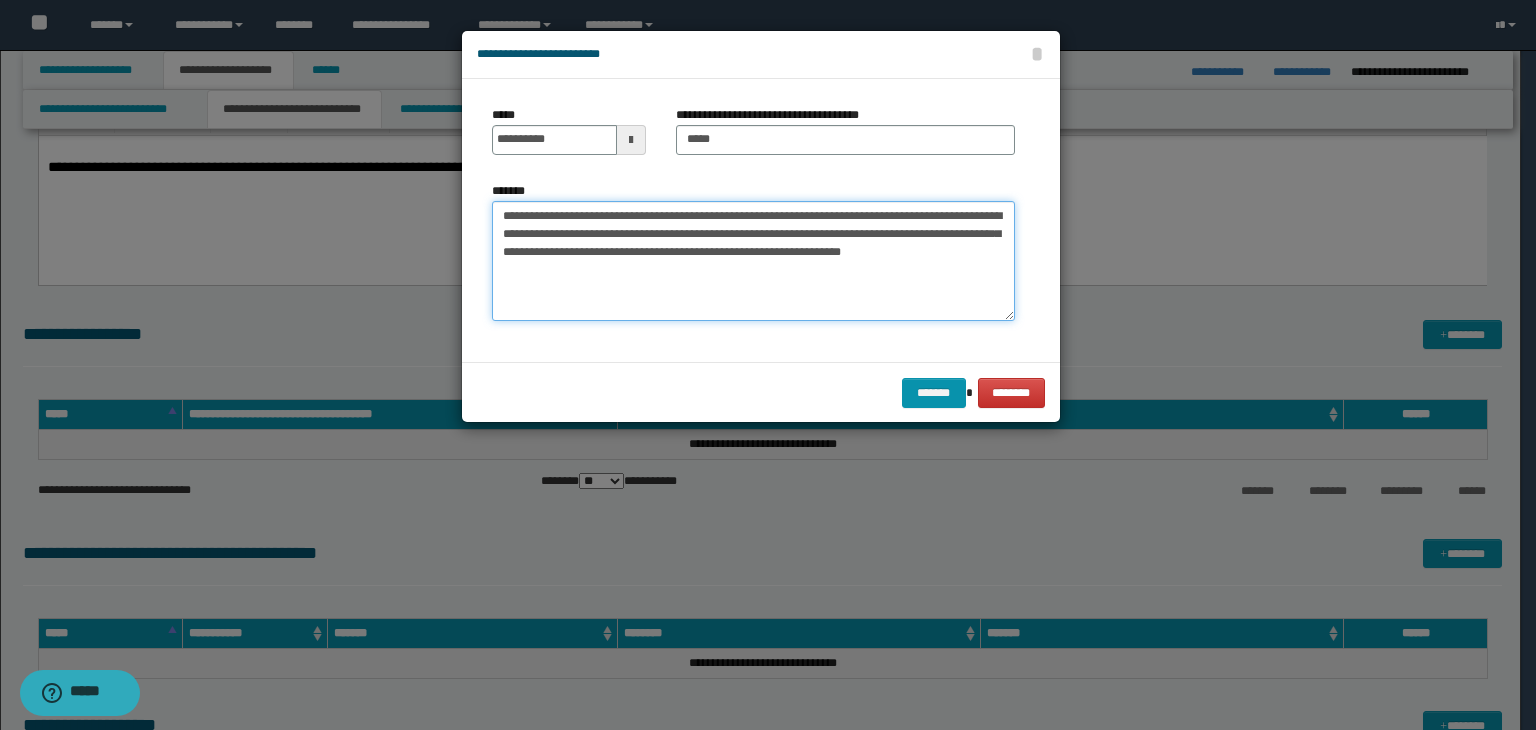 click on "**********" at bounding box center (753, 261) 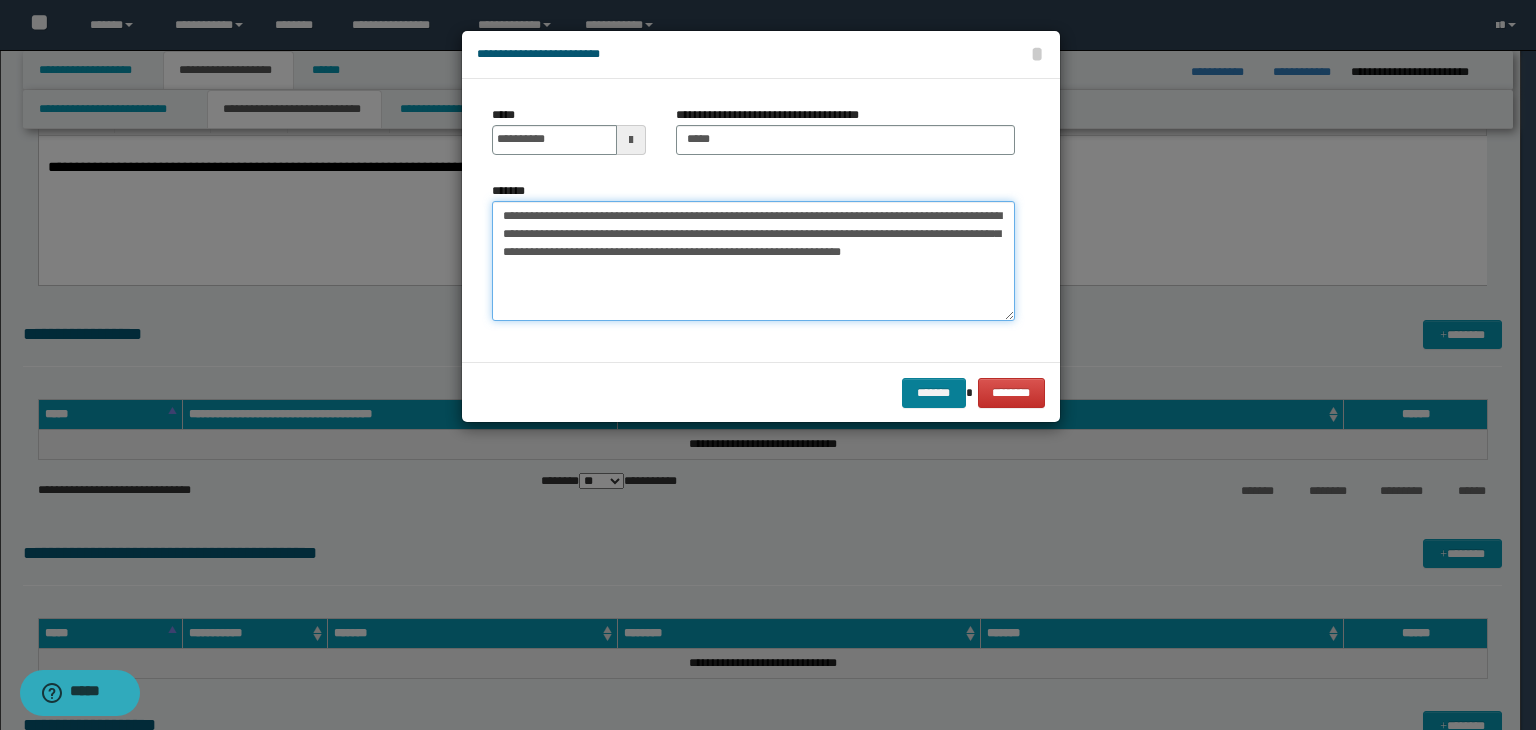 type on "**********" 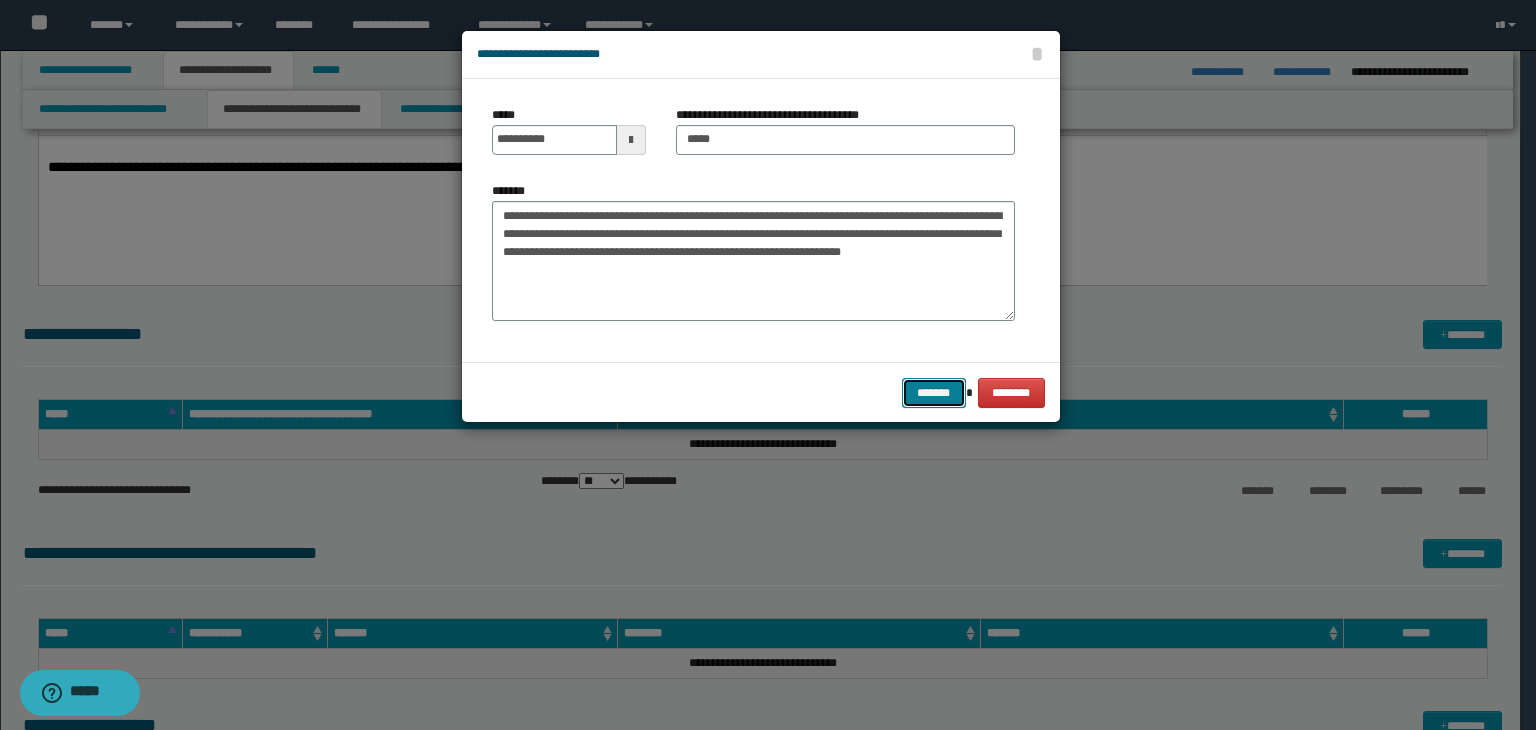 click on "*******" at bounding box center [934, 393] 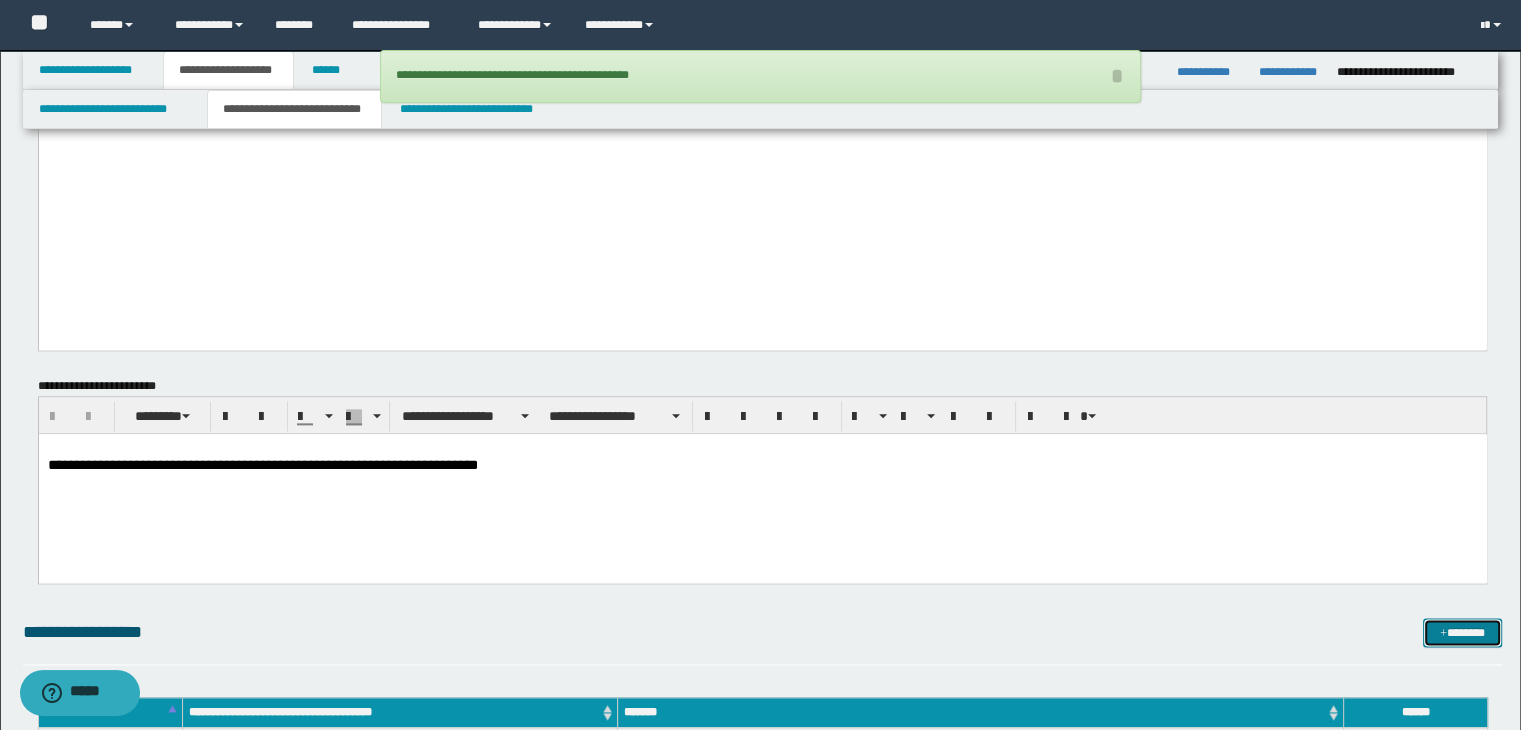scroll, scrollTop: 2314, scrollLeft: 0, axis: vertical 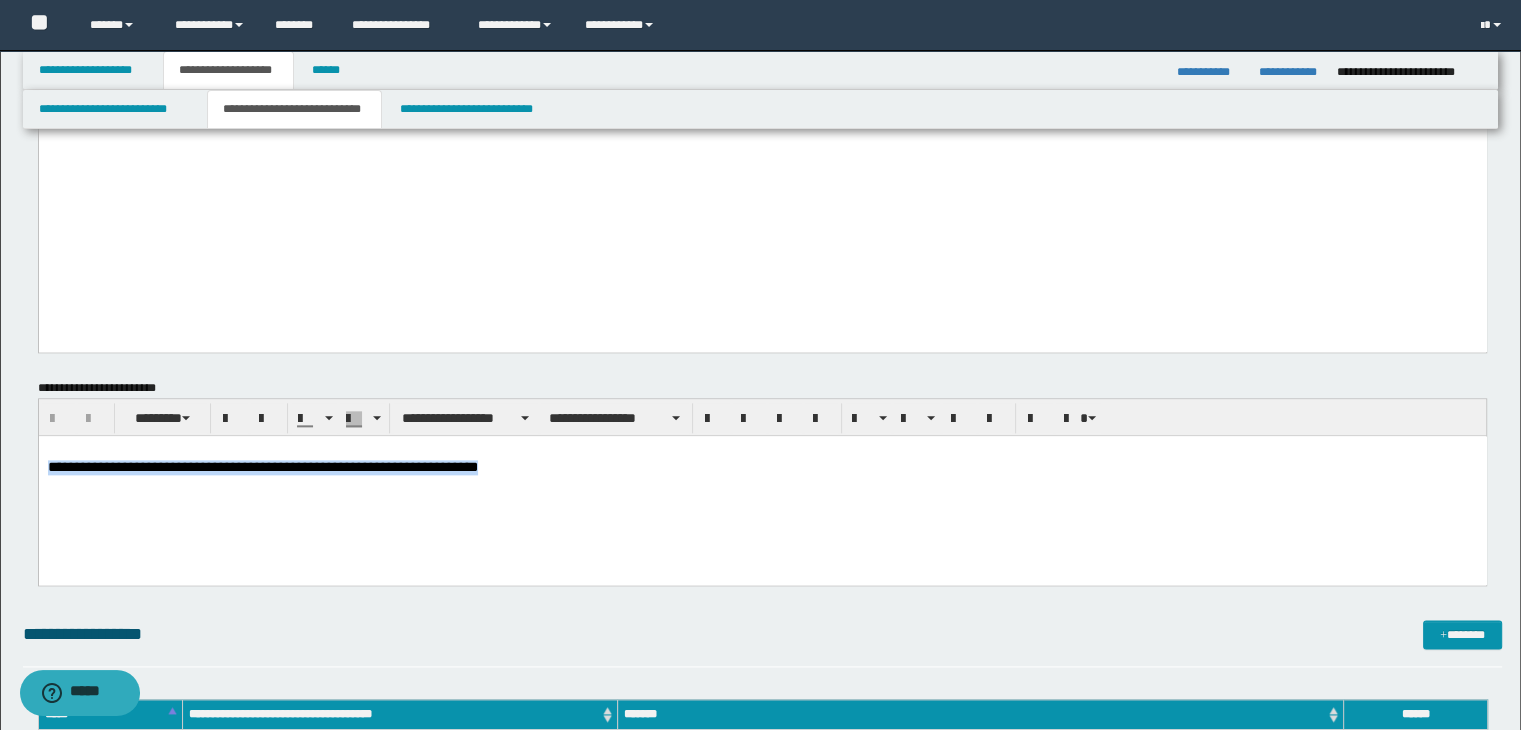 drag, startPoint x: 546, startPoint y: 486, endPoint x: 1, endPoint y: 476, distance: 545.09174 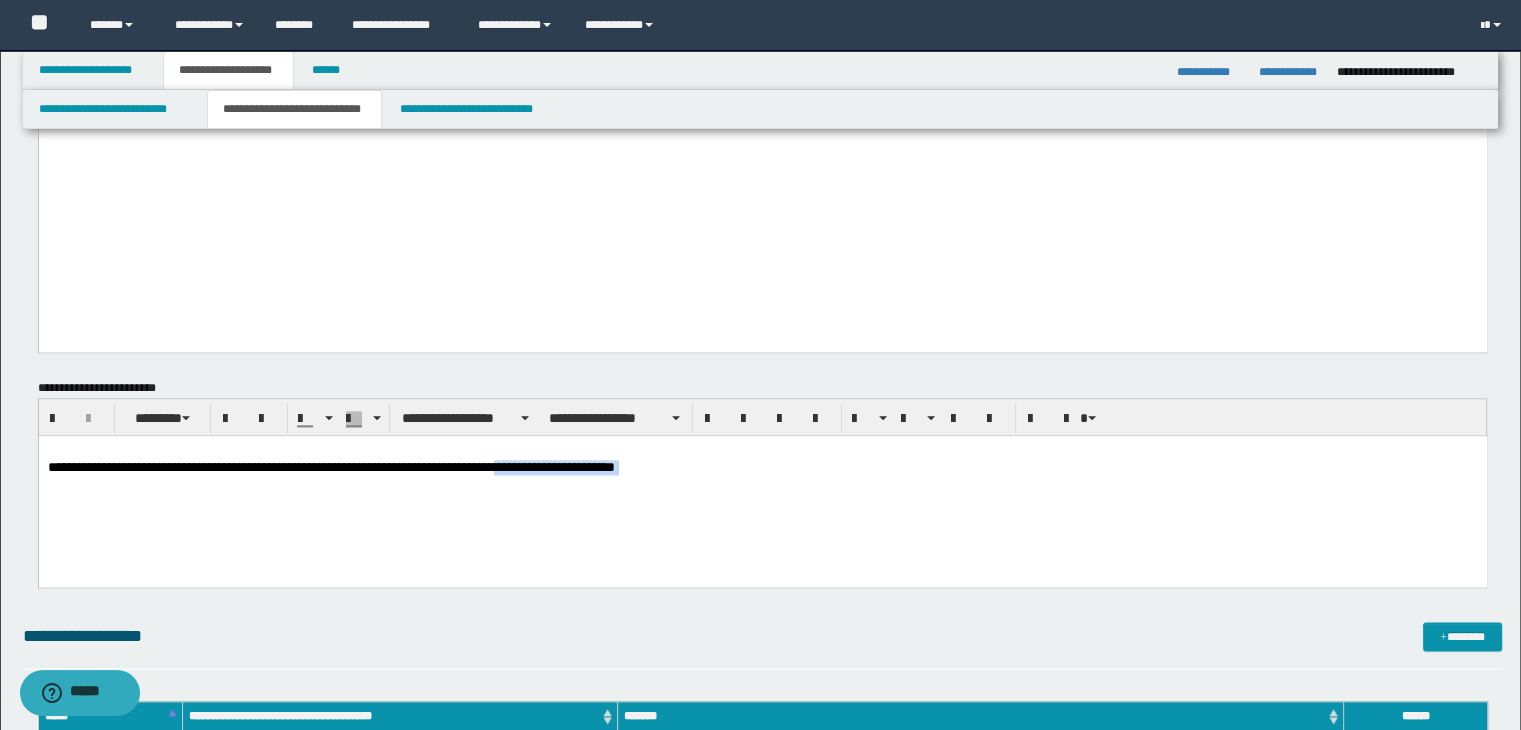 drag, startPoint x: 751, startPoint y: 471, endPoint x: 579, endPoint y: 466, distance: 172.07266 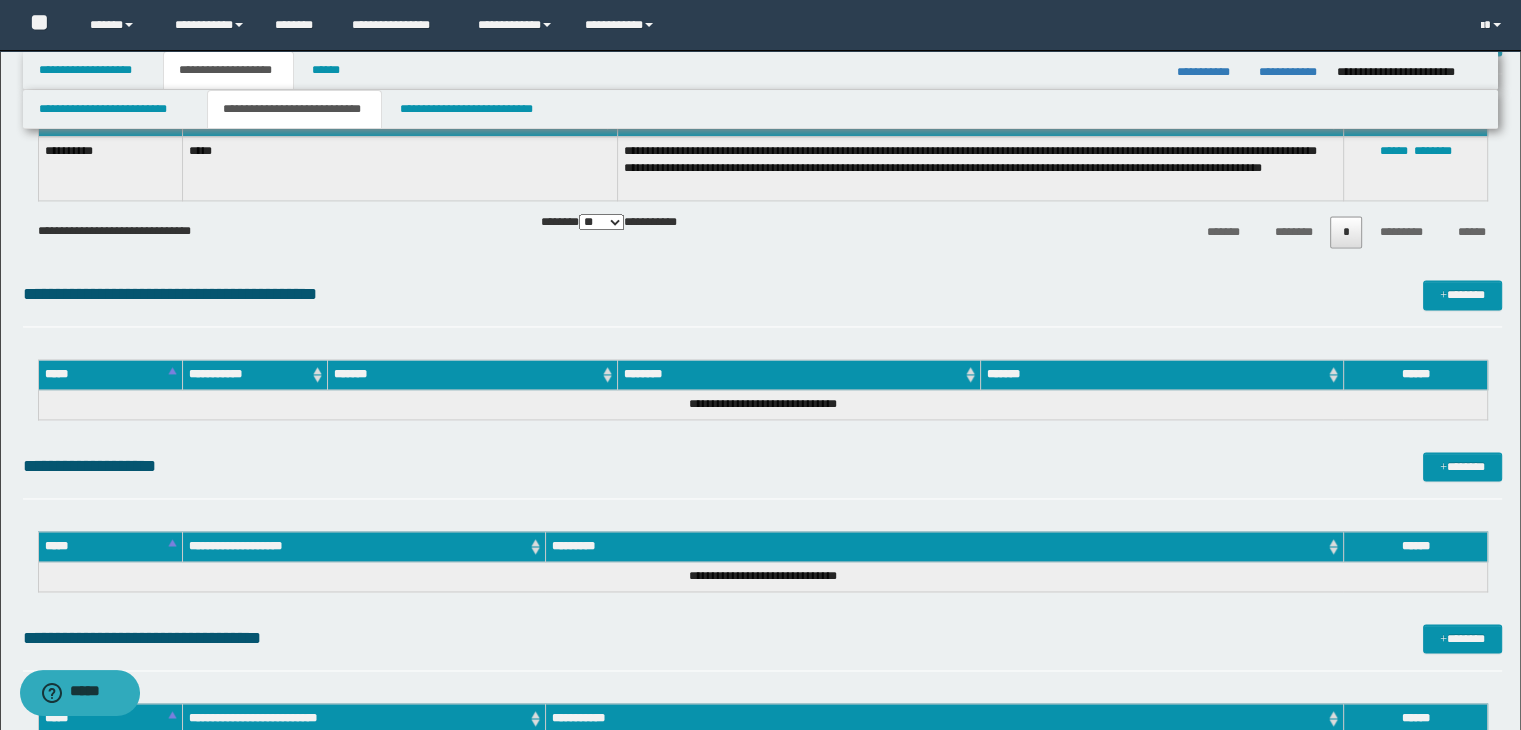 scroll, scrollTop: 2714, scrollLeft: 0, axis: vertical 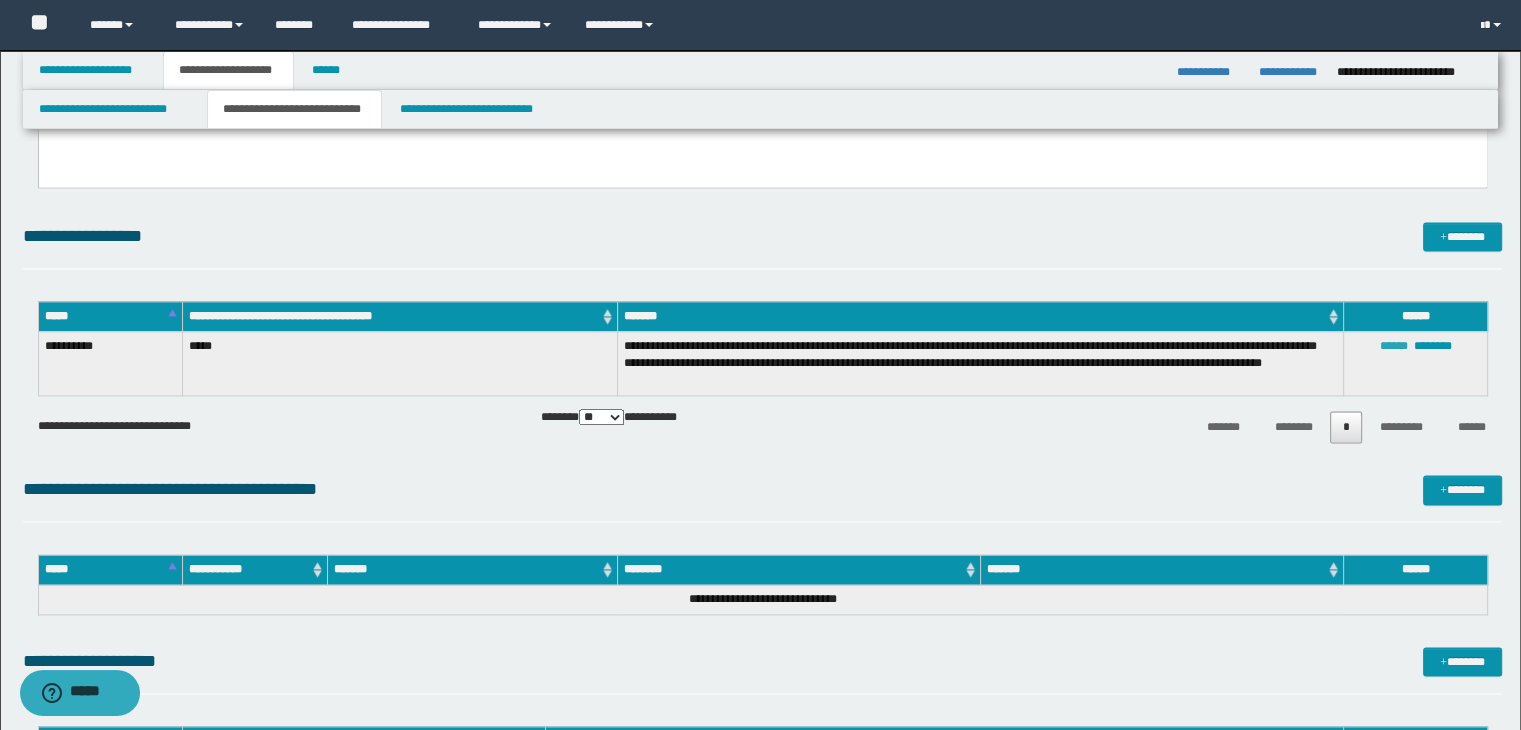 click on "******" at bounding box center [1393, 346] 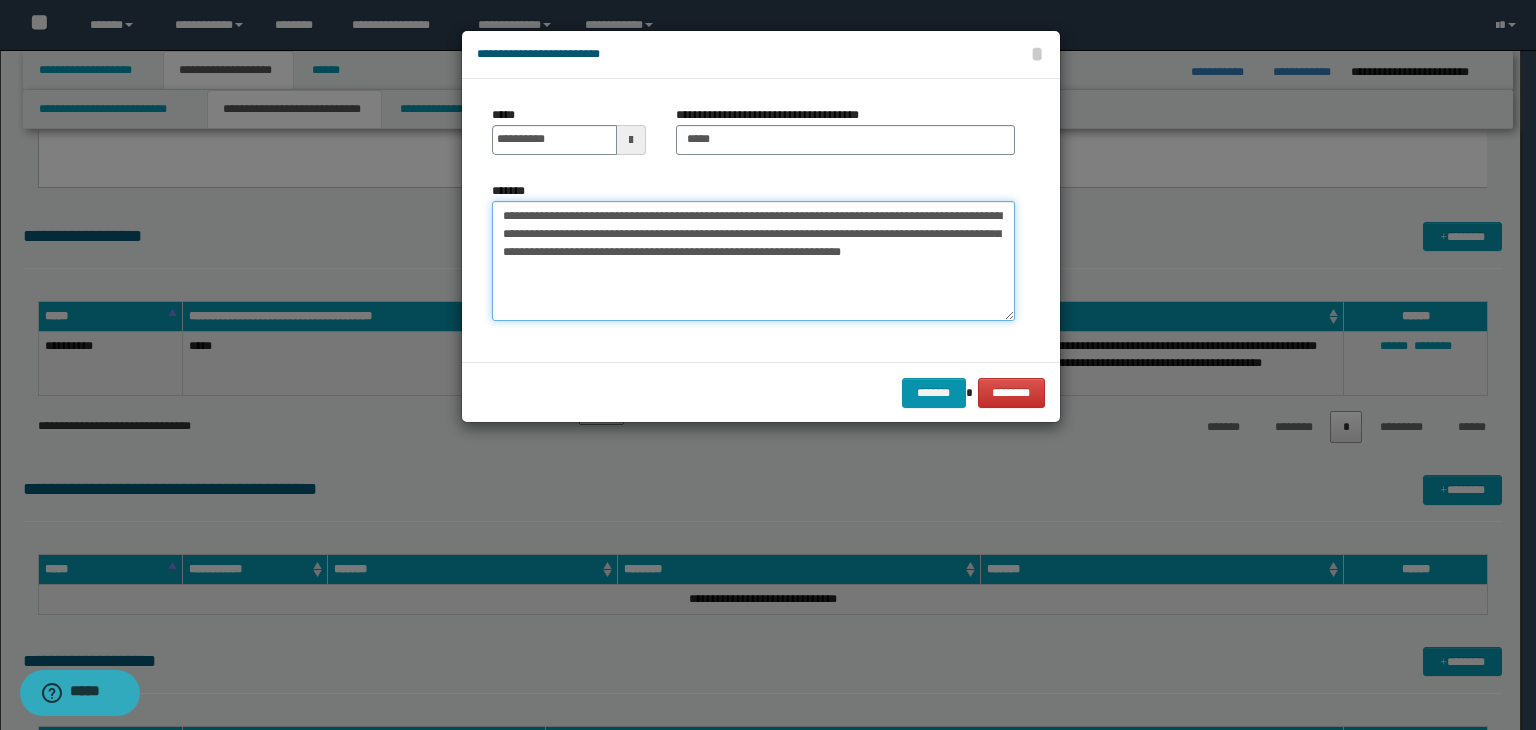 drag, startPoint x: 674, startPoint y: 252, endPoint x: 968, endPoint y: 252, distance: 294 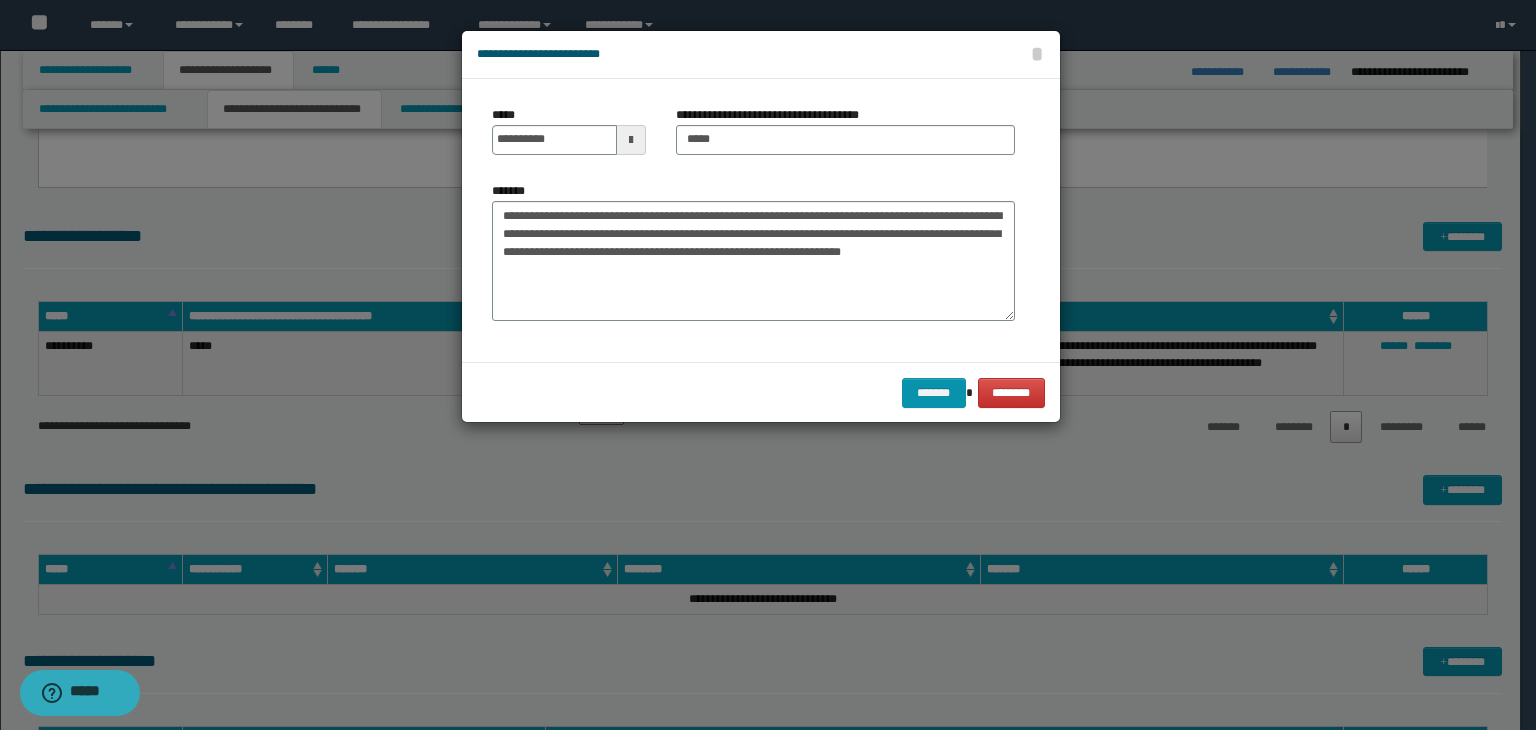 click at bounding box center (768, 365) 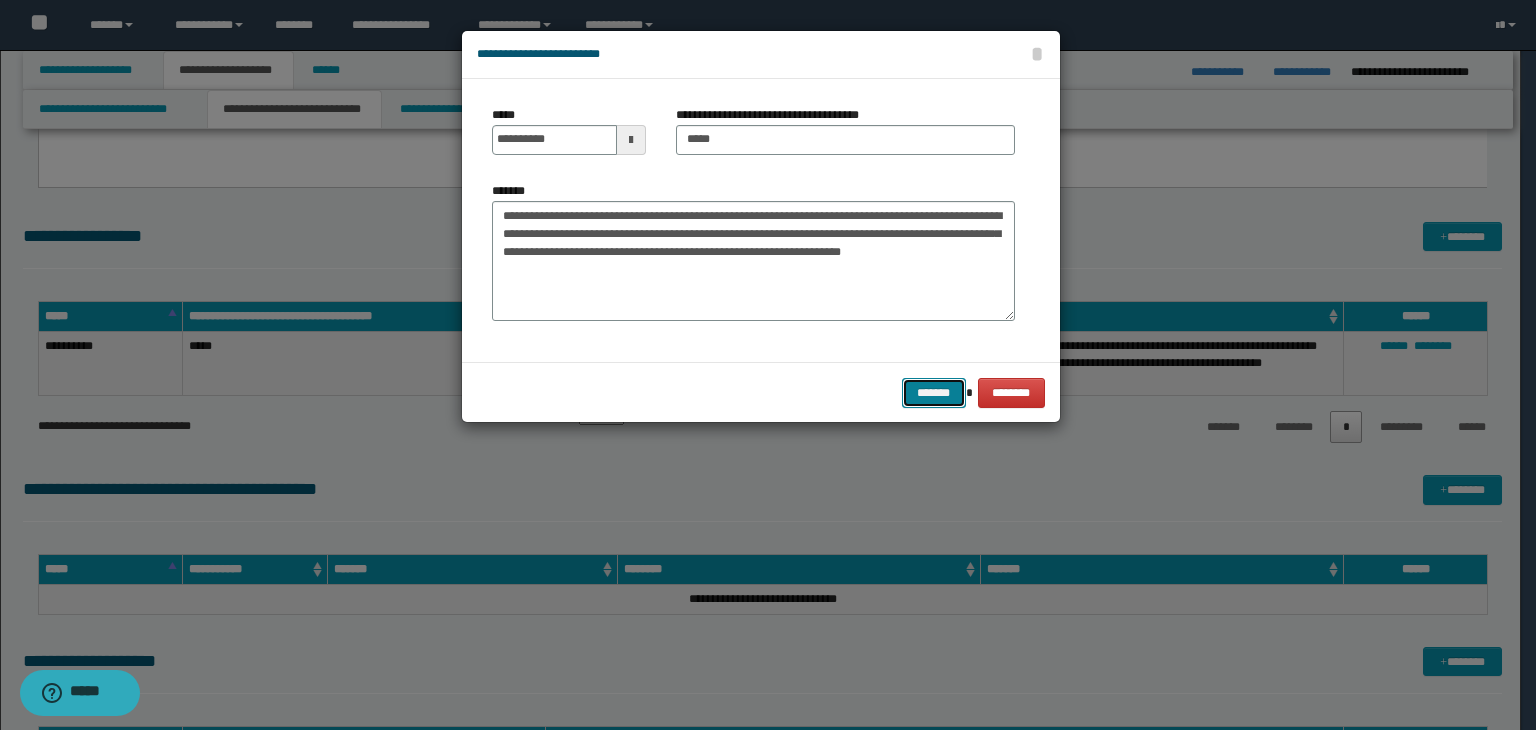 click on "*******" at bounding box center (934, 393) 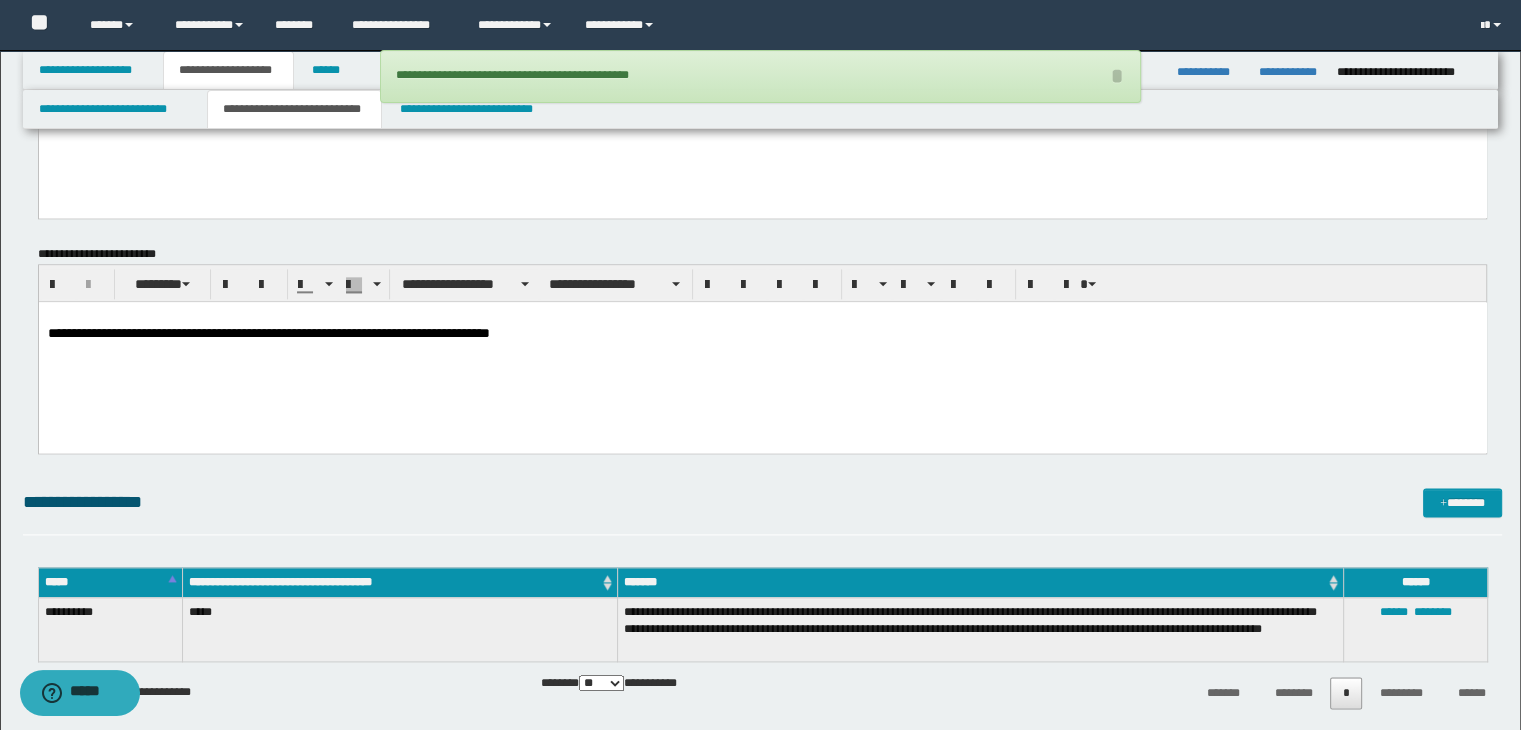 scroll, scrollTop: 2414, scrollLeft: 0, axis: vertical 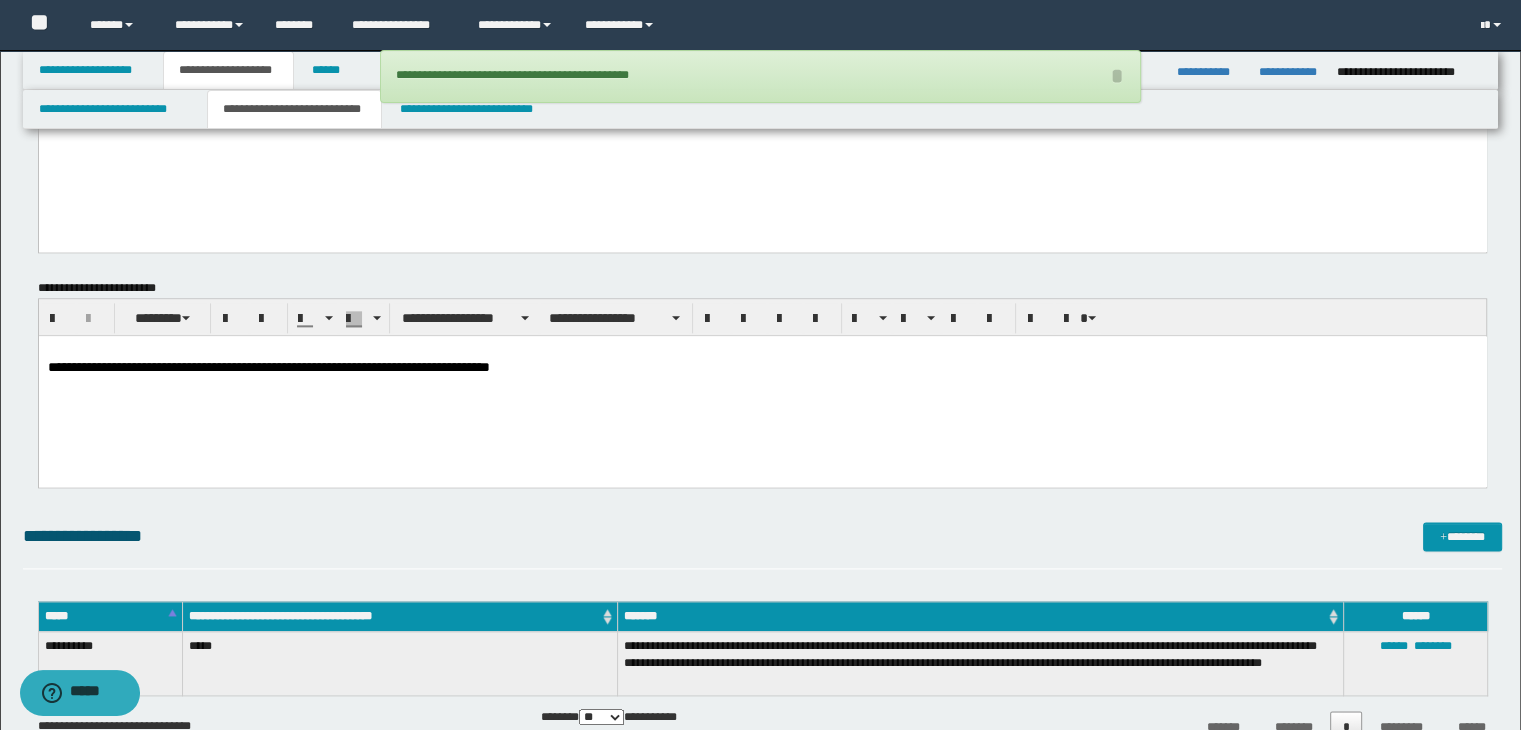click on "**********" at bounding box center (762, 383) 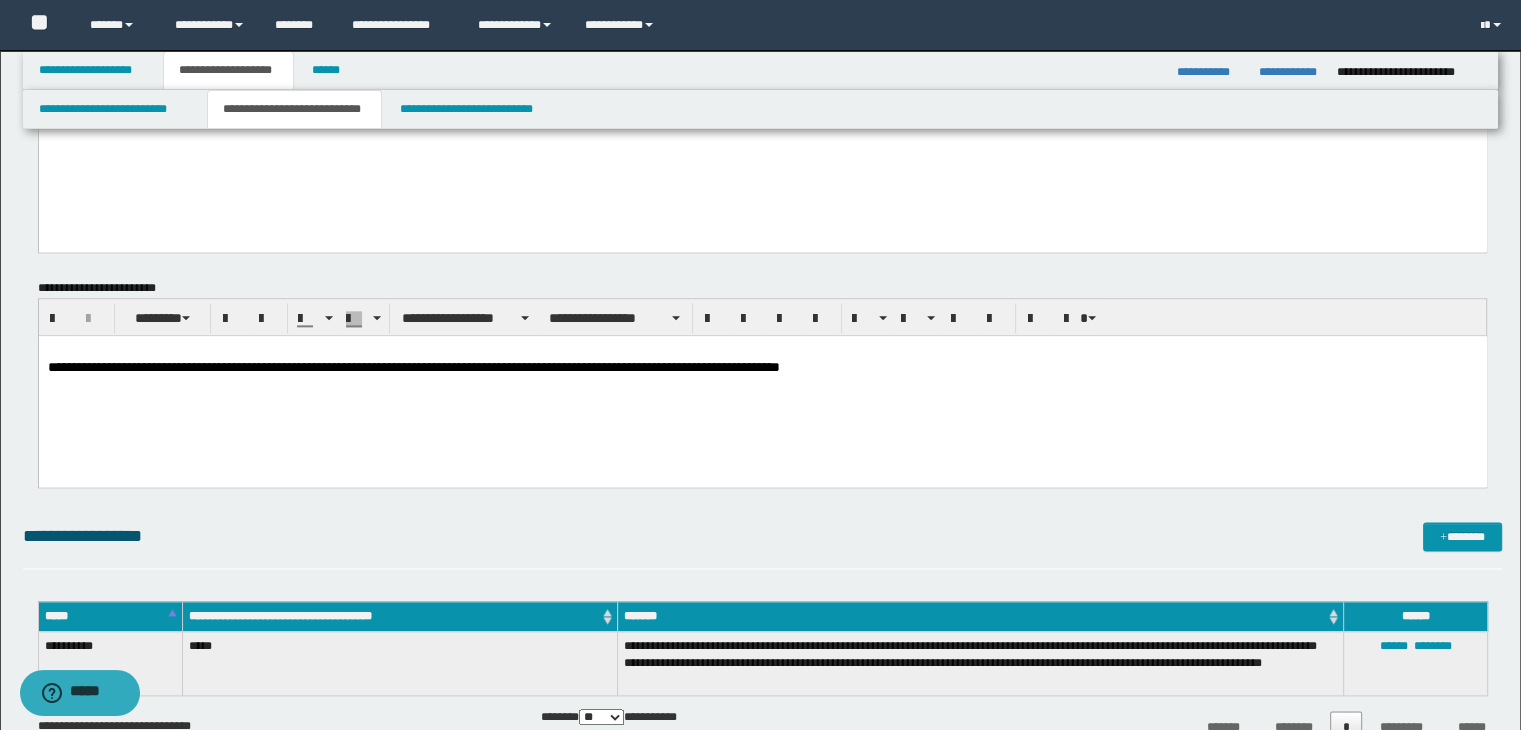 click on "**********" at bounding box center [413, 366] 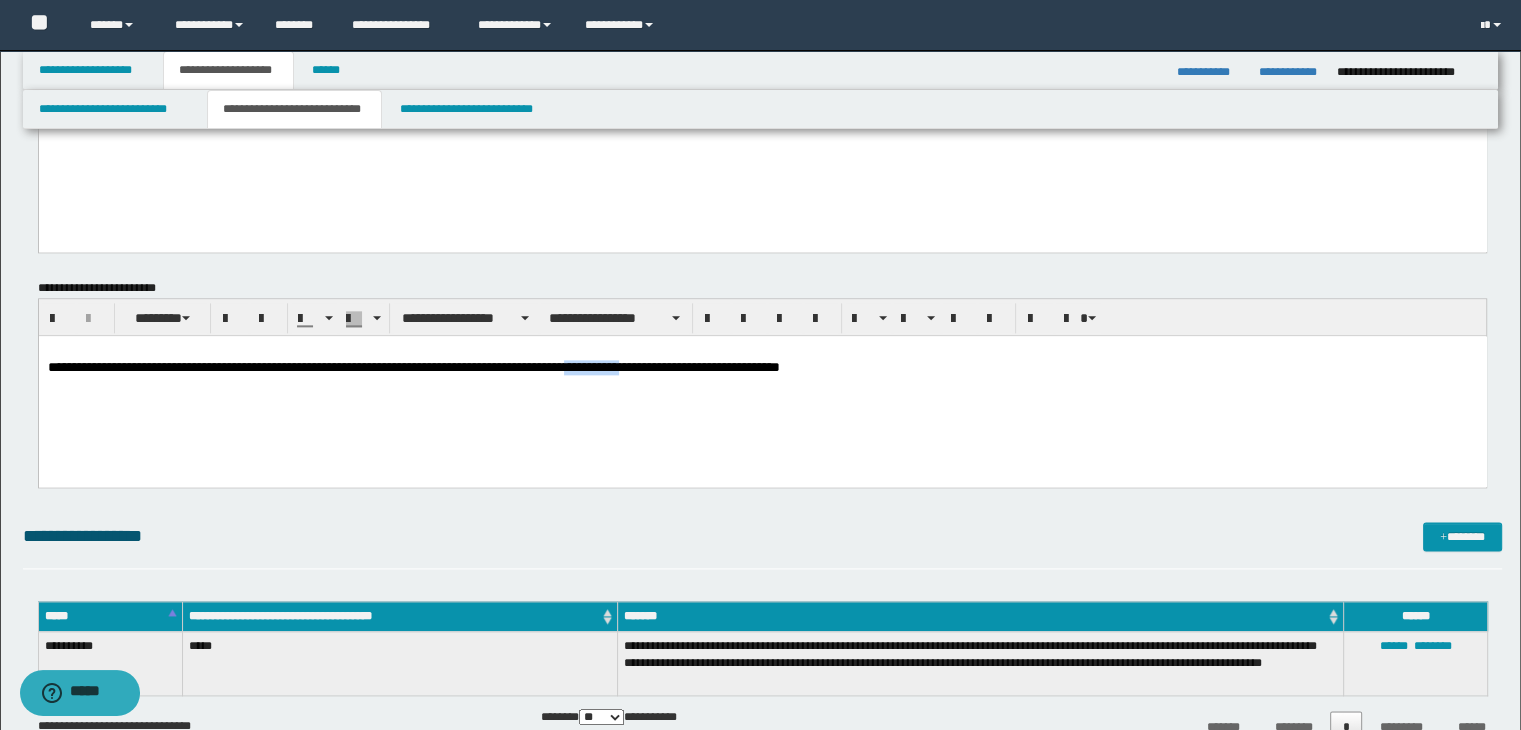drag, startPoint x: 723, startPoint y: 372, endPoint x: 658, endPoint y: 370, distance: 65.03076 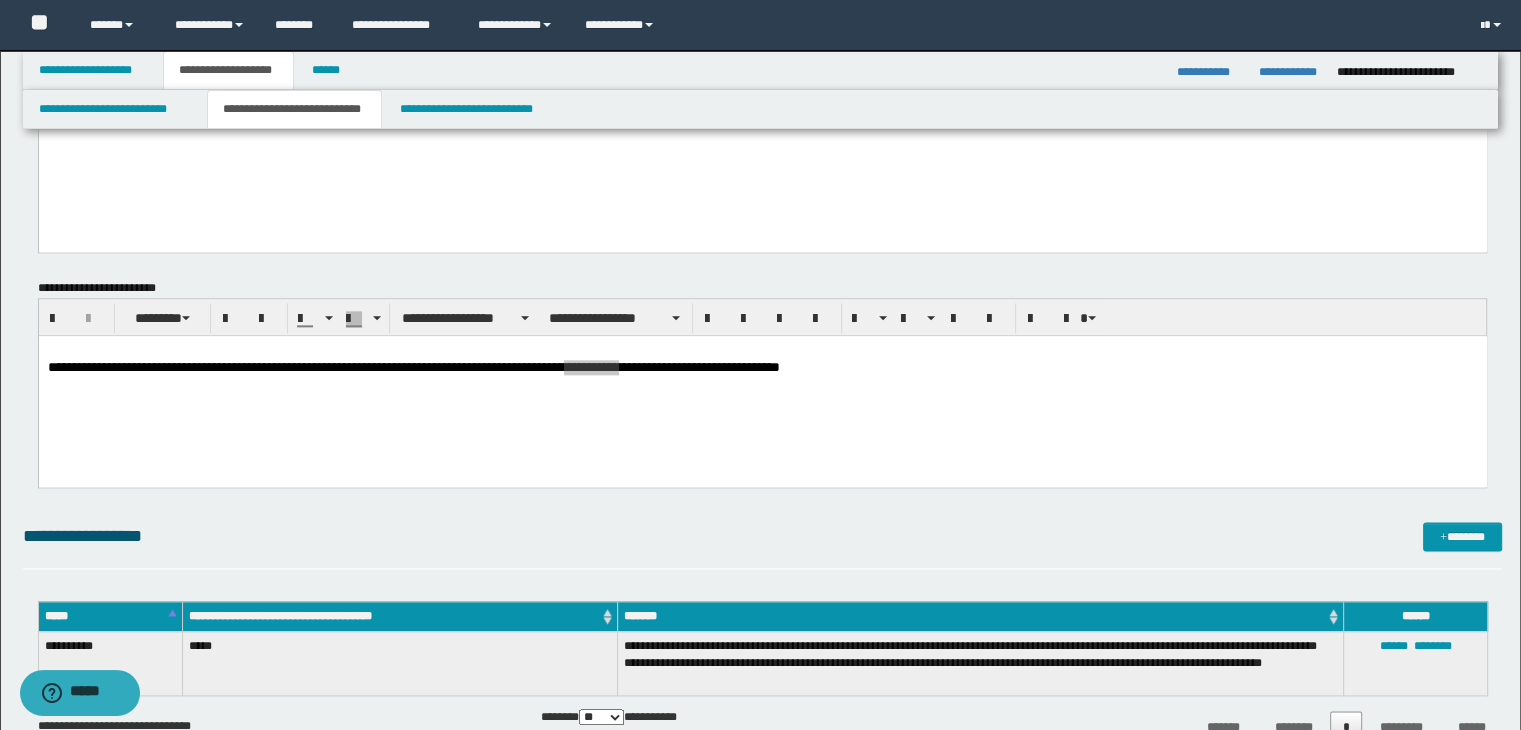 click on "**********" at bounding box center (763, 317) 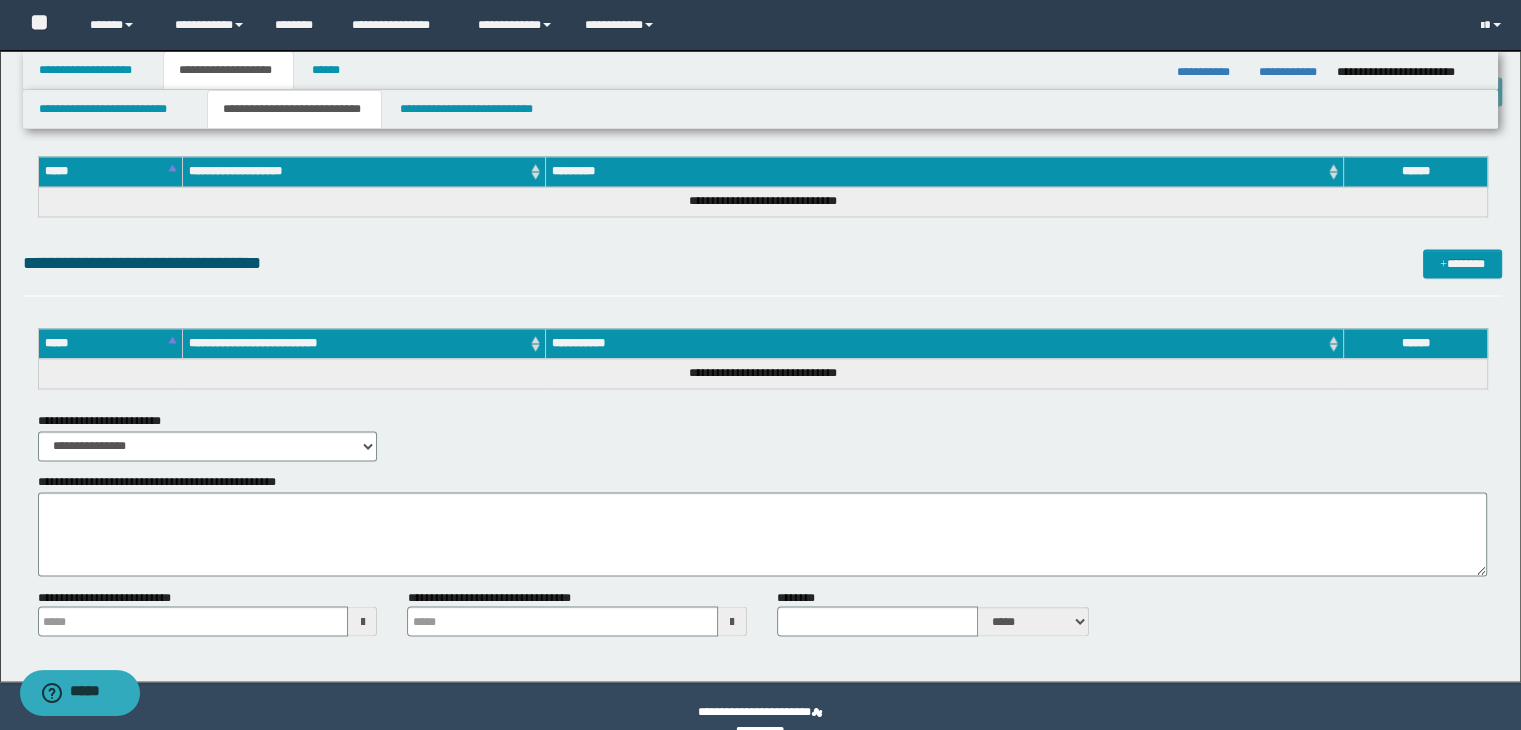 scroll, scrollTop: 3314, scrollLeft: 0, axis: vertical 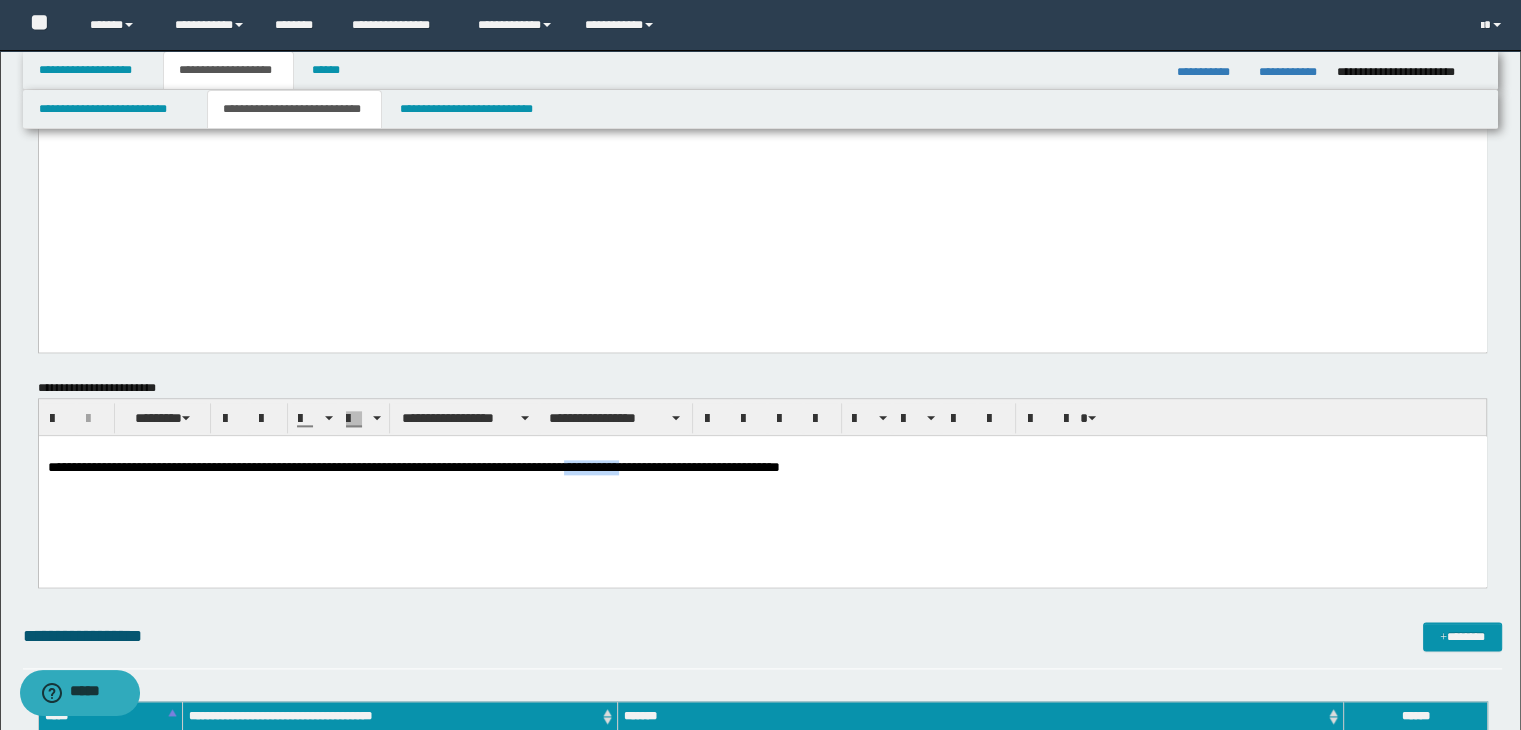 click on "**********" at bounding box center [762, 483] 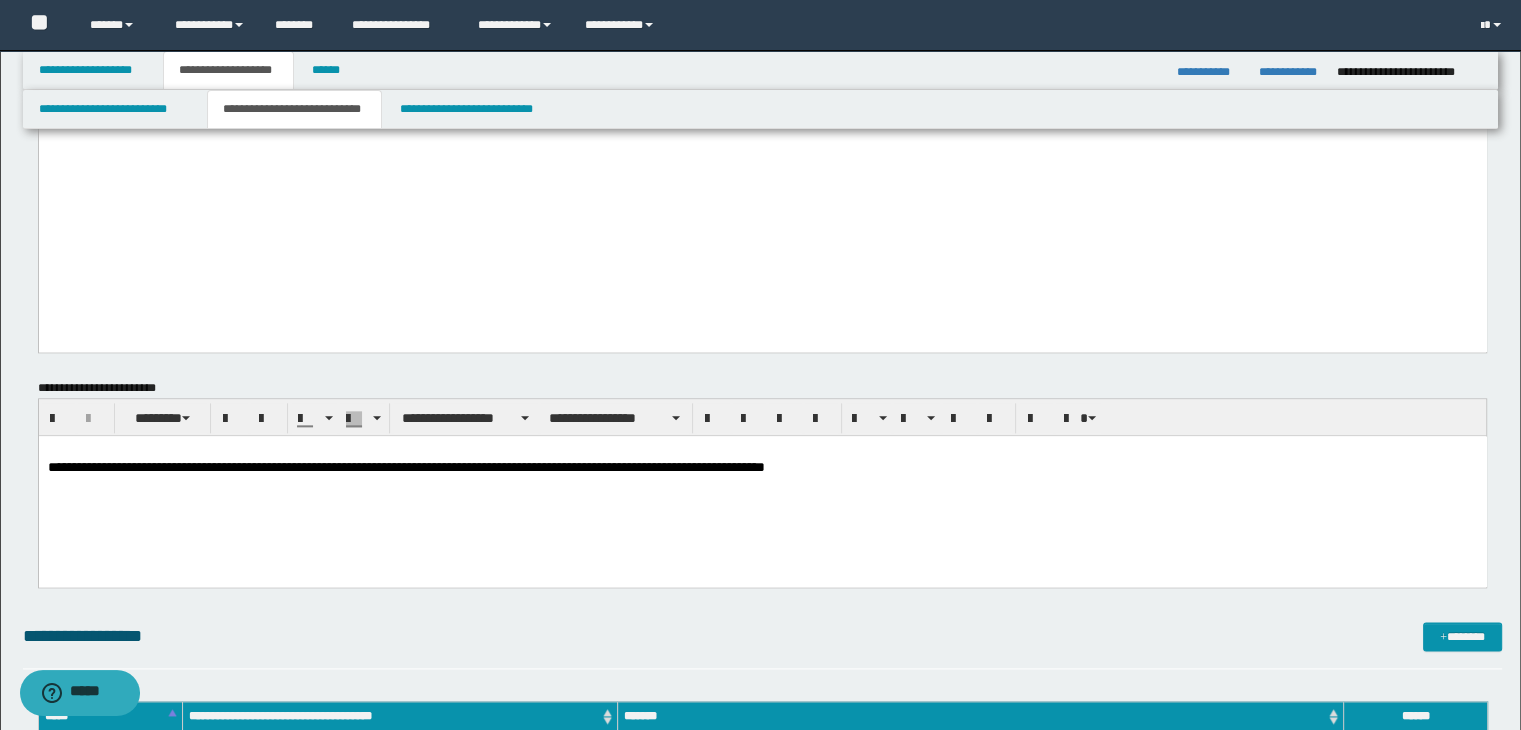 drag, startPoint x: 475, startPoint y: 478, endPoint x: 436, endPoint y: 458, distance: 43.829212 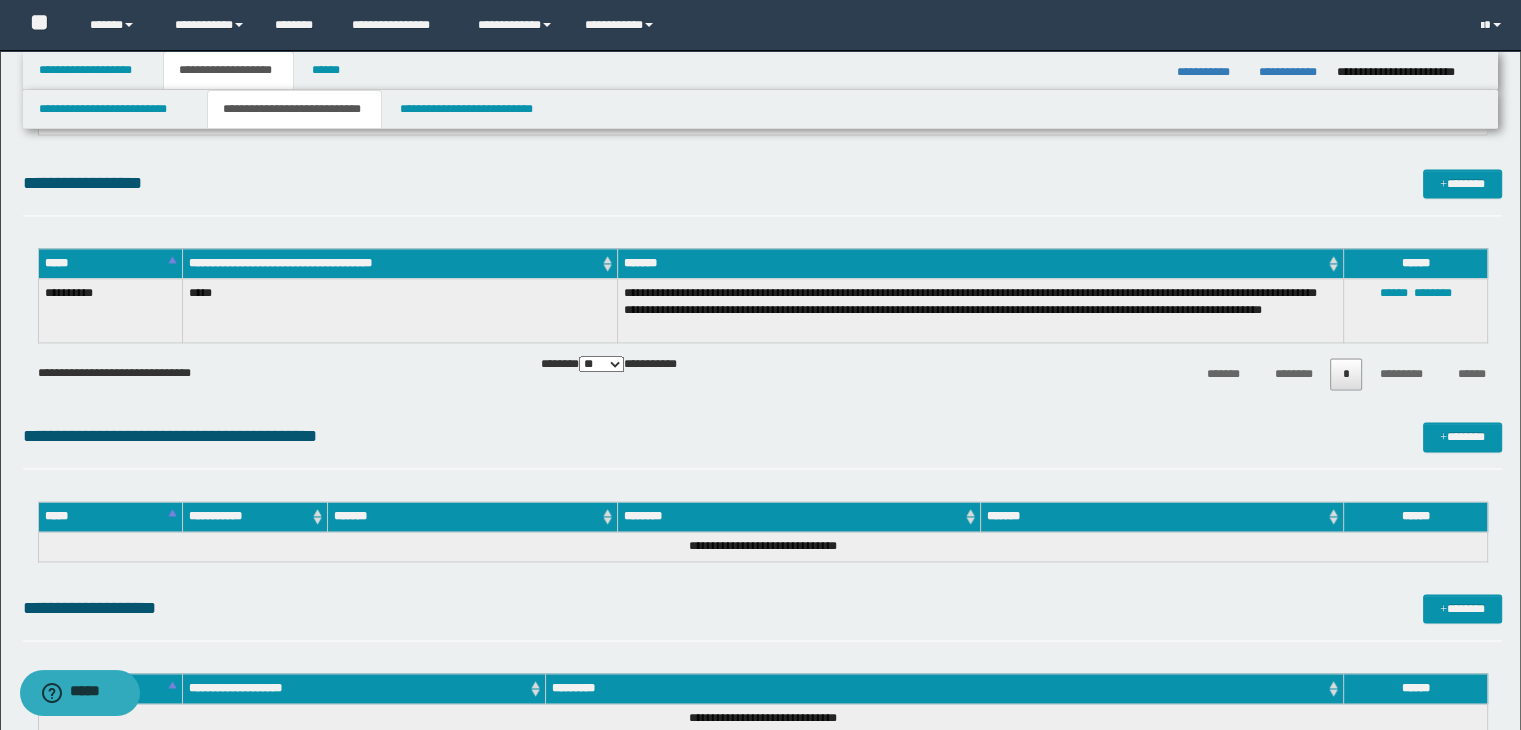 scroll, scrollTop: 2814, scrollLeft: 0, axis: vertical 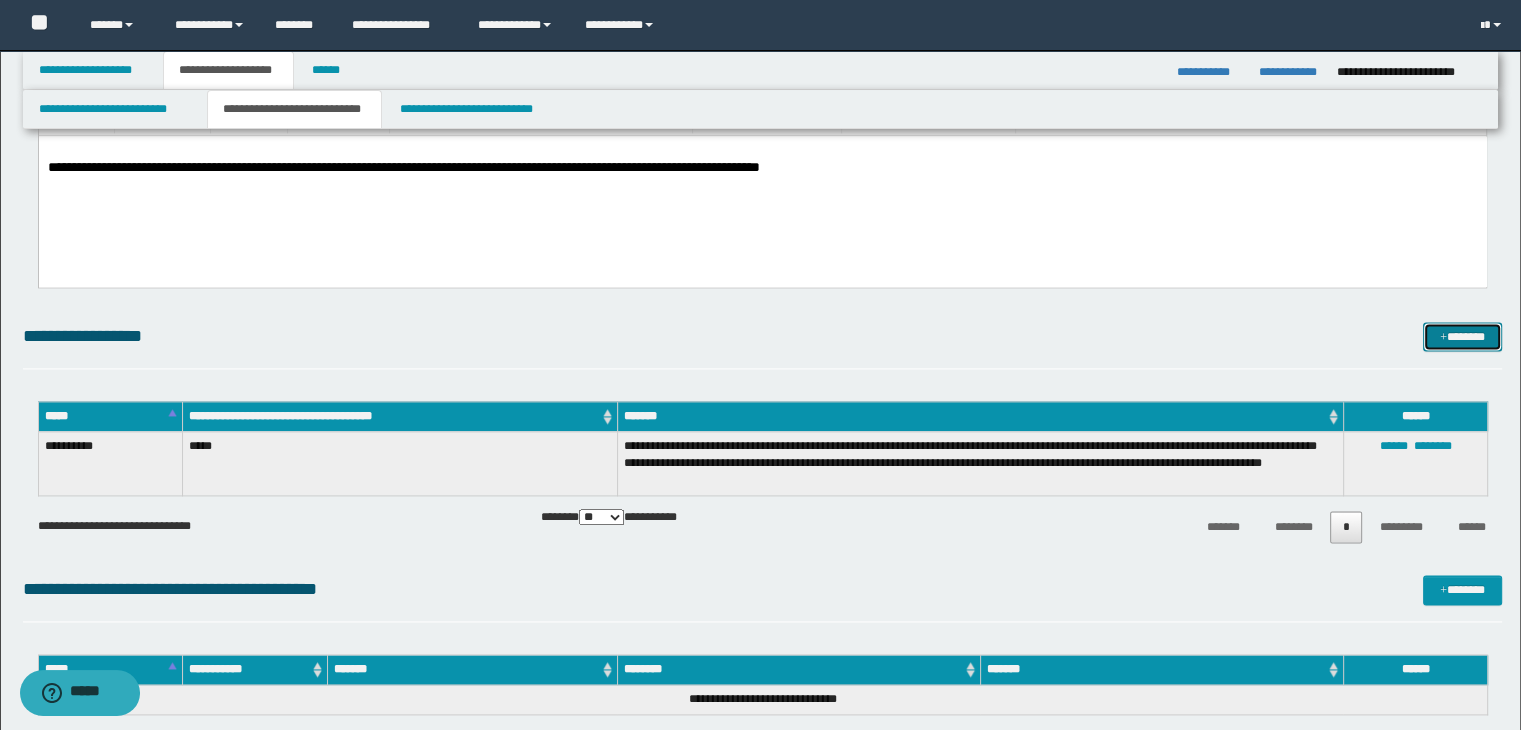 click on "*******" at bounding box center (1462, 337) 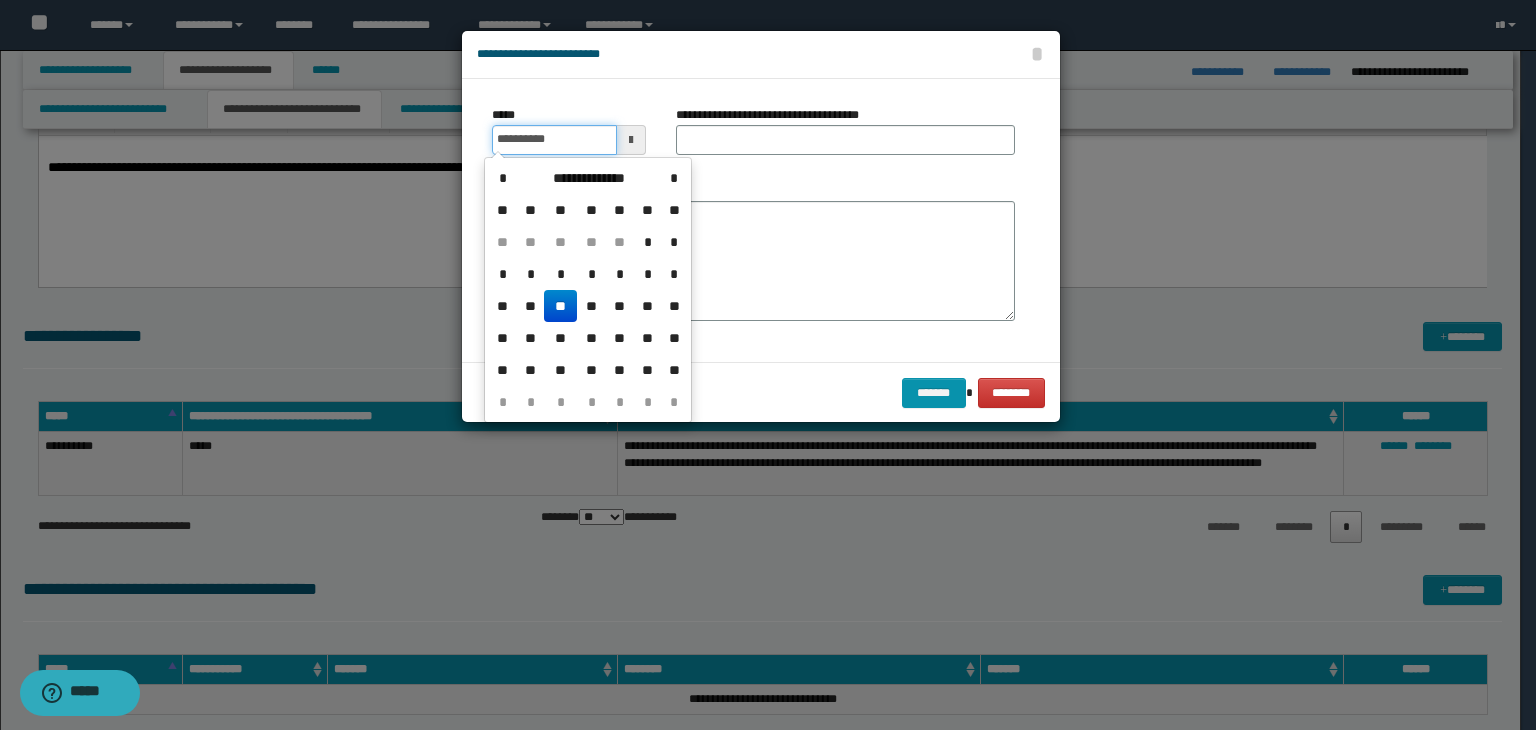 click on "**********" at bounding box center (554, 140) 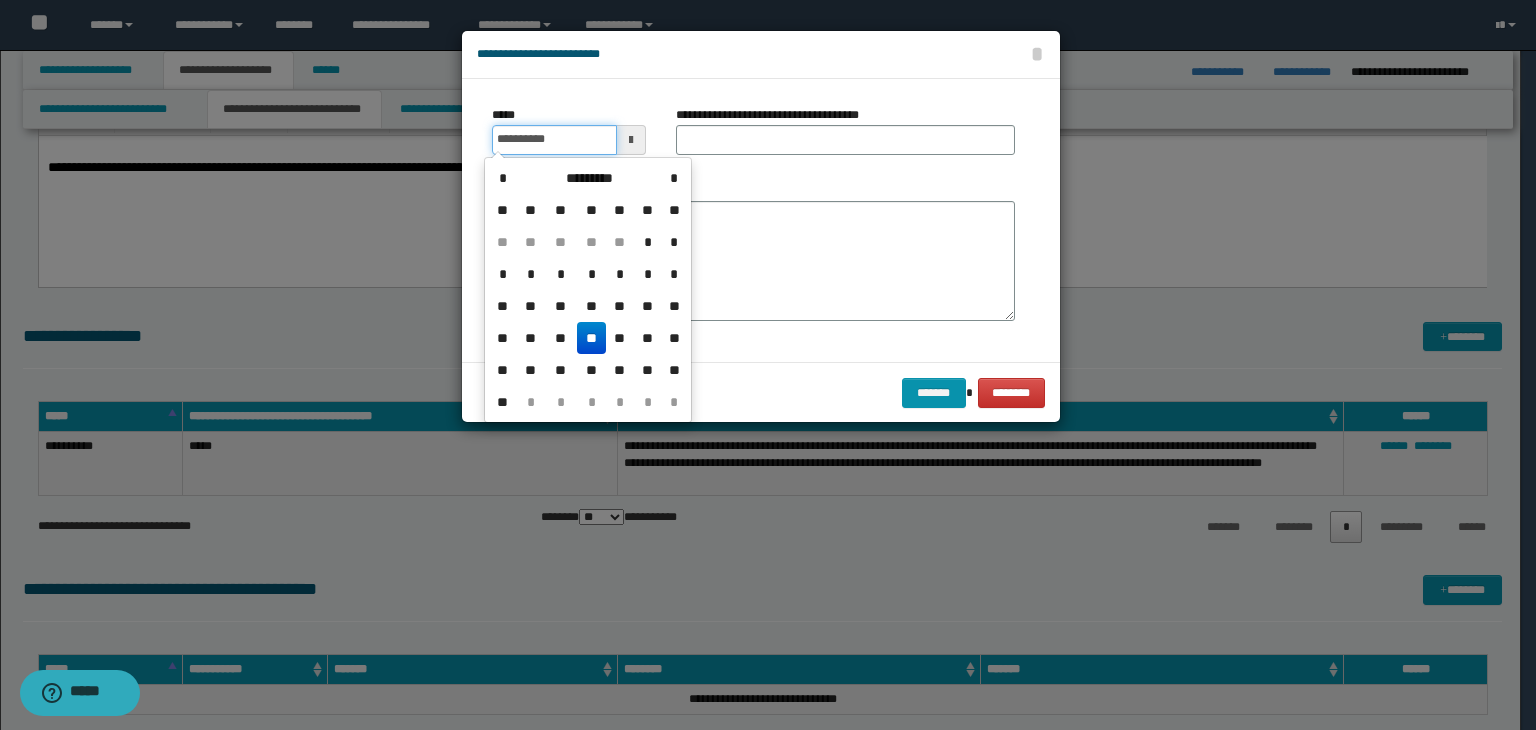 type on "**********" 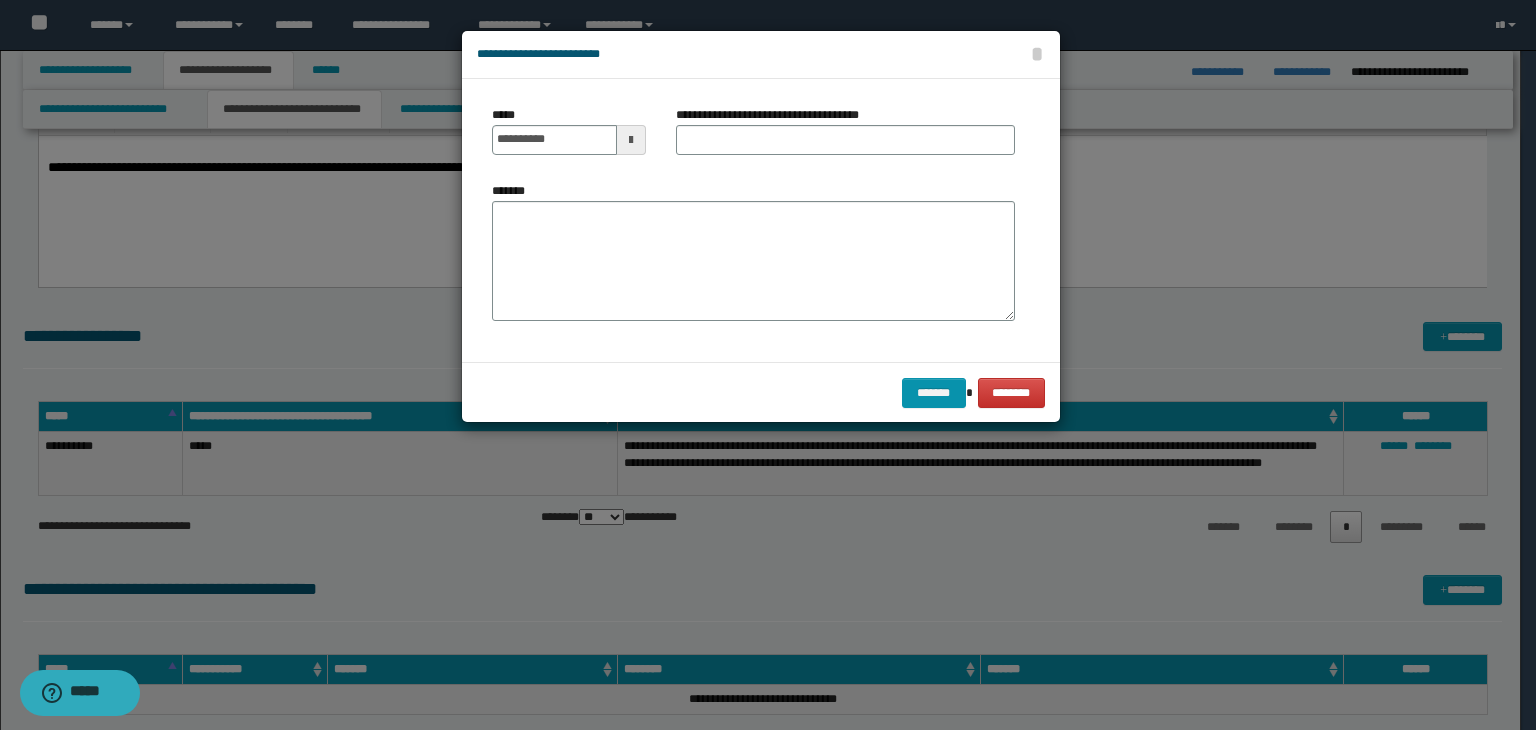 click on "**********" at bounding box center (761, 220) 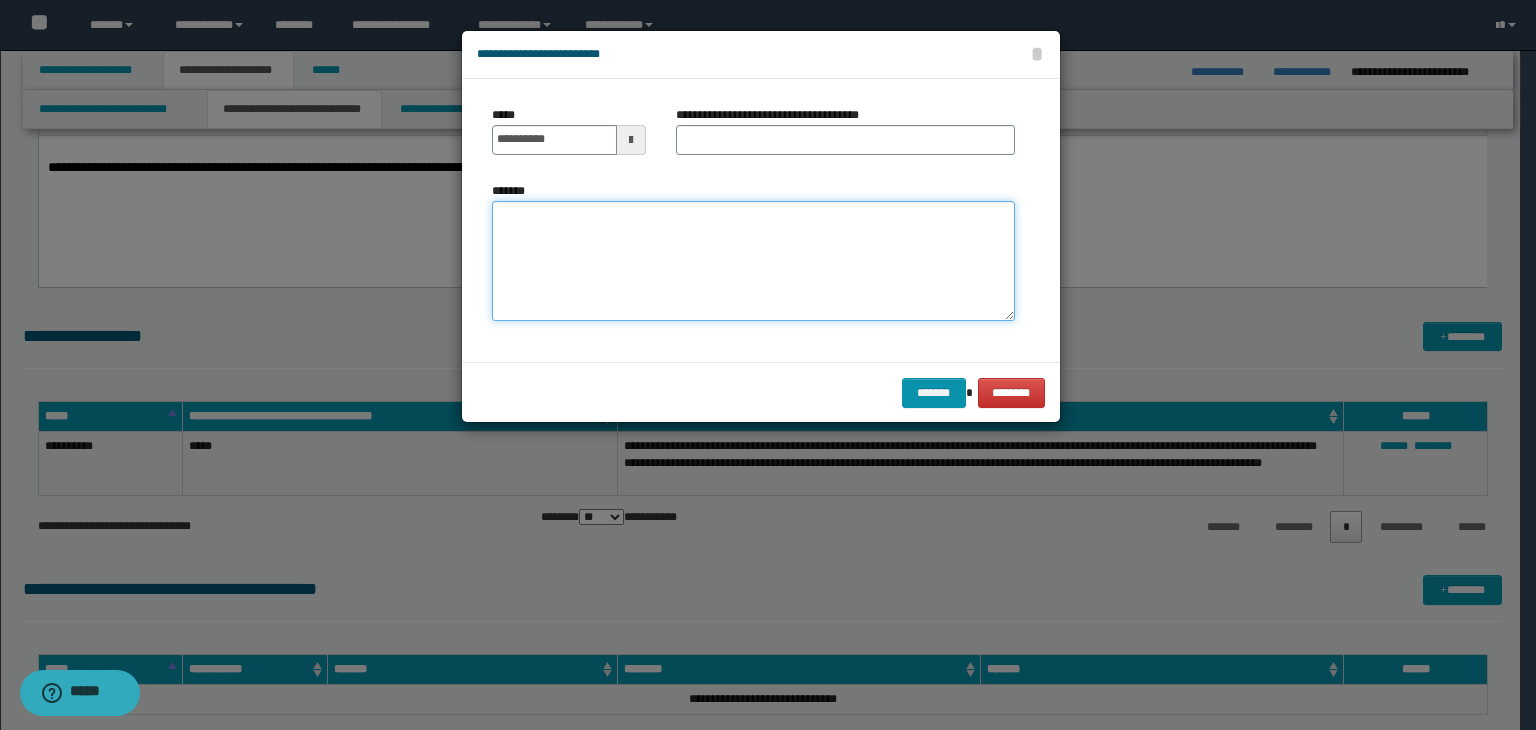 click on "*******" at bounding box center [753, 261] 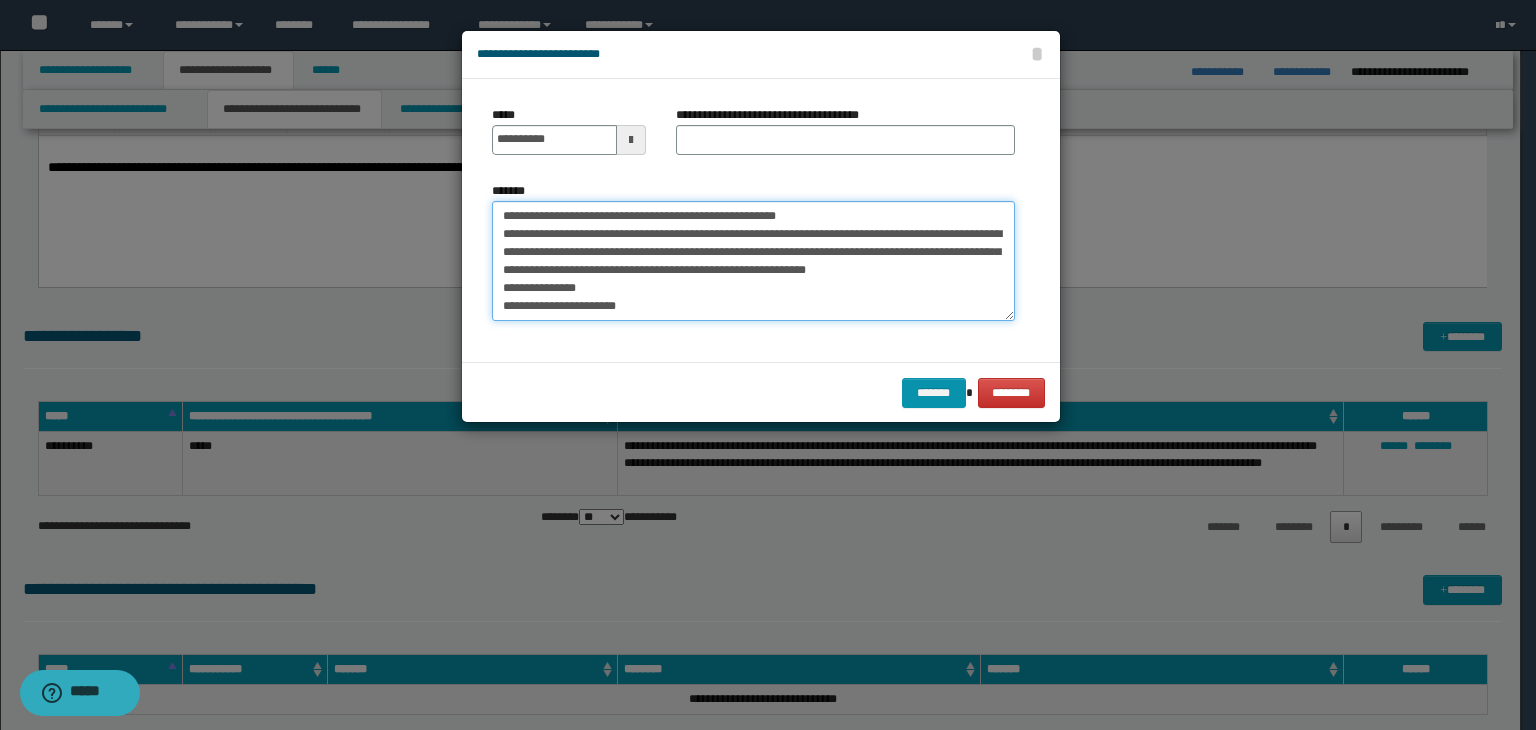 scroll, scrollTop: 66, scrollLeft: 0, axis: vertical 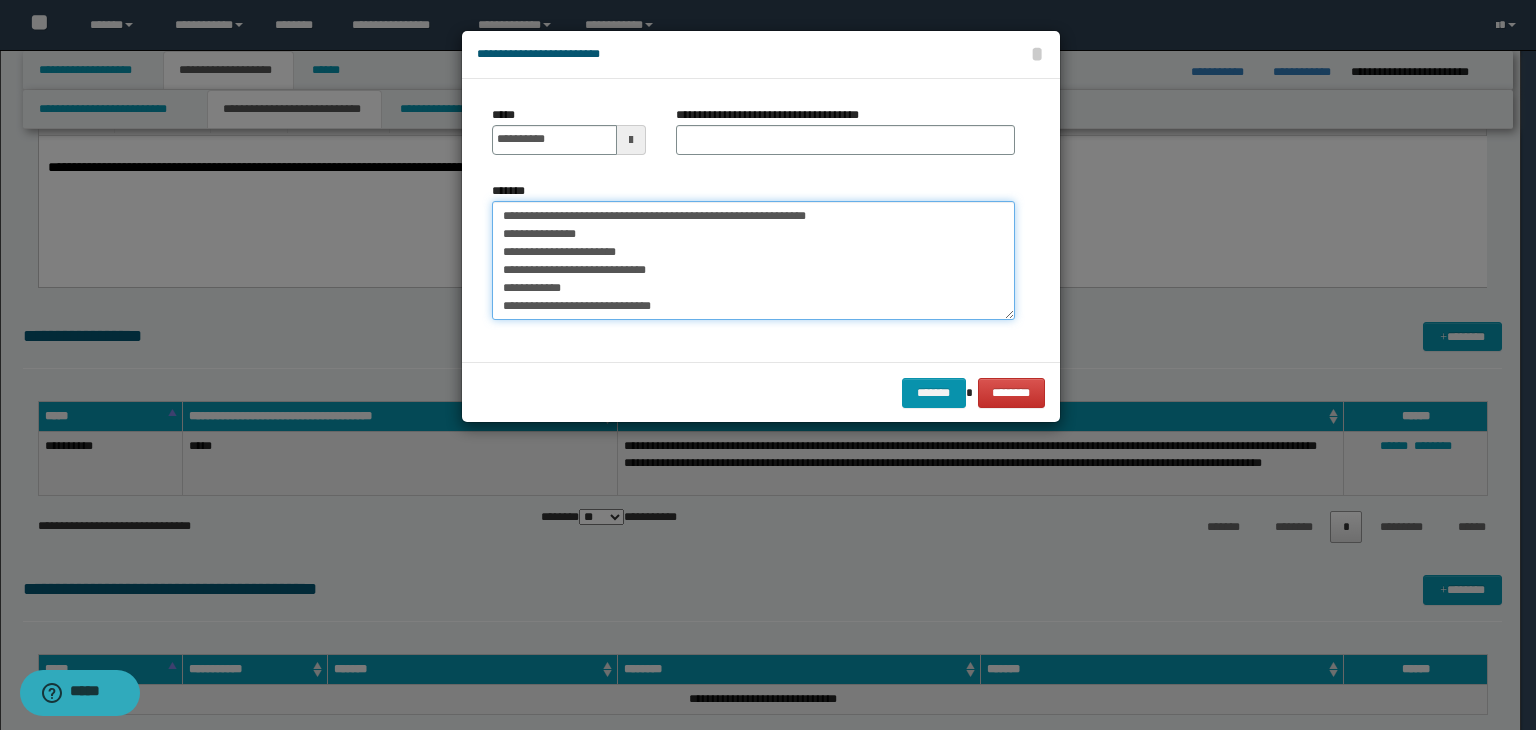 type on "**********" 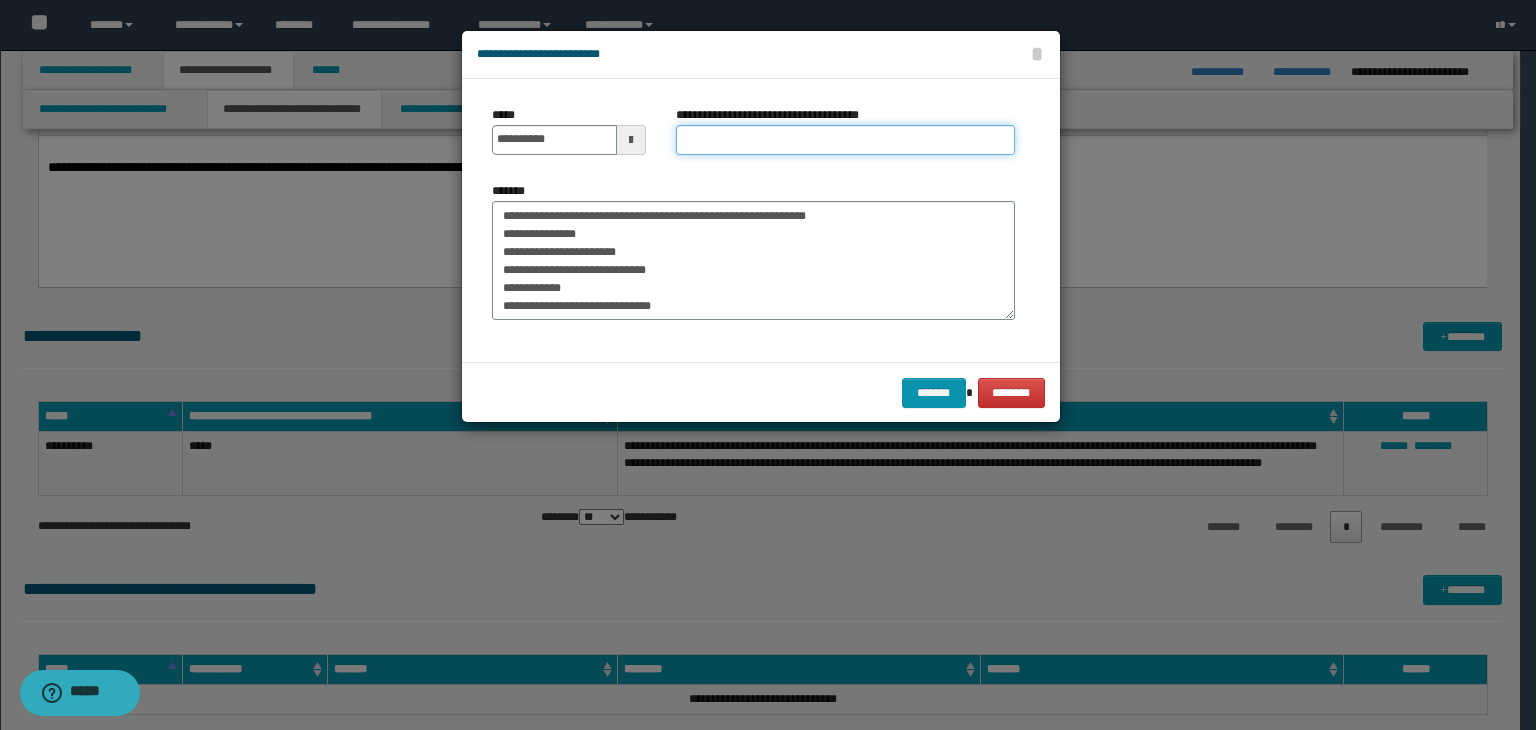 click on "**********" at bounding box center (845, 140) 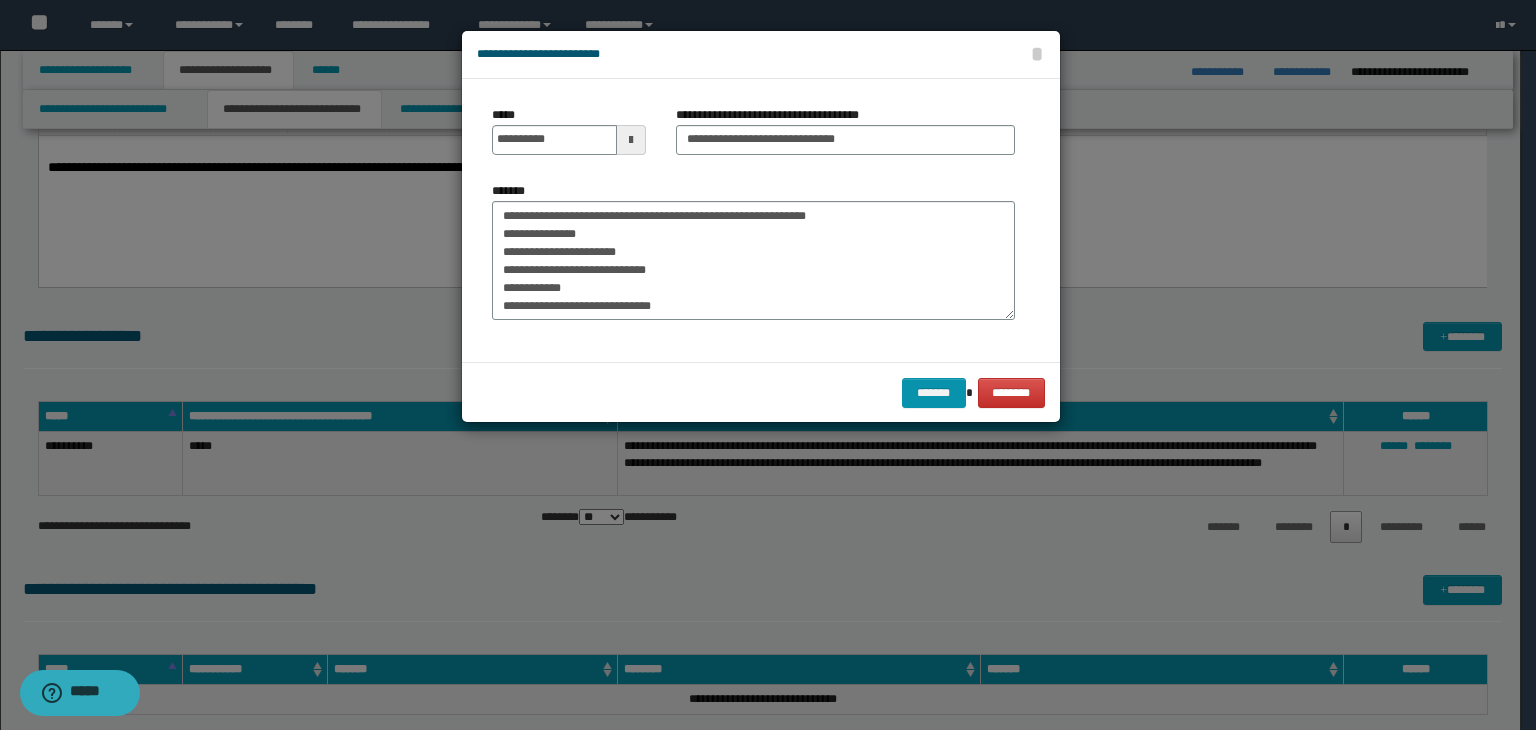 click on "**********" at bounding box center (845, 138) 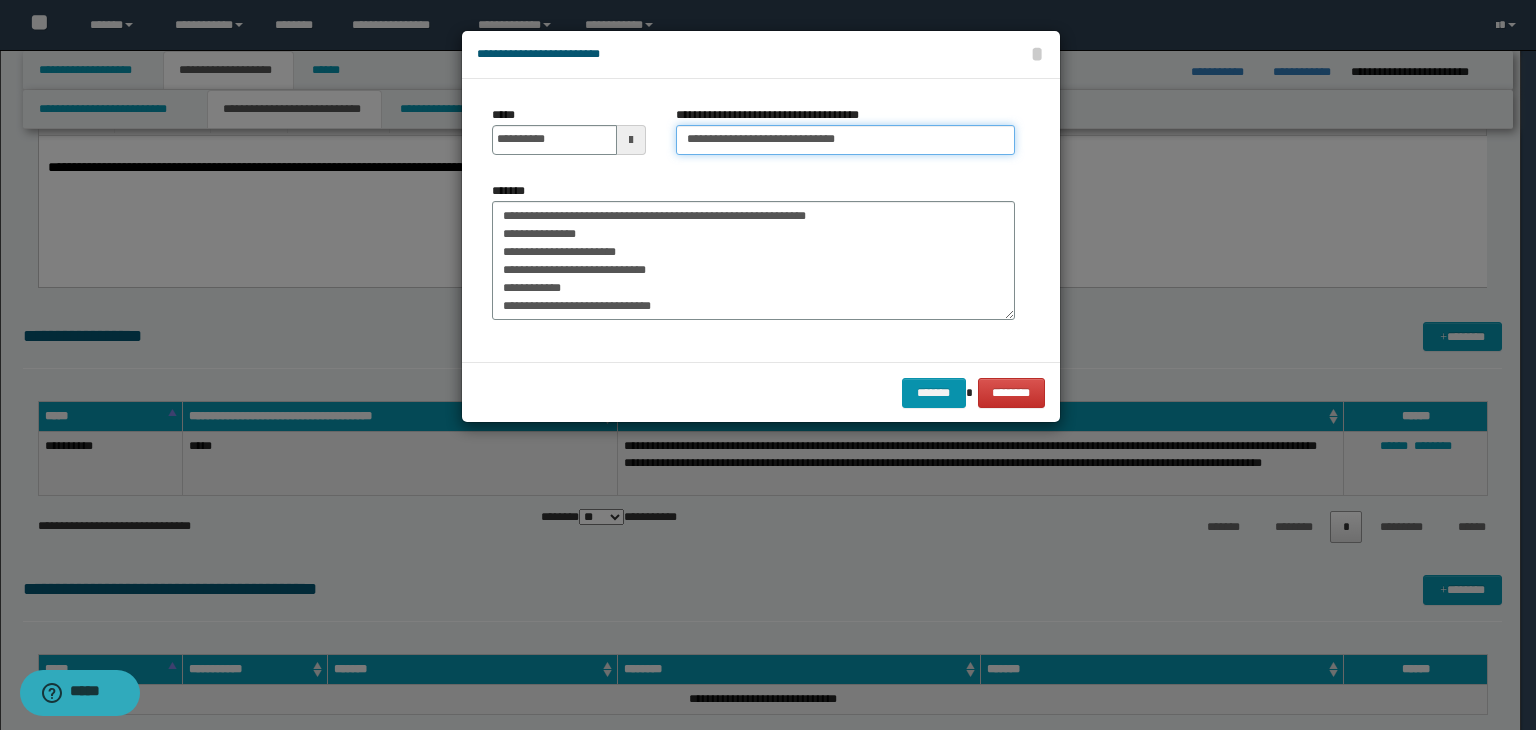 click on "**********" at bounding box center (845, 140) 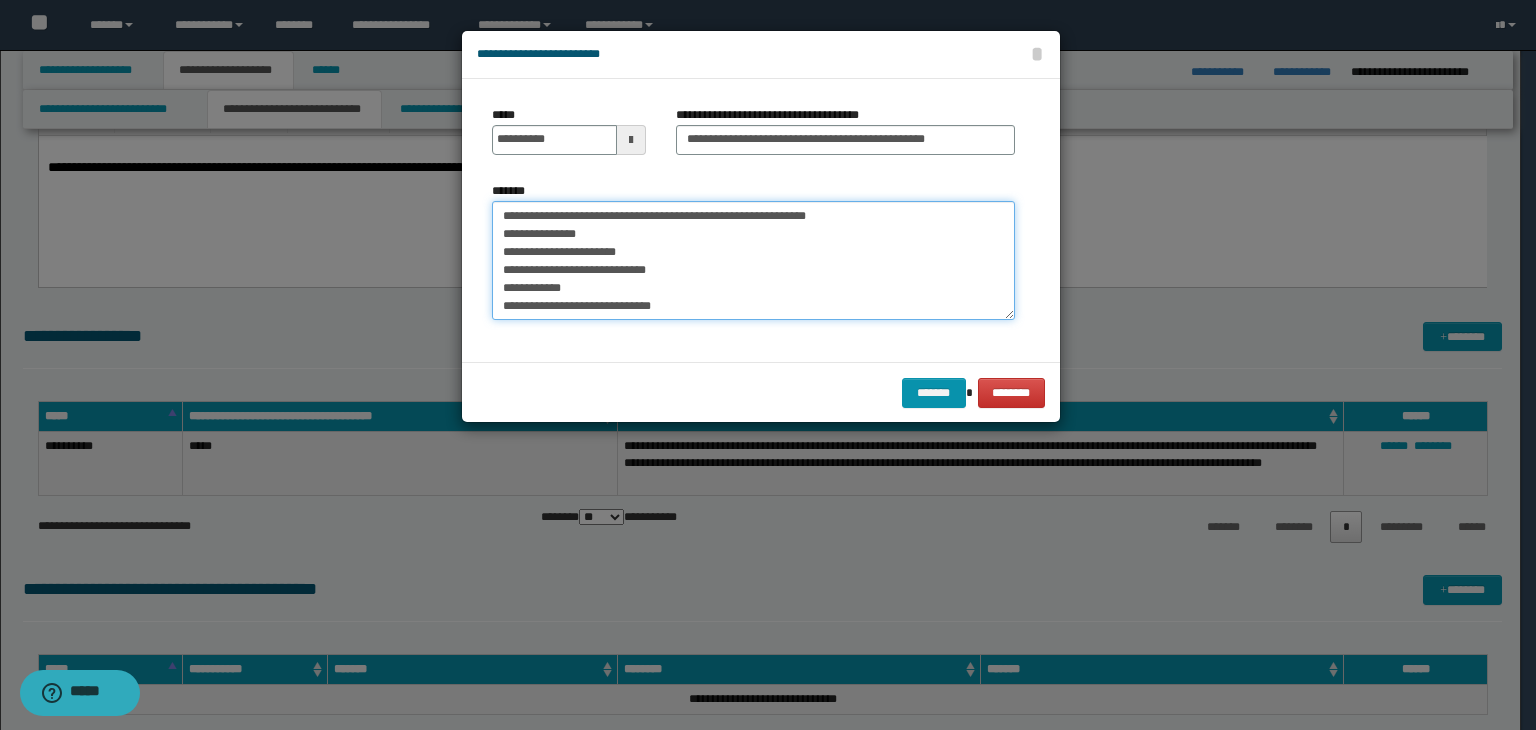 click on "**********" at bounding box center [753, 261] 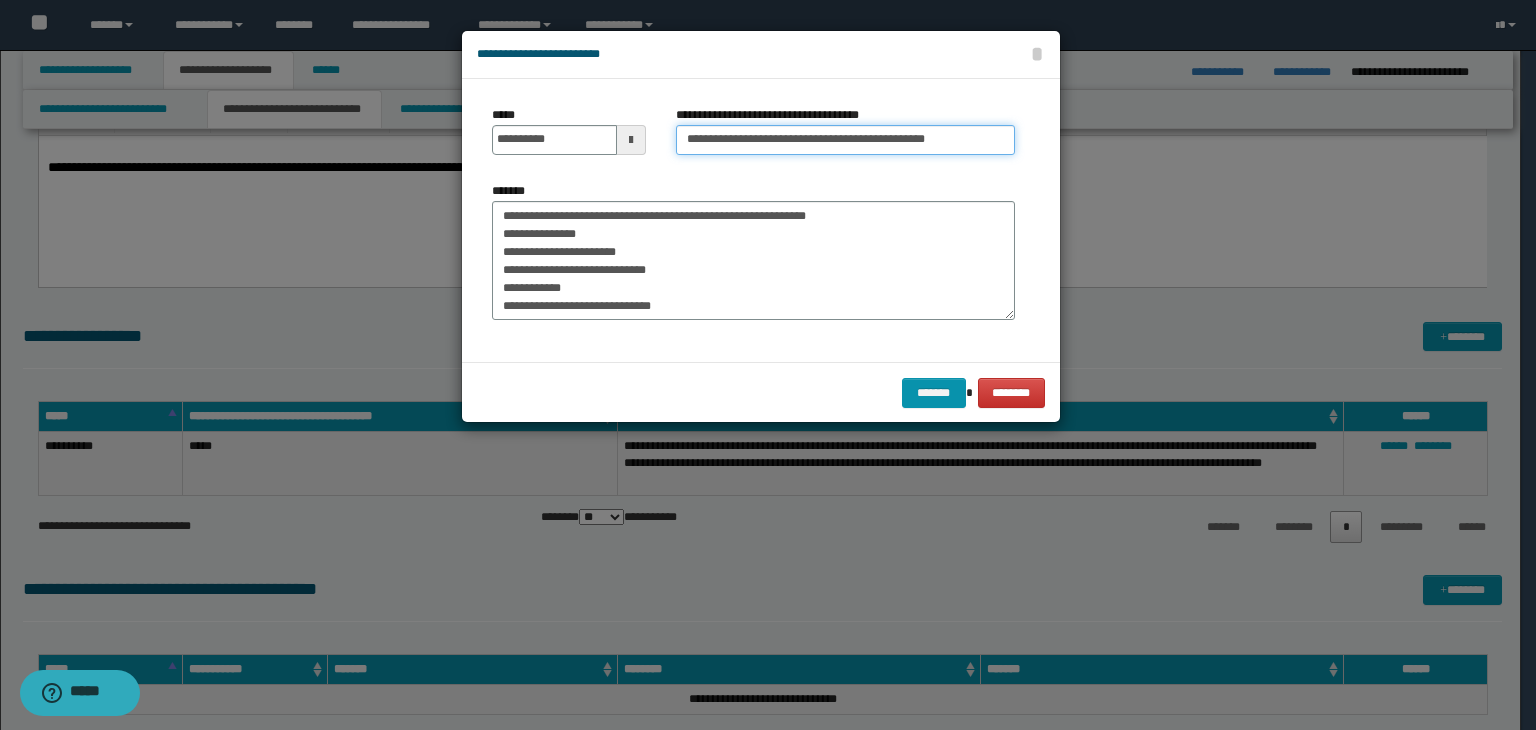 click on "**********" at bounding box center (845, 140) 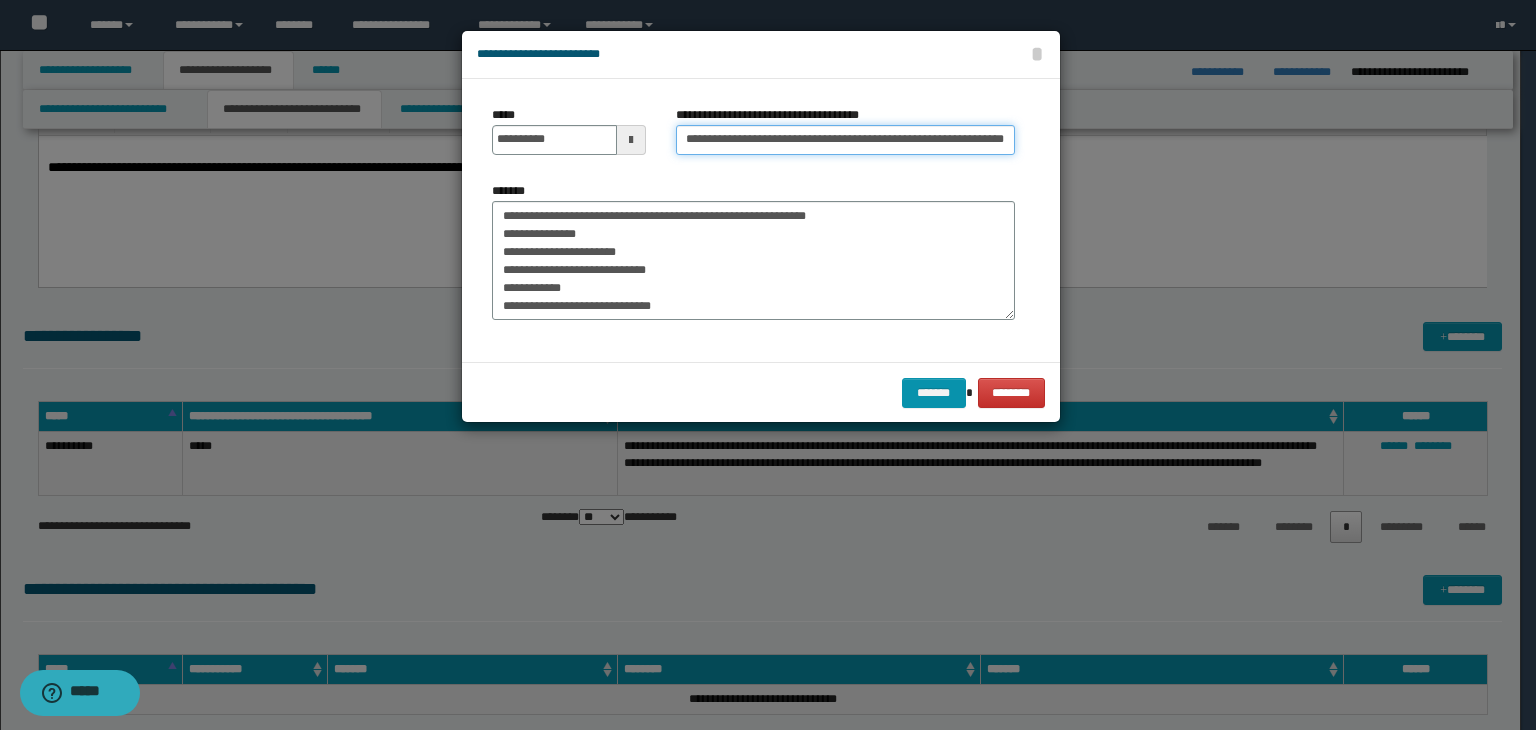 scroll, scrollTop: 0, scrollLeft: 66, axis: horizontal 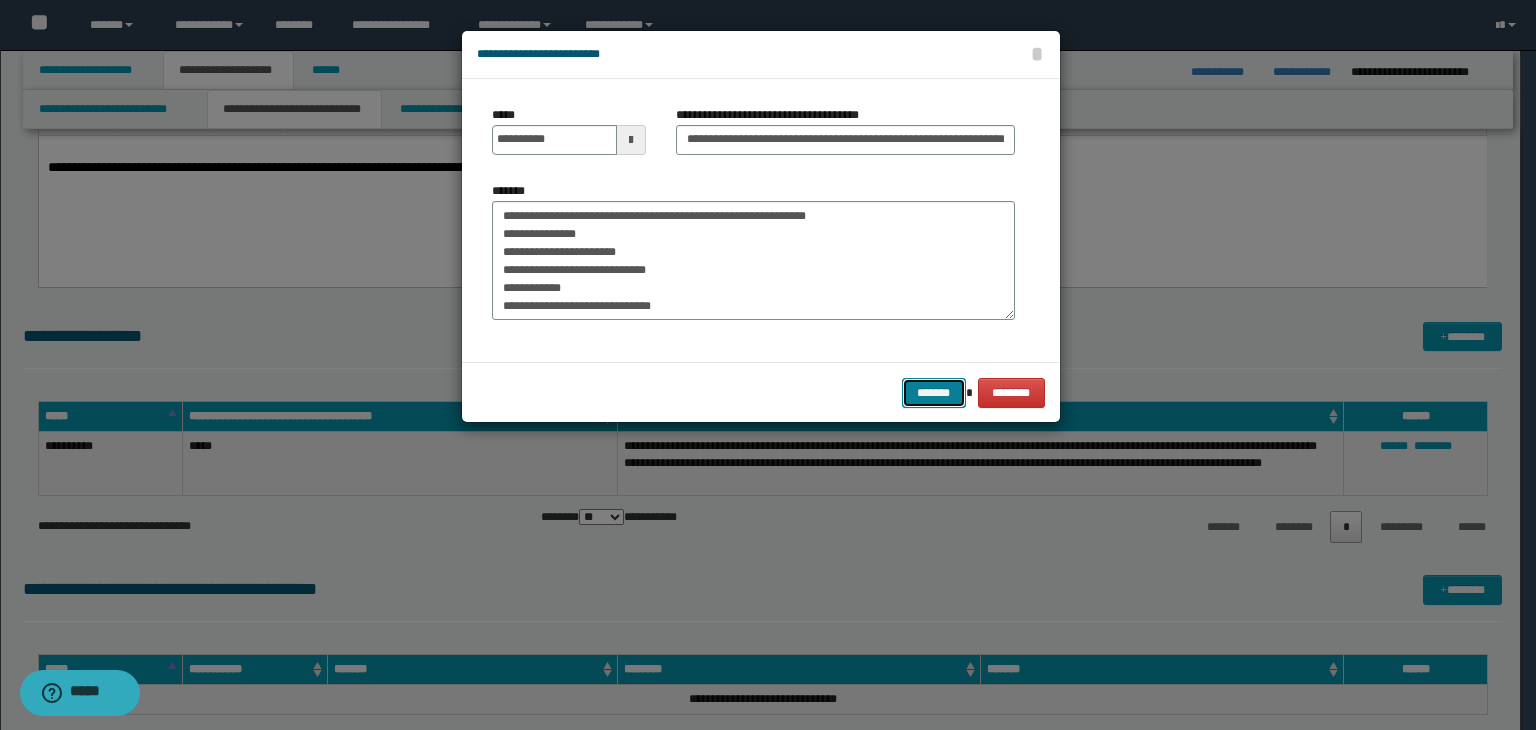 click on "*******" at bounding box center (934, 393) 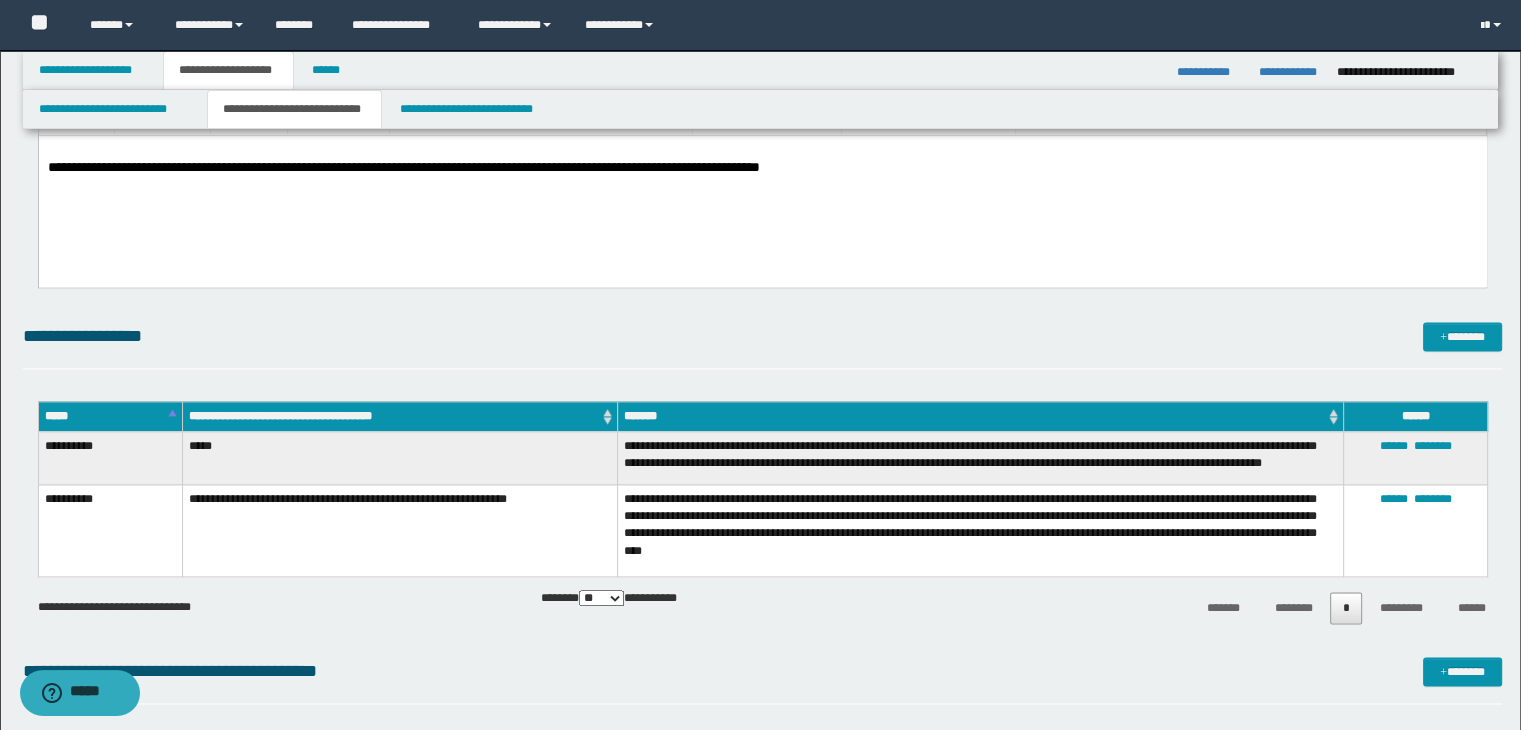 click on "**********" at bounding box center (763, 606) 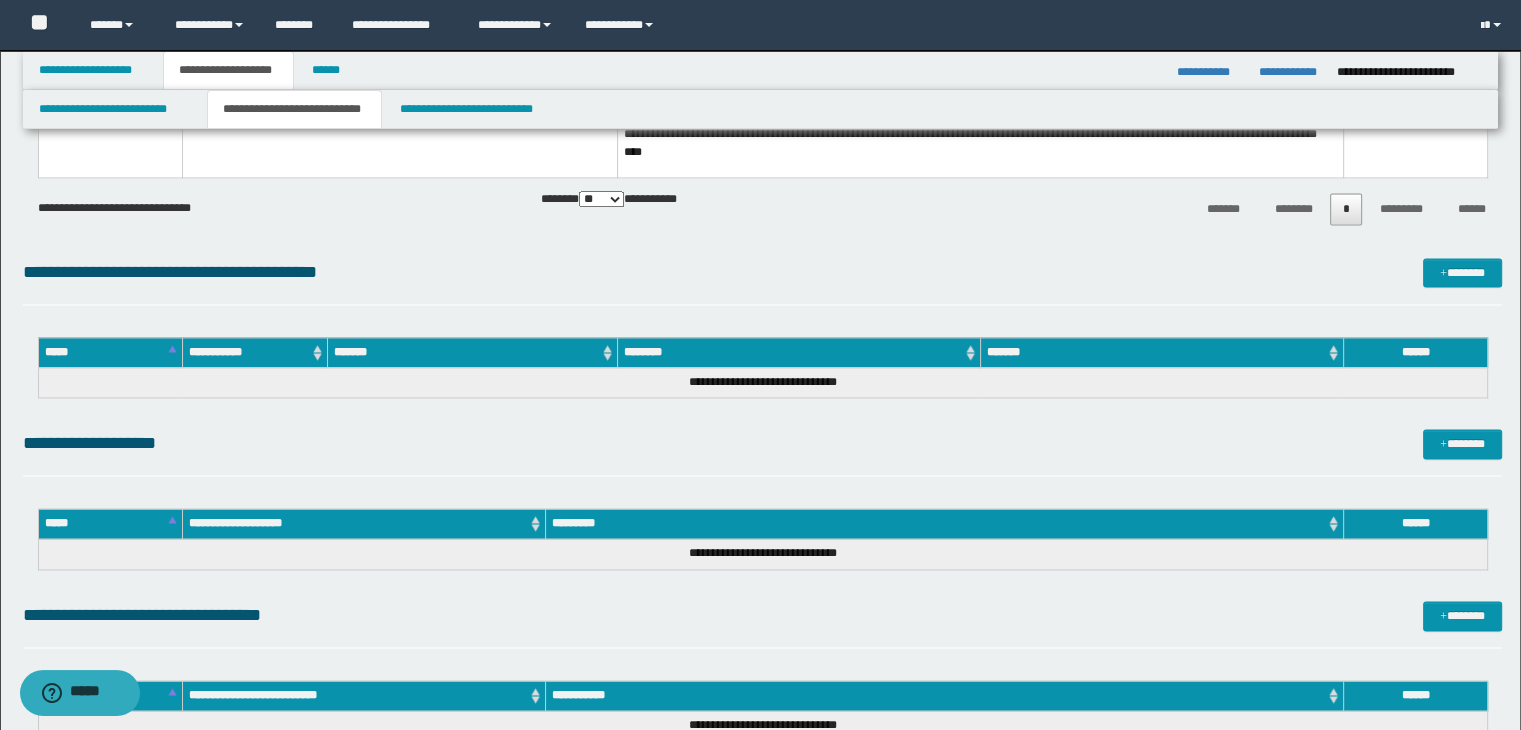 scroll, scrollTop: 3014, scrollLeft: 0, axis: vertical 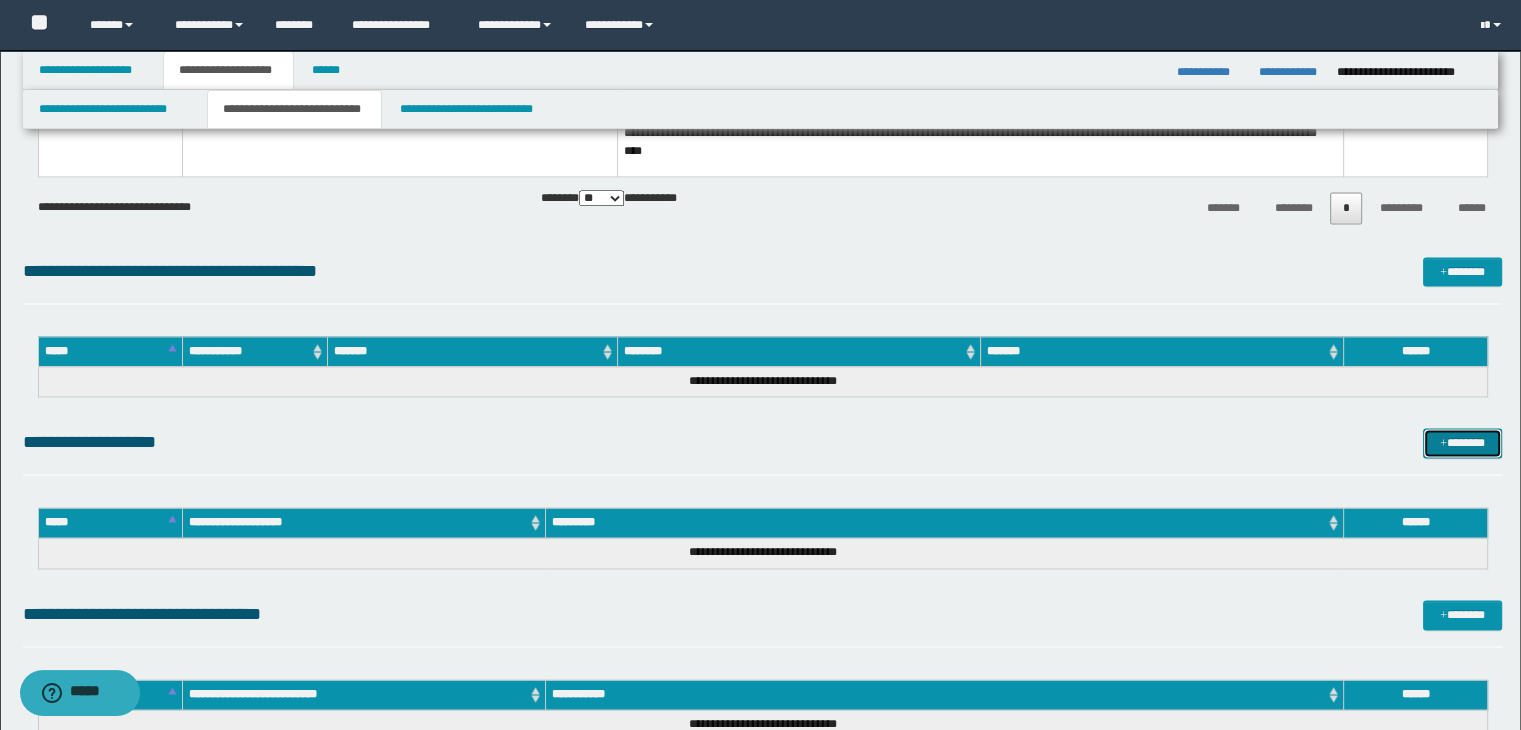 click on "*******" at bounding box center (1462, 443) 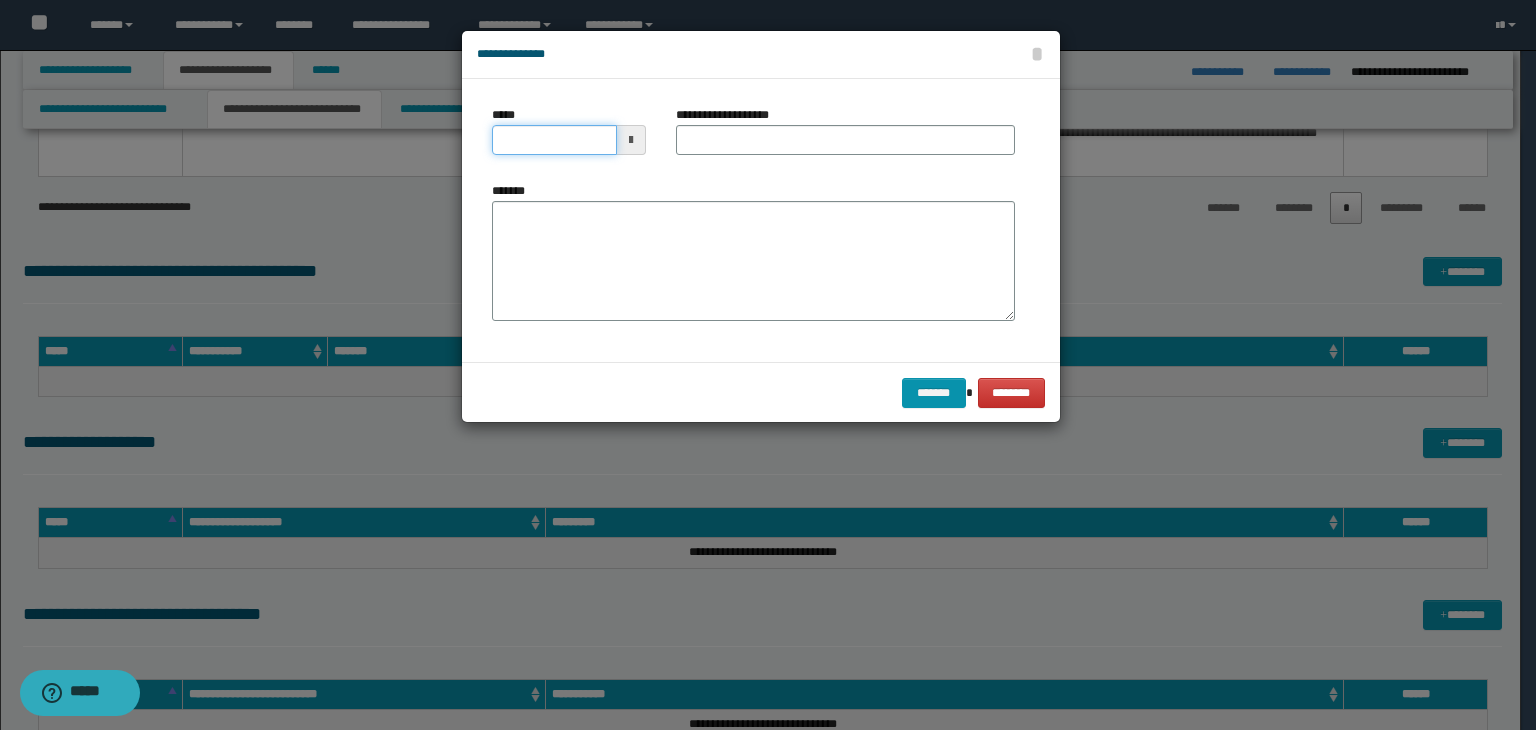 click on "*****" at bounding box center [554, 140] 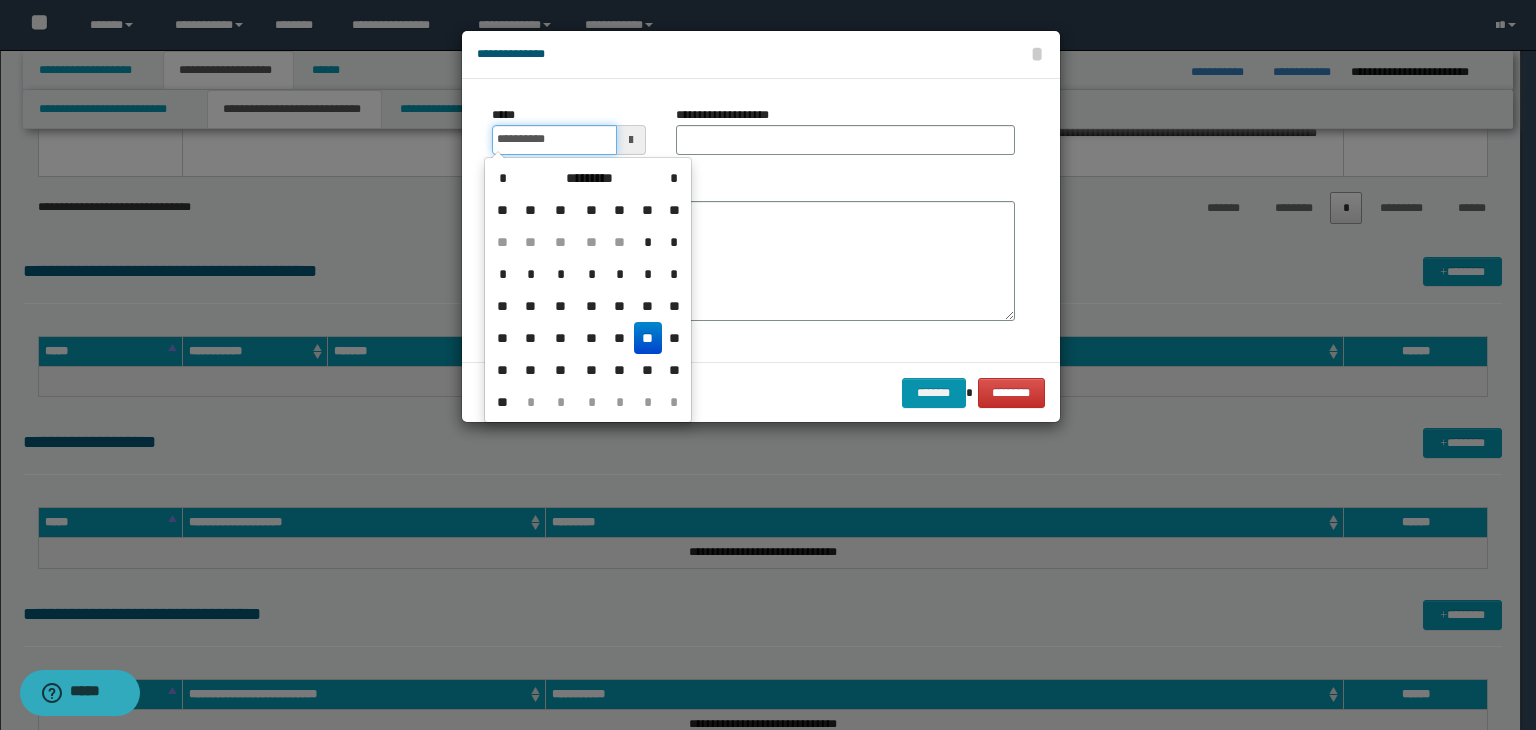 type on "**********" 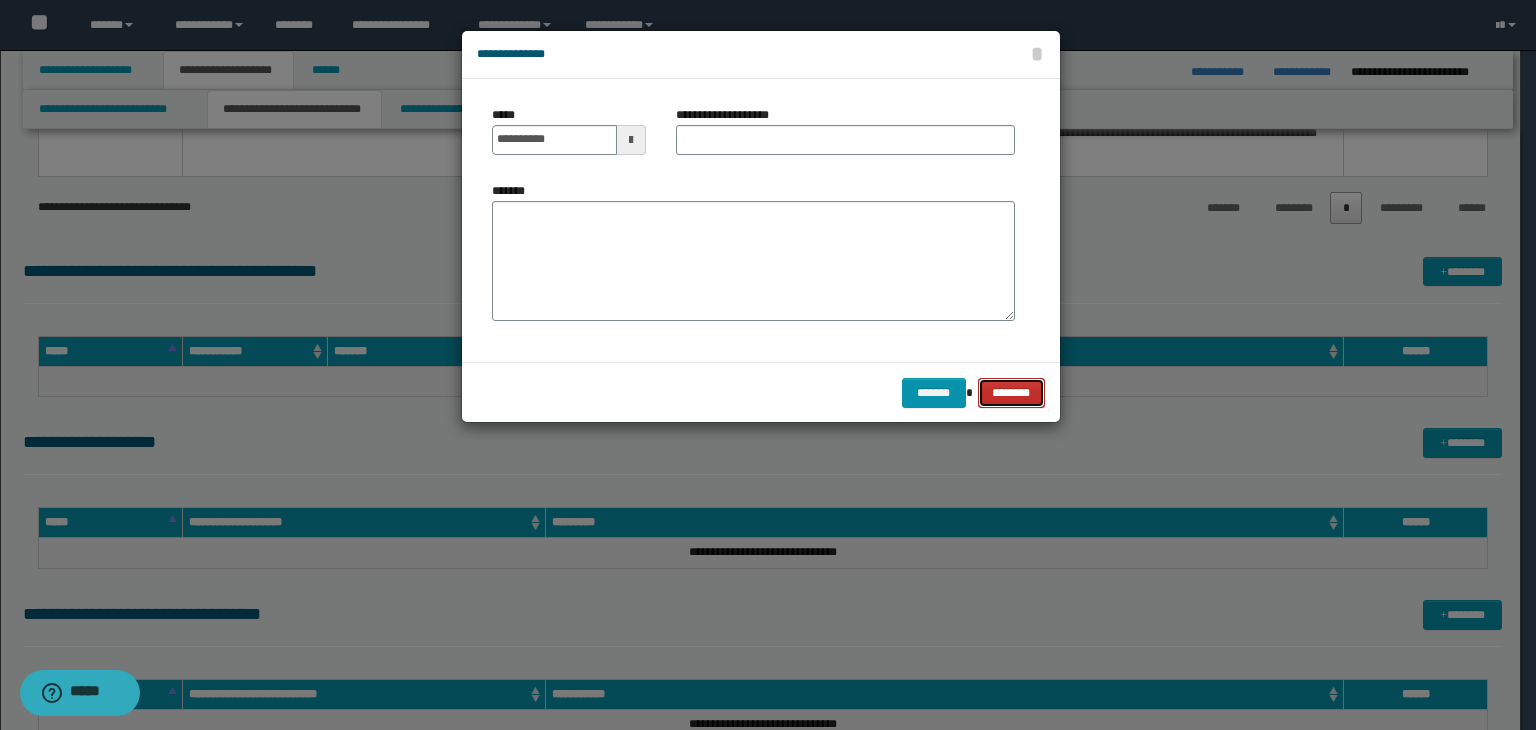 click on "********" at bounding box center (1011, 393) 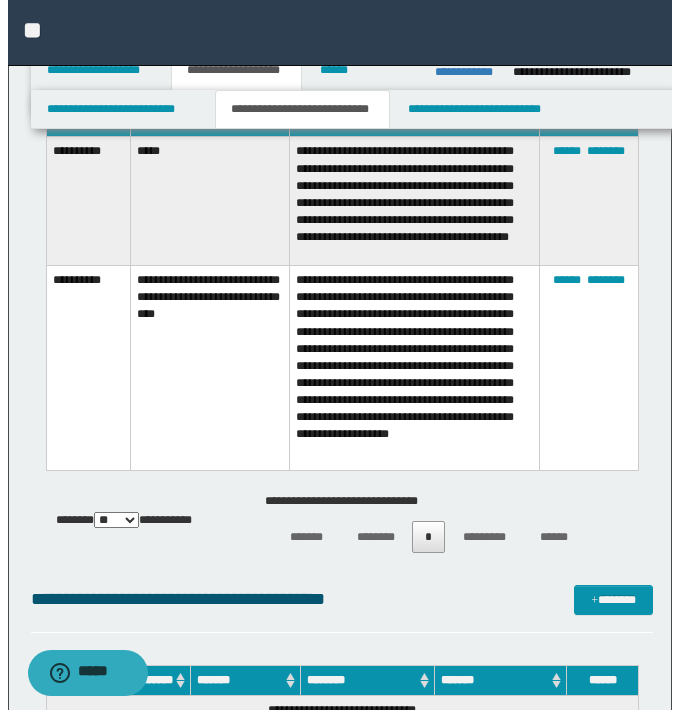 scroll, scrollTop: 2840, scrollLeft: 0, axis: vertical 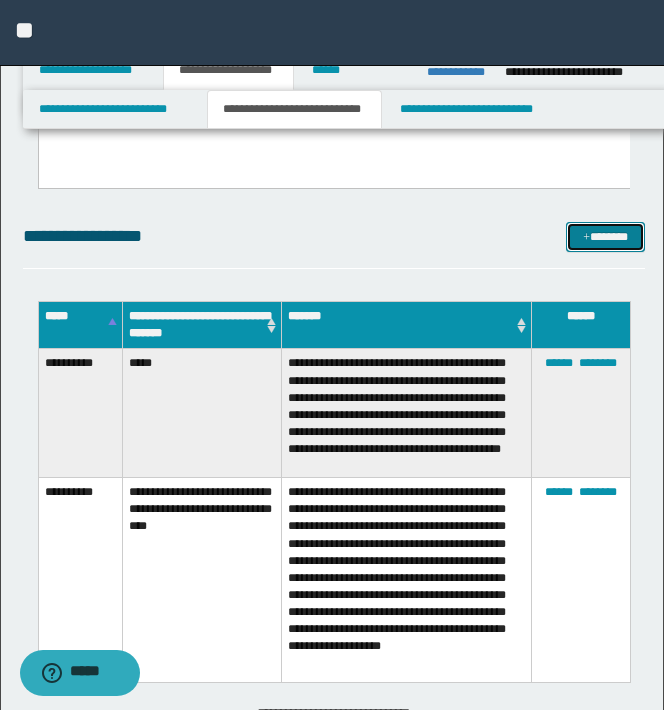 click at bounding box center (586, 238) 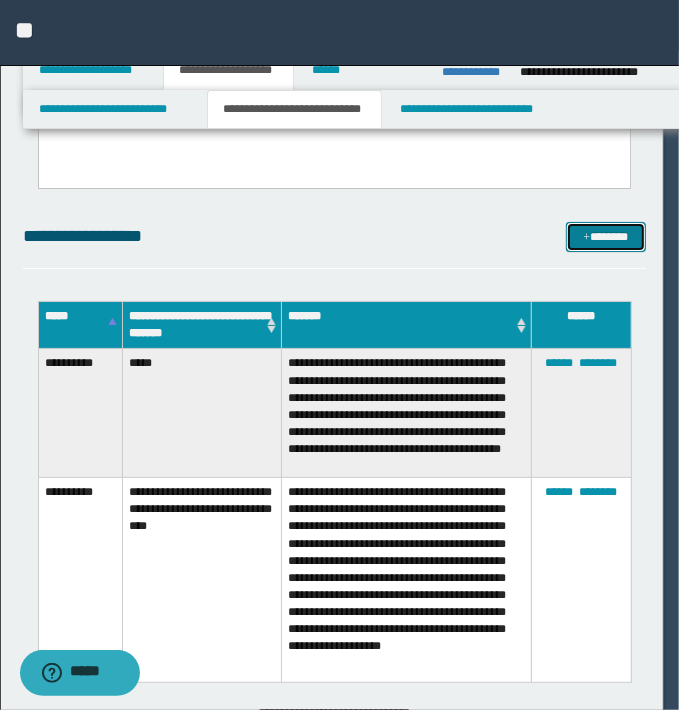 scroll, scrollTop: 0, scrollLeft: 0, axis: both 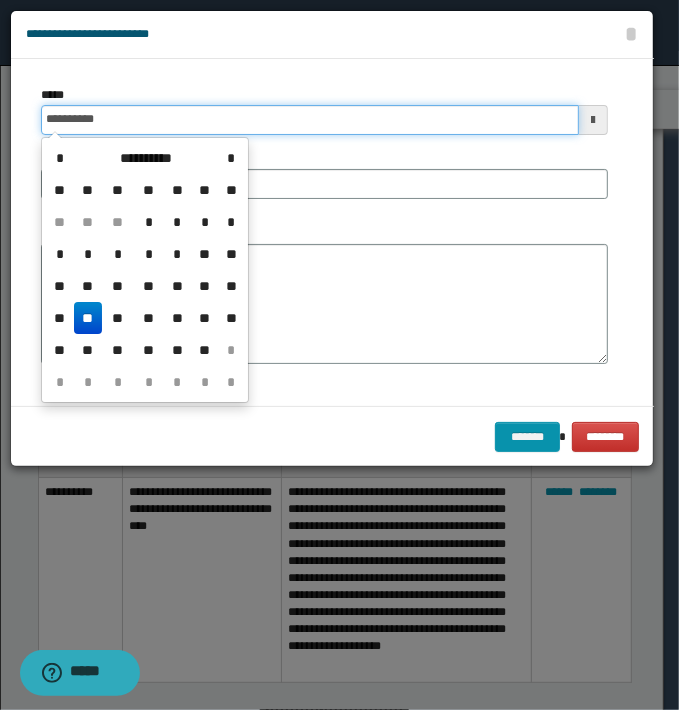click on "**********" at bounding box center (310, 120) 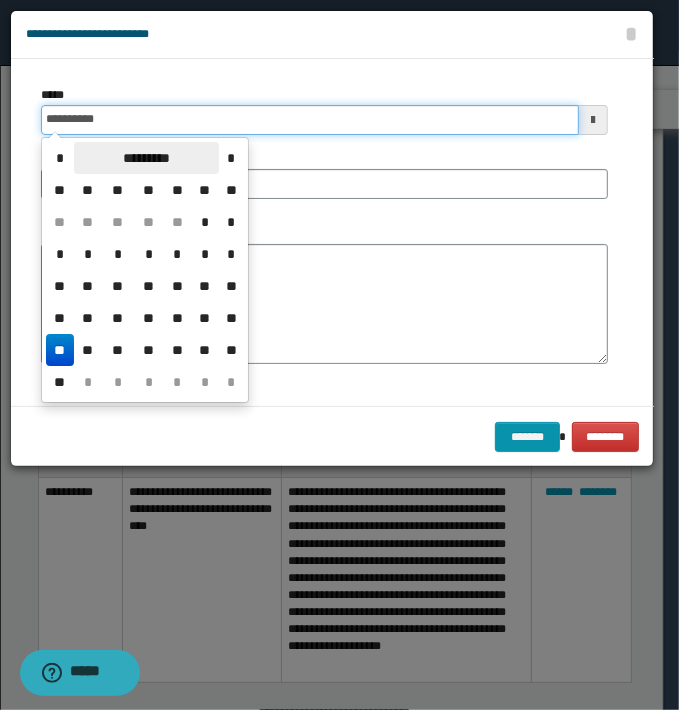 type on "**********" 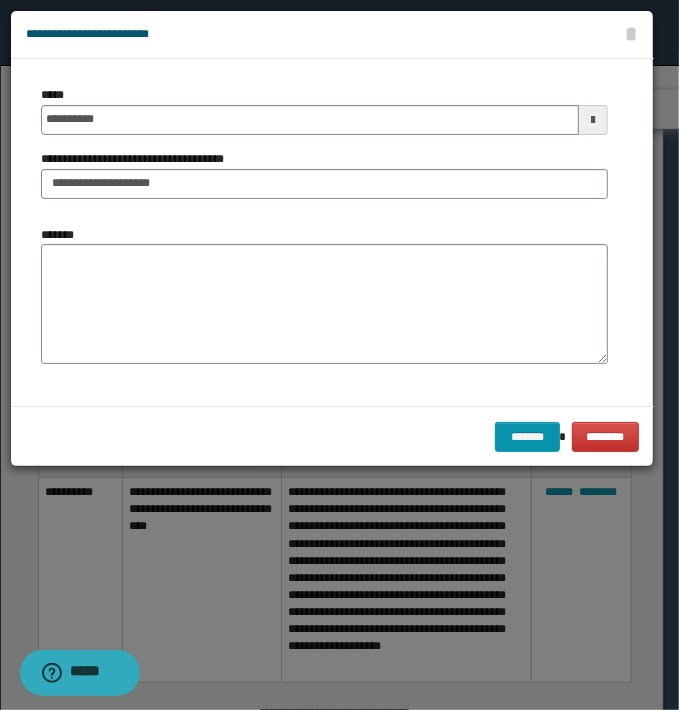 click on "**********" at bounding box center (324, 150) 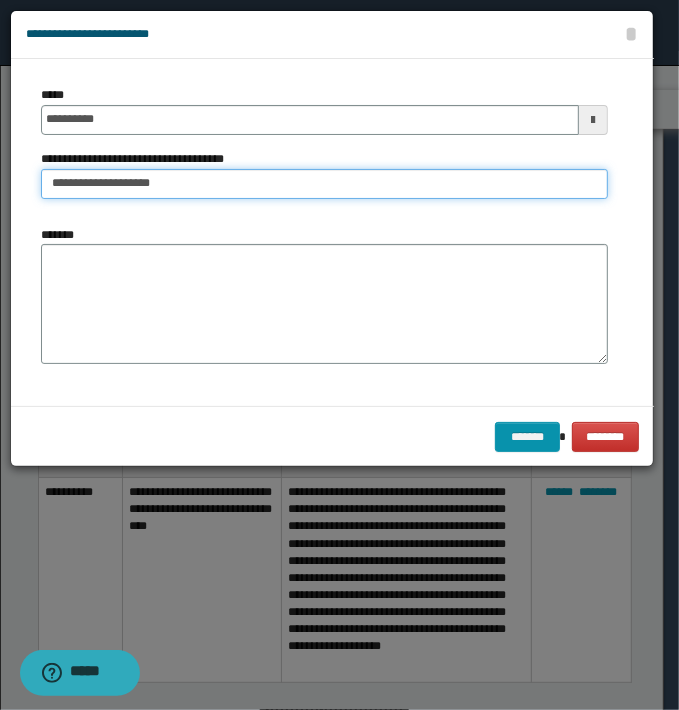click on "**********" at bounding box center (324, 184) 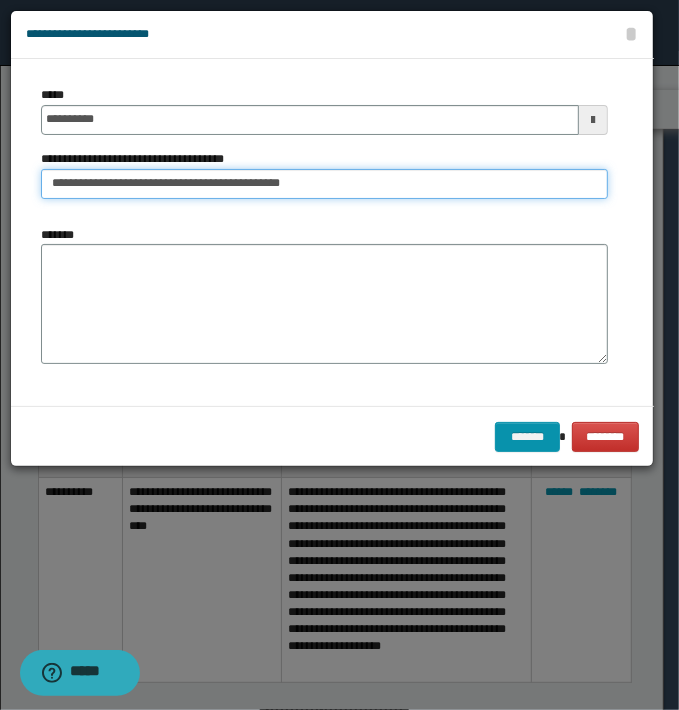 type on "**********" 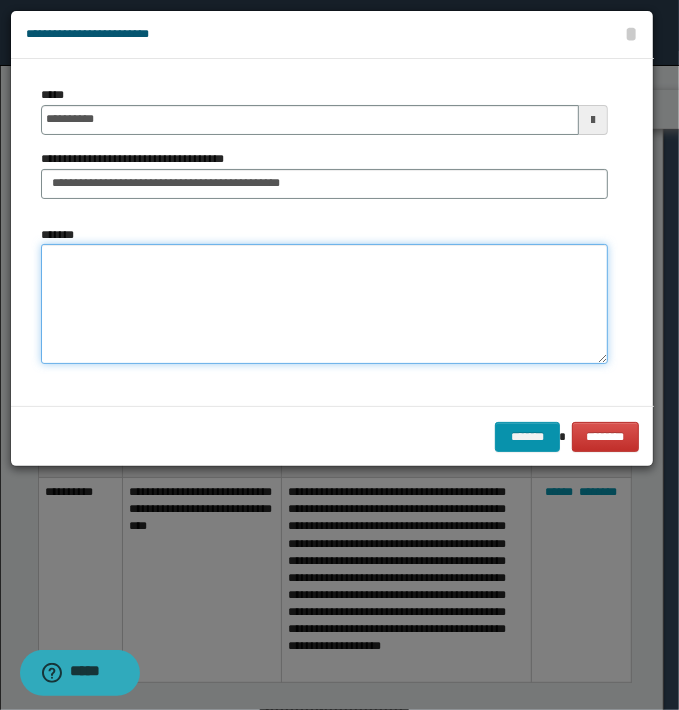 drag, startPoint x: 112, startPoint y: 310, endPoint x: 15, endPoint y: 313, distance: 97.04638 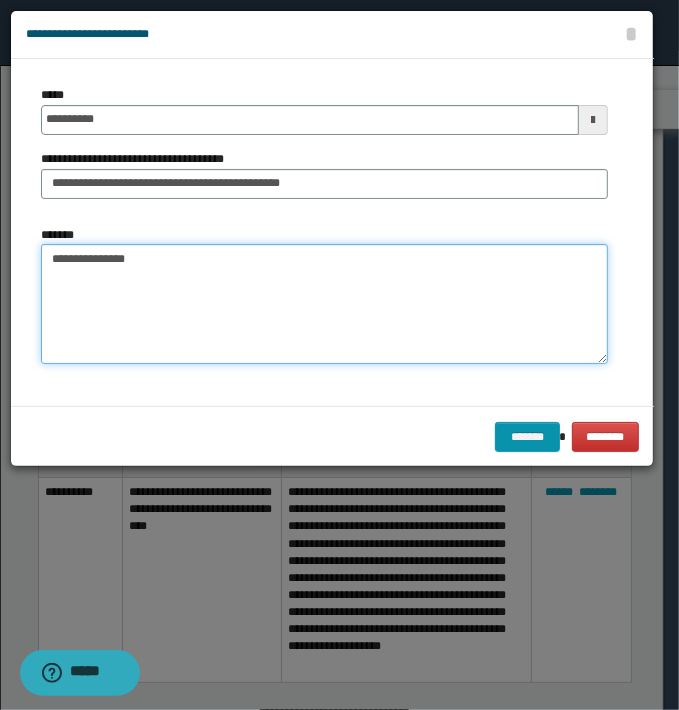paste on "**********" 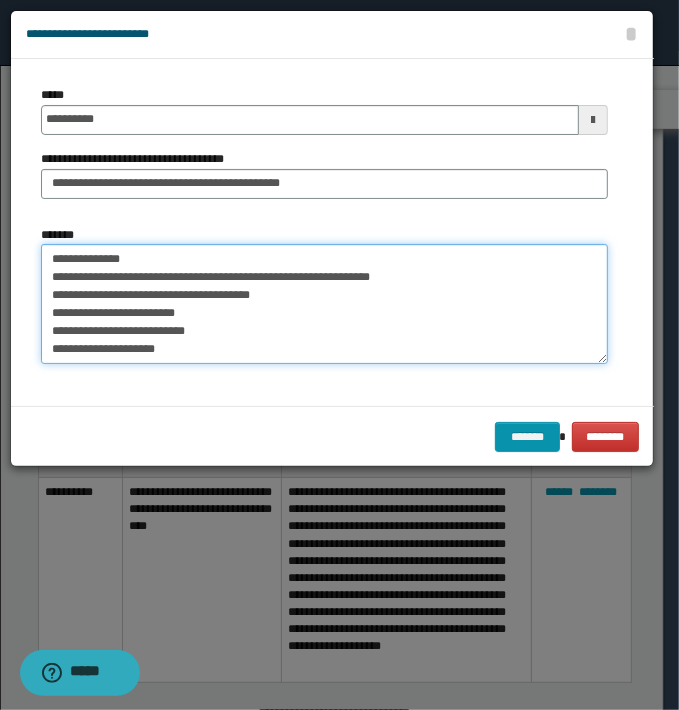 scroll, scrollTop: 12, scrollLeft: 0, axis: vertical 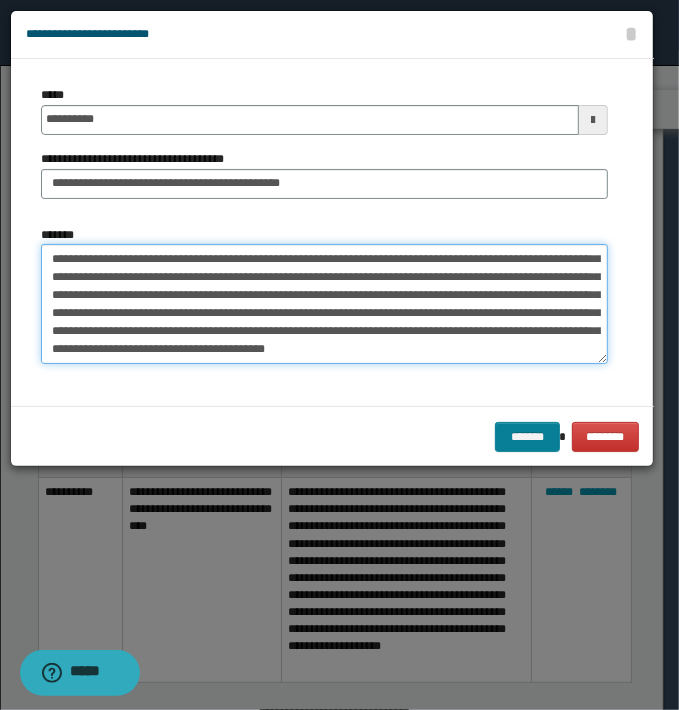 type on "**********" 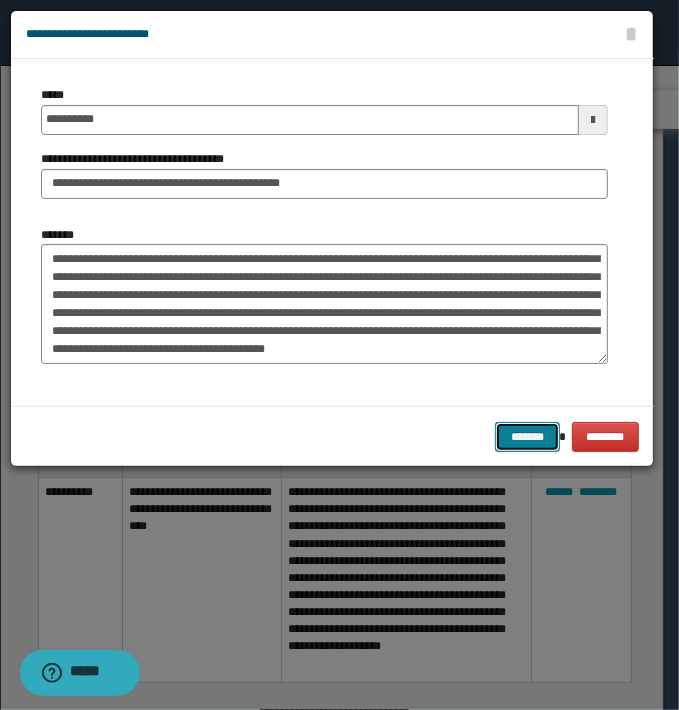 click on "*******" at bounding box center [527, 437] 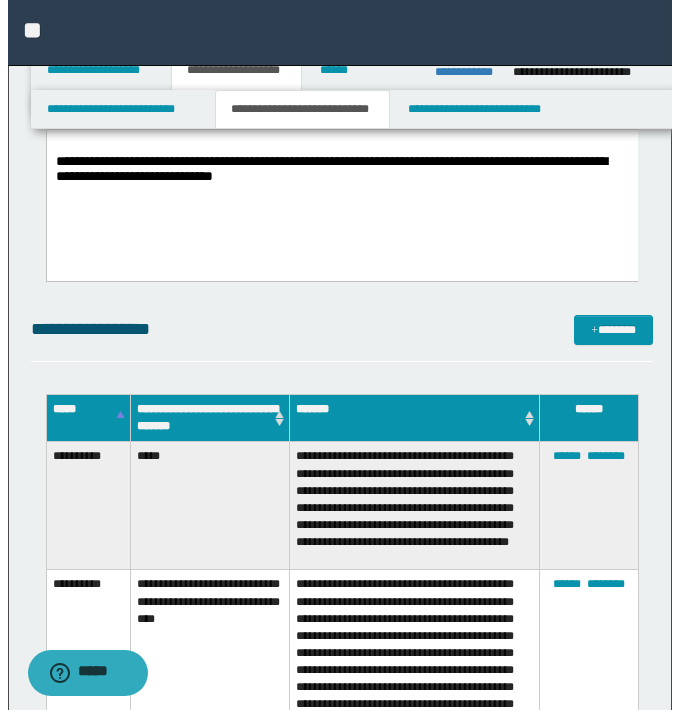 scroll, scrollTop: 2740, scrollLeft: 0, axis: vertical 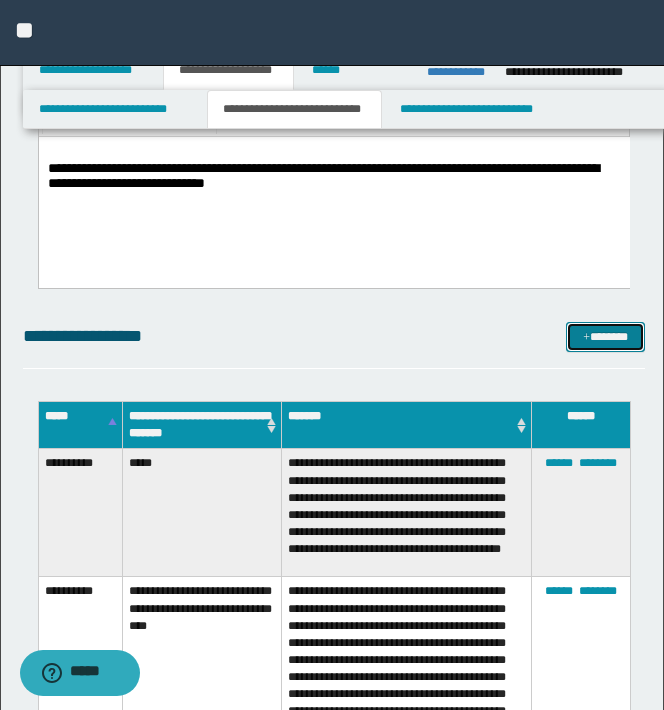click at bounding box center [586, 338] 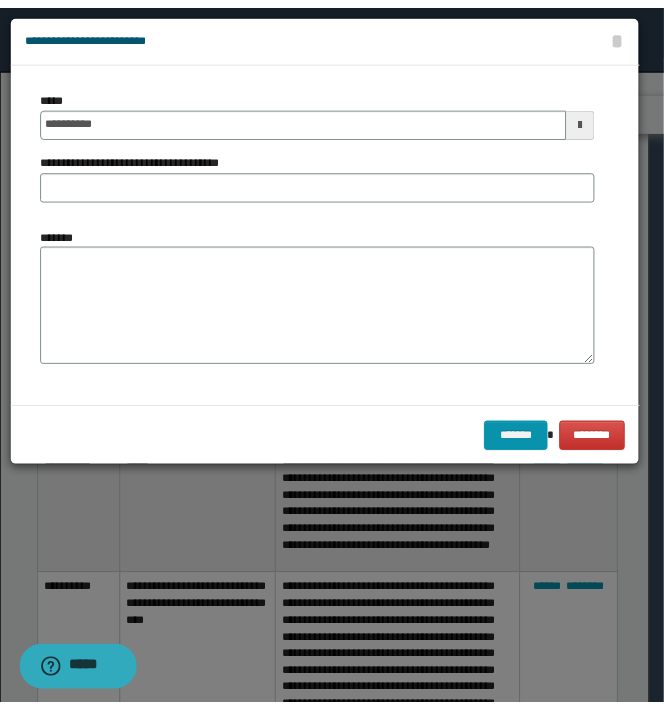 scroll, scrollTop: 0, scrollLeft: 0, axis: both 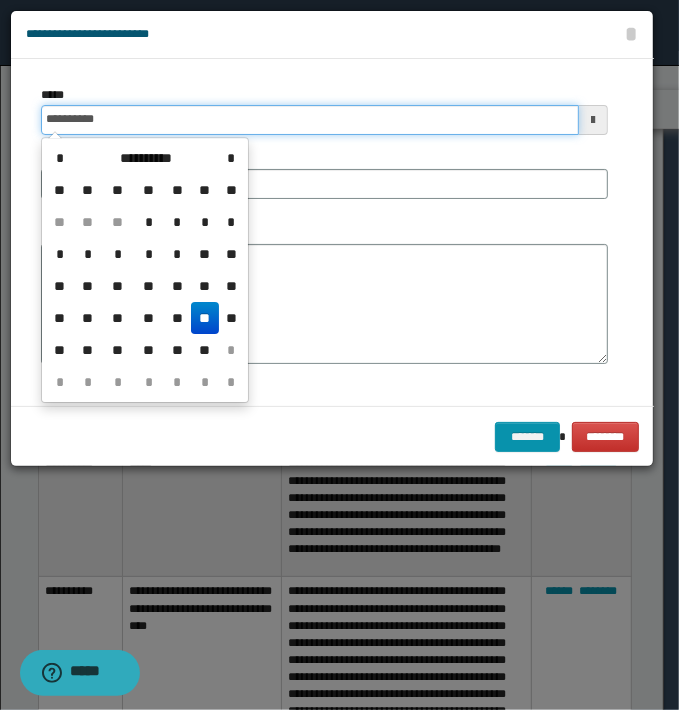 click on "**********" at bounding box center (310, 120) 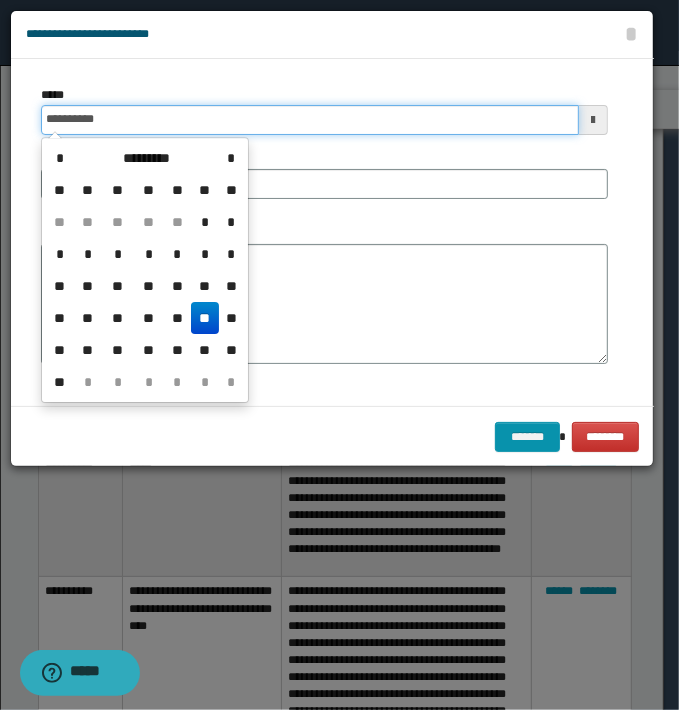type on "**********" 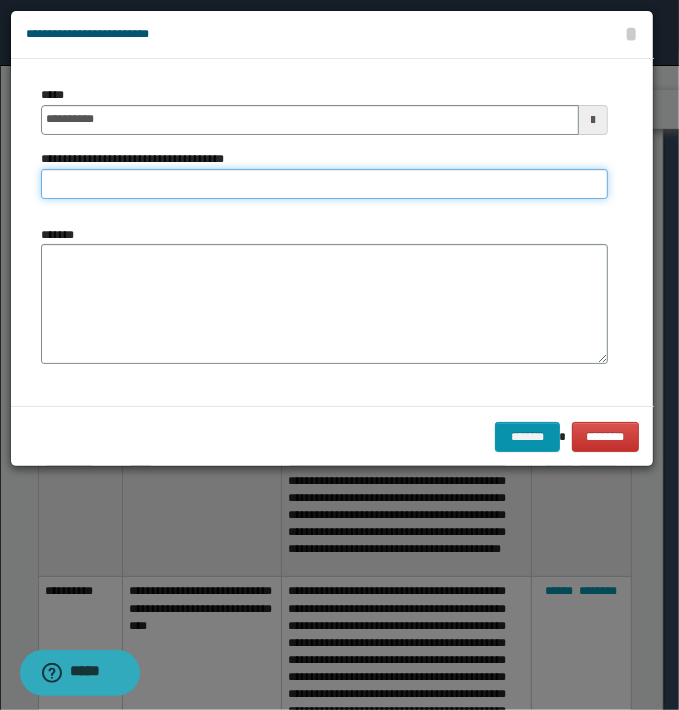 click on "**********" at bounding box center (324, 184) 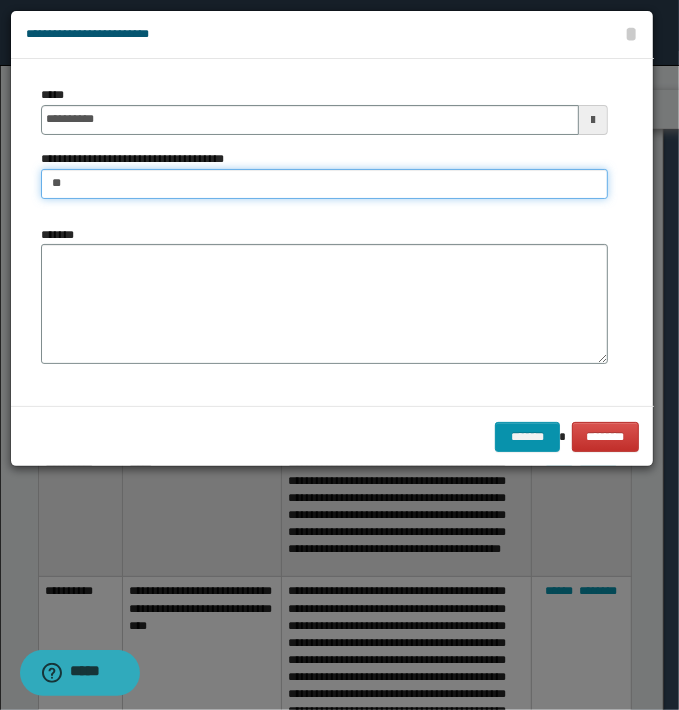 type on "*" 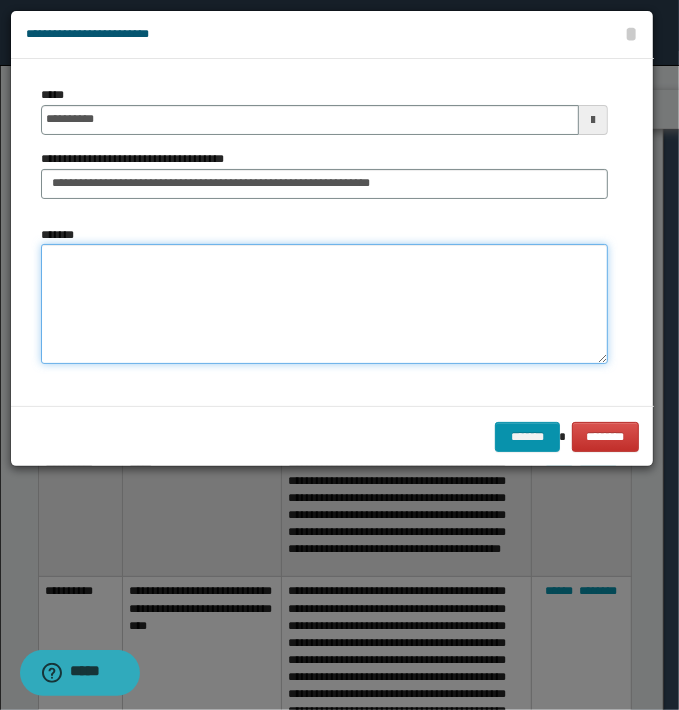 click on "*******" at bounding box center [324, 304] 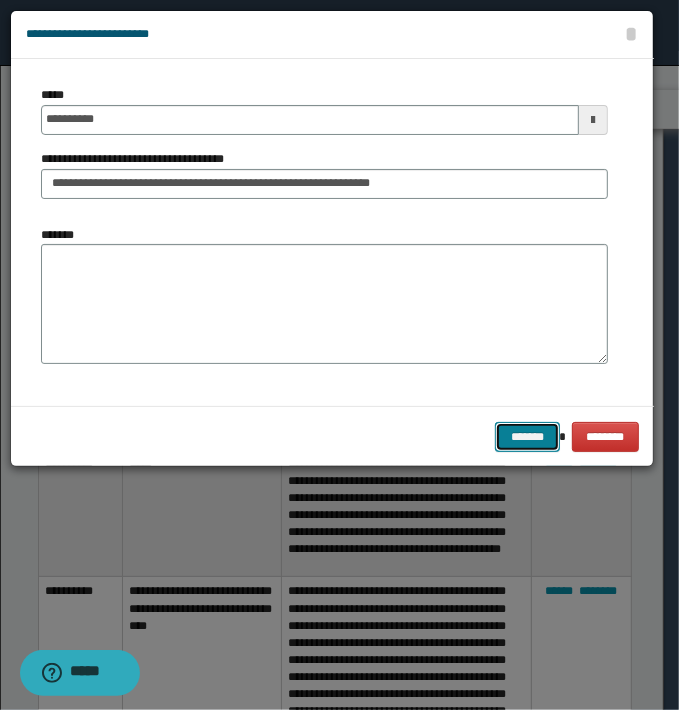 click on "*******" at bounding box center (527, 437) 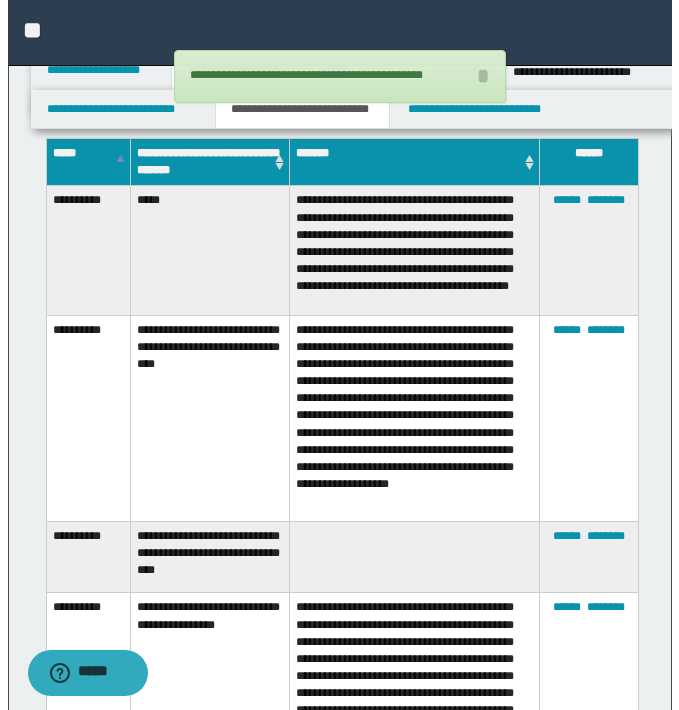 scroll, scrollTop: 3140, scrollLeft: 0, axis: vertical 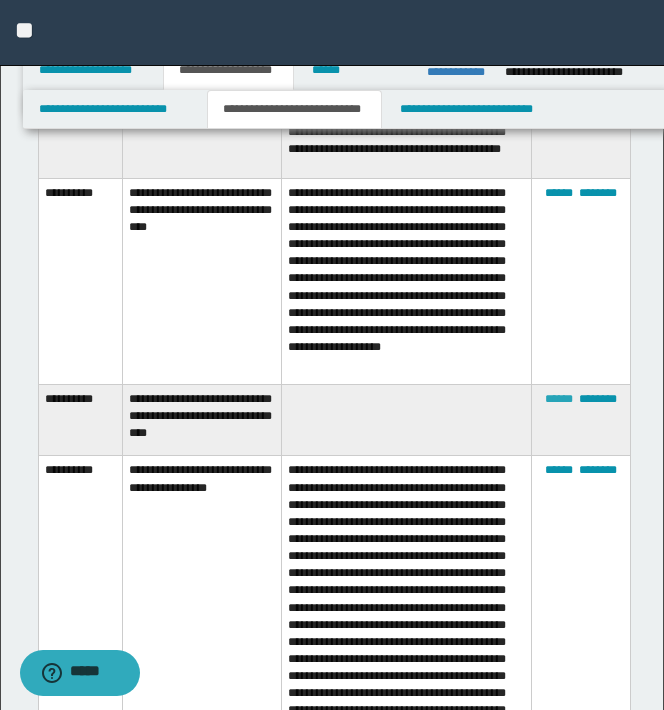 click on "******" at bounding box center [559, 399] 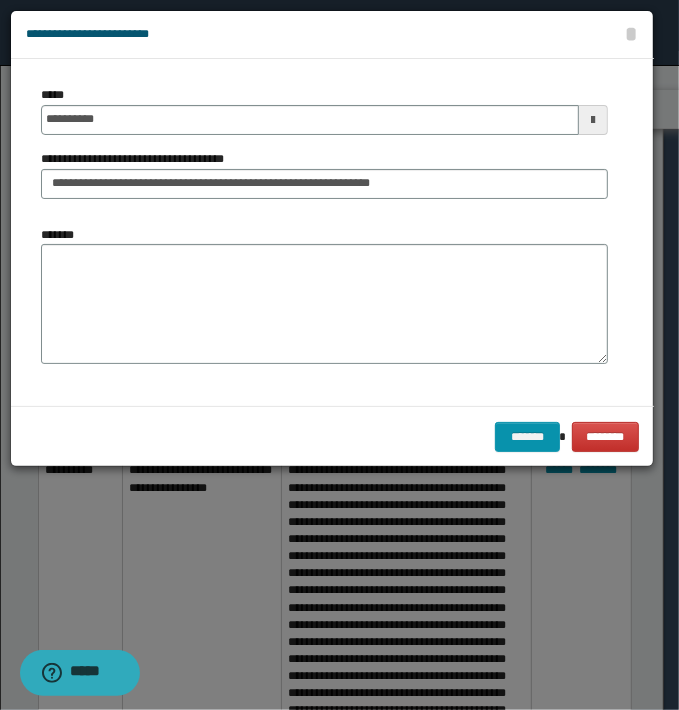 drag, startPoint x: 218, startPoint y: 237, endPoint x: 214, endPoint y: 255, distance: 18.439089 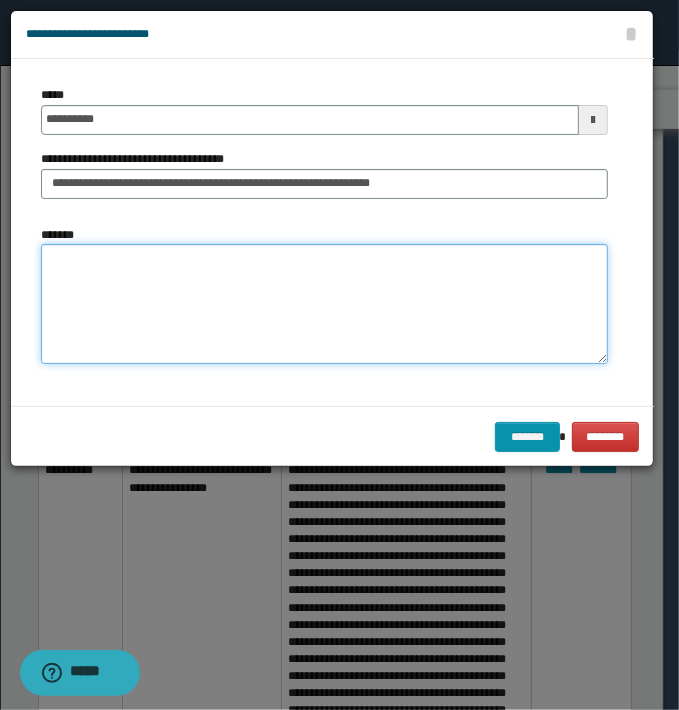 click on "*******" at bounding box center (324, 304) 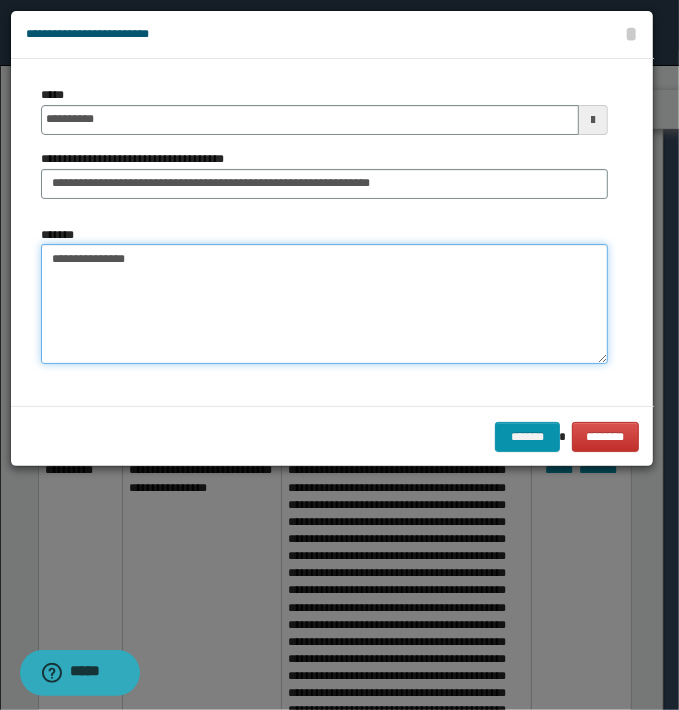 click on "**********" at bounding box center (324, 304) 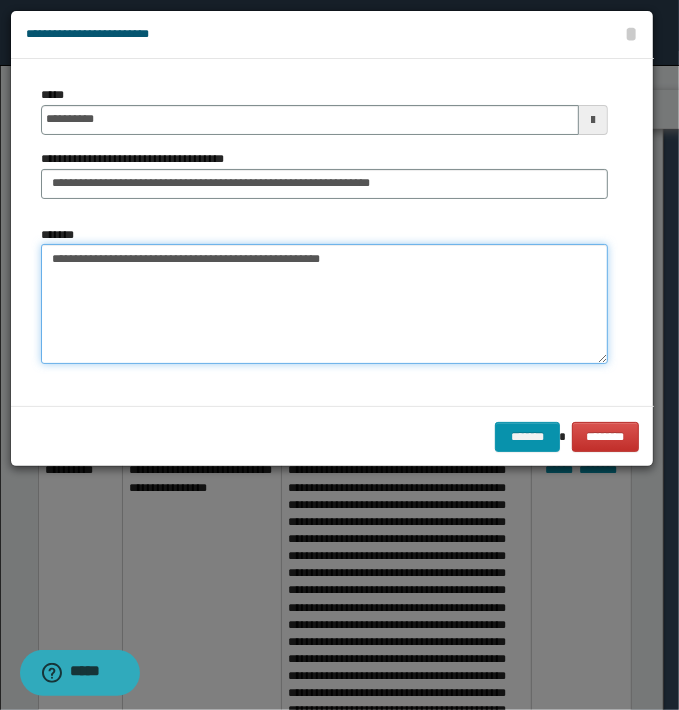 click on "**********" at bounding box center [324, 304] 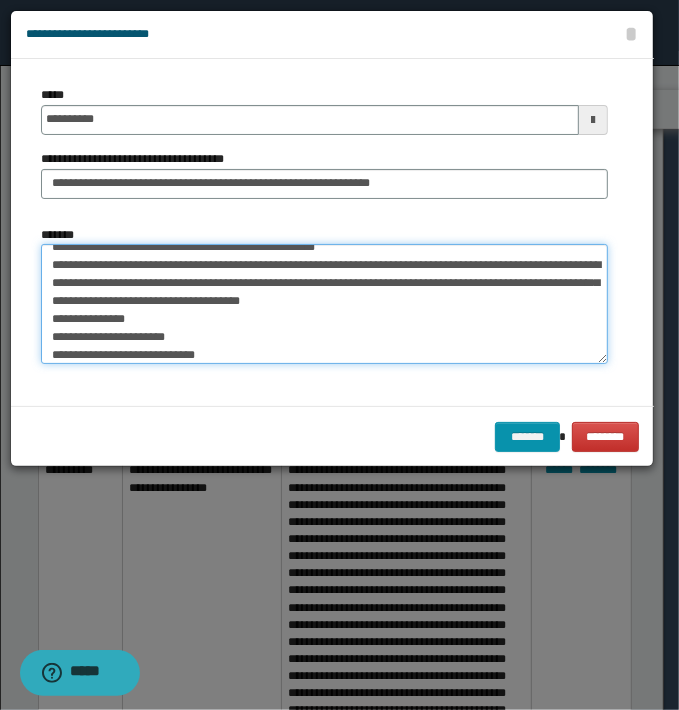 scroll, scrollTop: 0, scrollLeft: 0, axis: both 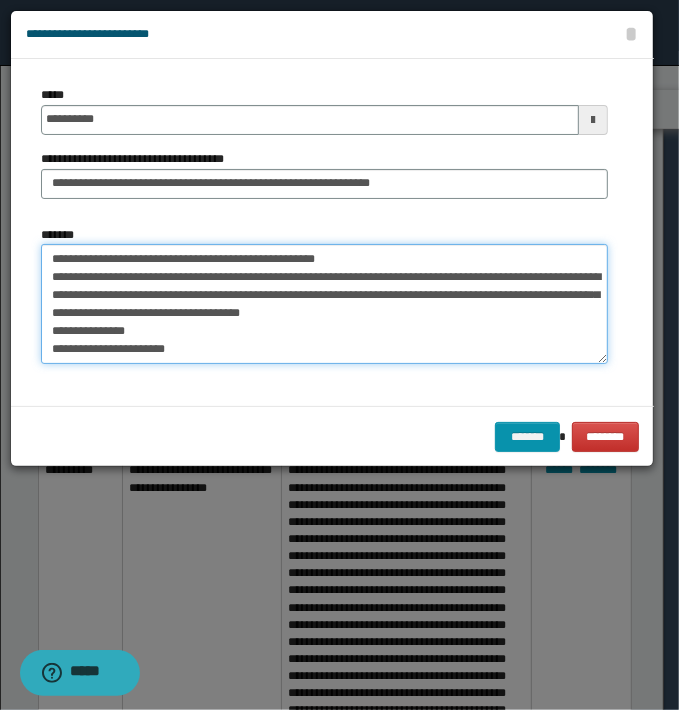 click on "**********" at bounding box center (324, 304) 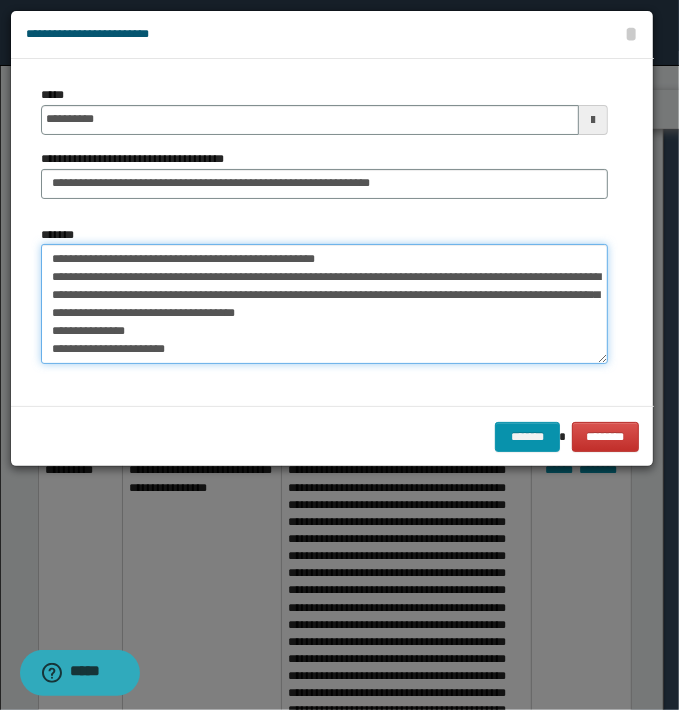 click on "**********" at bounding box center (324, 304) 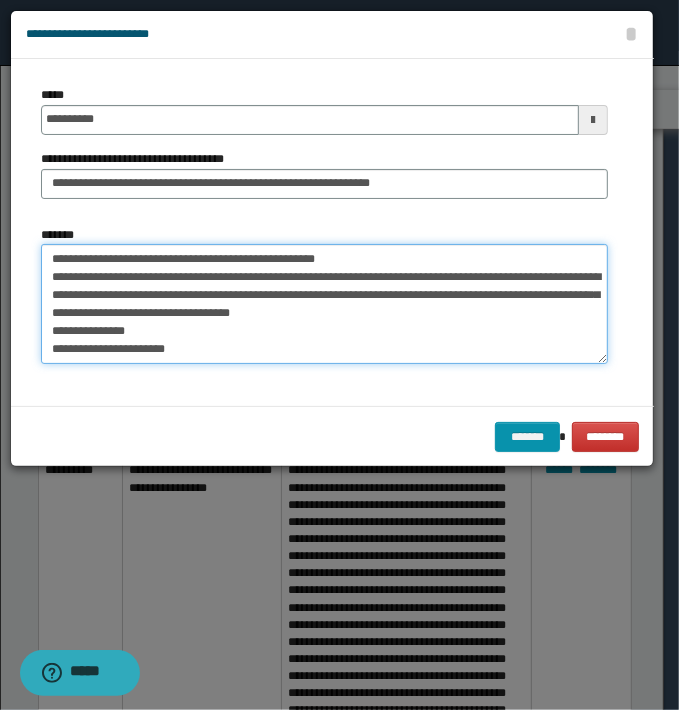 drag, startPoint x: 508, startPoint y: 294, endPoint x: 491, endPoint y: 298, distance: 17.464249 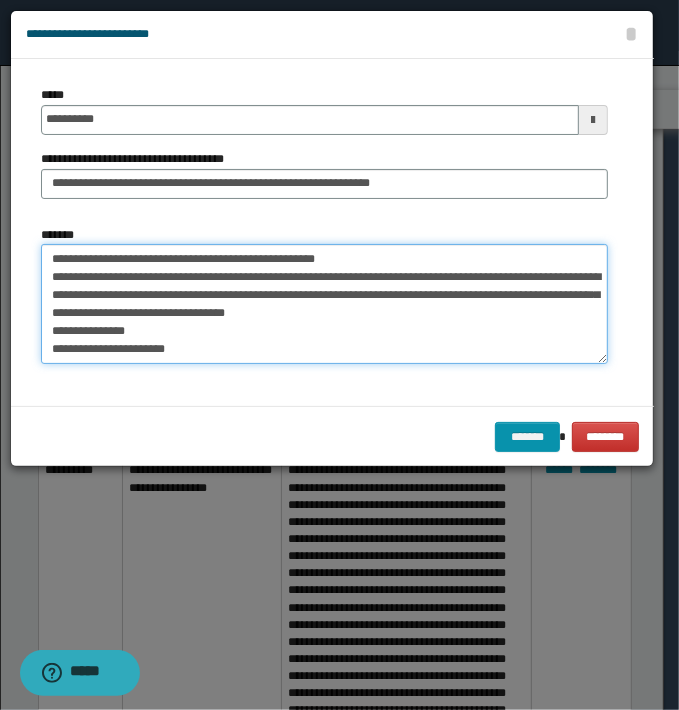 drag, startPoint x: 122, startPoint y: 334, endPoint x: 96, endPoint y: 337, distance: 26.172504 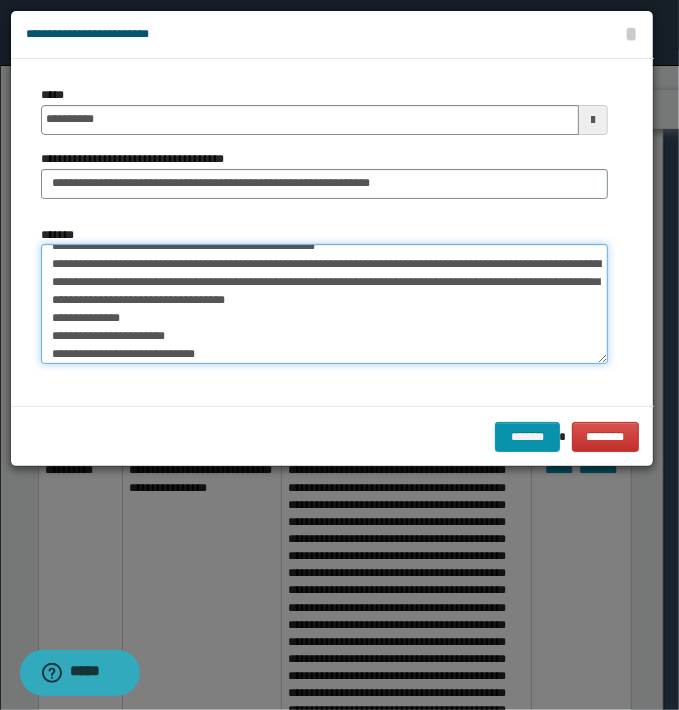 scroll, scrollTop: 17, scrollLeft: 0, axis: vertical 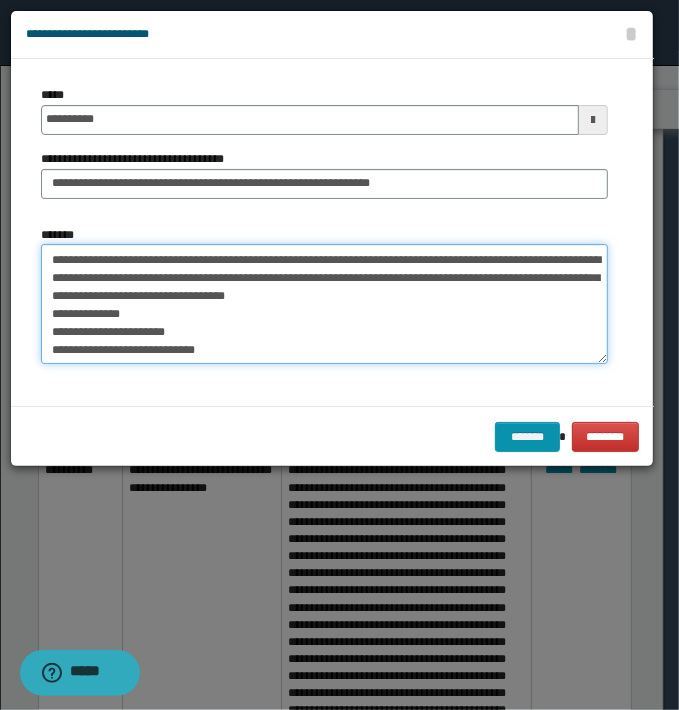 drag, startPoint x: 122, startPoint y: 333, endPoint x: 107, endPoint y: 335, distance: 15.132746 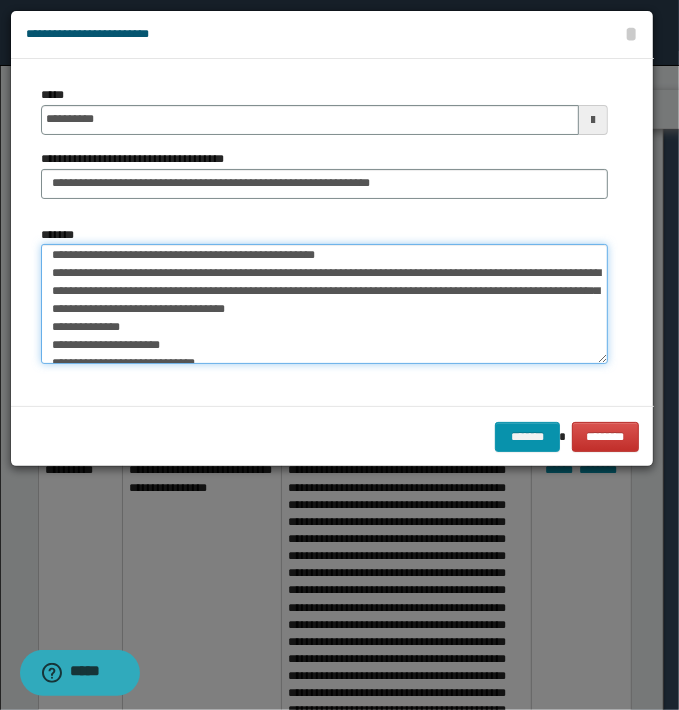 scroll, scrollTop: 0, scrollLeft: 0, axis: both 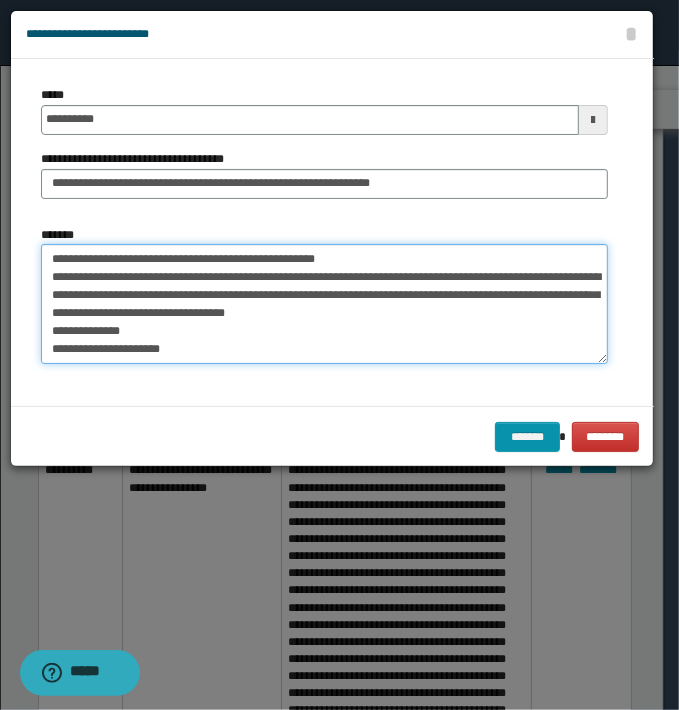 drag, startPoint x: 438, startPoint y: 275, endPoint x: 455, endPoint y: 337, distance: 64.288414 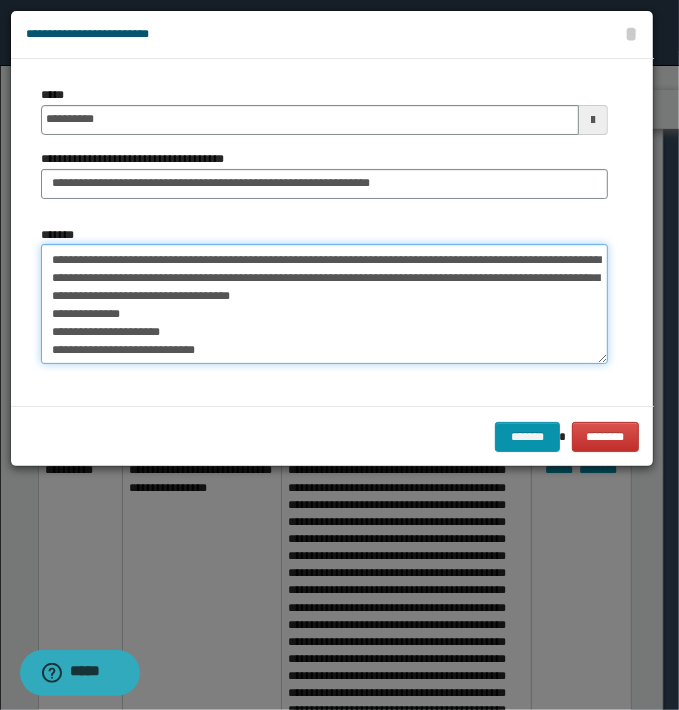 scroll, scrollTop: 0, scrollLeft: 0, axis: both 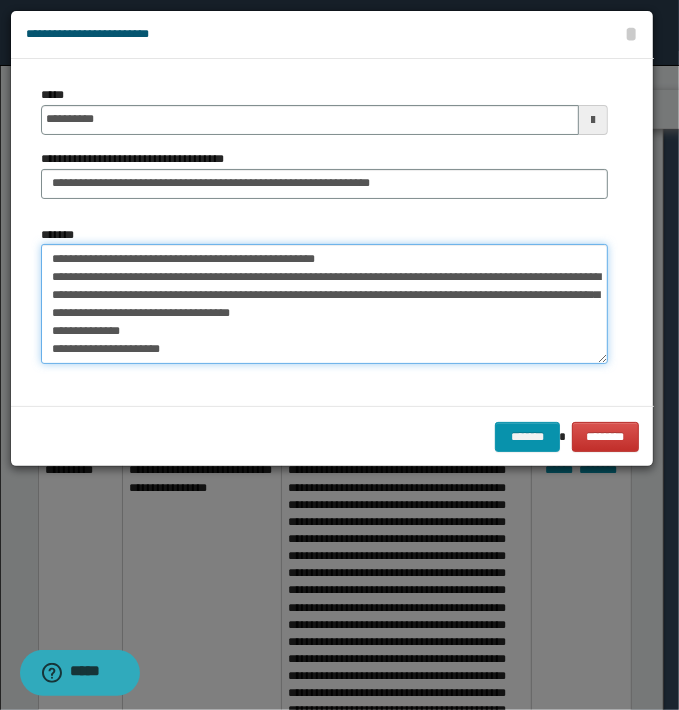 click on "**********" at bounding box center (324, 304) 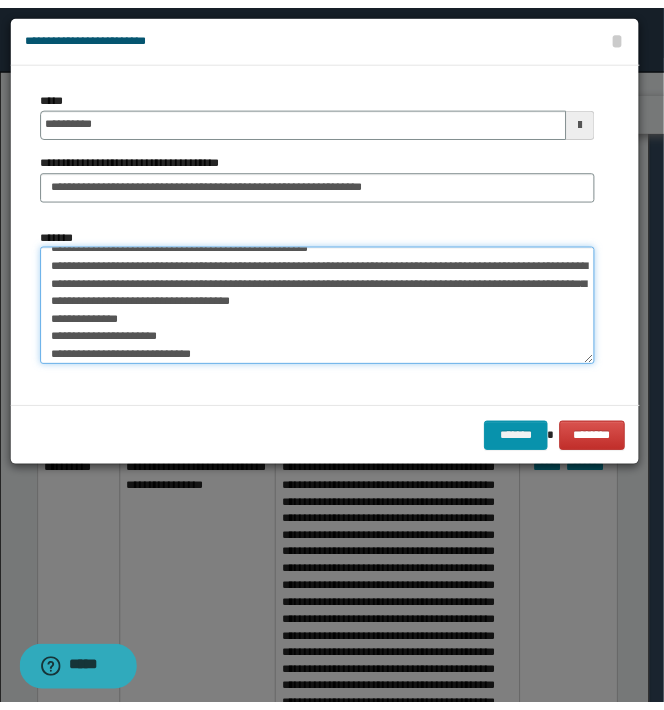 scroll, scrollTop: 17, scrollLeft: 0, axis: vertical 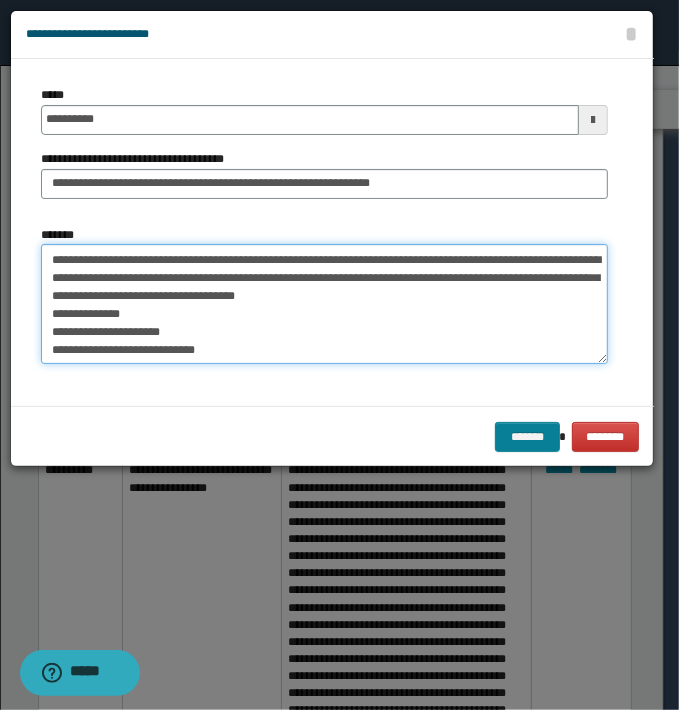 type on "**********" 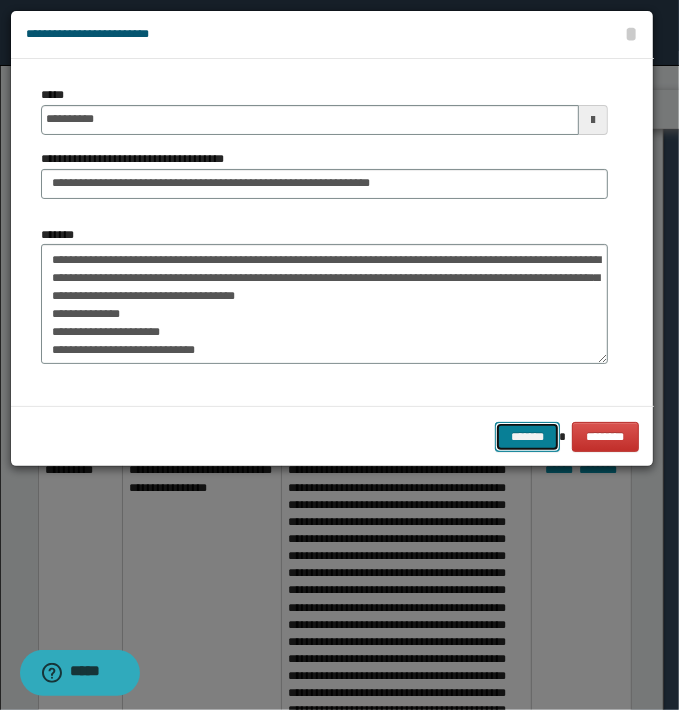 click on "*******" at bounding box center (527, 437) 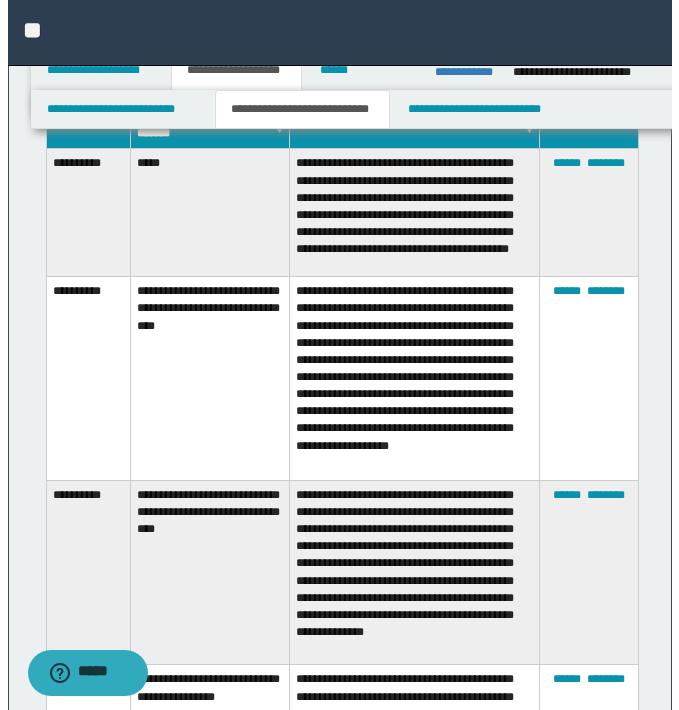 scroll, scrollTop: 2740, scrollLeft: 0, axis: vertical 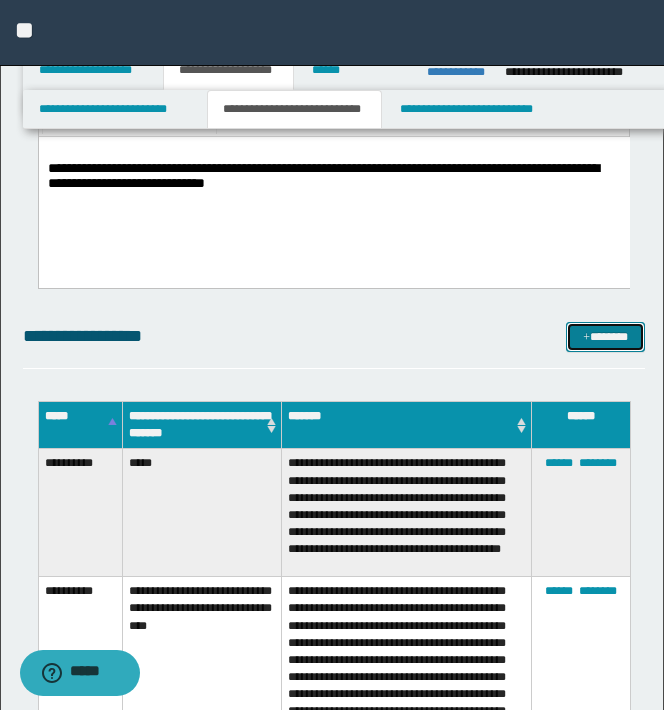 click at bounding box center [586, 338] 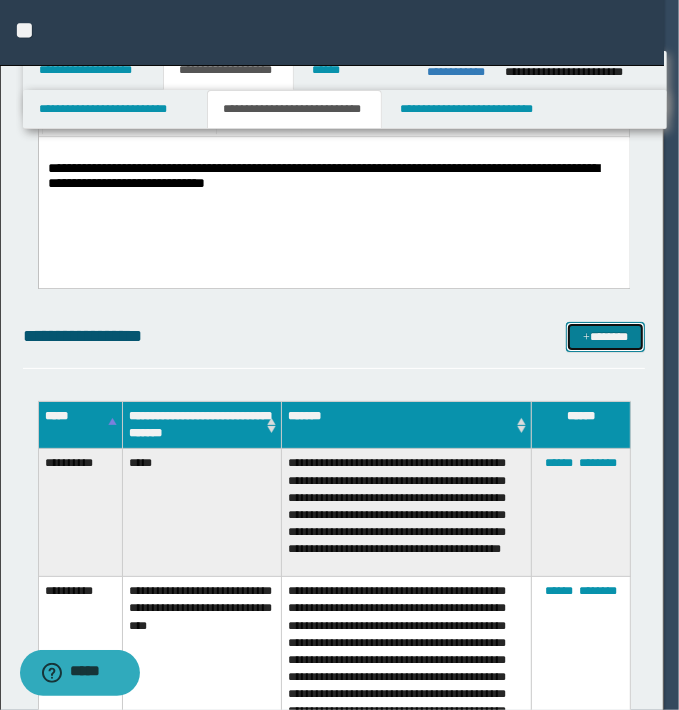 scroll, scrollTop: 0, scrollLeft: 0, axis: both 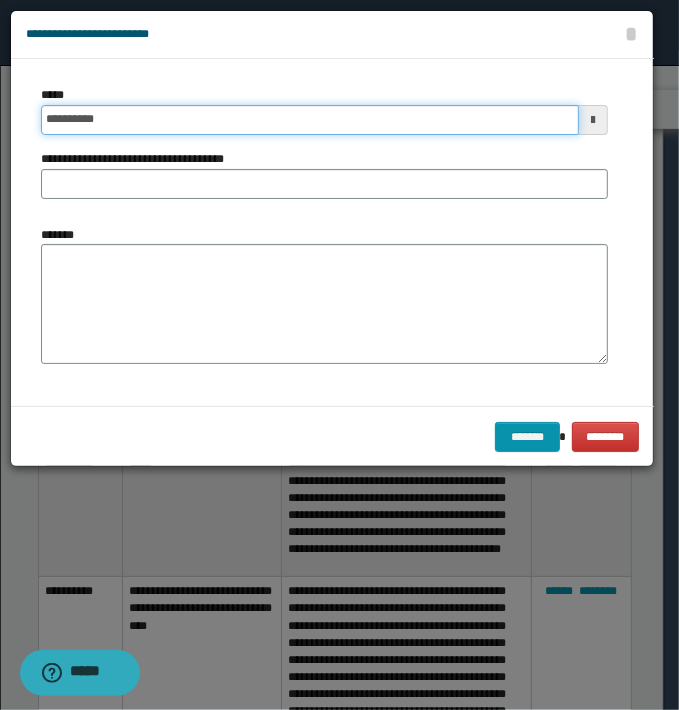 click on "**********" at bounding box center [310, 120] 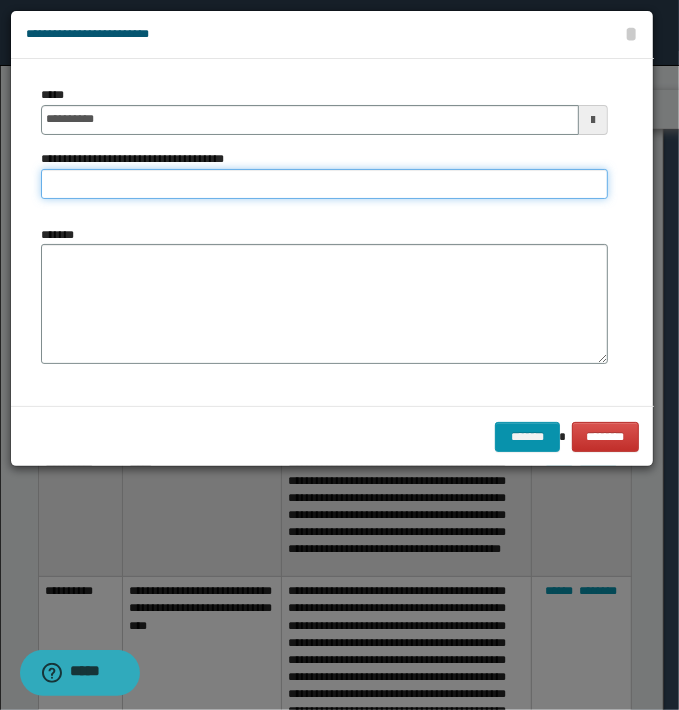 click on "**********" at bounding box center (324, 184) 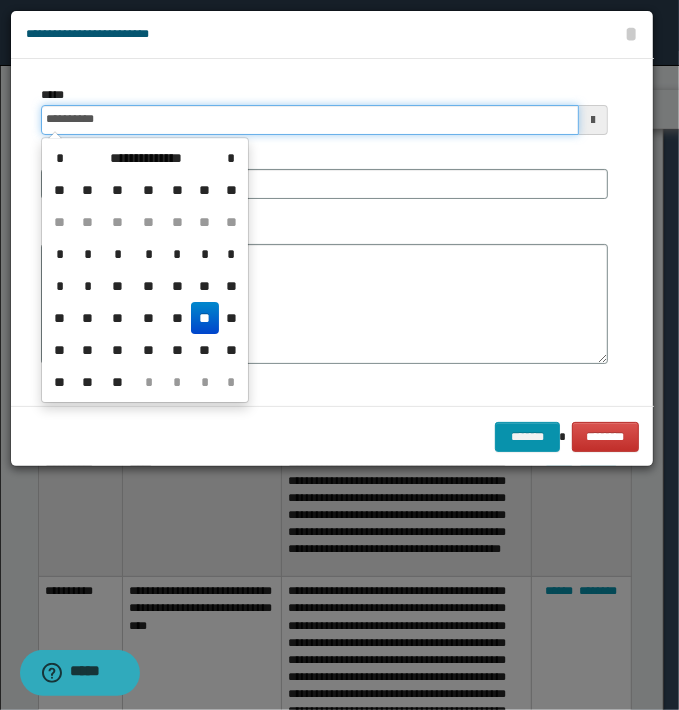 drag, startPoint x: 132, startPoint y: 125, endPoint x: -51, endPoint y: 108, distance: 183.78792 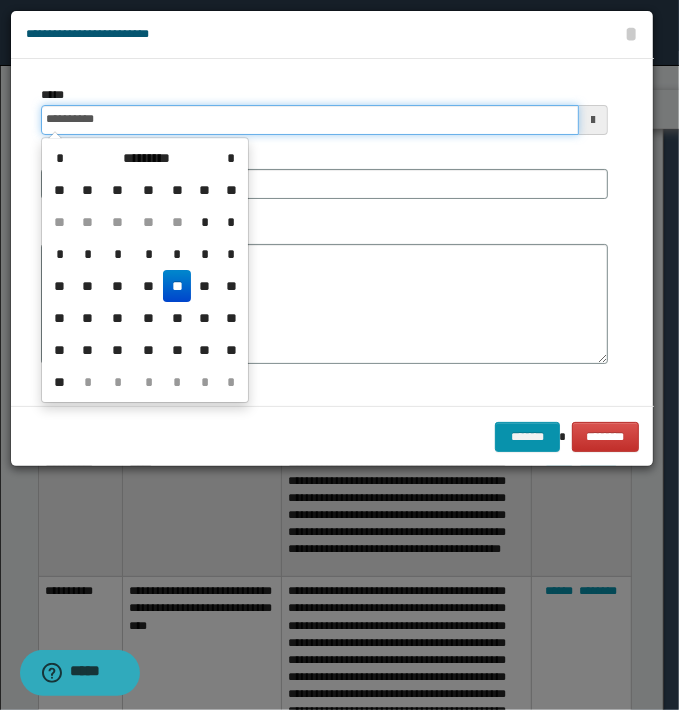 type on "**********" 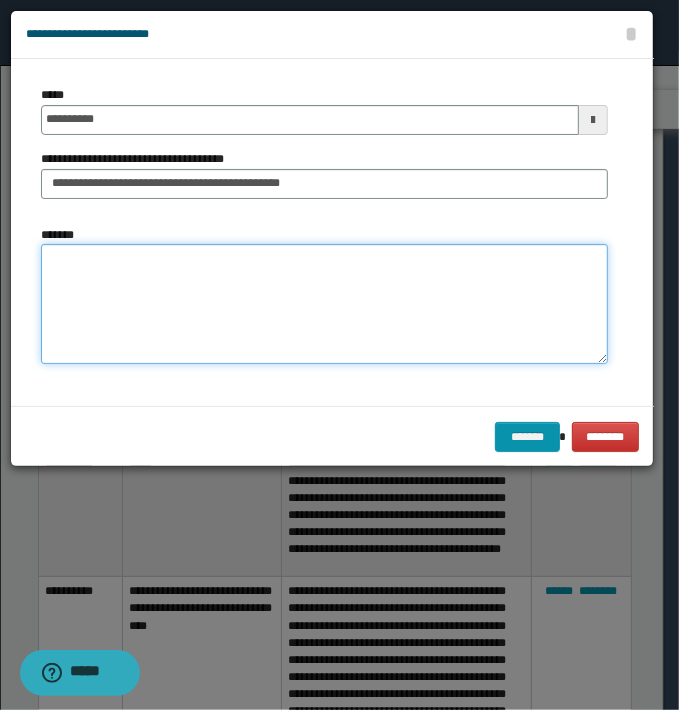 drag, startPoint x: 89, startPoint y: 293, endPoint x: 62, endPoint y: 288, distance: 27.45906 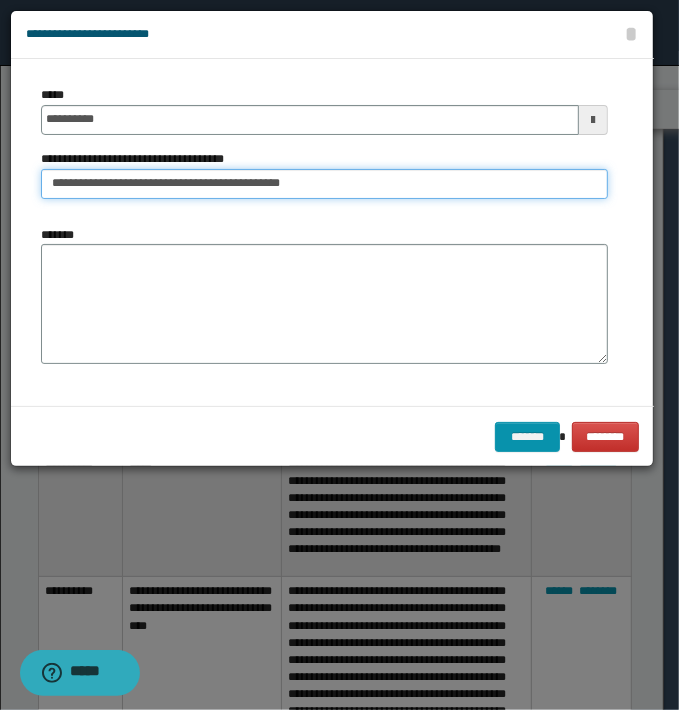click on "**********" at bounding box center [324, 184] 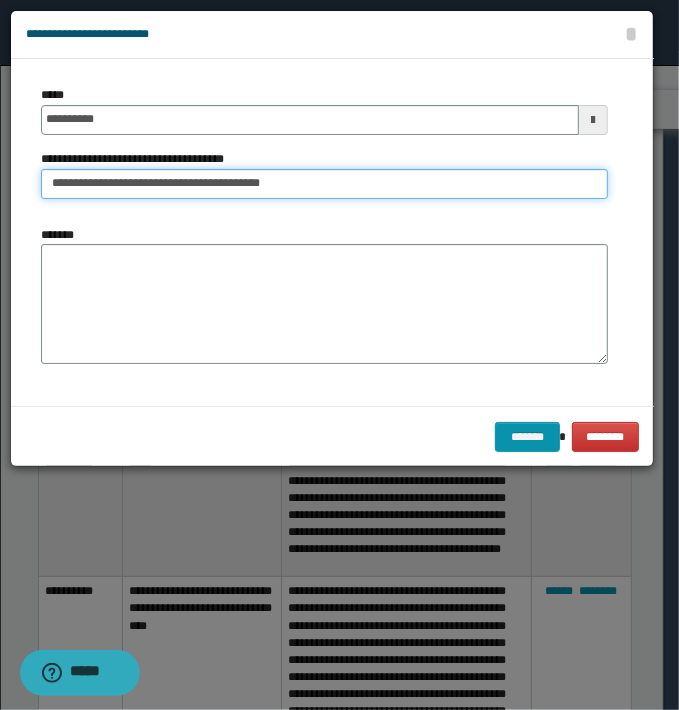 type on "**********" 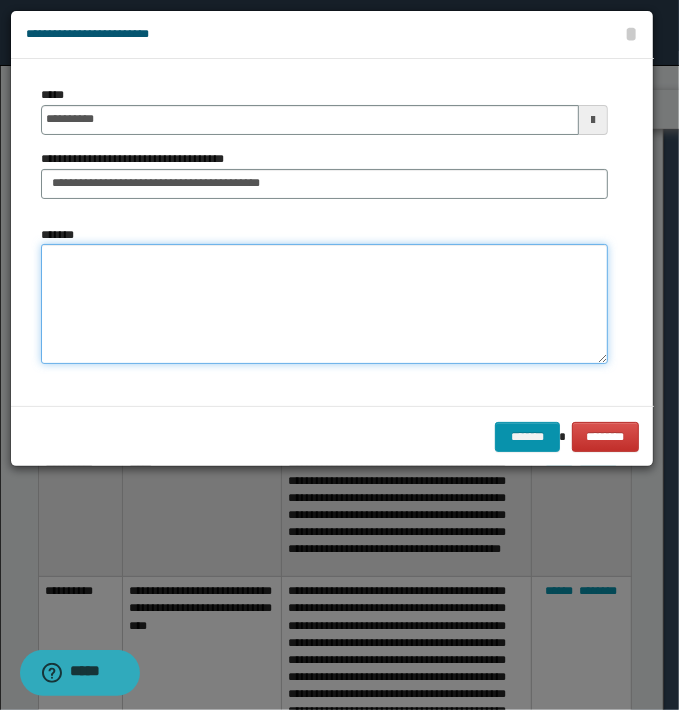 click on "*******" at bounding box center (324, 304) 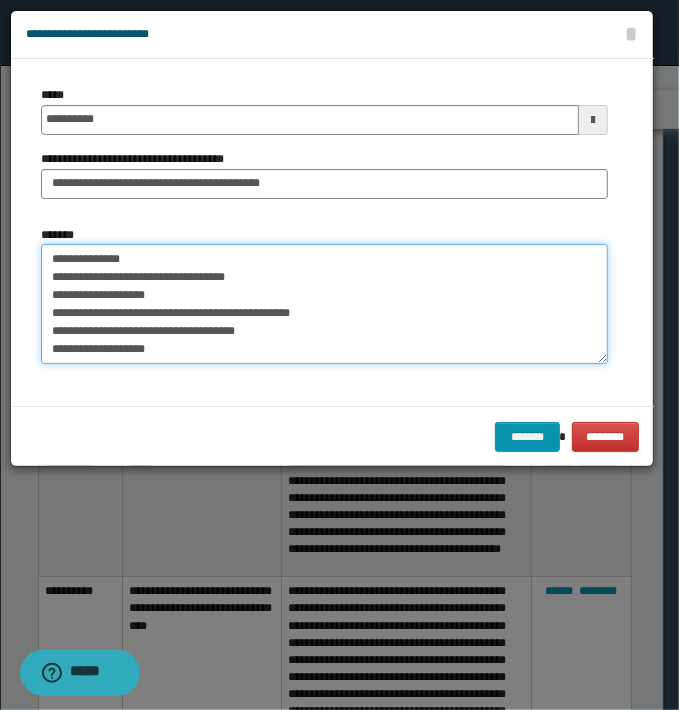 scroll, scrollTop: 48, scrollLeft: 0, axis: vertical 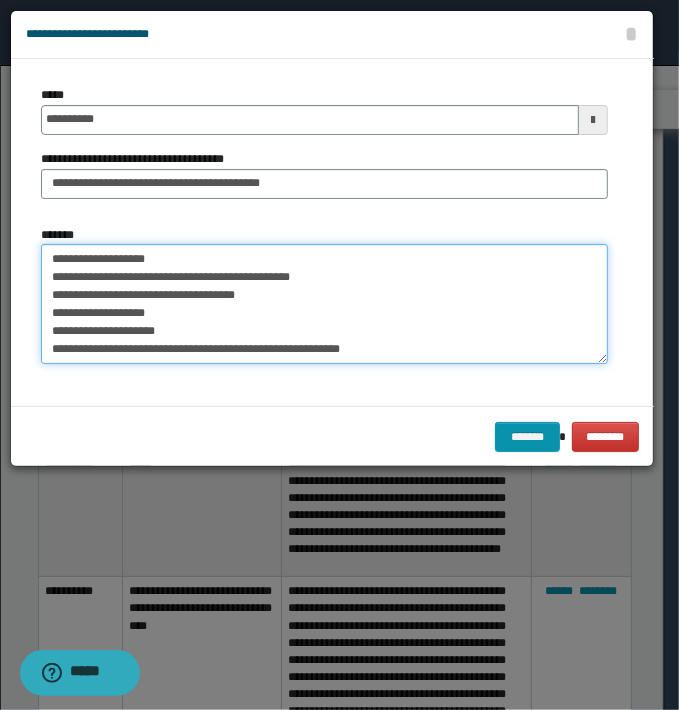paste on "**********" 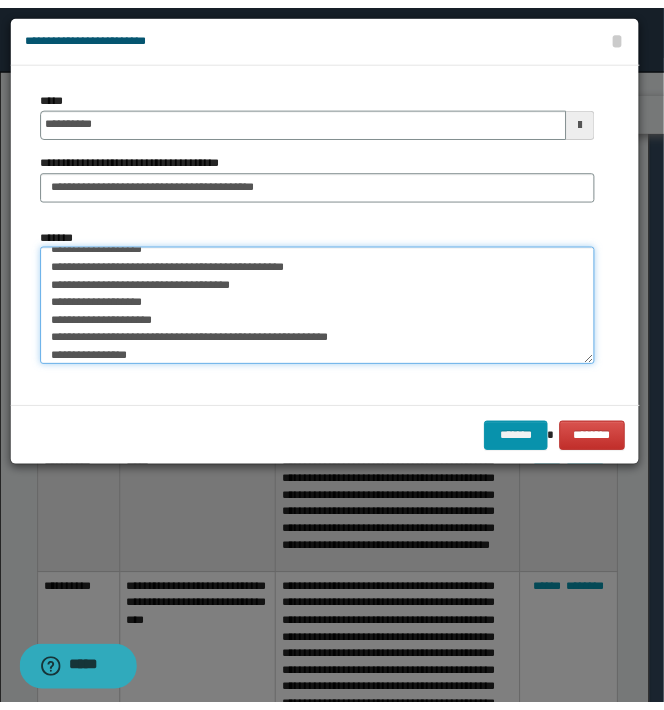 scroll, scrollTop: 192, scrollLeft: 0, axis: vertical 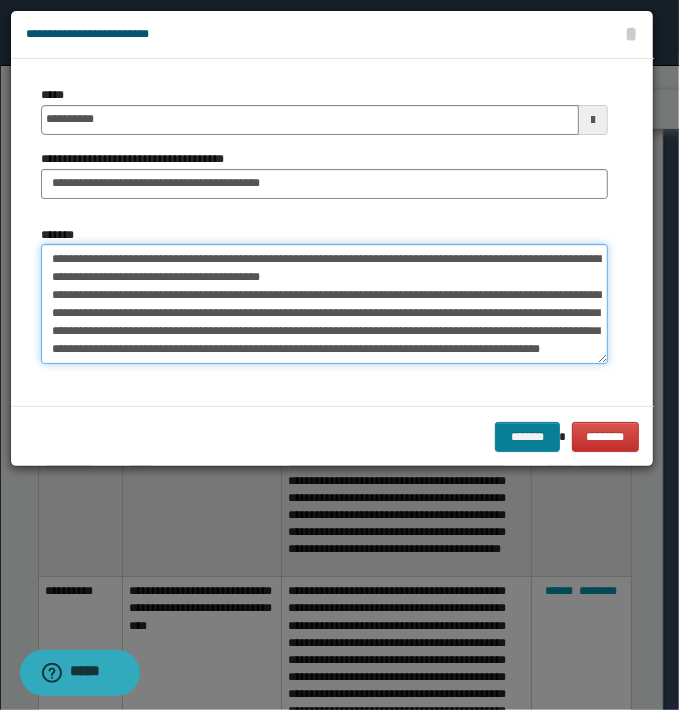type on "**********" 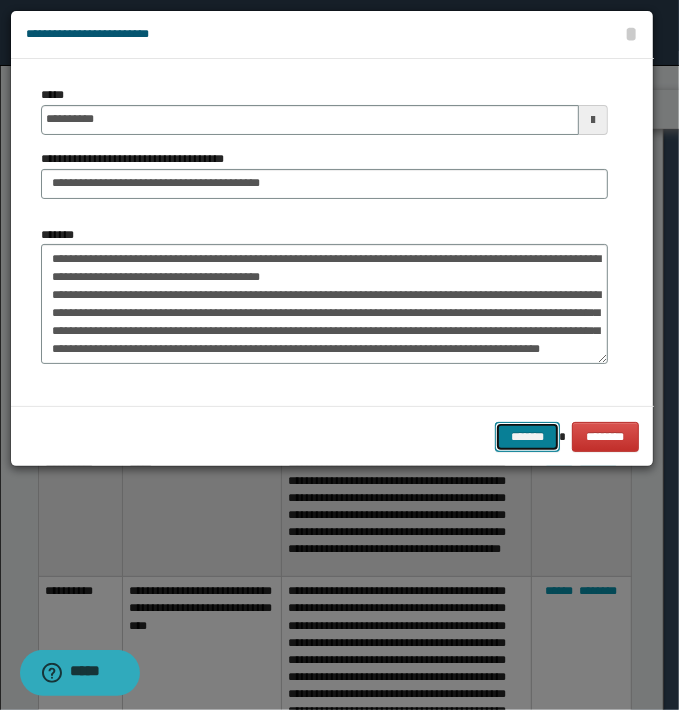 click on "*******" at bounding box center [527, 437] 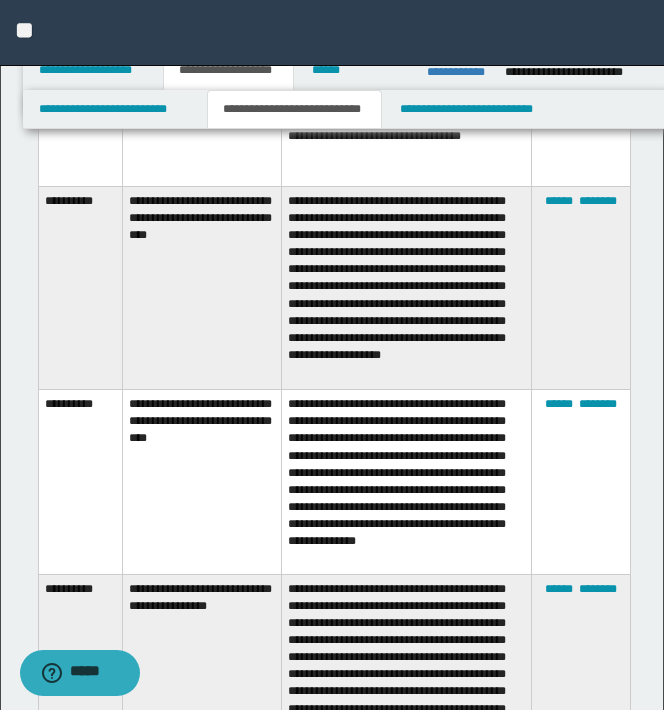 scroll, scrollTop: 3340, scrollLeft: 0, axis: vertical 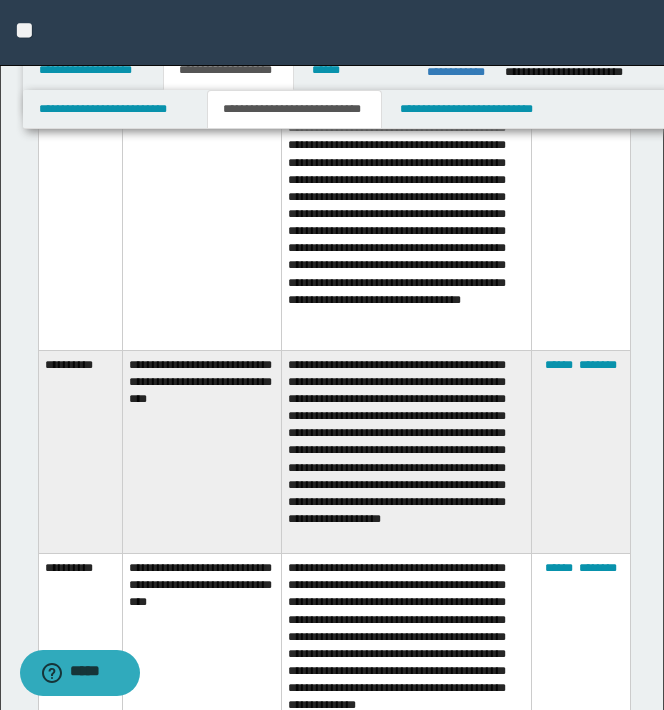 click on "**********" at bounding box center [202, 451] 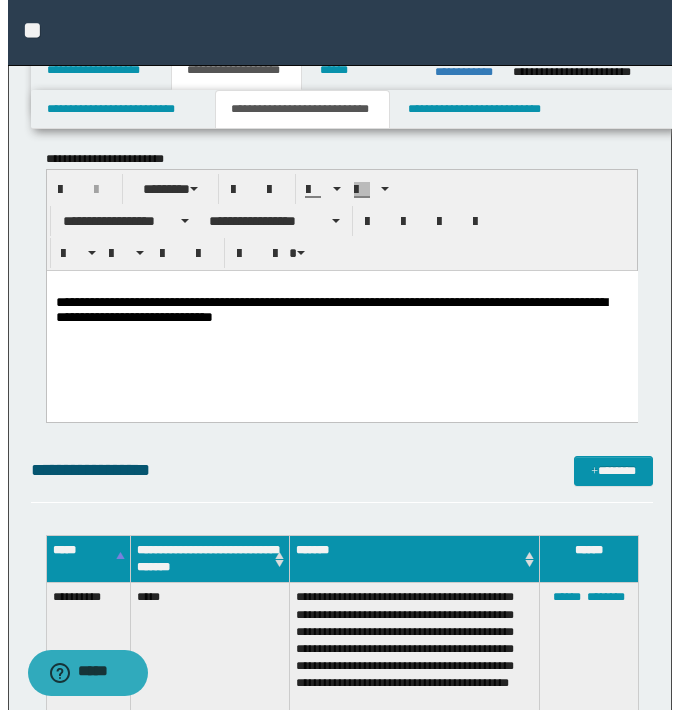 scroll, scrollTop: 2640, scrollLeft: 0, axis: vertical 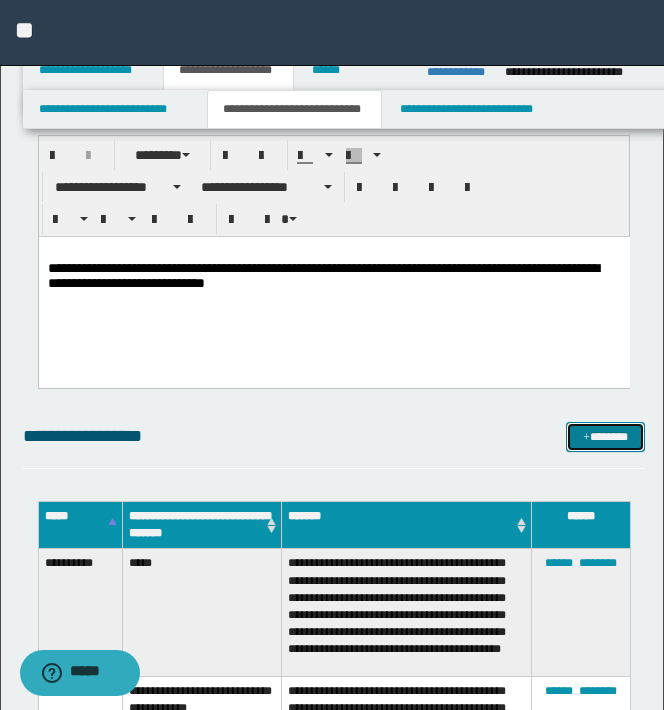 click on "*******" at bounding box center (605, 437) 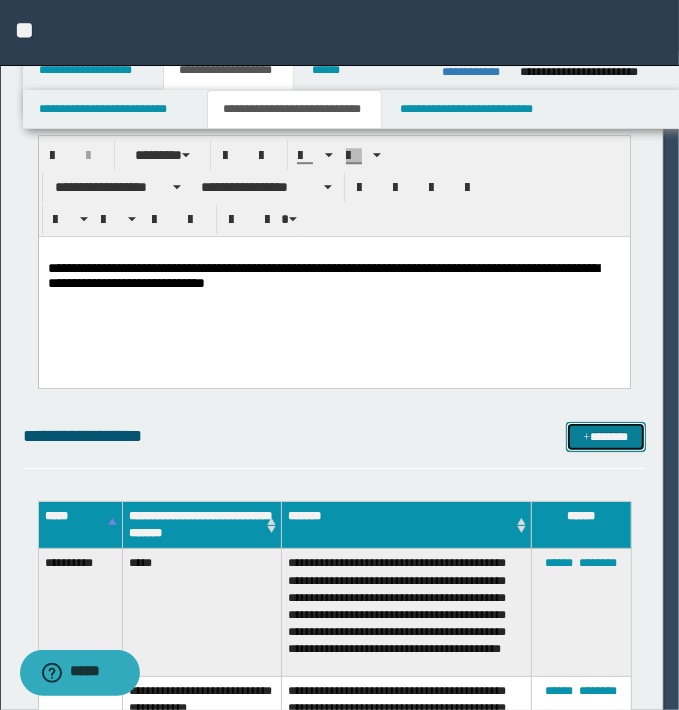 scroll, scrollTop: 0, scrollLeft: 0, axis: both 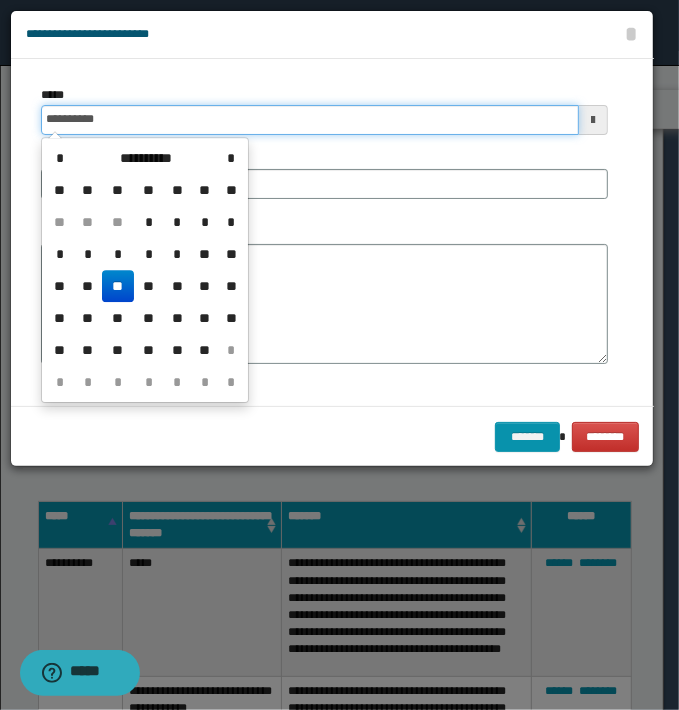 click on "**********" at bounding box center [310, 120] 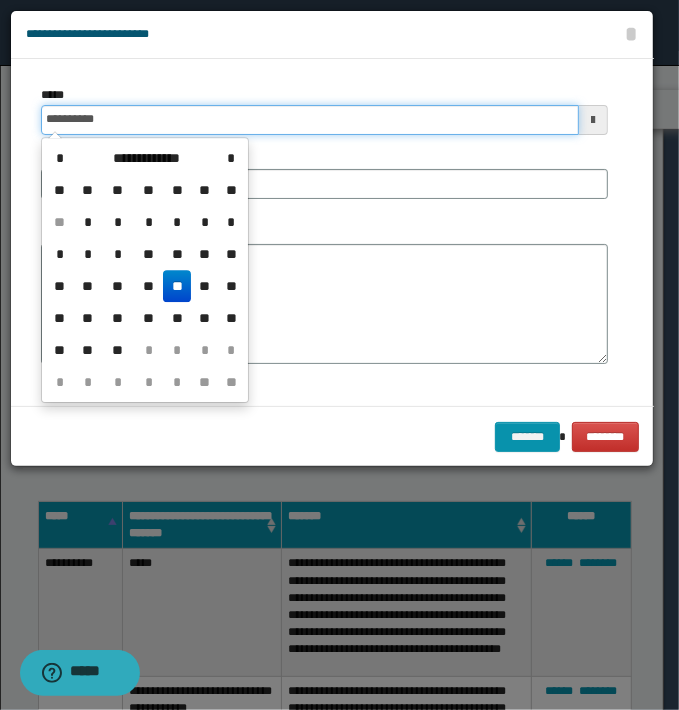 type on "**********" 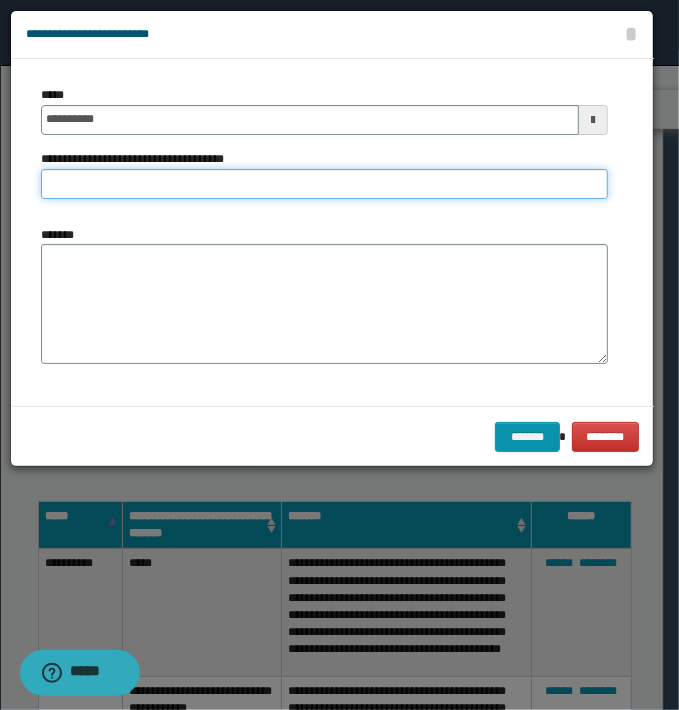click on "**********" at bounding box center [324, 184] 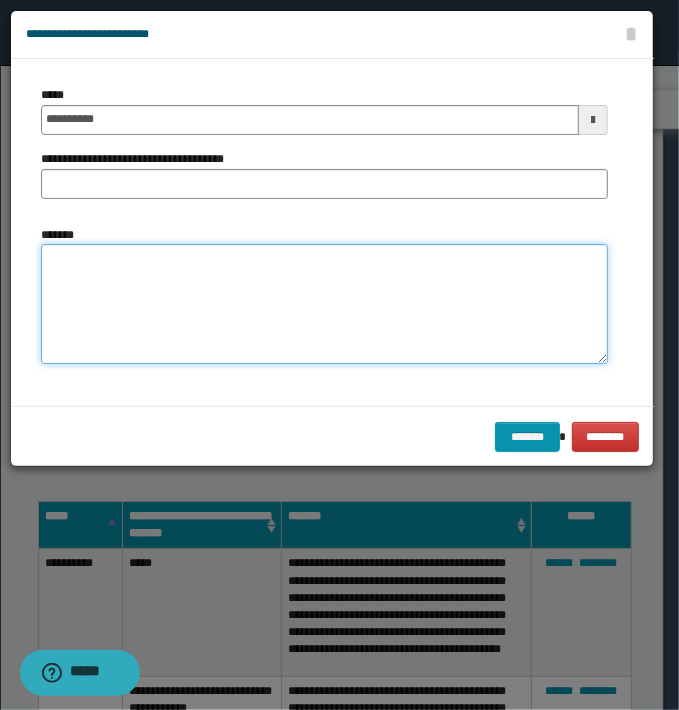 click on "*******" at bounding box center [324, 304] 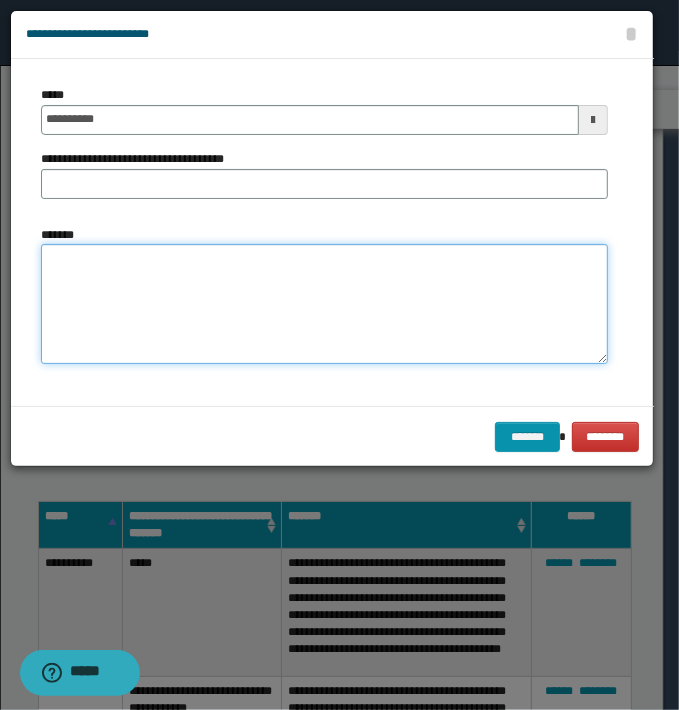 paste on "**********" 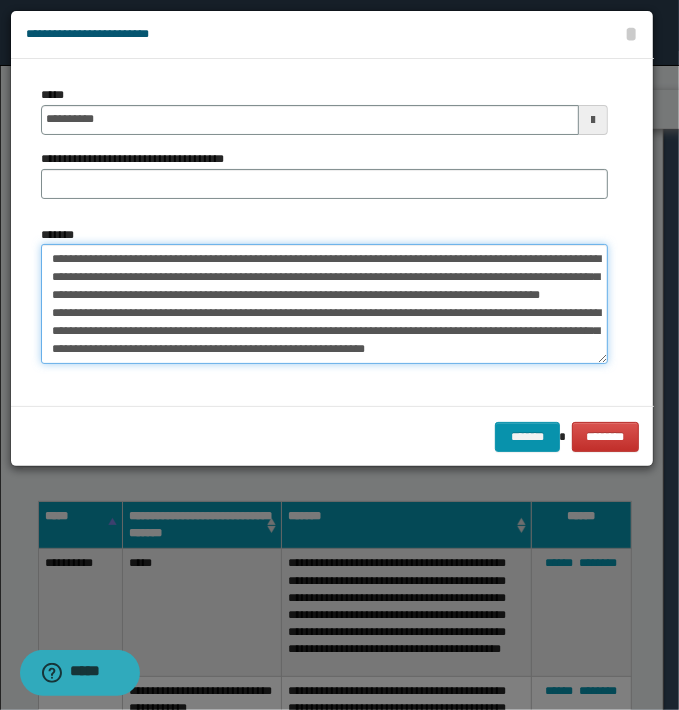scroll, scrollTop: 17, scrollLeft: 0, axis: vertical 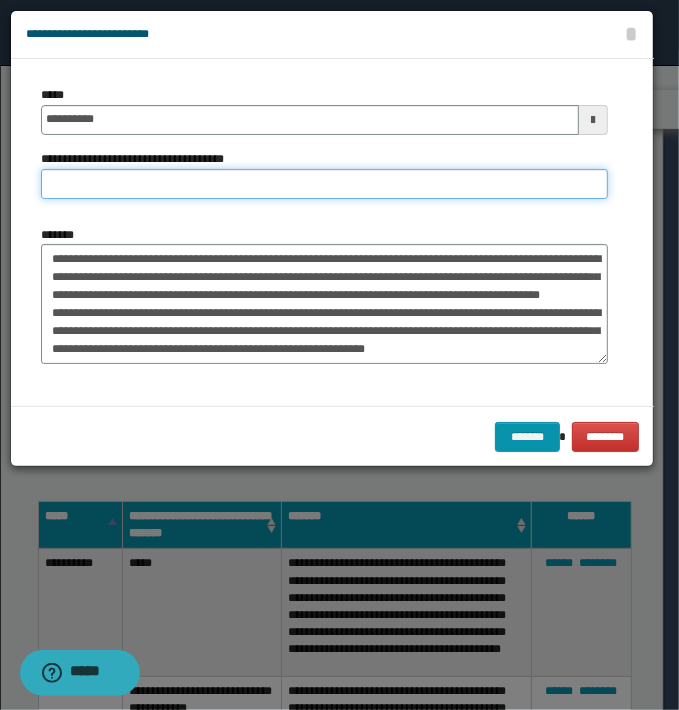 click on "**********" at bounding box center [324, 184] 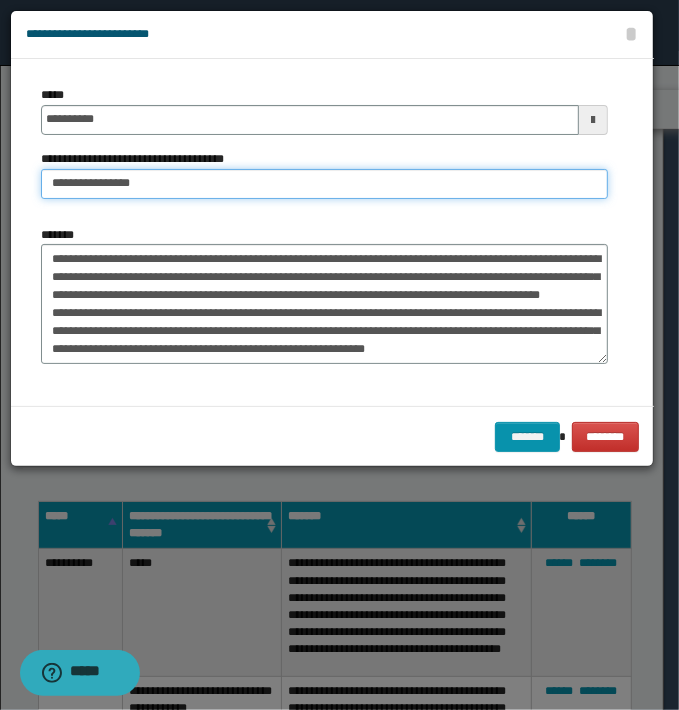 type on "**********" 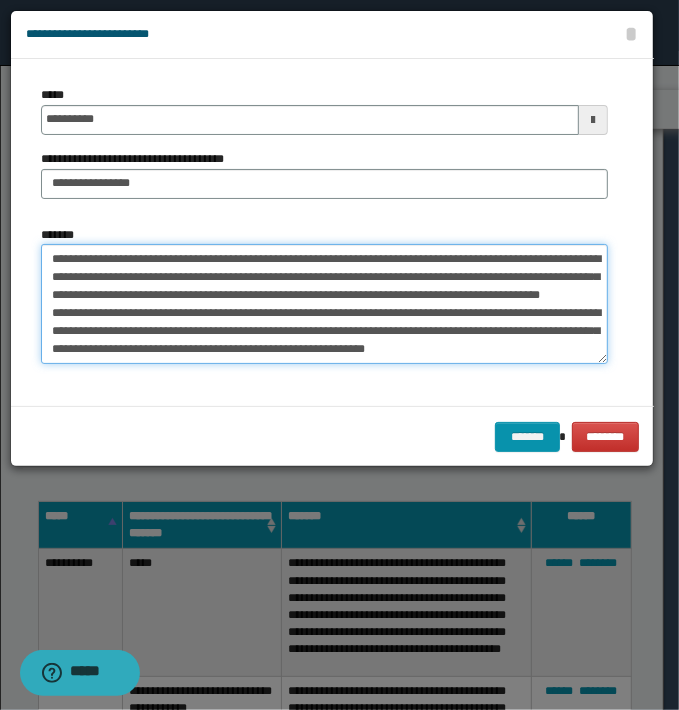 click on "**********" at bounding box center [324, 304] 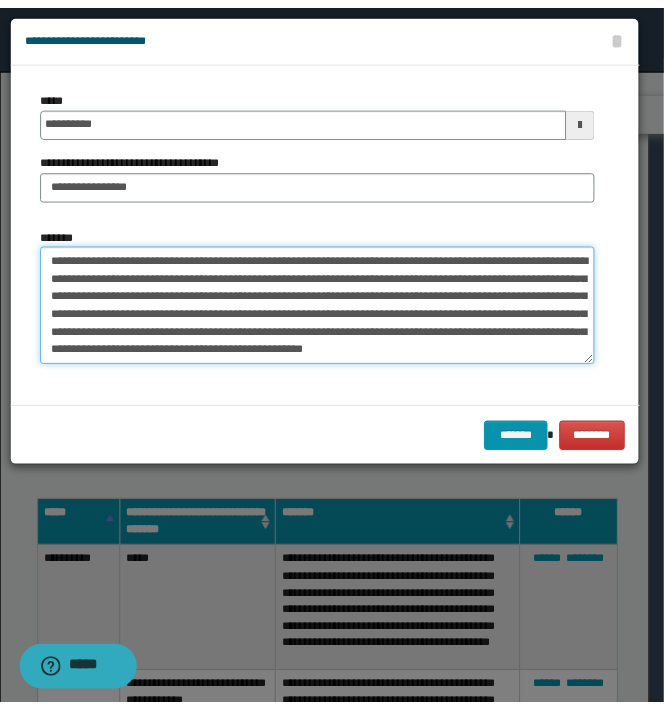 scroll, scrollTop: 17, scrollLeft: 0, axis: vertical 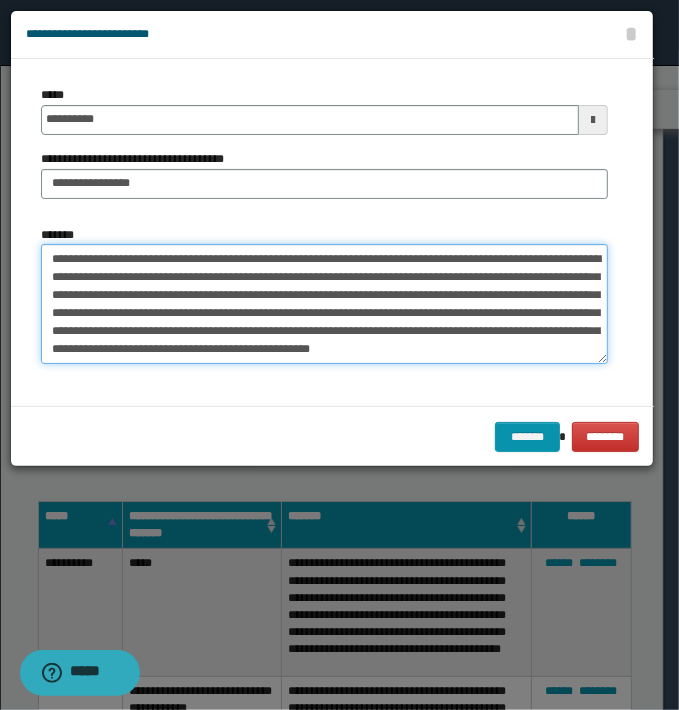 type on "**********" 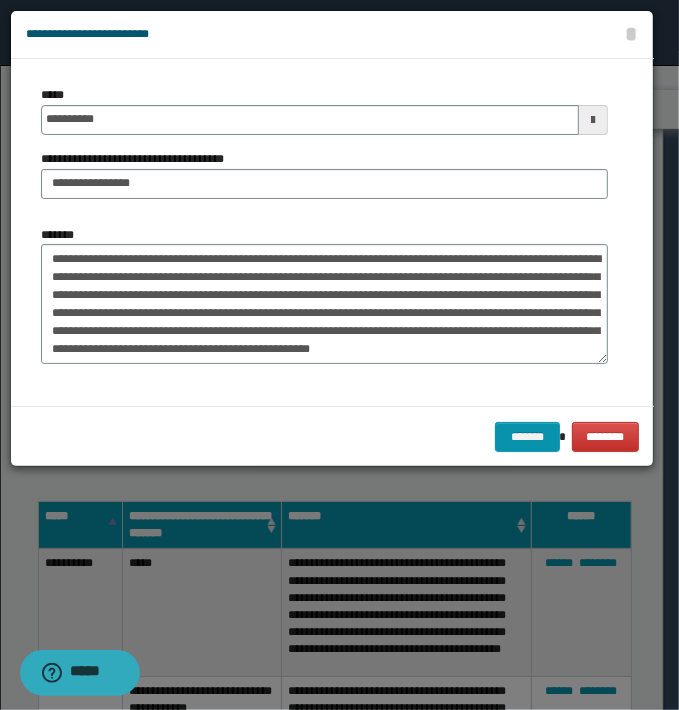 drag, startPoint x: 517, startPoint y: 274, endPoint x: 311, endPoint y: 228, distance: 211.07344 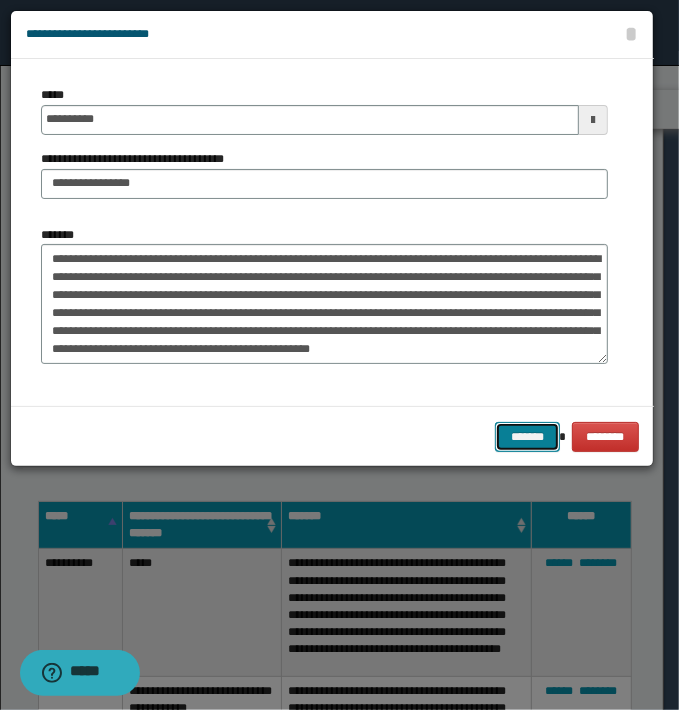 click on "*******" at bounding box center [527, 437] 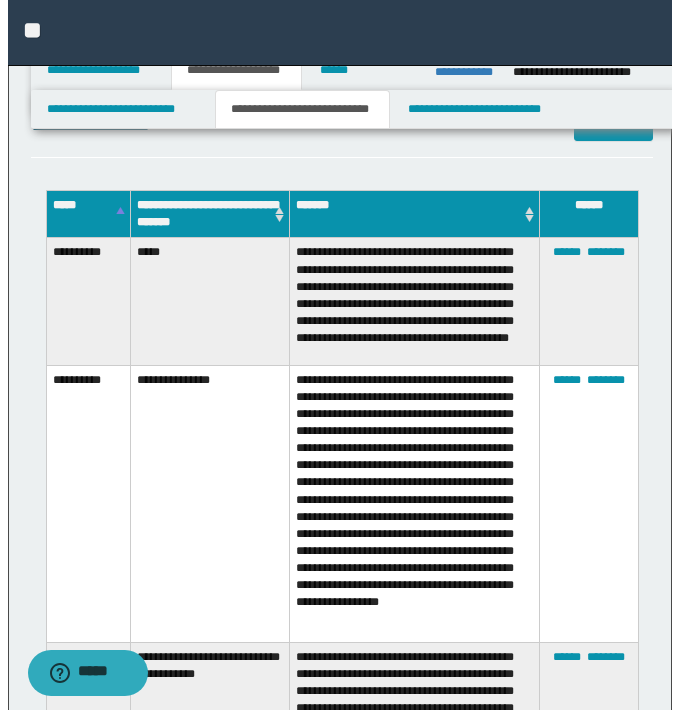 scroll, scrollTop: 2940, scrollLeft: 0, axis: vertical 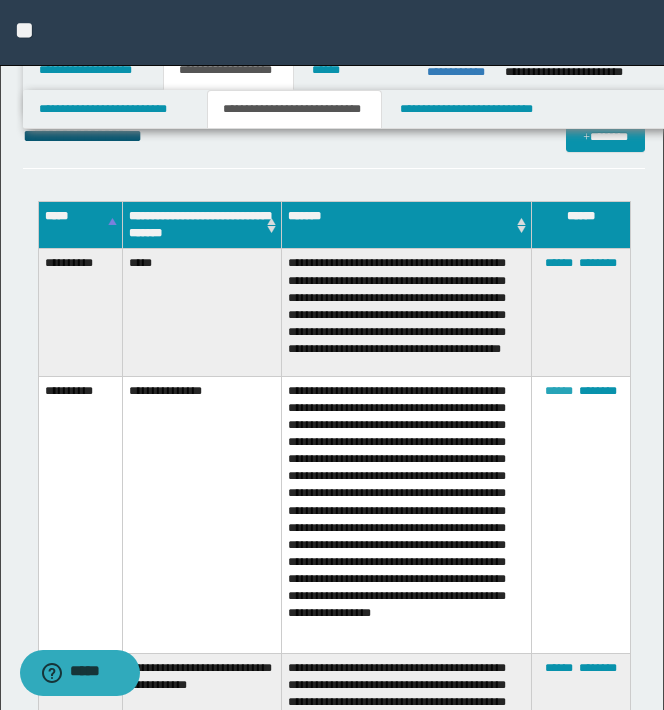 click on "******" at bounding box center [559, 391] 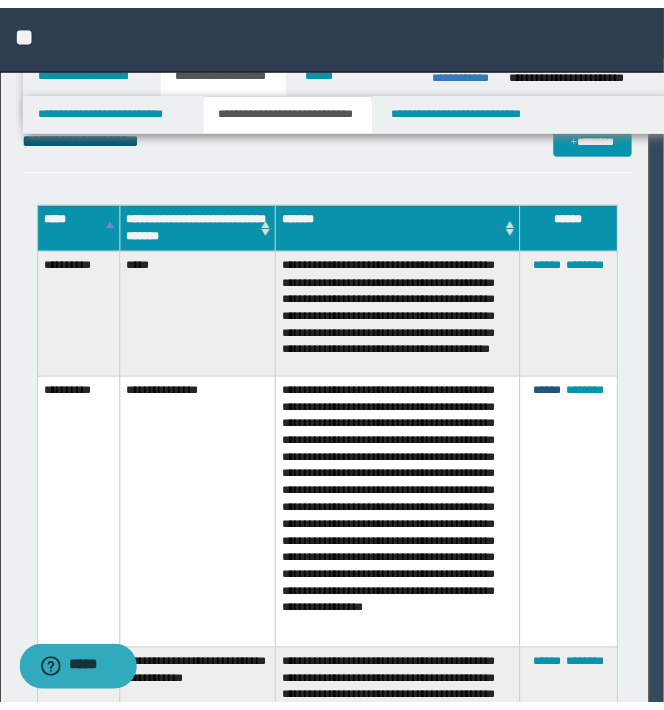 scroll, scrollTop: 0, scrollLeft: 0, axis: both 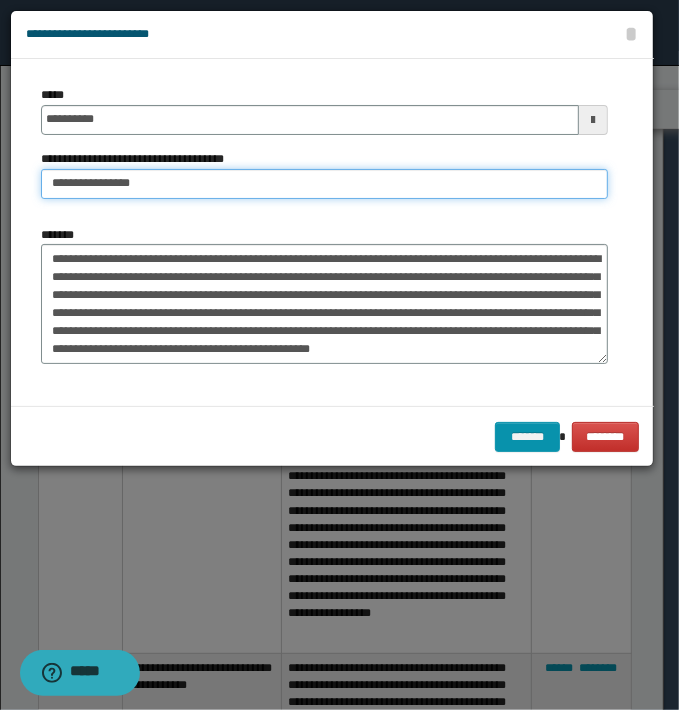 click on "**********" at bounding box center (324, 184) 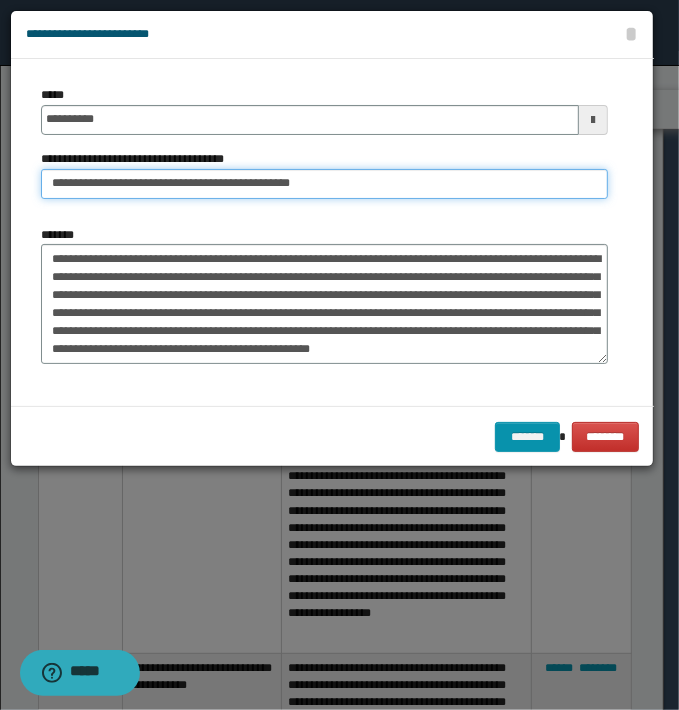 click on "**********" at bounding box center [324, 184] 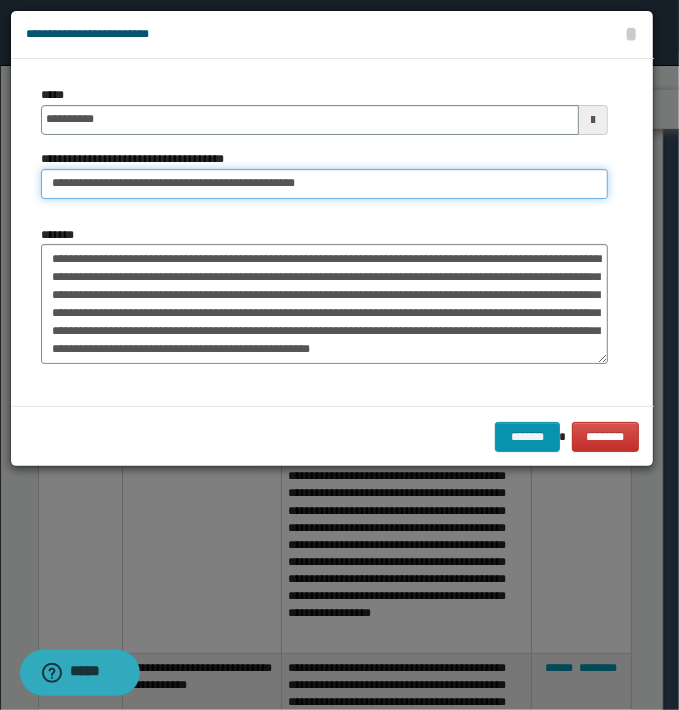 click on "**********" at bounding box center (324, 184) 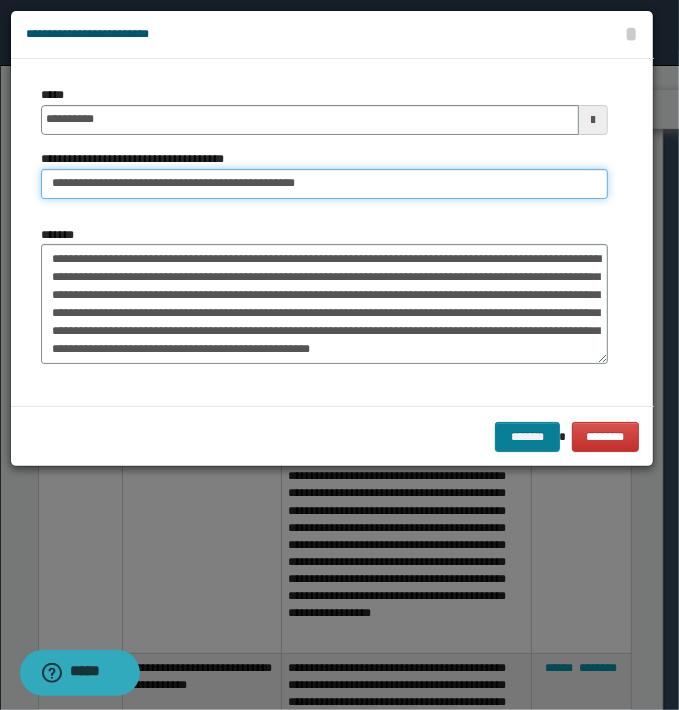type on "**********" 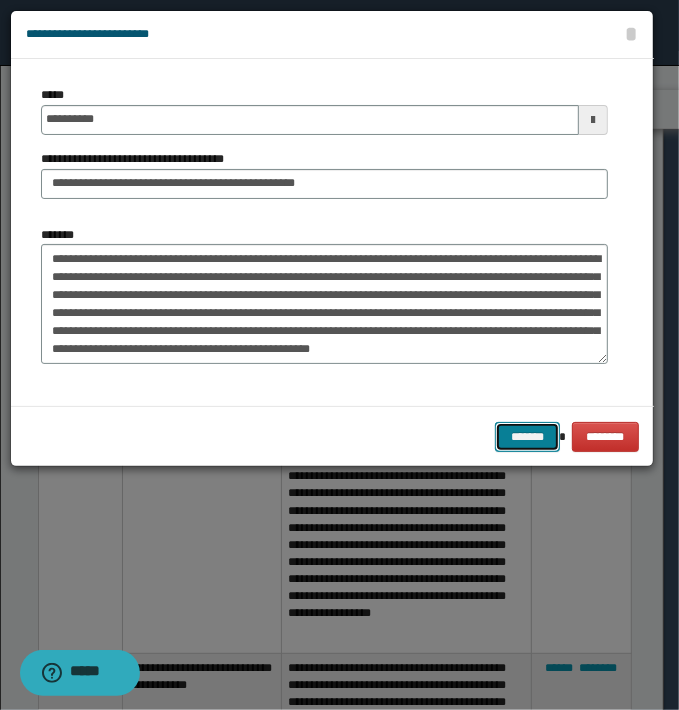 click on "*******" at bounding box center [527, 437] 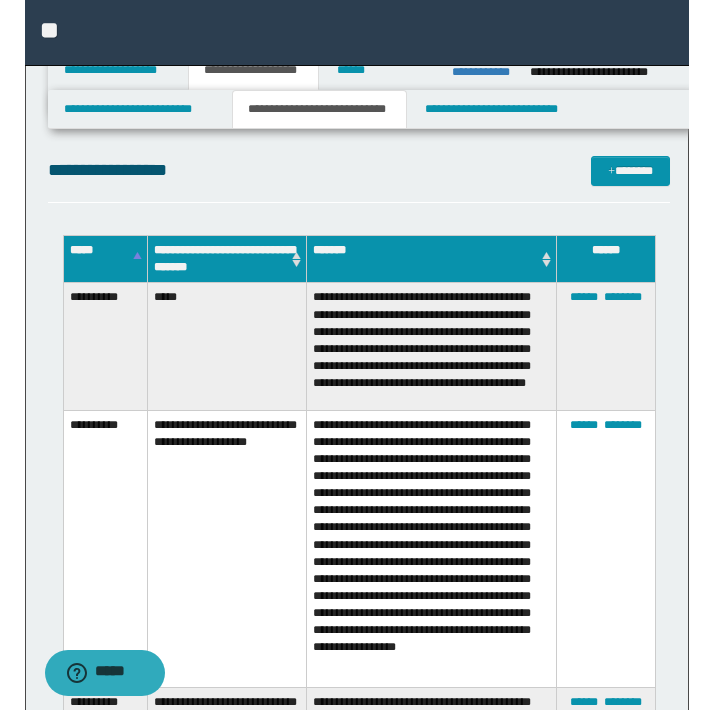 scroll, scrollTop: 2940, scrollLeft: 0, axis: vertical 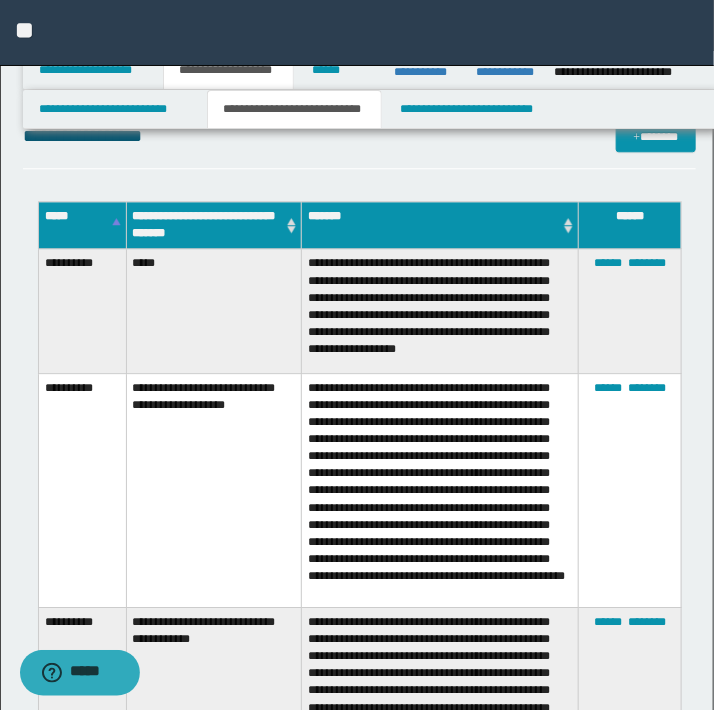 click on "**********" at bounding box center (359, -5) 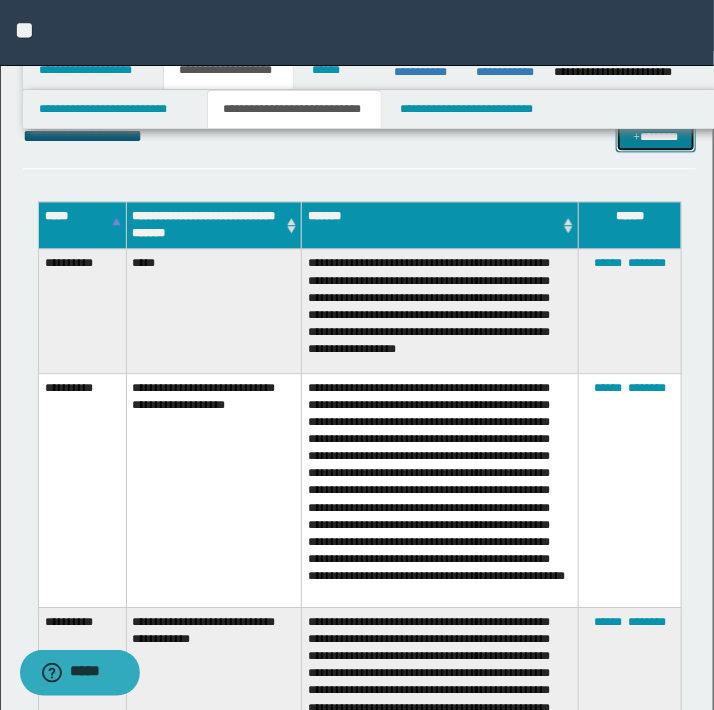 click on "*******" at bounding box center (655, 137) 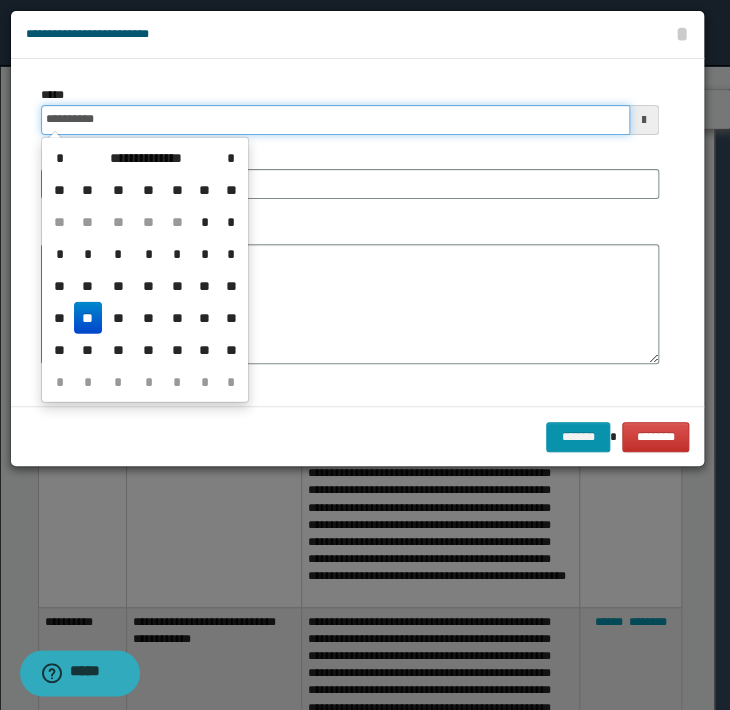 click on "**********" at bounding box center (335, 120) 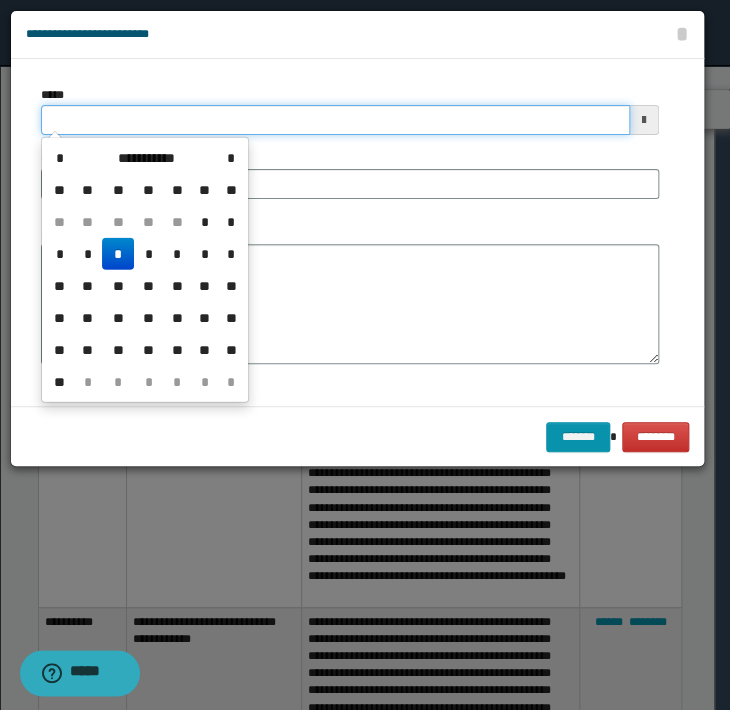 click on "*****" at bounding box center (335, 120) 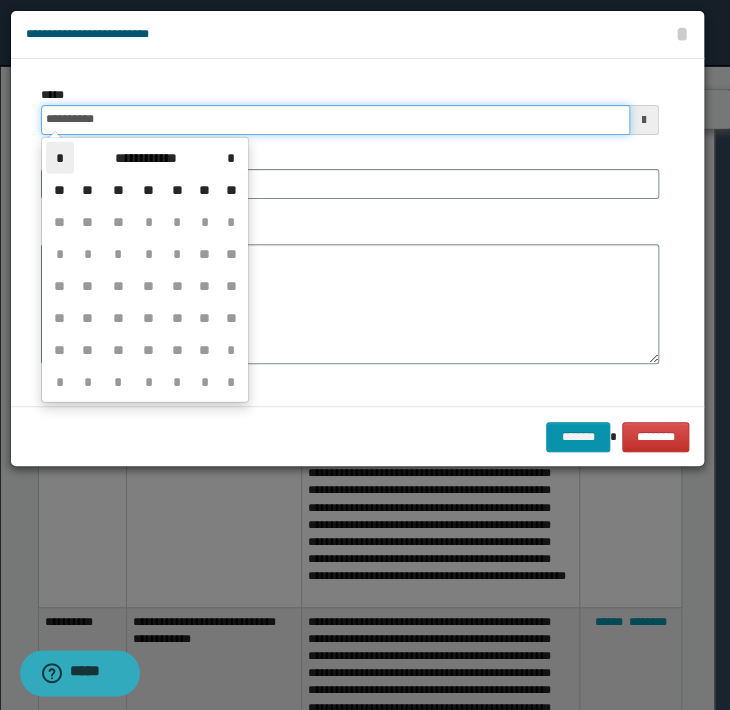 type on "**********" 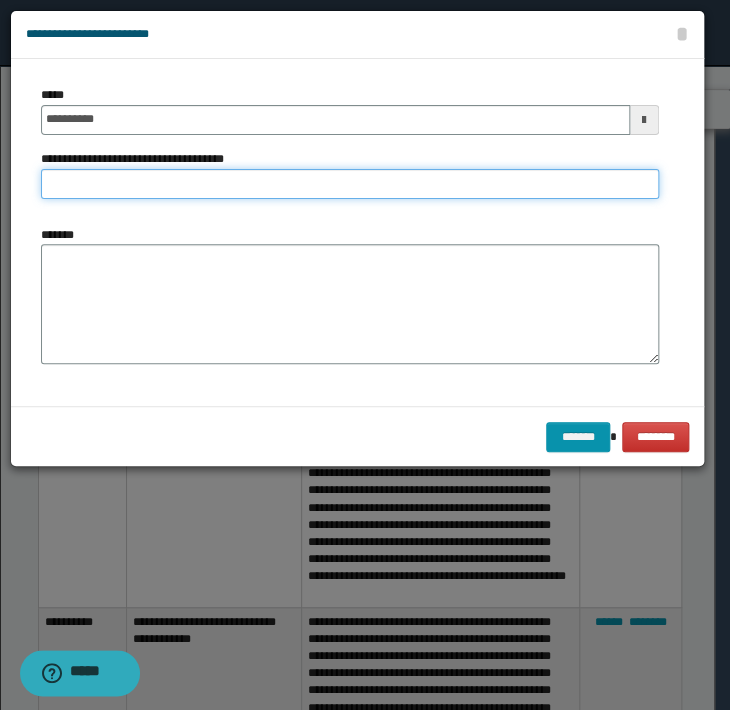 click on "**********" at bounding box center [350, 184] 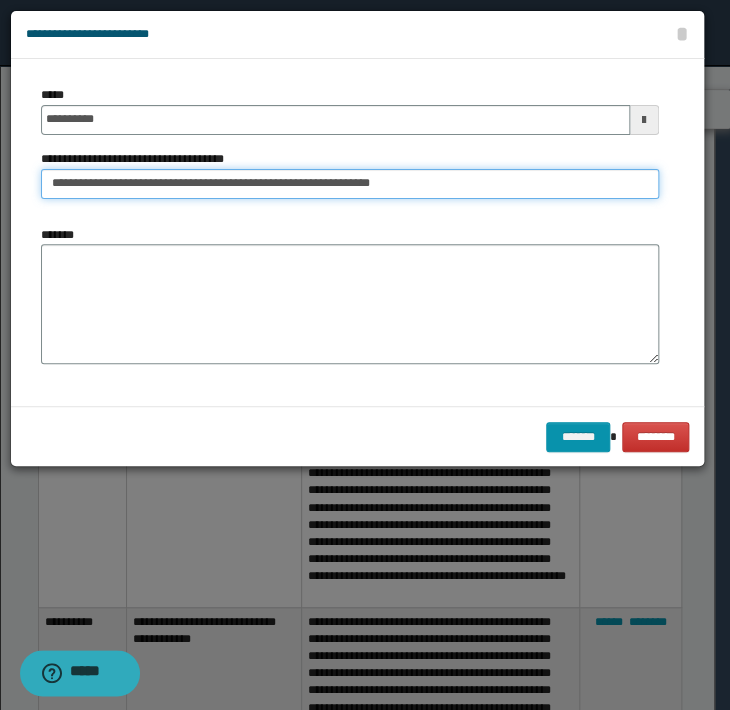 drag, startPoint x: 444, startPoint y: 179, endPoint x: 248, endPoint y: 174, distance: 196.06377 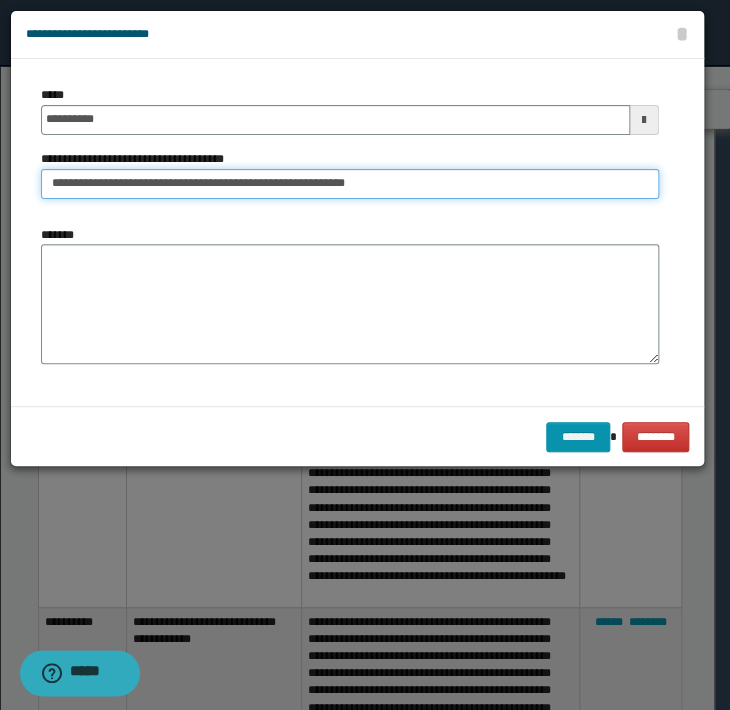 type on "**********" 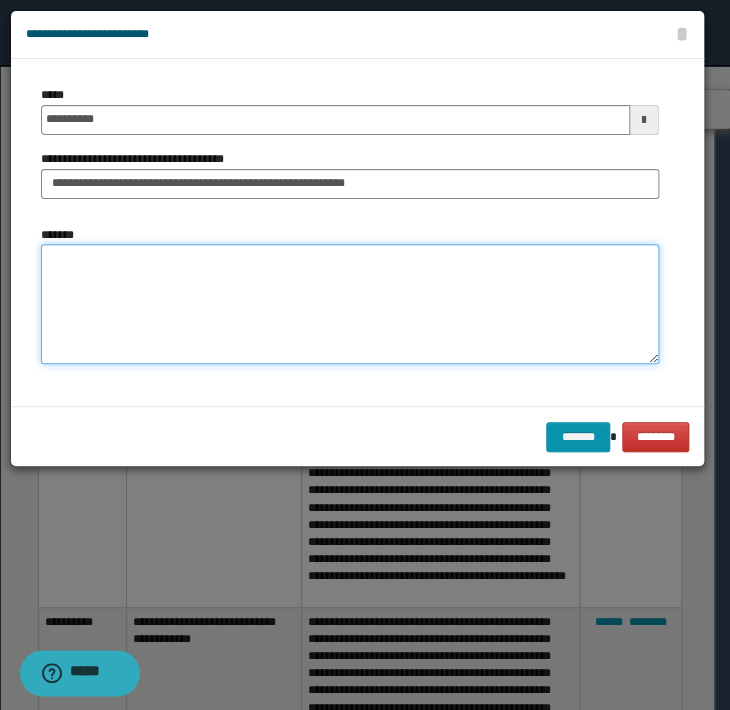 click on "*******" at bounding box center [350, 304] 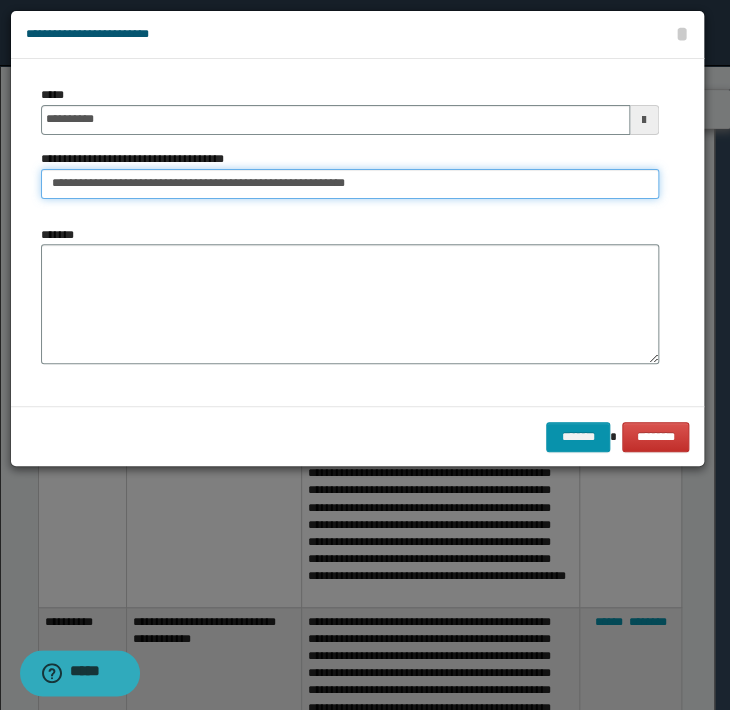 click on "**********" at bounding box center (350, 184) 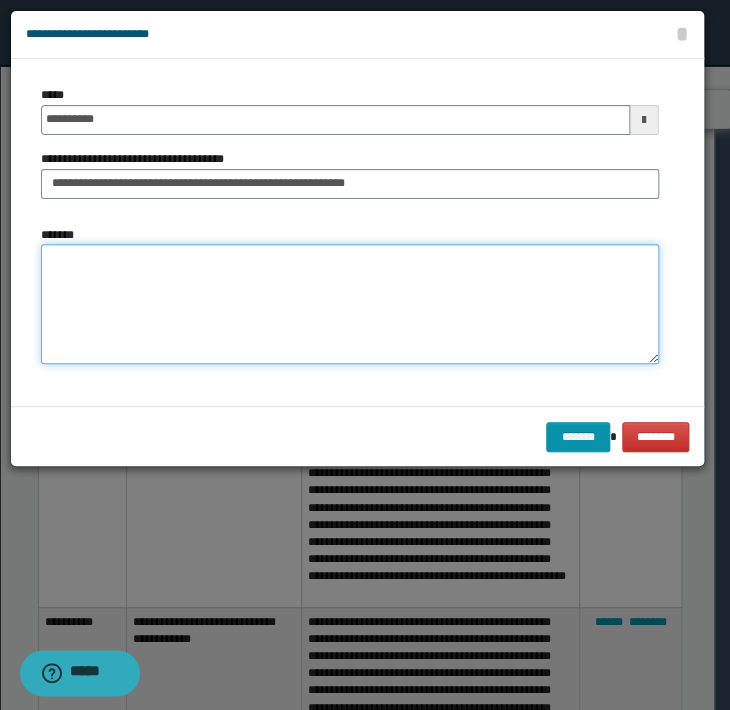 click on "*******" at bounding box center (350, 304) 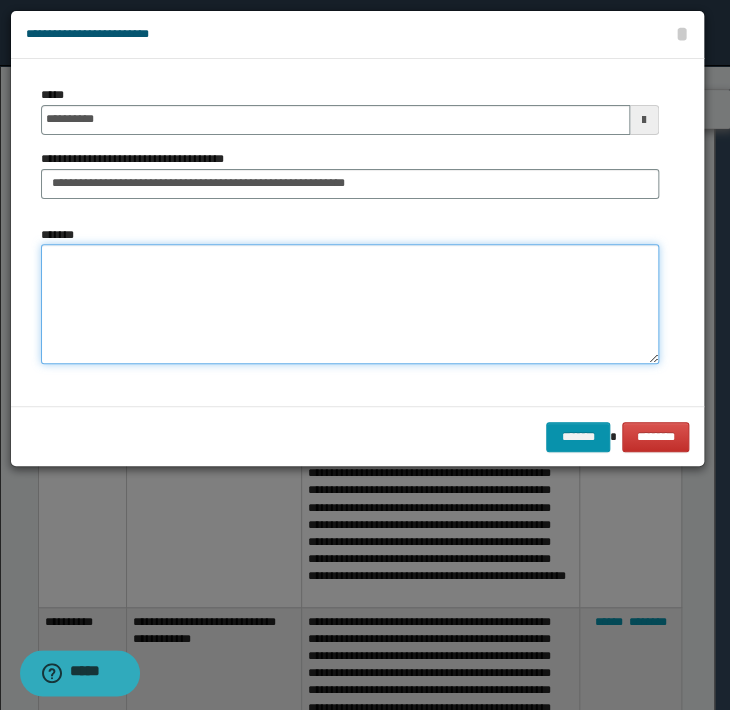 paste on "**********" 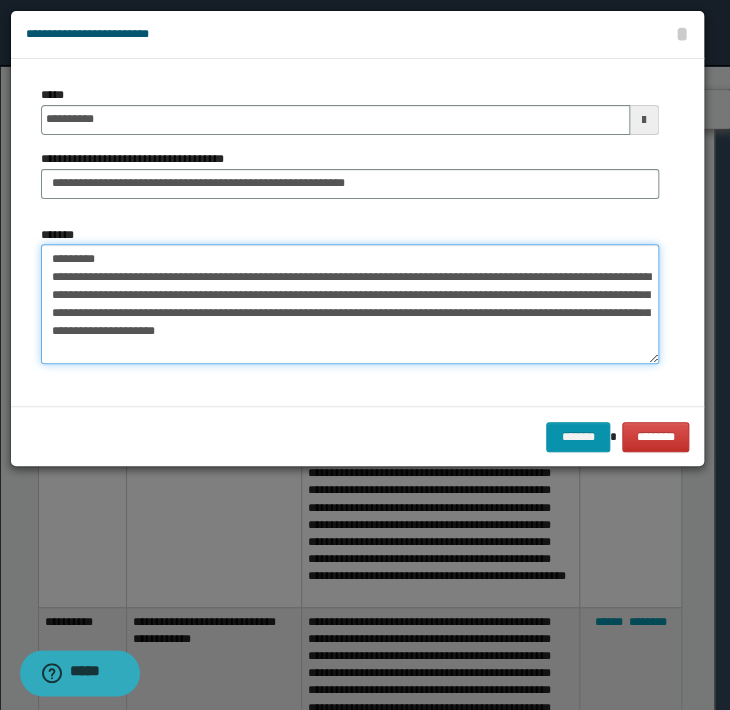 click on "**********" at bounding box center (350, 304) 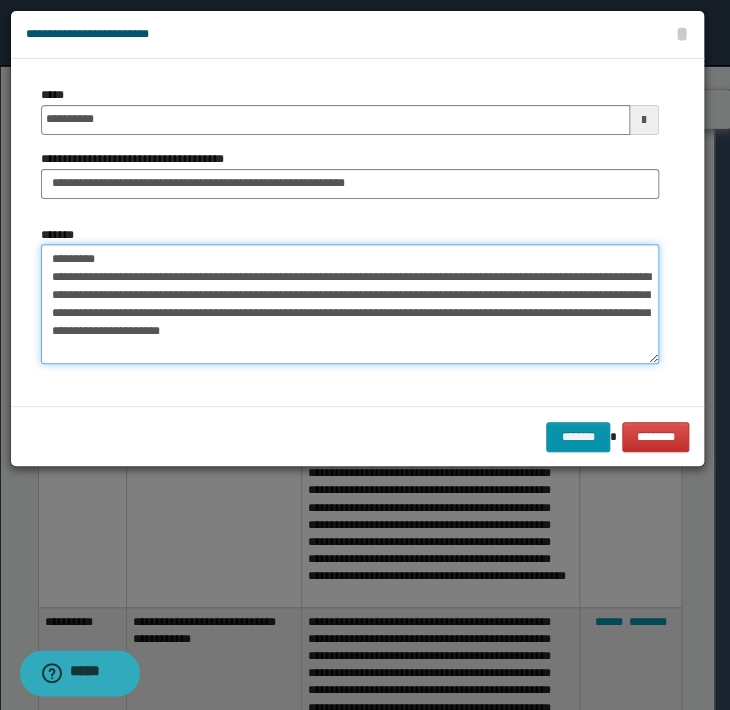 click on "*********" at bounding box center [350, 304] 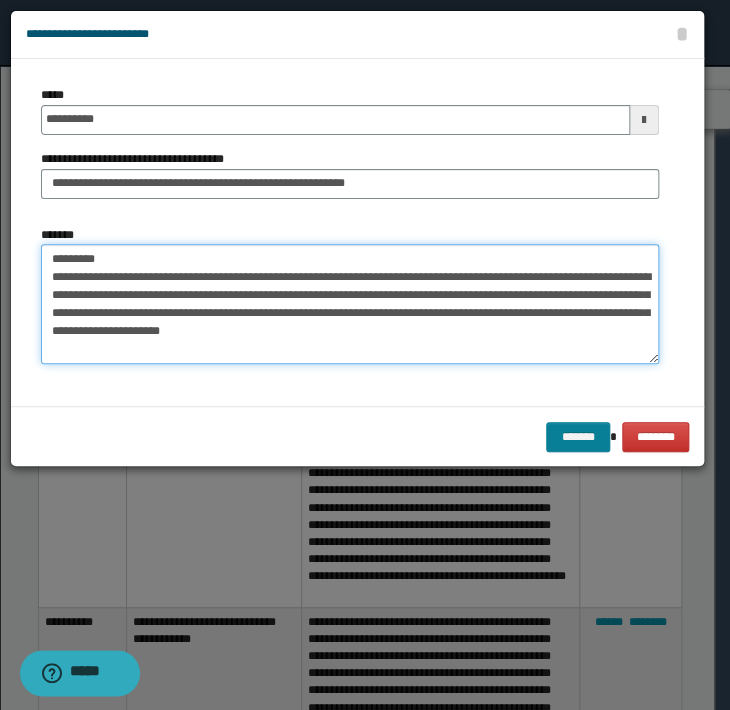 type on "*********" 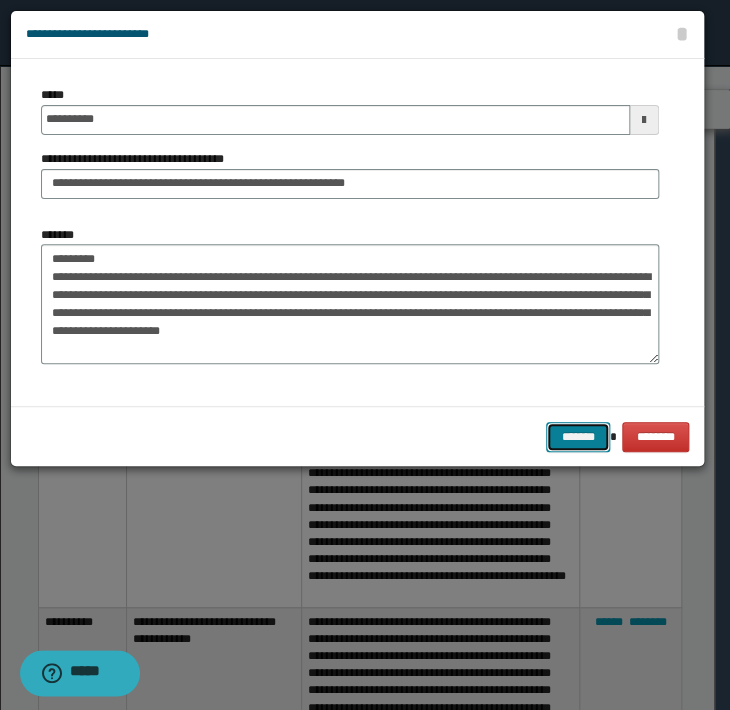 click on "*******" at bounding box center (578, 437) 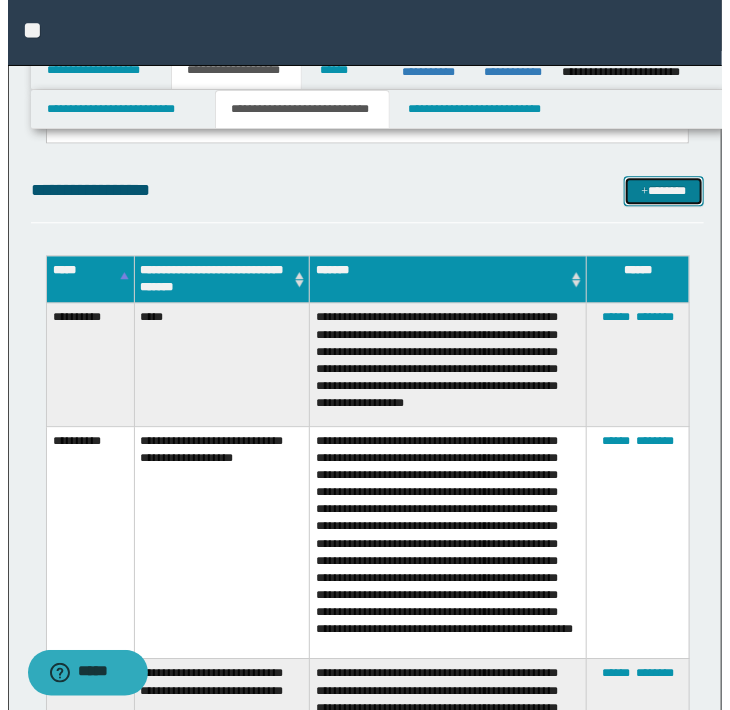 scroll, scrollTop: 2840, scrollLeft: 0, axis: vertical 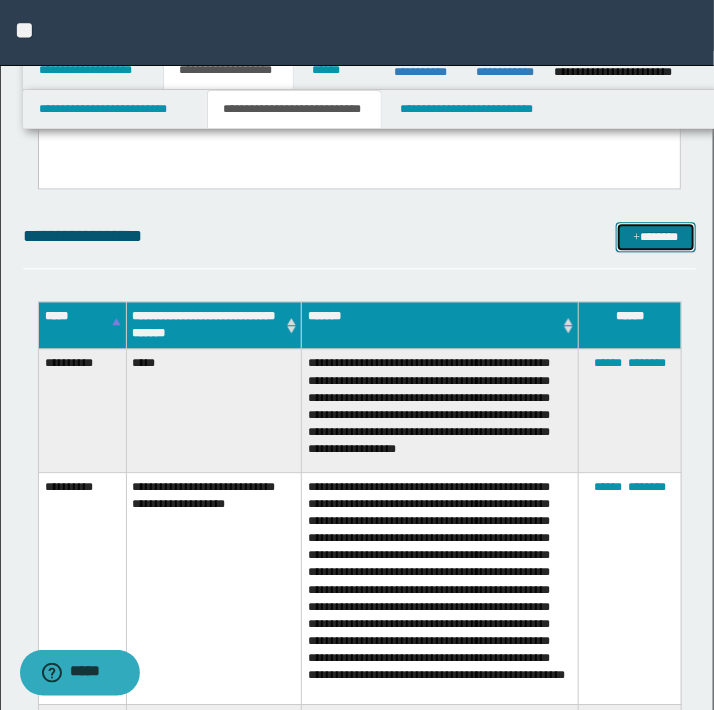 click on "*******" at bounding box center [655, 237] 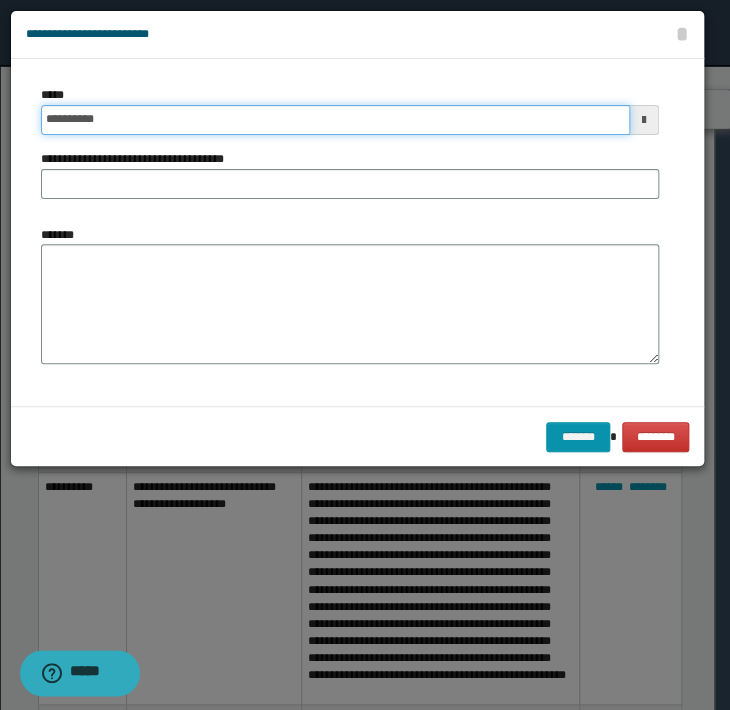 click on "**********" at bounding box center (335, 120) 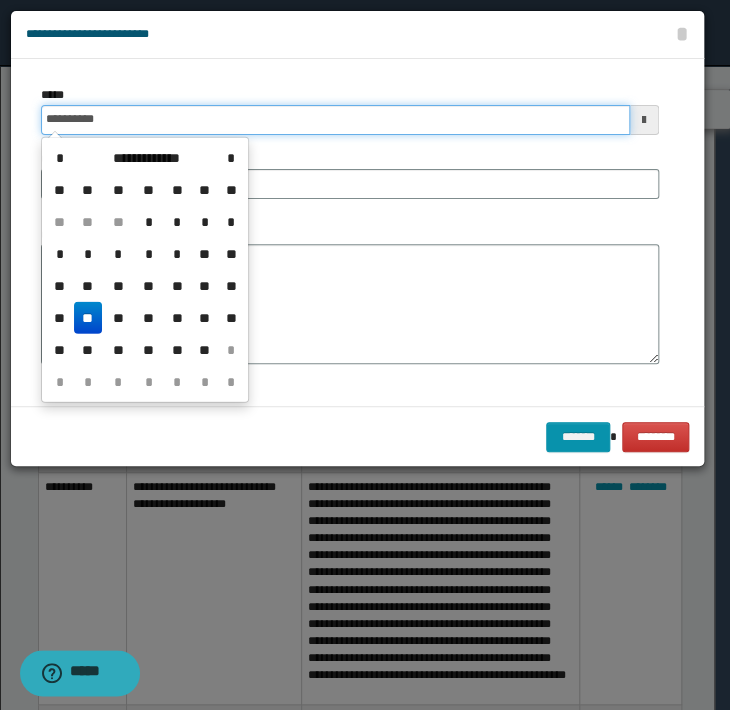type on "**********" 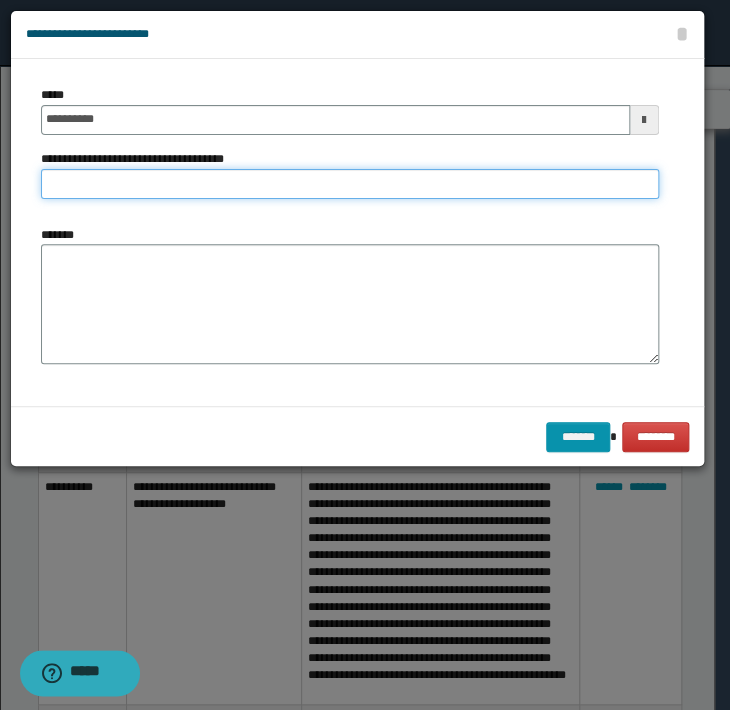 click on "**********" at bounding box center [350, 184] 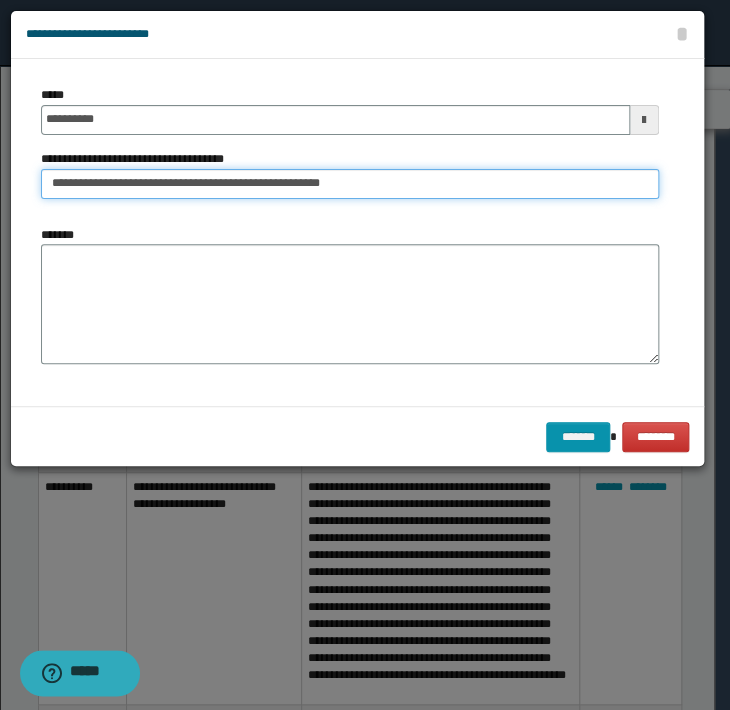 drag, startPoint x: 385, startPoint y: 181, endPoint x: 200, endPoint y: 179, distance: 185.0108 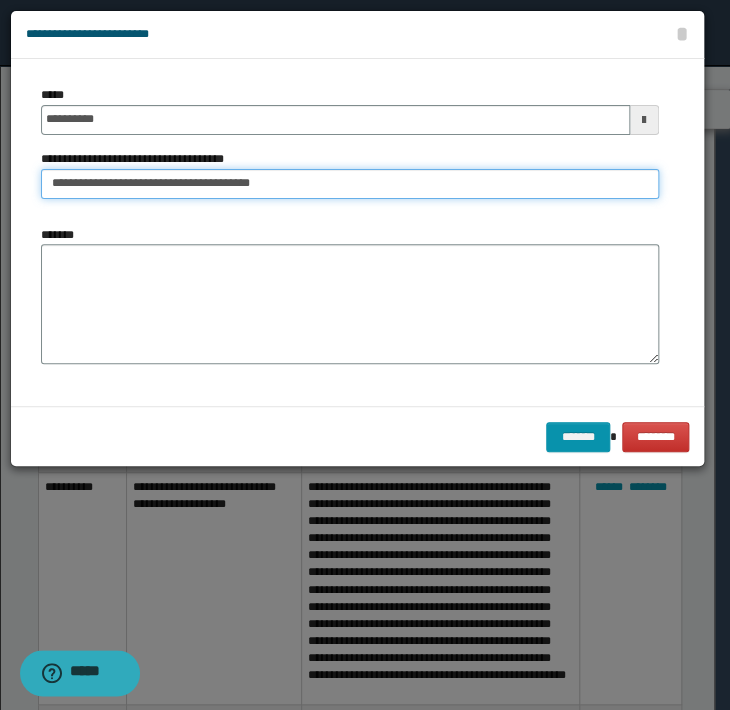 type on "**********" 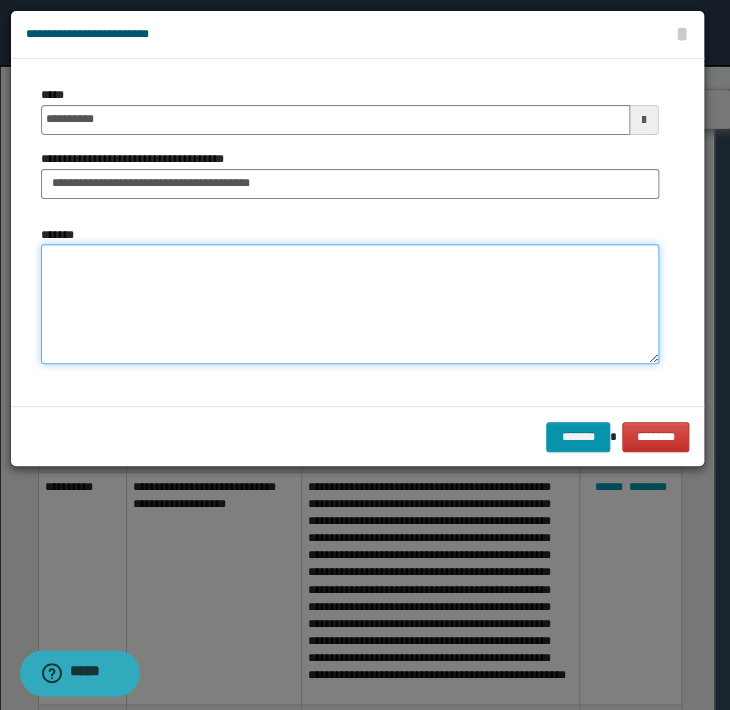 click on "*******" at bounding box center [350, 304] 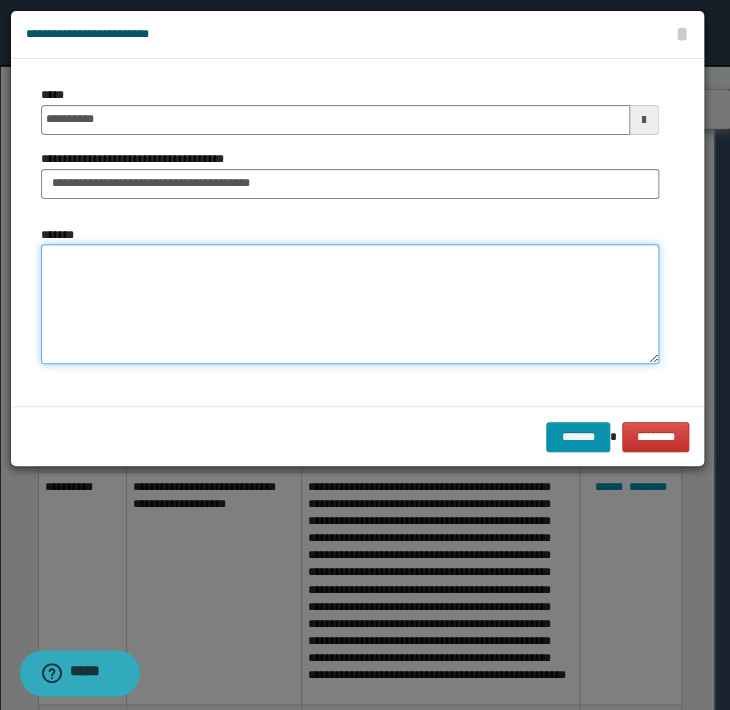 click on "*******" at bounding box center (350, 304) 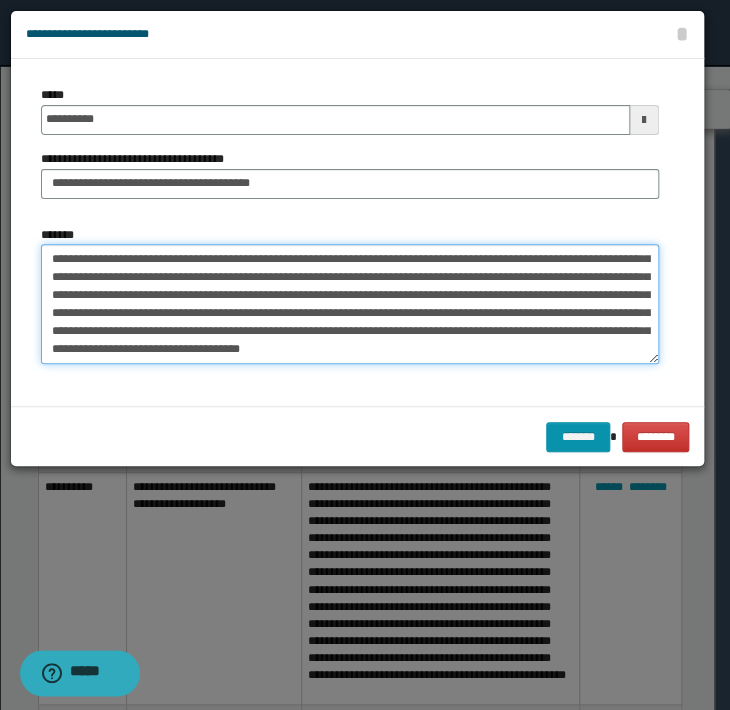 scroll, scrollTop: 36, scrollLeft: 0, axis: vertical 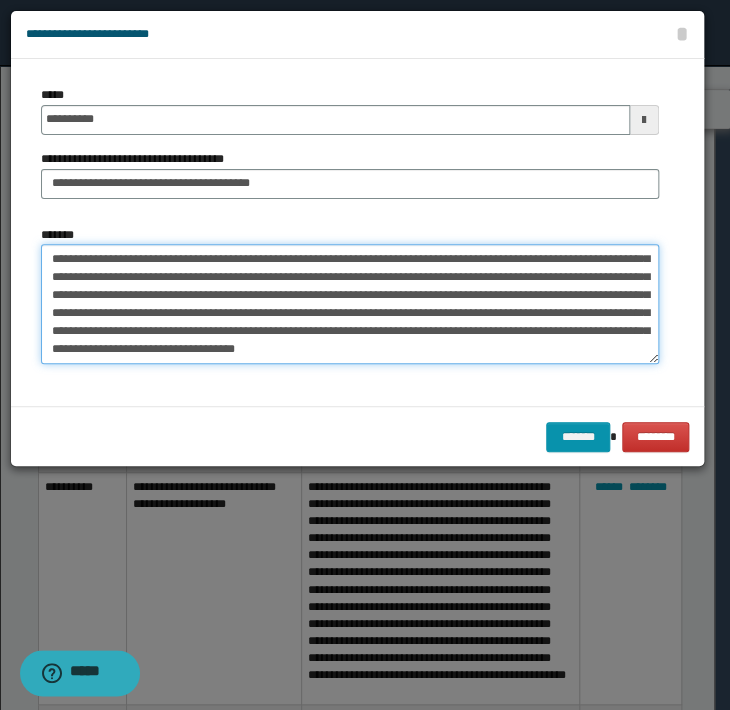 click on "**********" at bounding box center (350, 304) 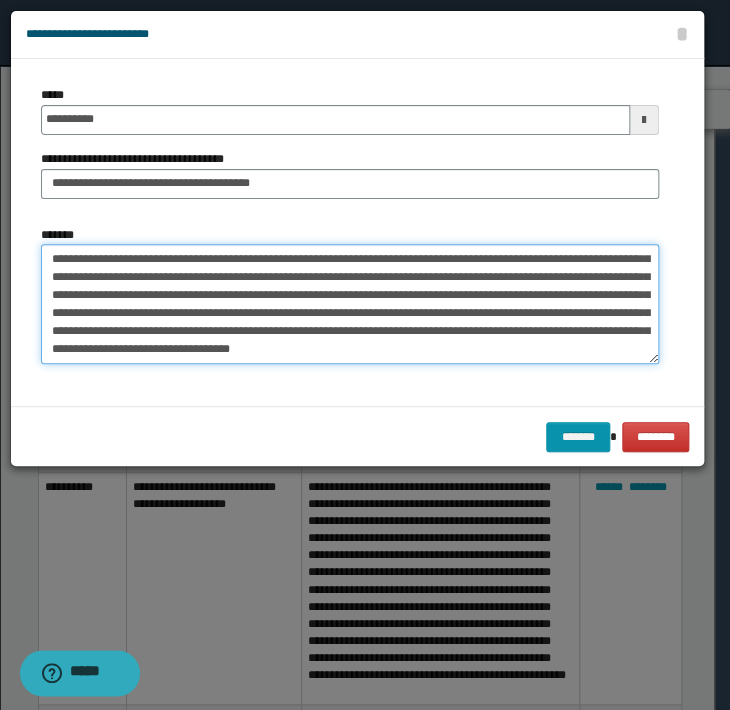drag, startPoint x: 204, startPoint y: 342, endPoint x: 195, endPoint y: 362, distance: 21.931713 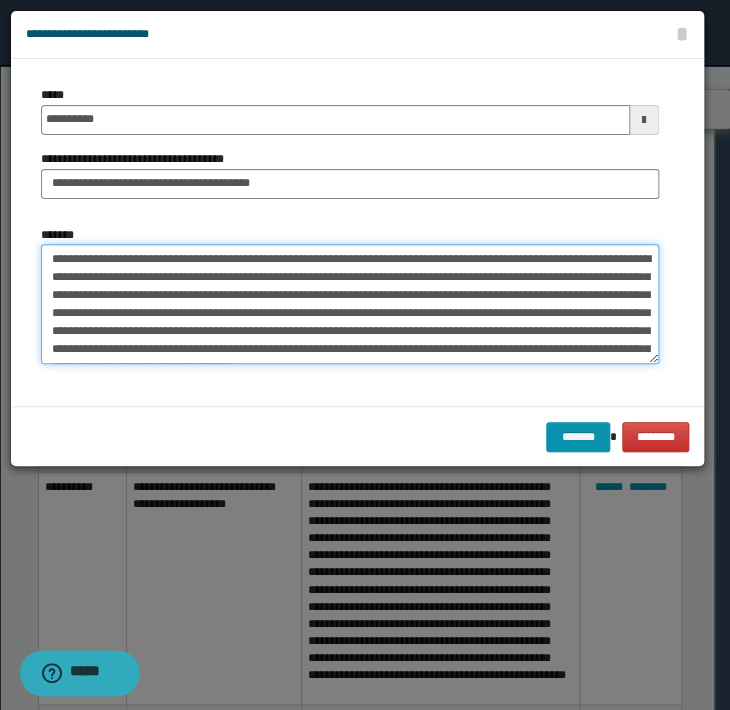 scroll, scrollTop: 36, scrollLeft: 0, axis: vertical 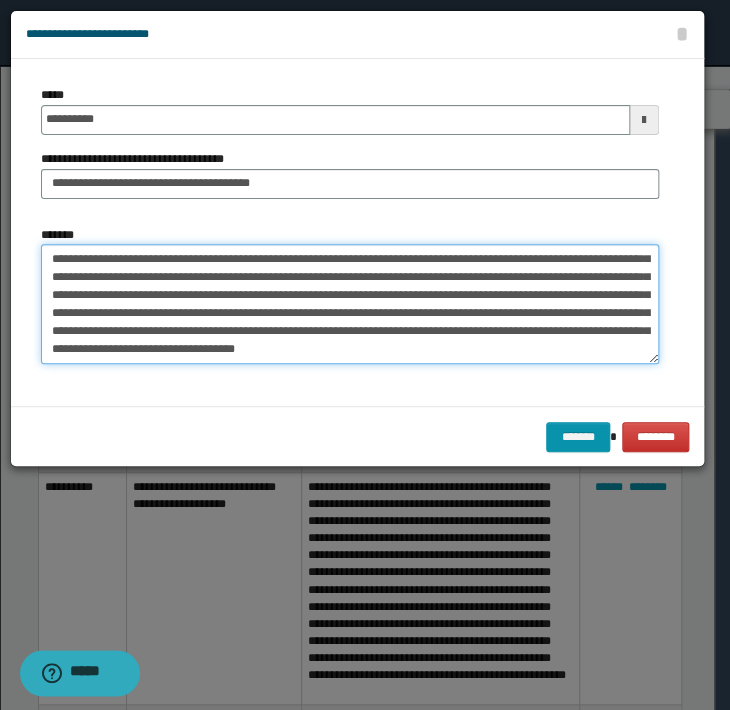 type on "**********" 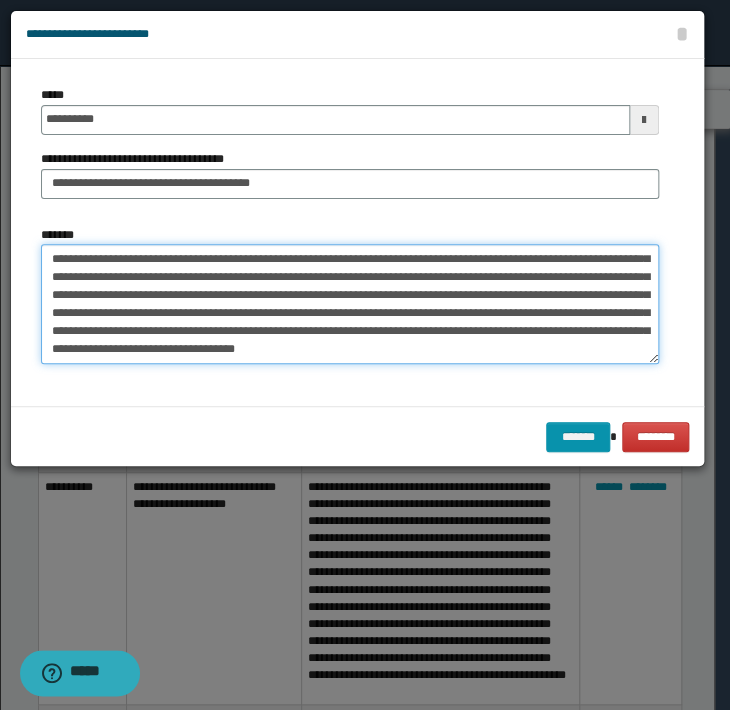 click on "**********" at bounding box center [350, 304] 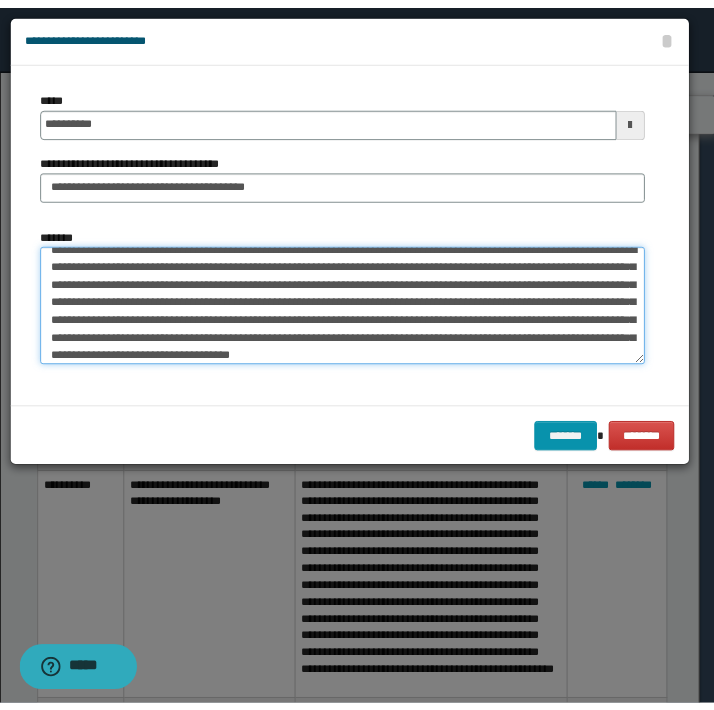scroll, scrollTop: 0, scrollLeft: 0, axis: both 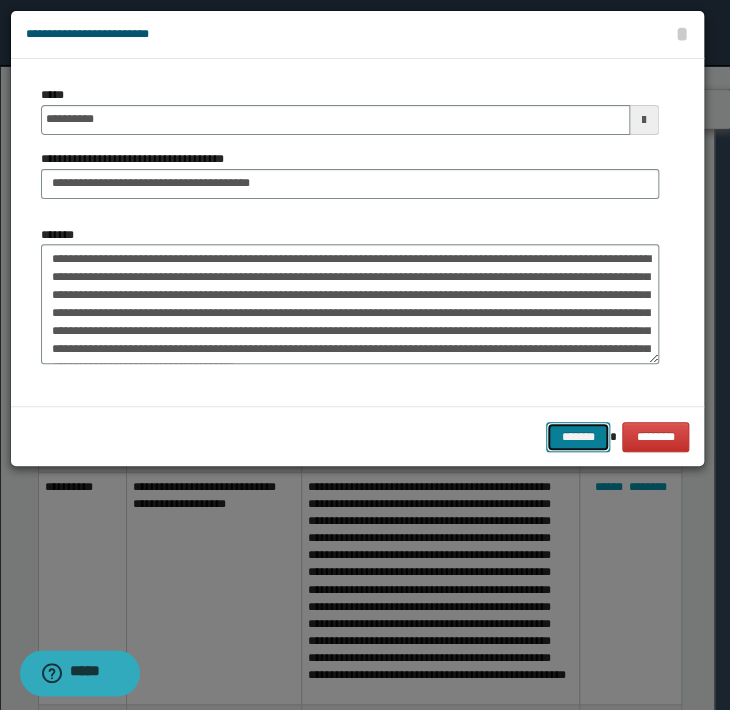 click on "*******" at bounding box center [578, 437] 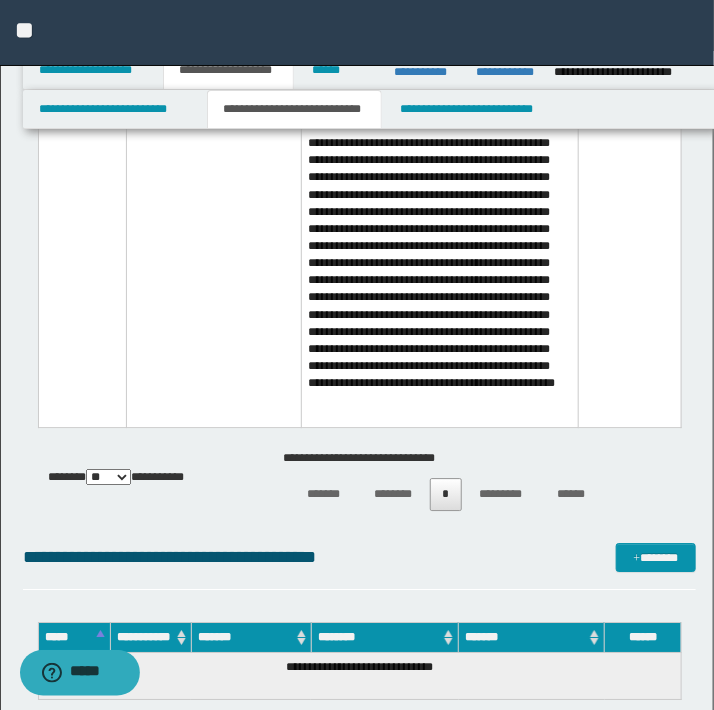 scroll, scrollTop: 4940, scrollLeft: 0, axis: vertical 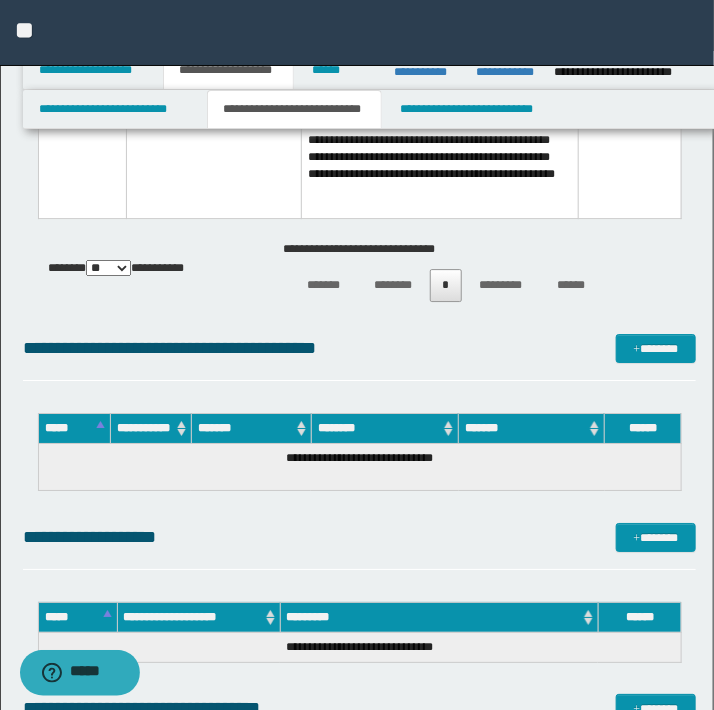 click on "**********" at bounding box center [359, -1778] 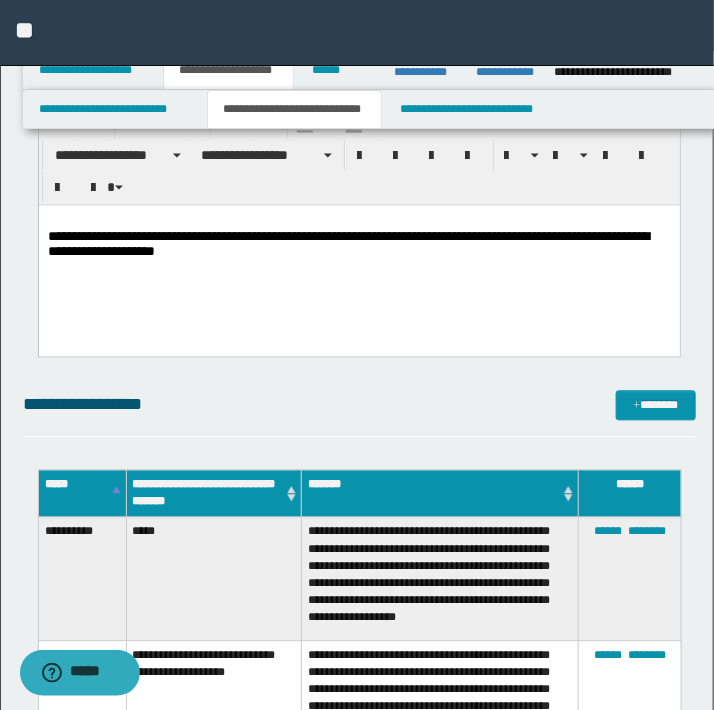 scroll, scrollTop: 2640, scrollLeft: 0, axis: vertical 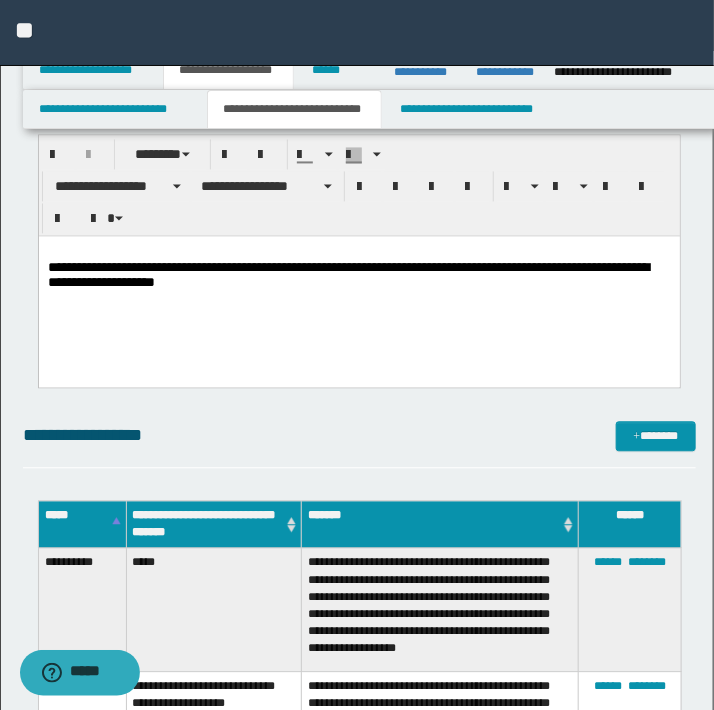click on "**********" at bounding box center (359, 522) 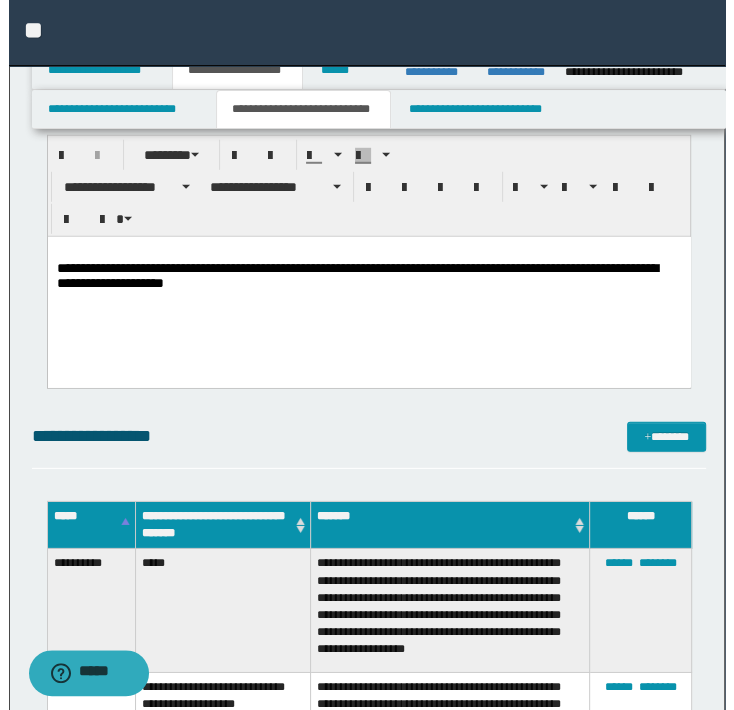 scroll, scrollTop: 2608, scrollLeft: 0, axis: vertical 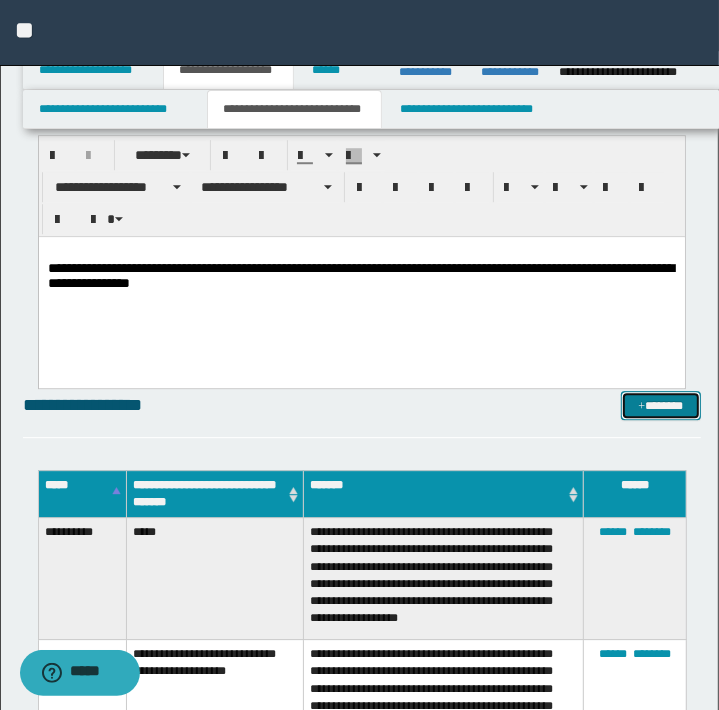 click at bounding box center [641, 407] 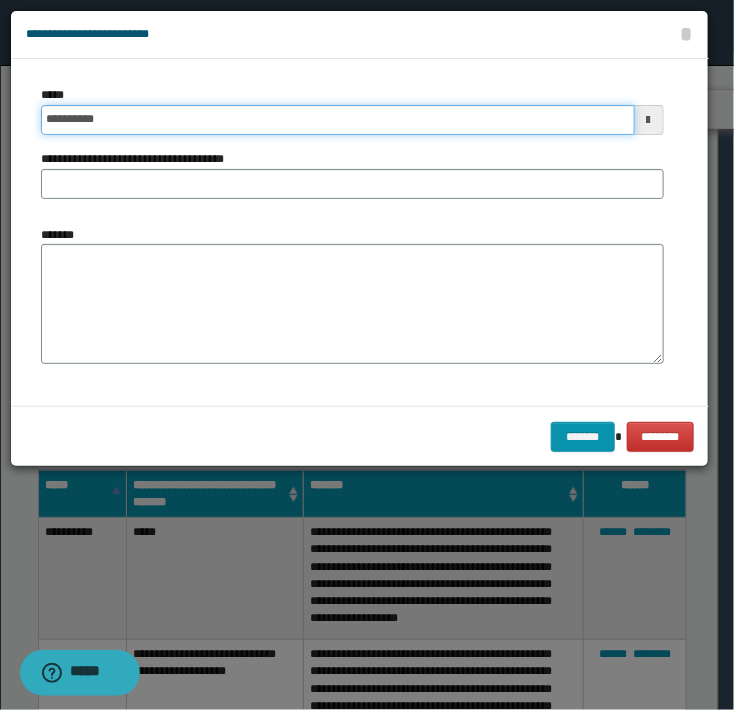 click on "**********" at bounding box center (338, 120) 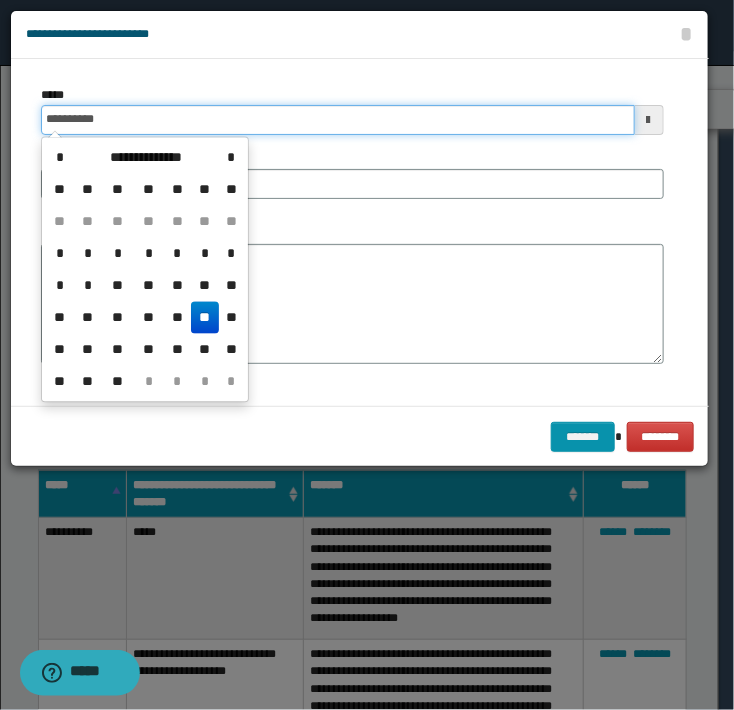 click on "**********" at bounding box center (338, 120) 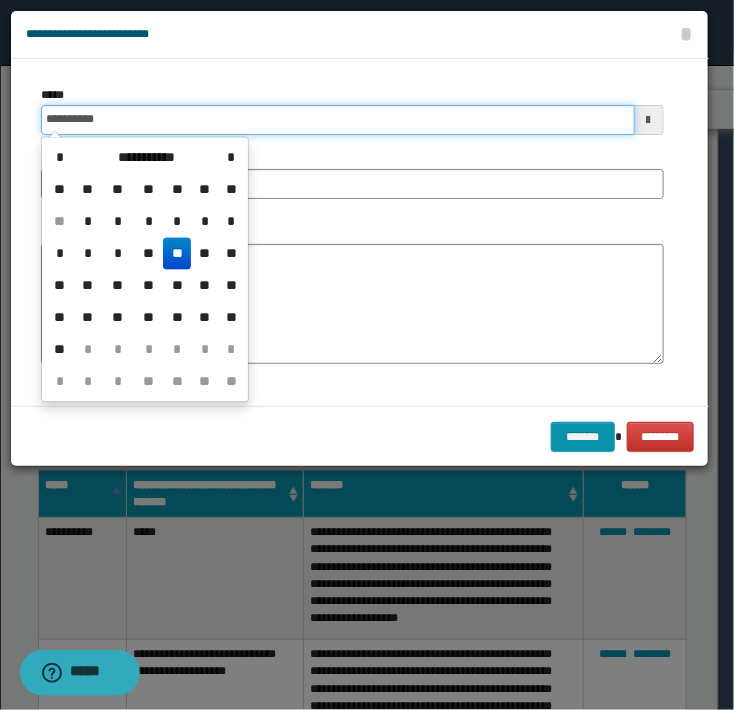 type on "**********" 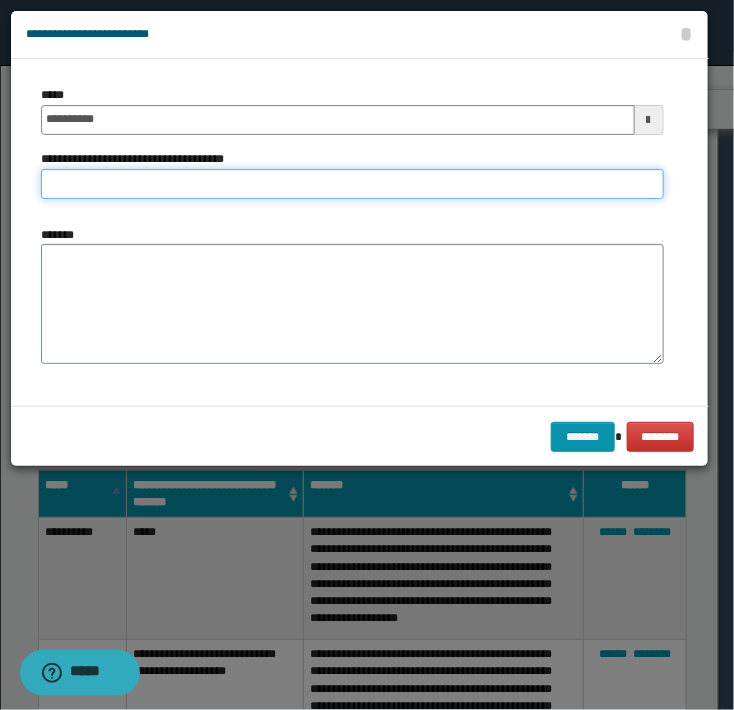 click on "**********" at bounding box center (352, 184) 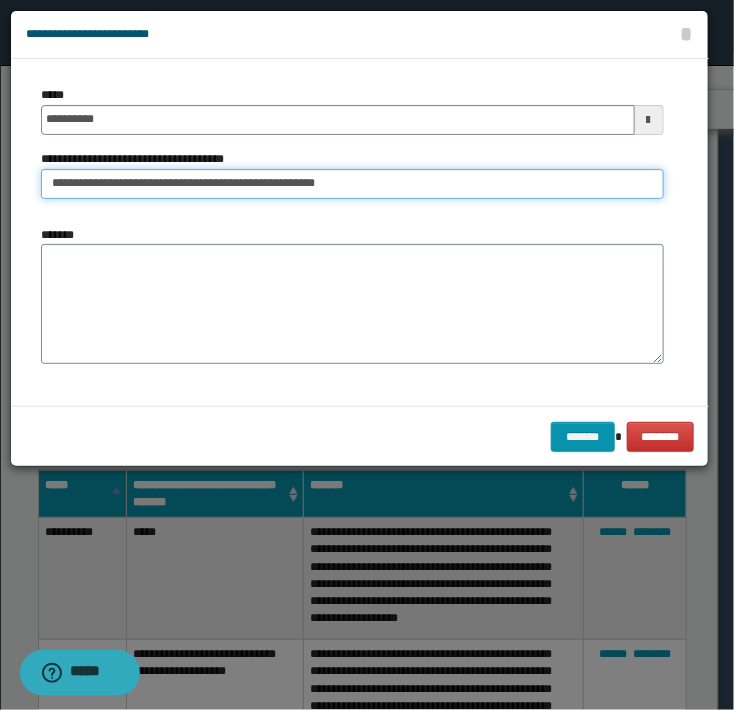 type on "**********" 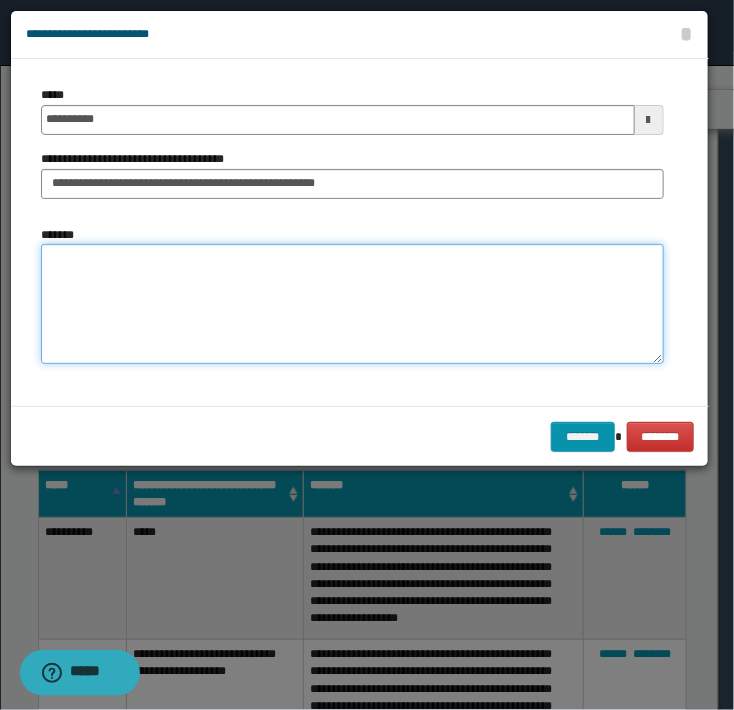 click on "*******" at bounding box center [352, 304] 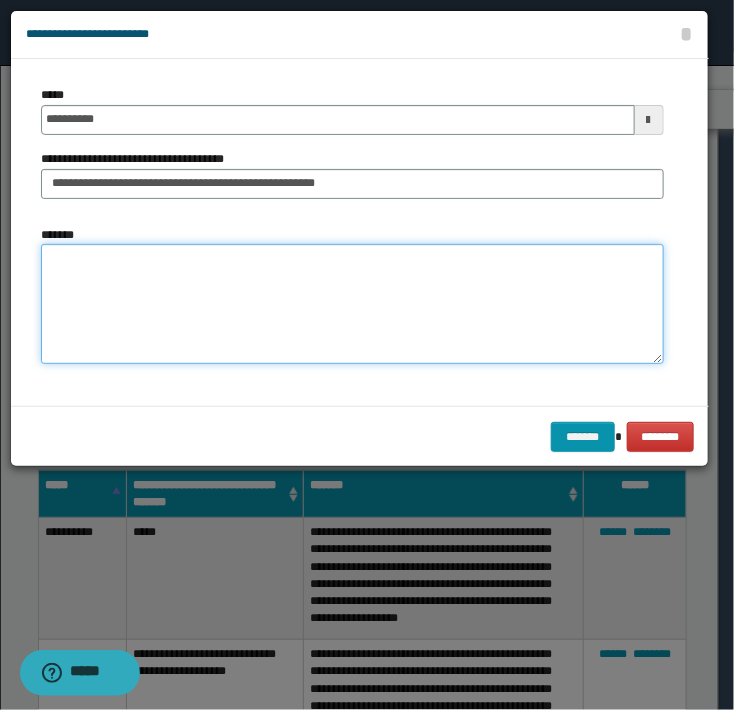 click on "*******" at bounding box center [352, 304] 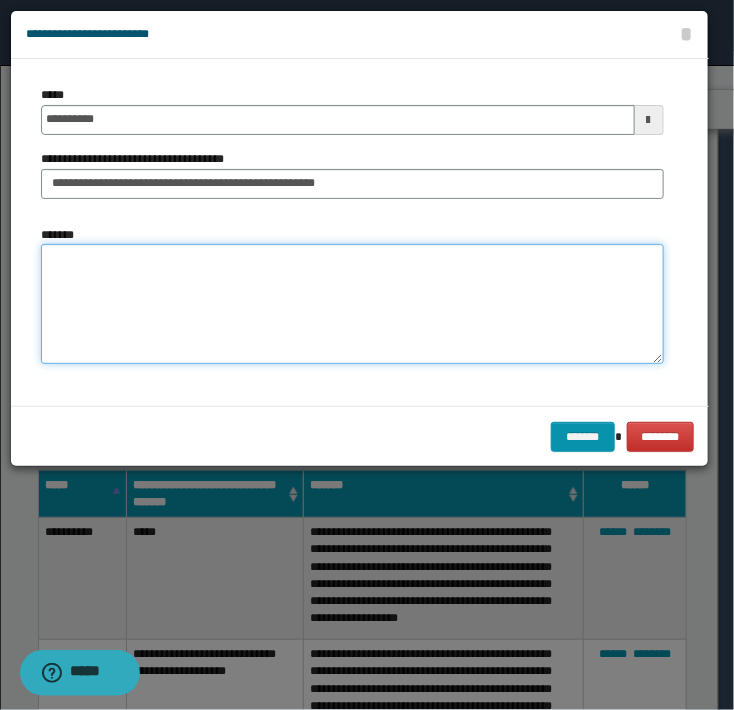 paste on "**********" 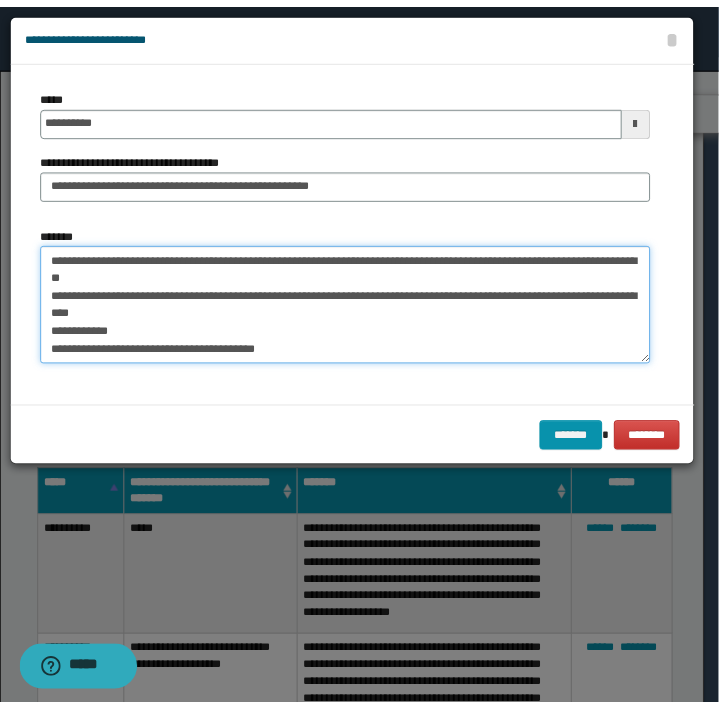 scroll, scrollTop: 432, scrollLeft: 0, axis: vertical 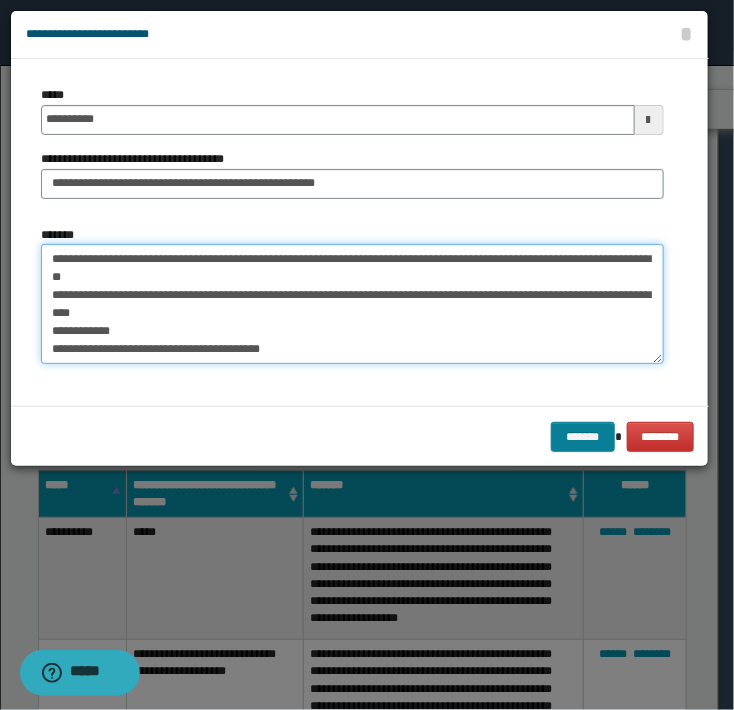 type on "**********" 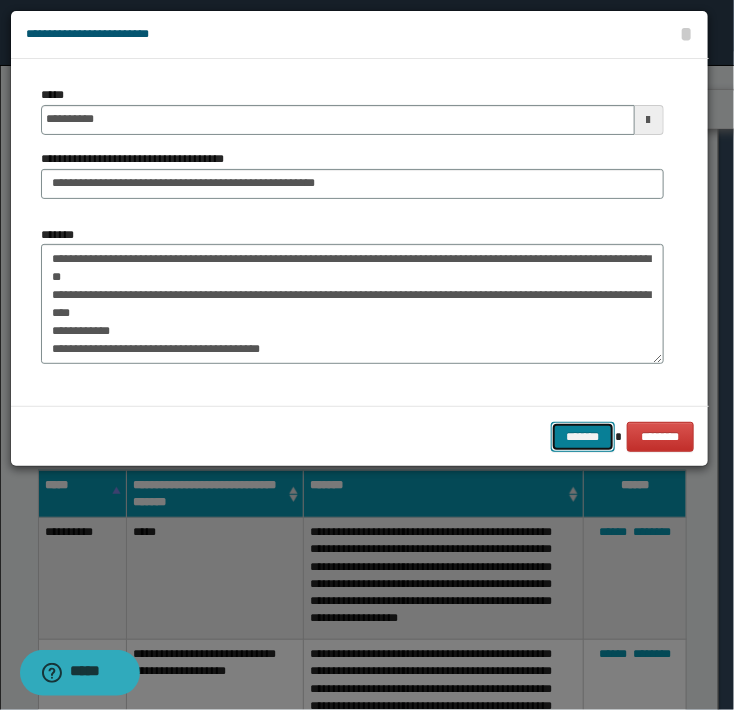 click on "*******" at bounding box center [583, 437] 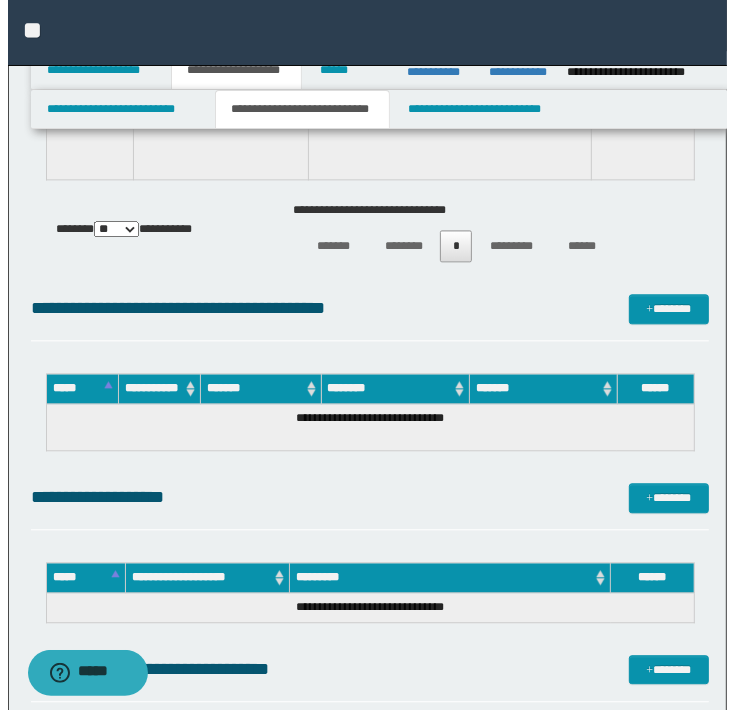 scroll, scrollTop: 5708, scrollLeft: 0, axis: vertical 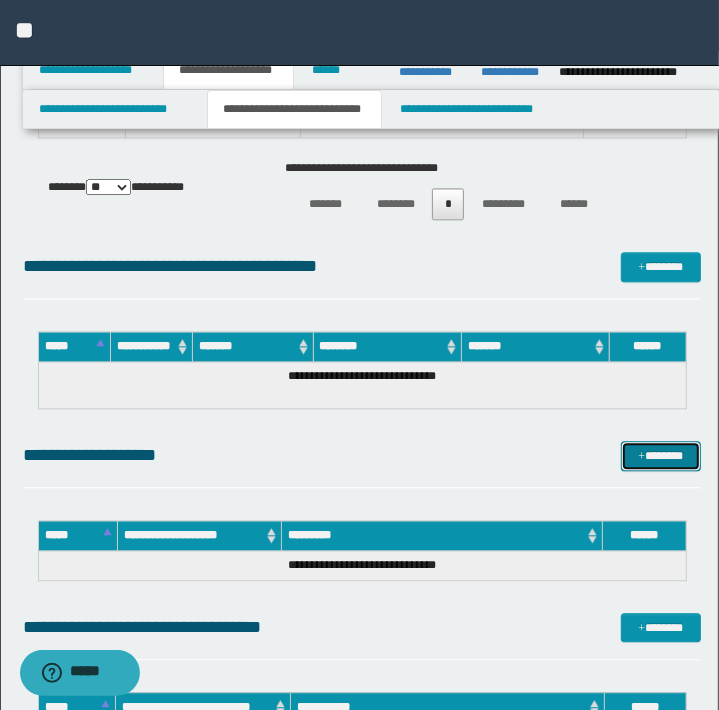 click on "*******" at bounding box center (660, 456) 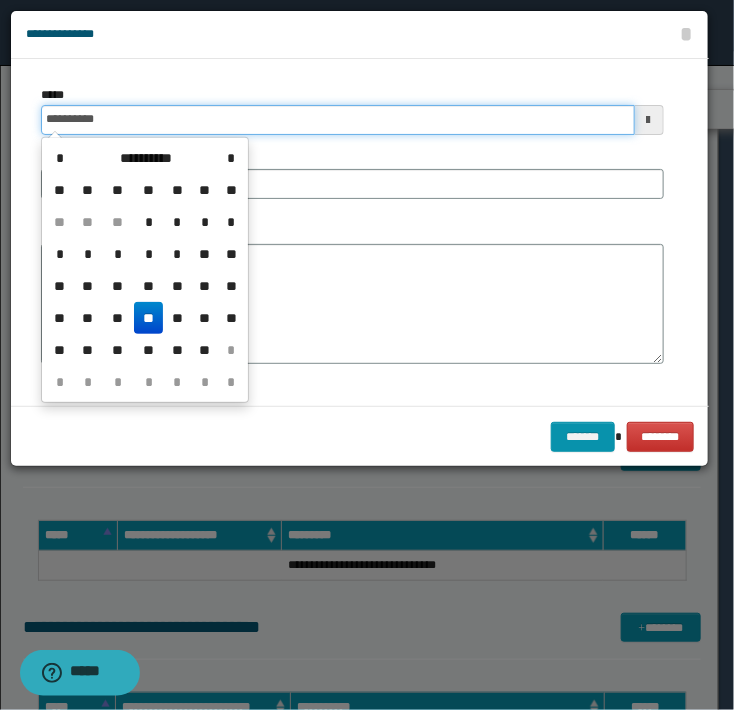 click on "**********" at bounding box center [338, 120] 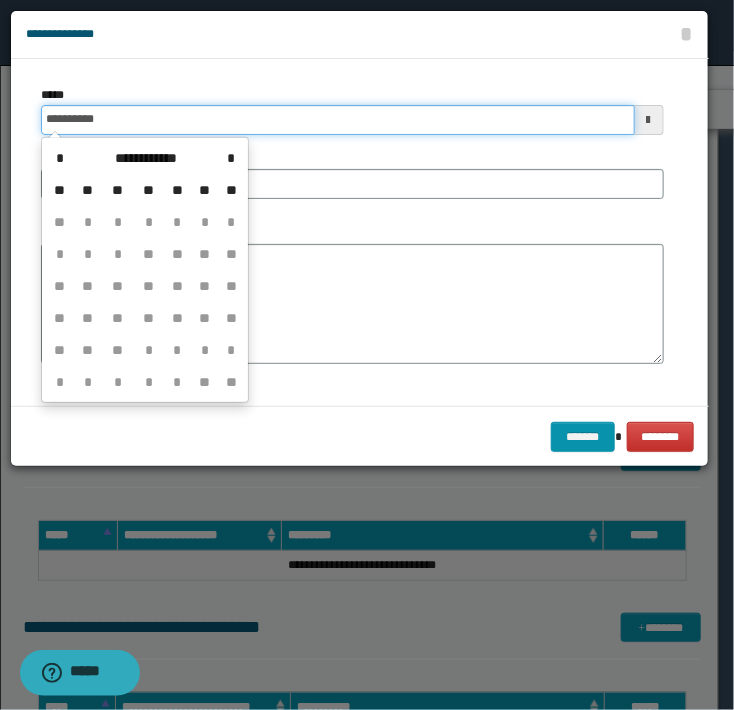 type on "**********" 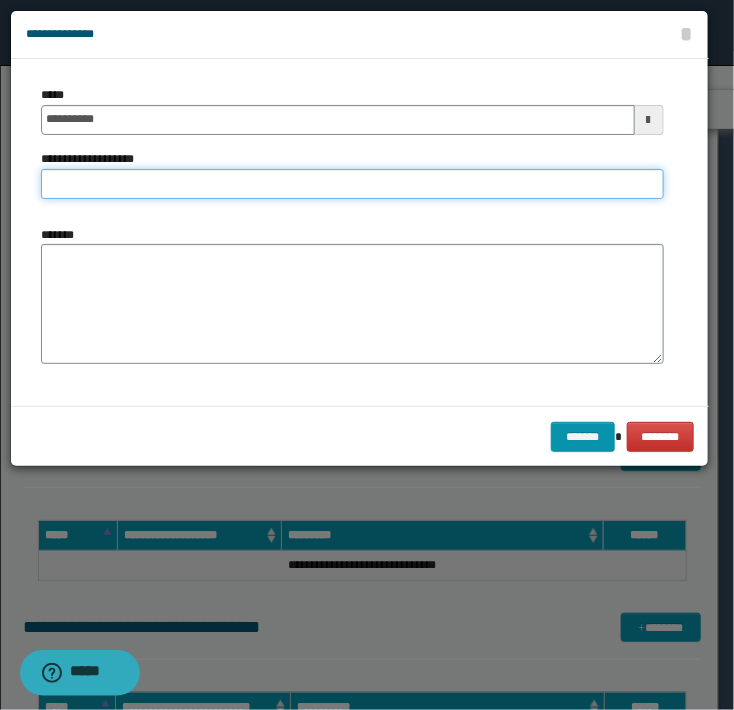 click on "**********" at bounding box center [352, 184] 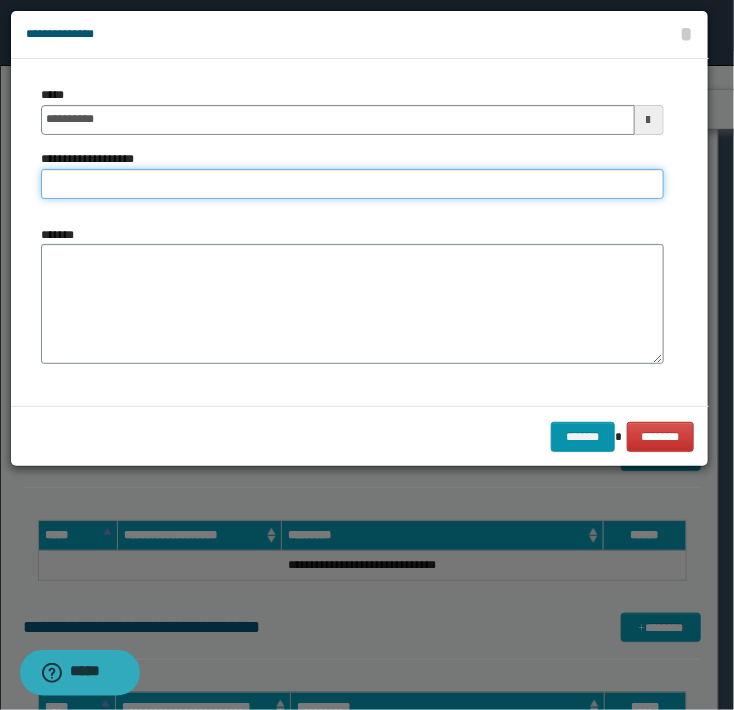 click on "**********" at bounding box center [352, 184] 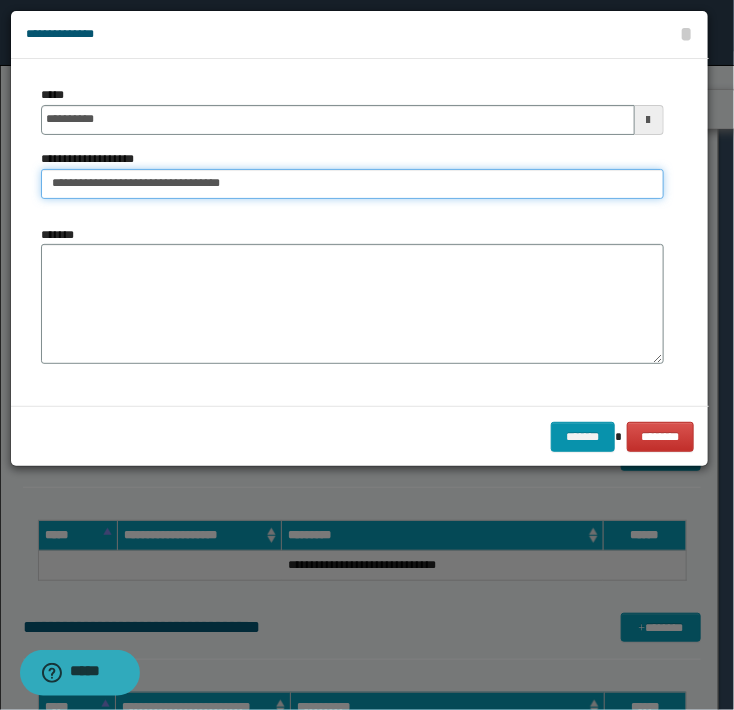 type on "**********" 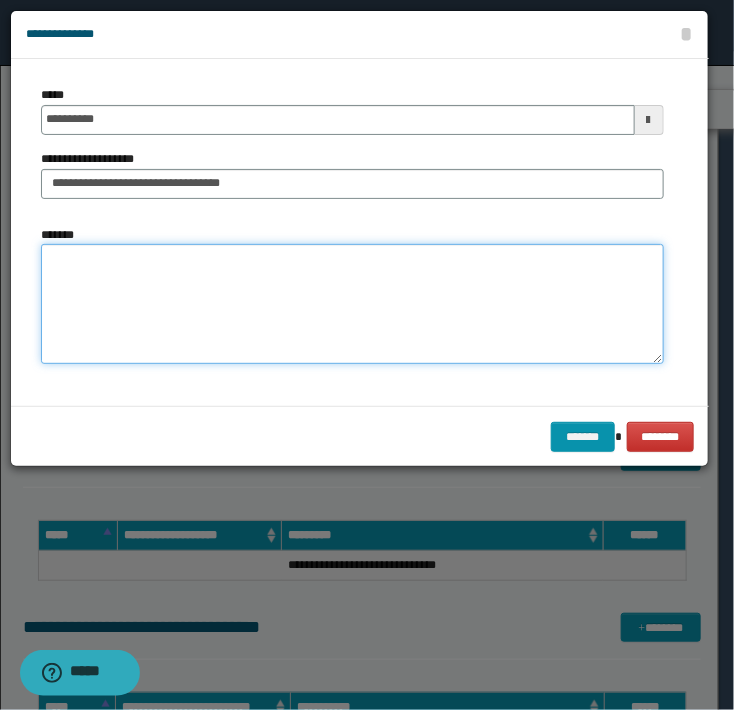 drag, startPoint x: 274, startPoint y: 288, endPoint x: 265, endPoint y: 258, distance: 31.320919 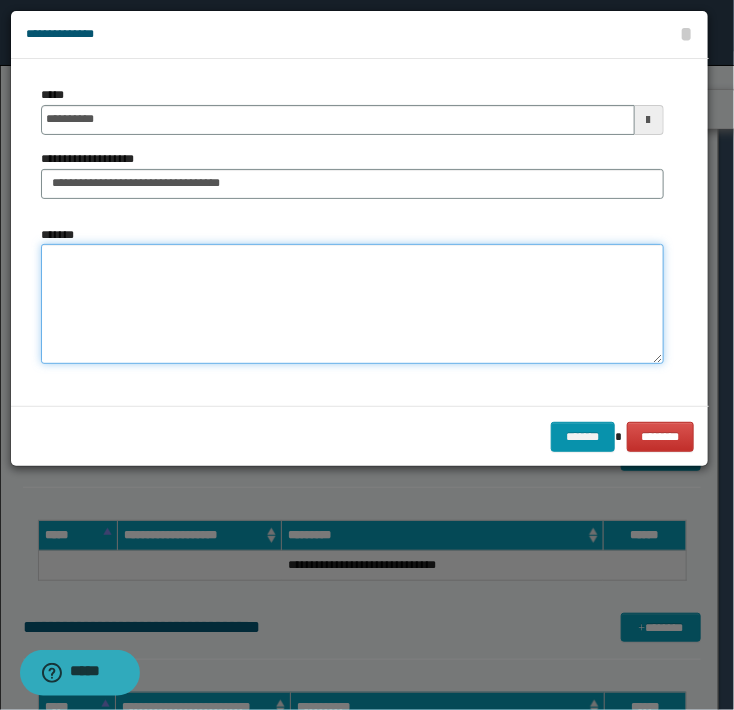 paste on "**********" 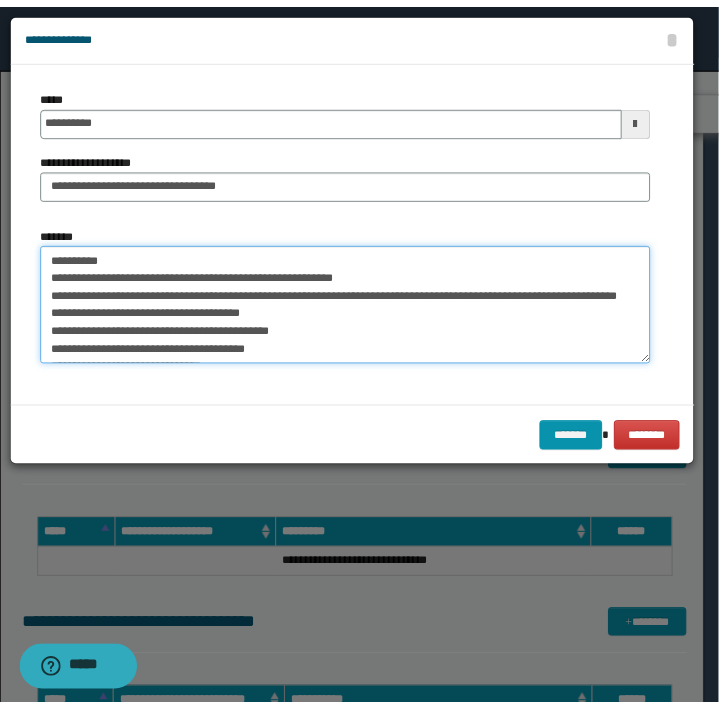 scroll, scrollTop: 66, scrollLeft: 0, axis: vertical 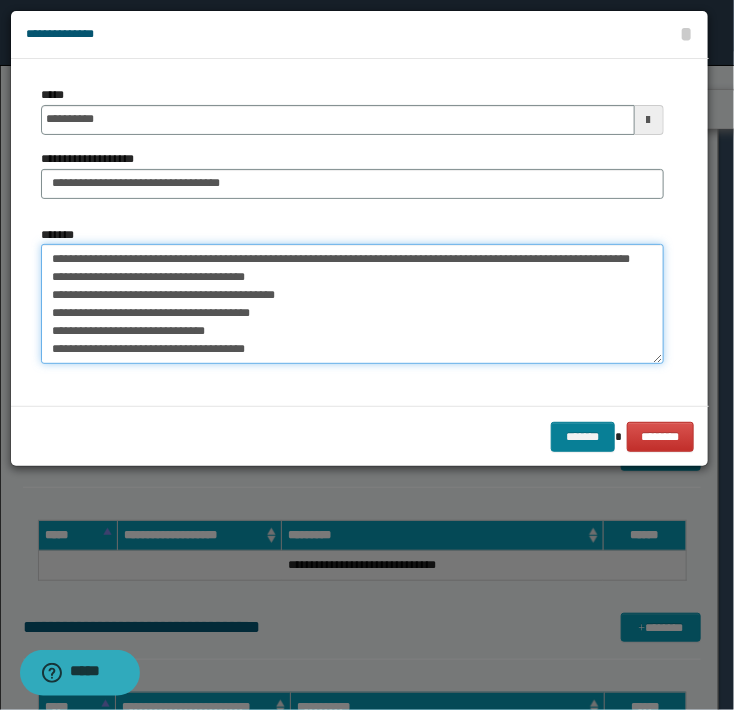 type on "**********" 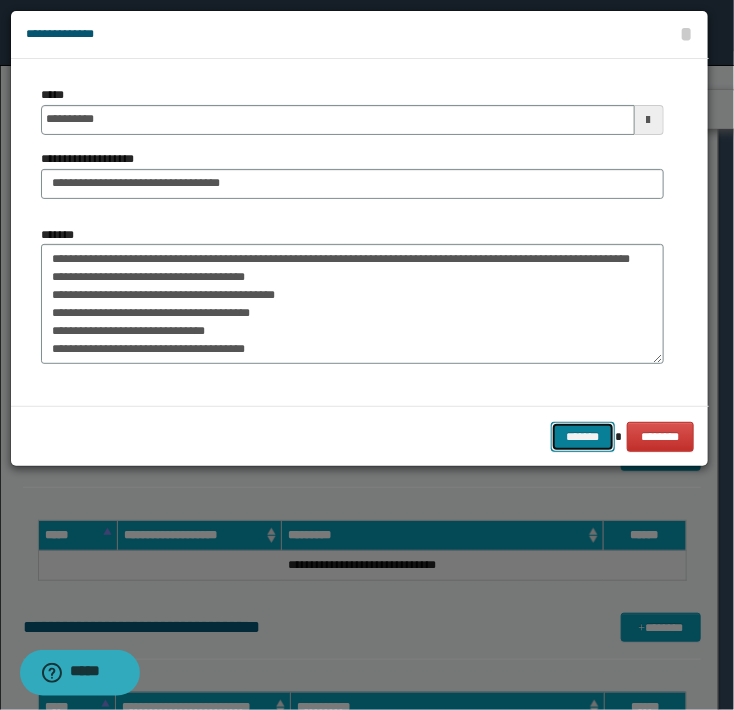 click on "*******" at bounding box center (583, 437) 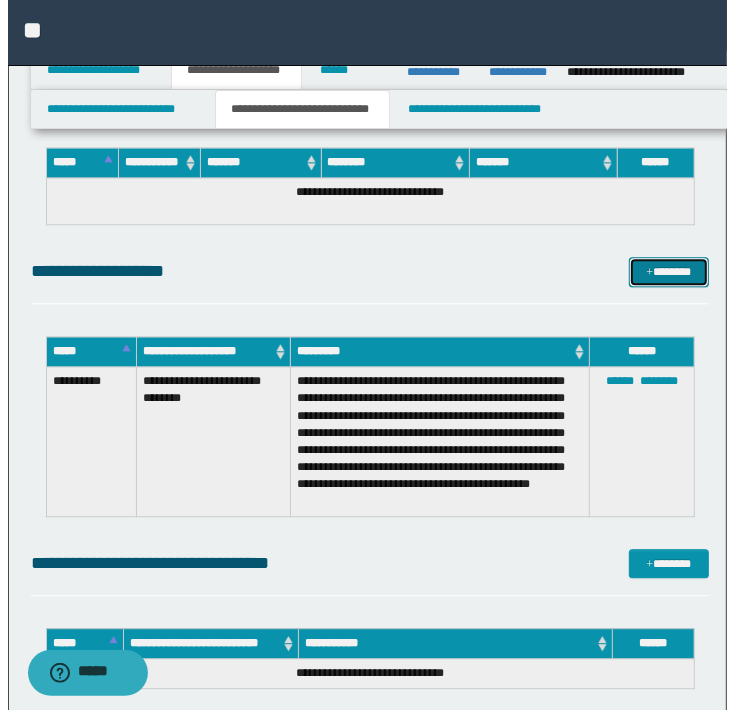 scroll, scrollTop: 5908, scrollLeft: 0, axis: vertical 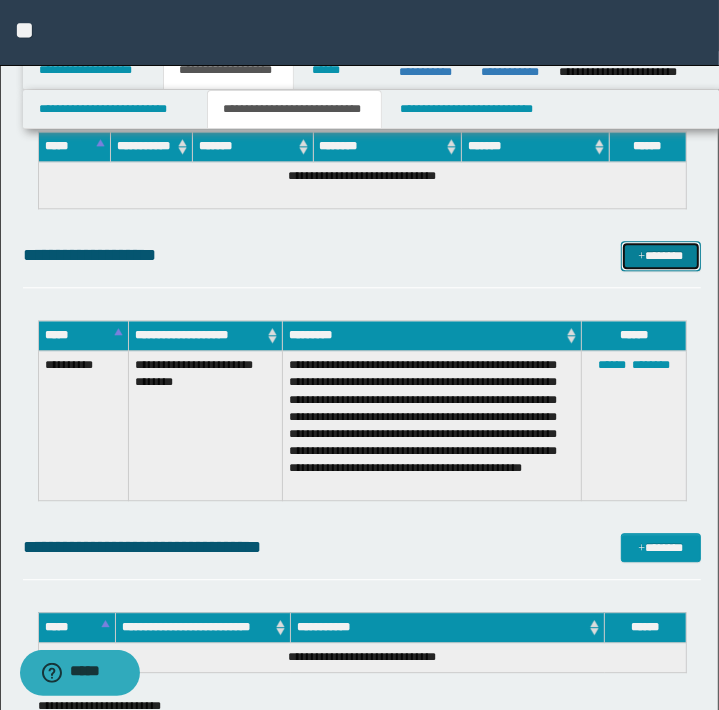 click at bounding box center (641, 257) 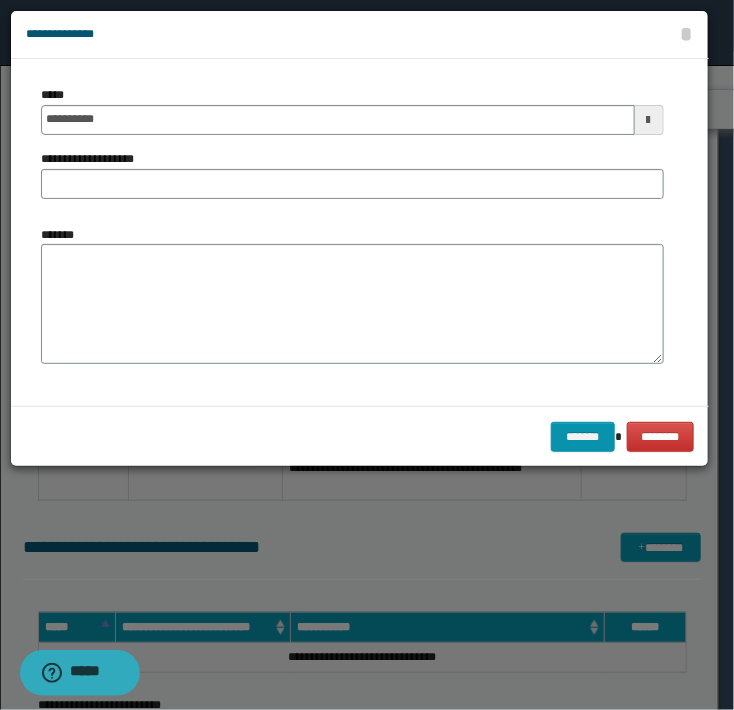 scroll, scrollTop: 0, scrollLeft: 0, axis: both 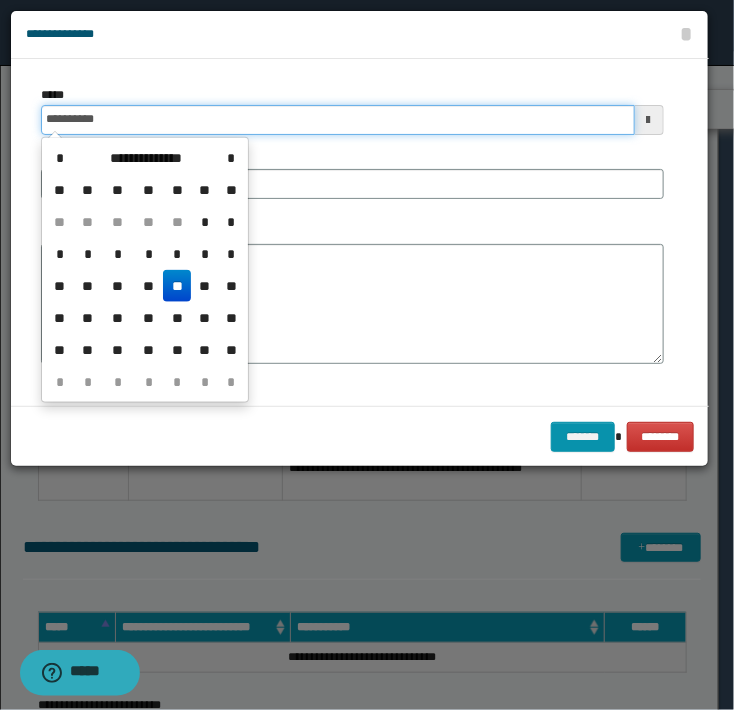 click on "**********" at bounding box center (338, 120) 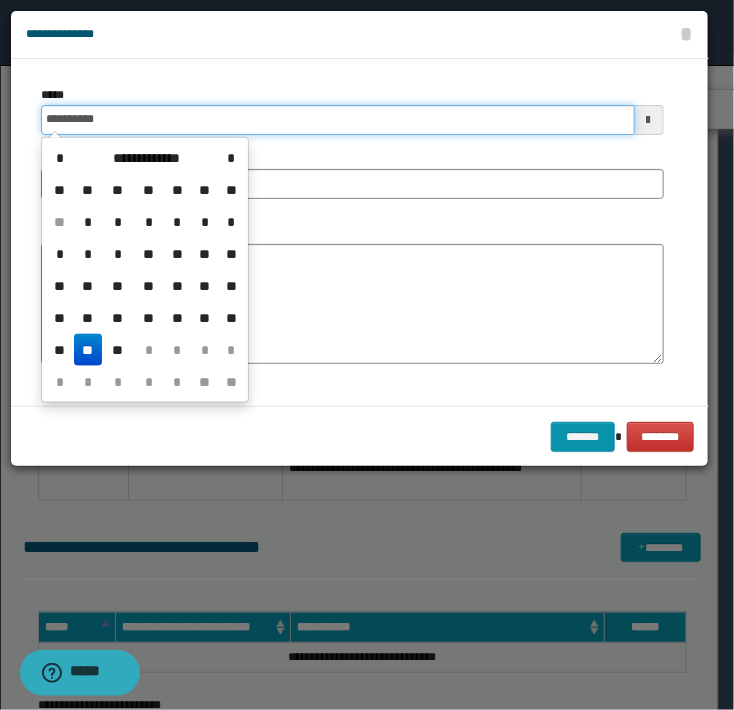 type on "**********" 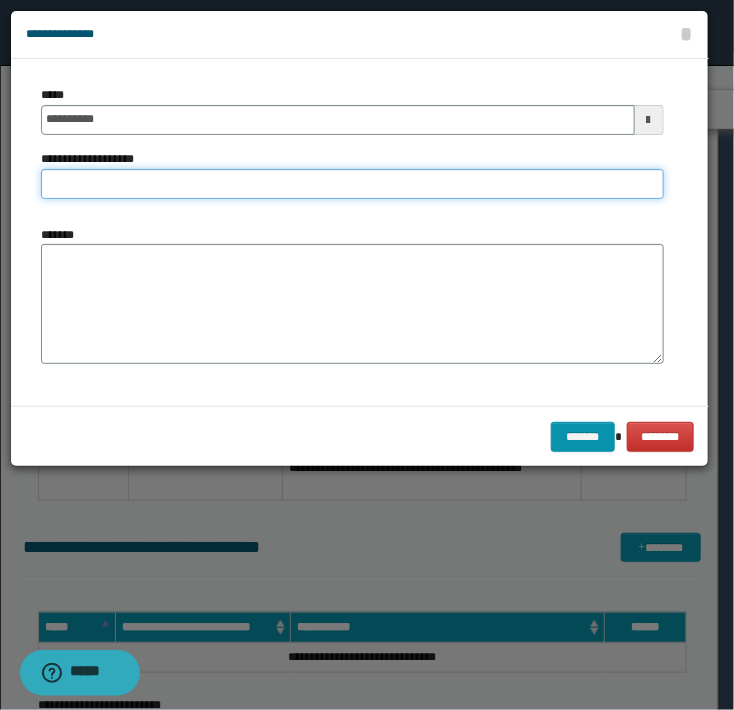 click on "**********" at bounding box center [352, 184] 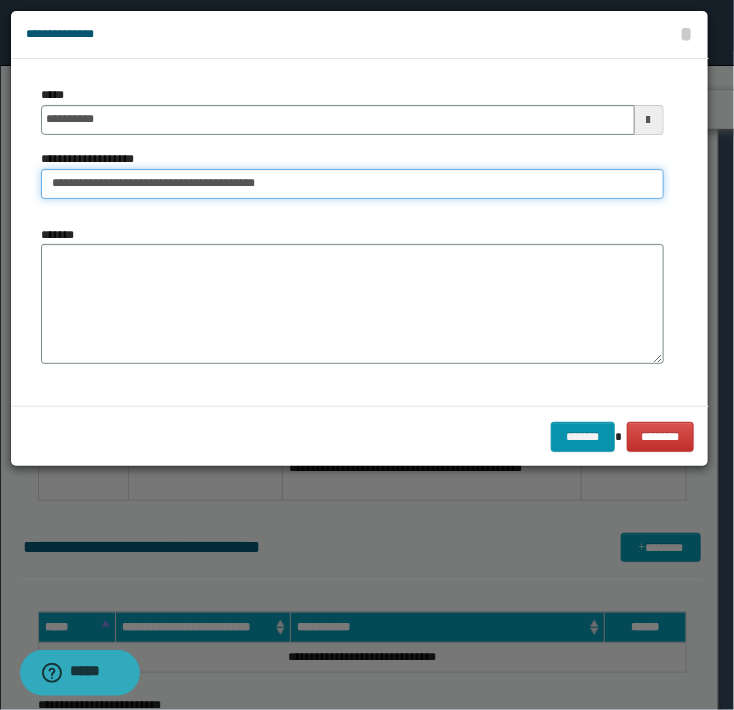 type on "**********" 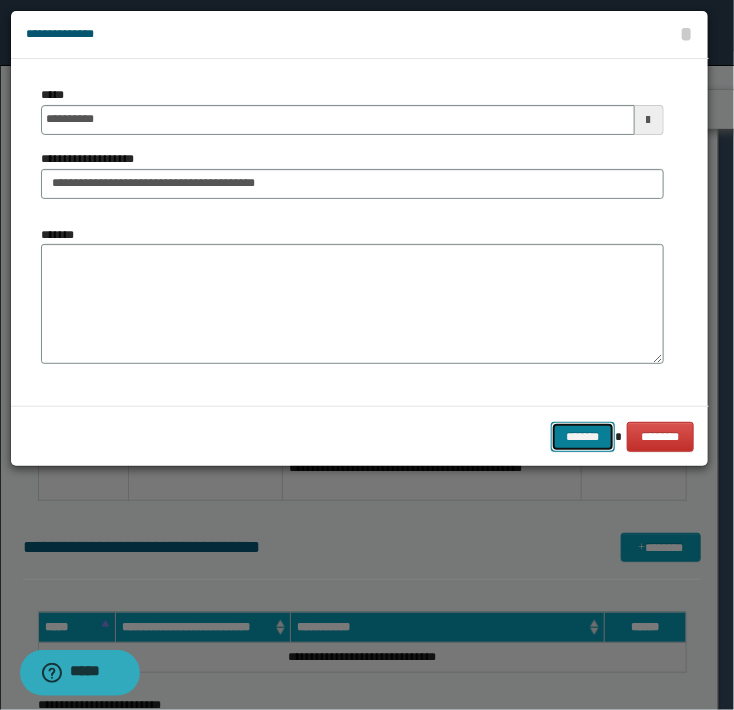 click on "*******" at bounding box center (583, 437) 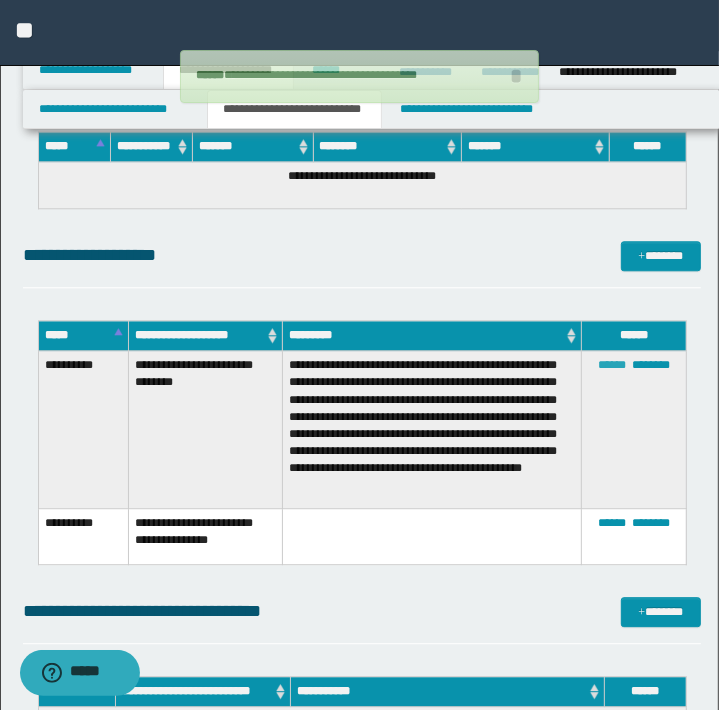 click on "******" at bounding box center [612, 365] 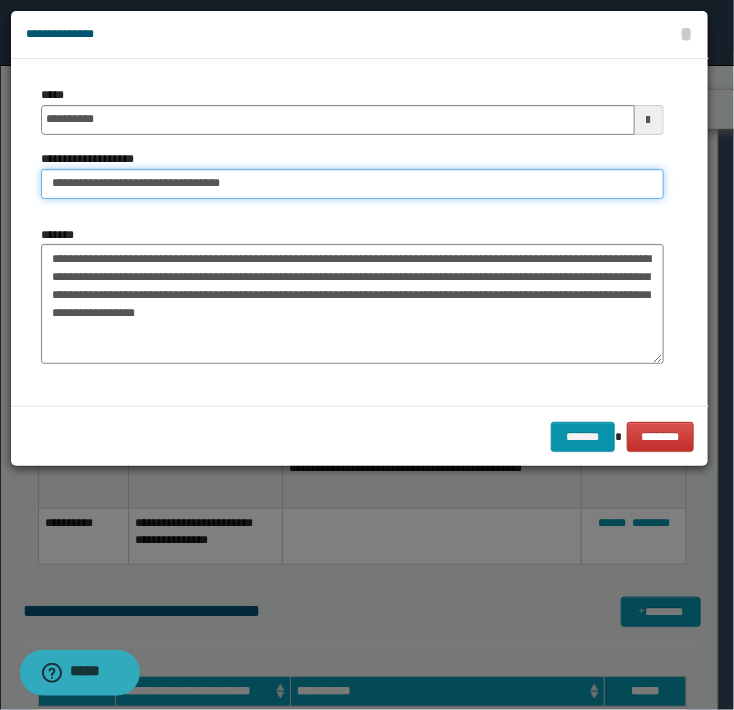 click on "**********" at bounding box center [352, 184] 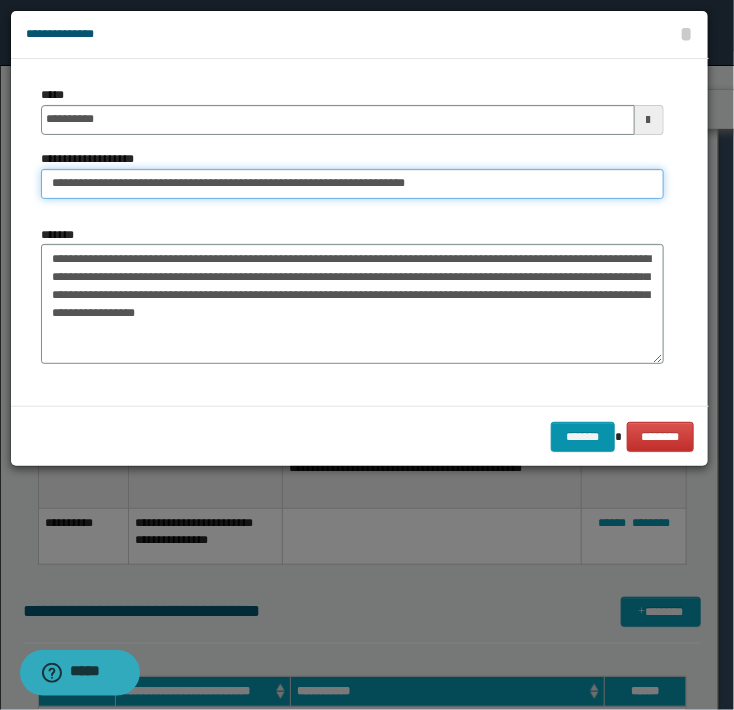 type on "**********" 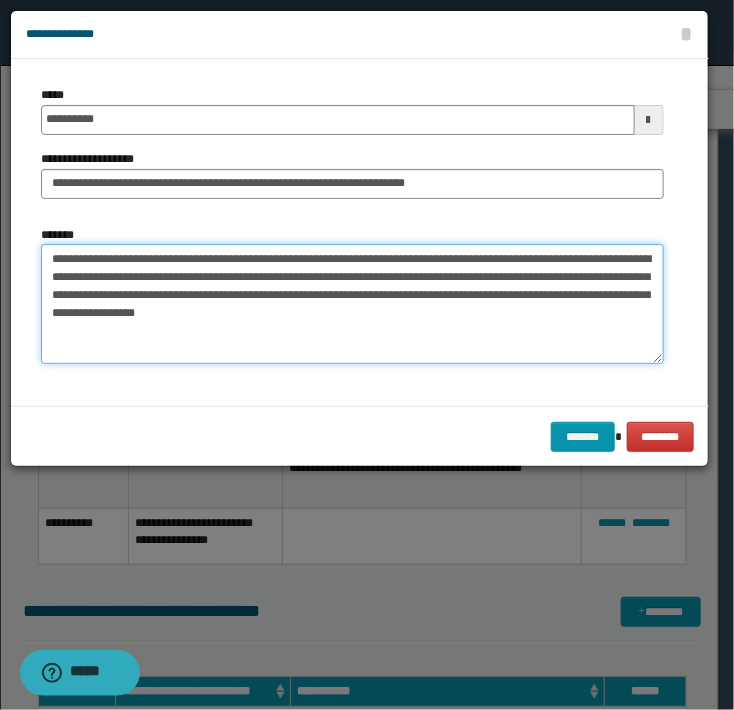 click on "**********" at bounding box center [352, 304] 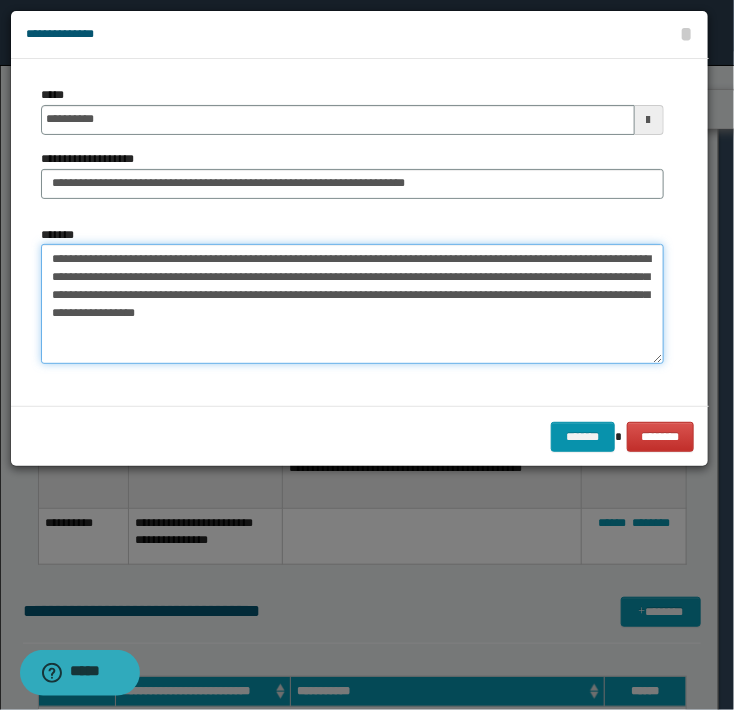 click on "**********" at bounding box center (352, 304) 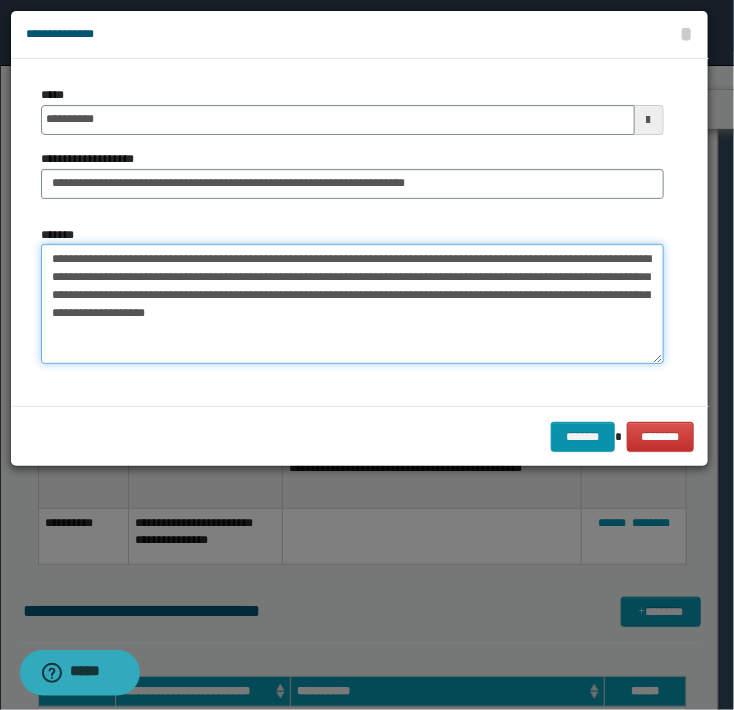 click on "**********" at bounding box center [352, 304] 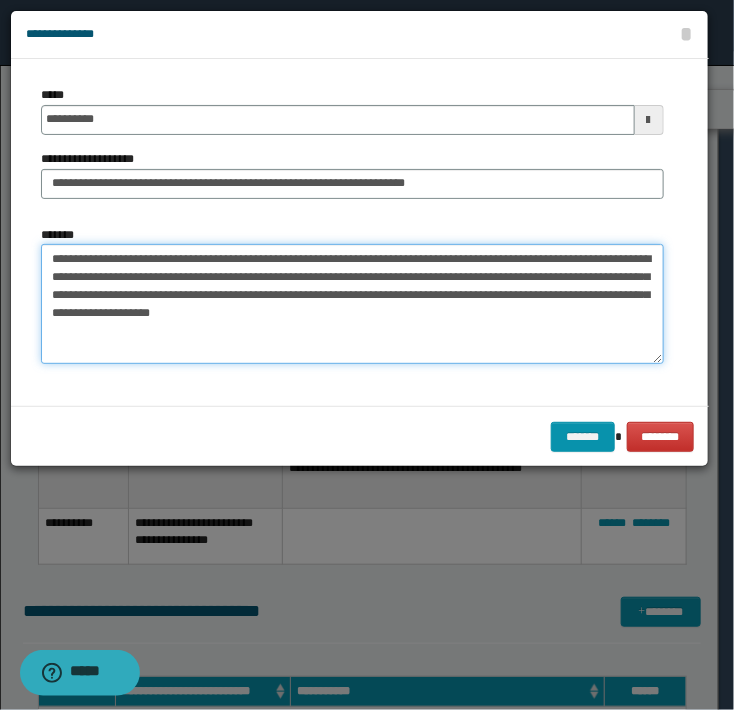 drag, startPoint x: 603, startPoint y: 299, endPoint x: 609, endPoint y: 289, distance: 11.661903 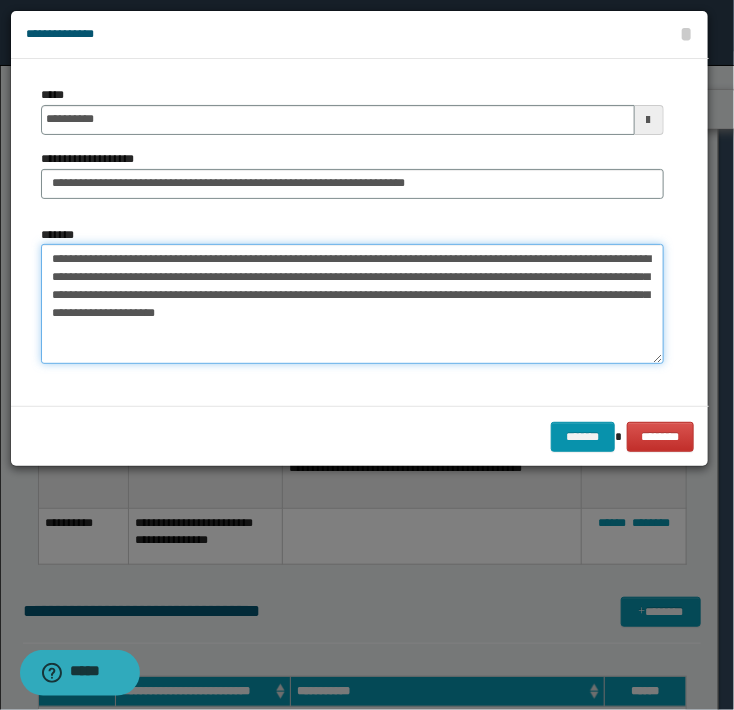 click on "**********" at bounding box center (352, 304) 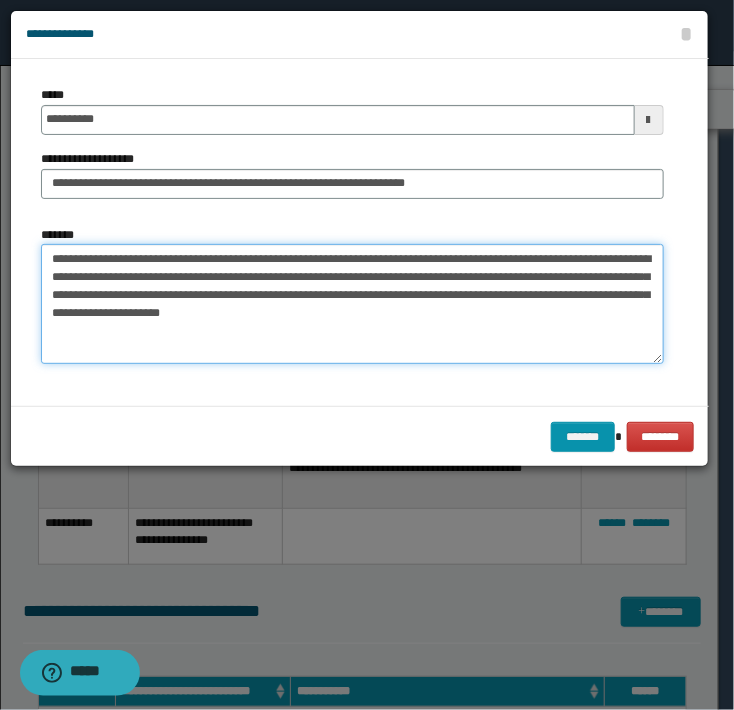 click on "**********" at bounding box center [352, 304] 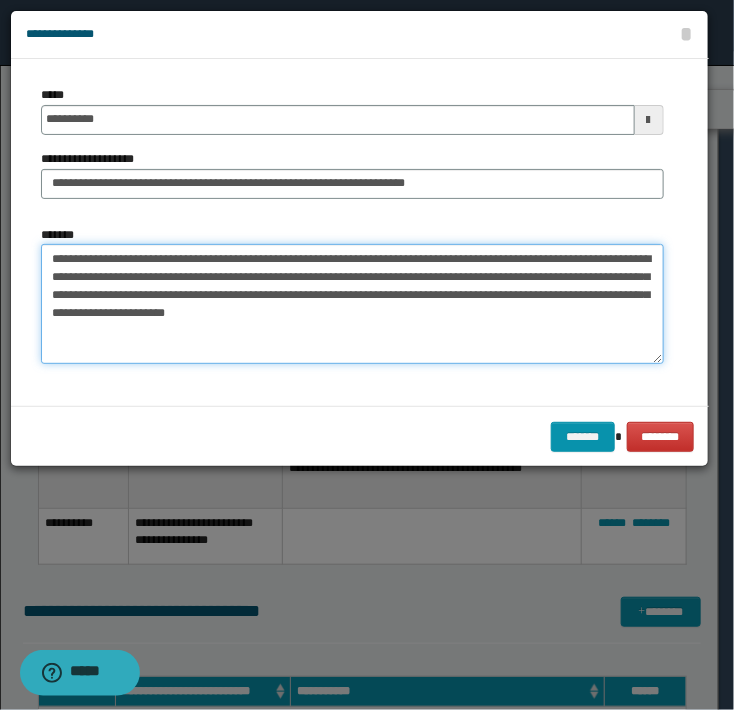 click on "**********" at bounding box center [352, 304] 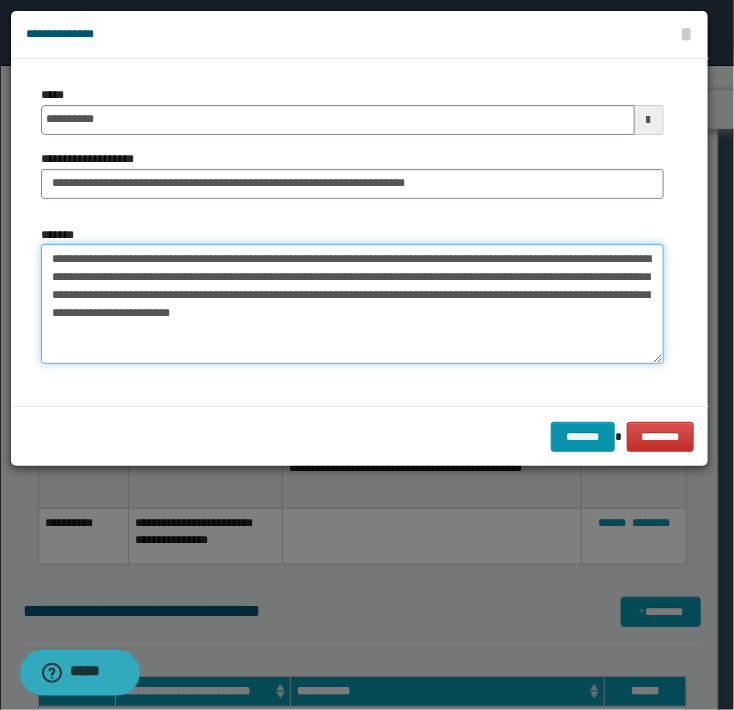 click on "**********" at bounding box center (352, 304) 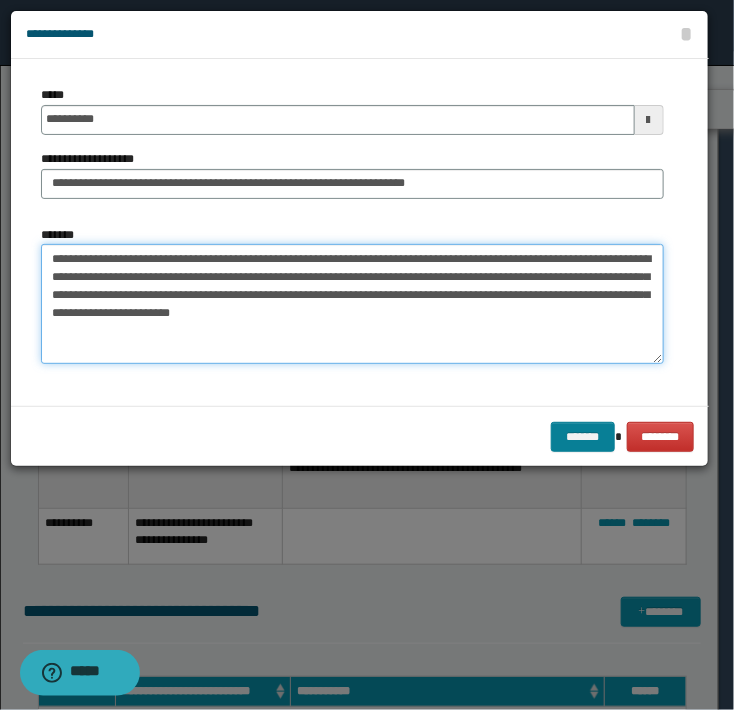type on "**********" 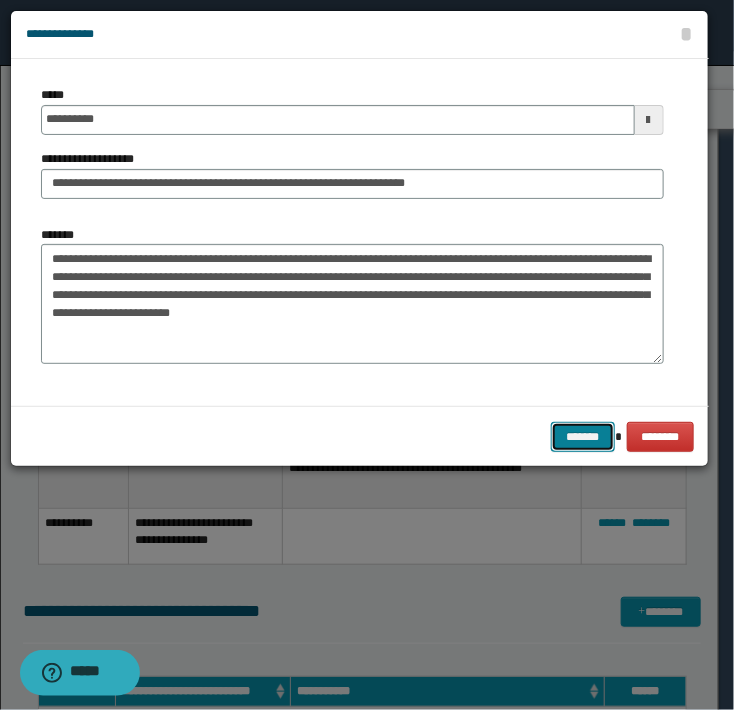 click on "*******" at bounding box center (583, 437) 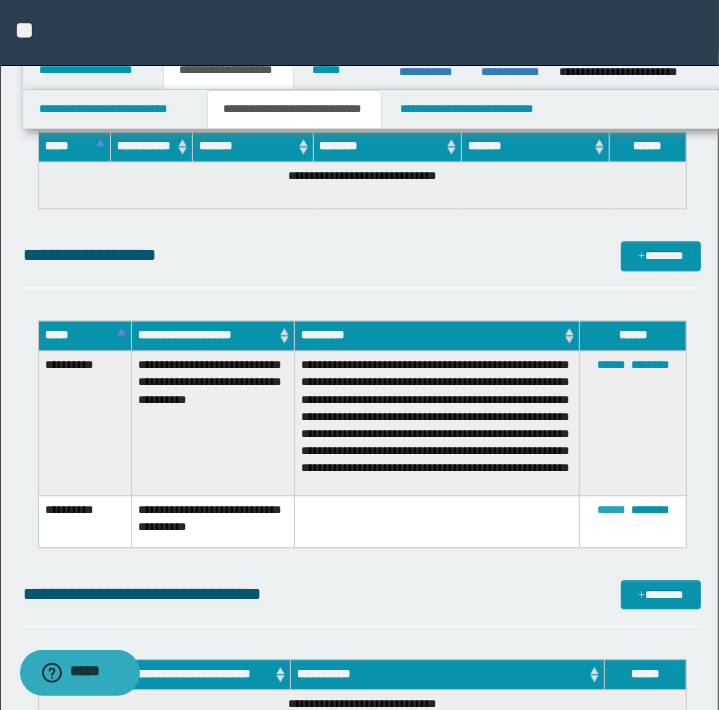click on "******" at bounding box center (611, 510) 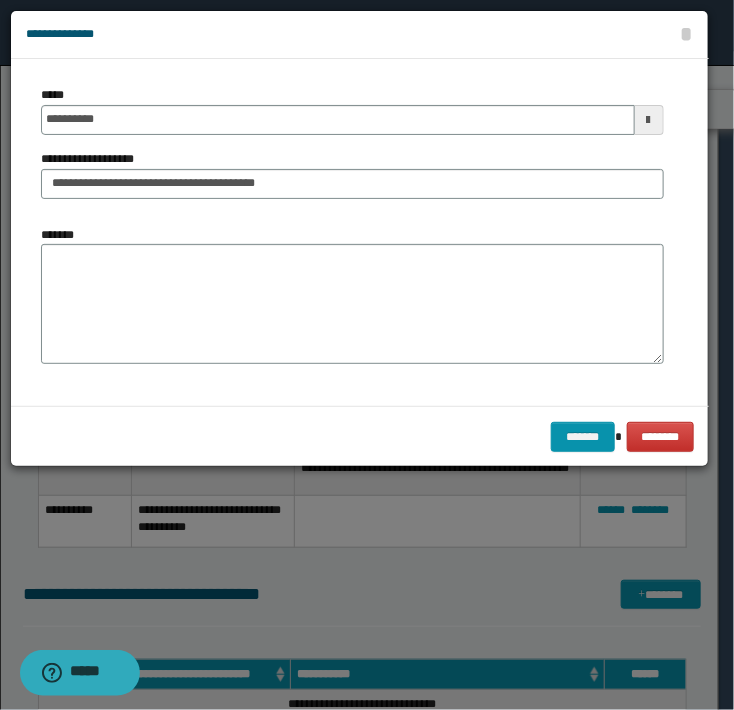 click at bounding box center (367, 355) 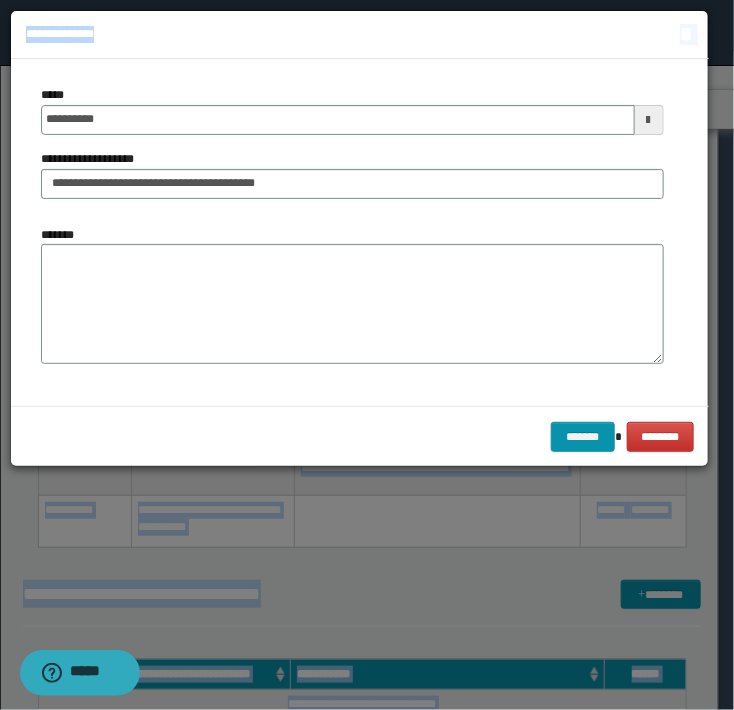 drag, startPoint x: 228, startPoint y: 45, endPoint x: -64, endPoint y: 133, distance: 304.97214 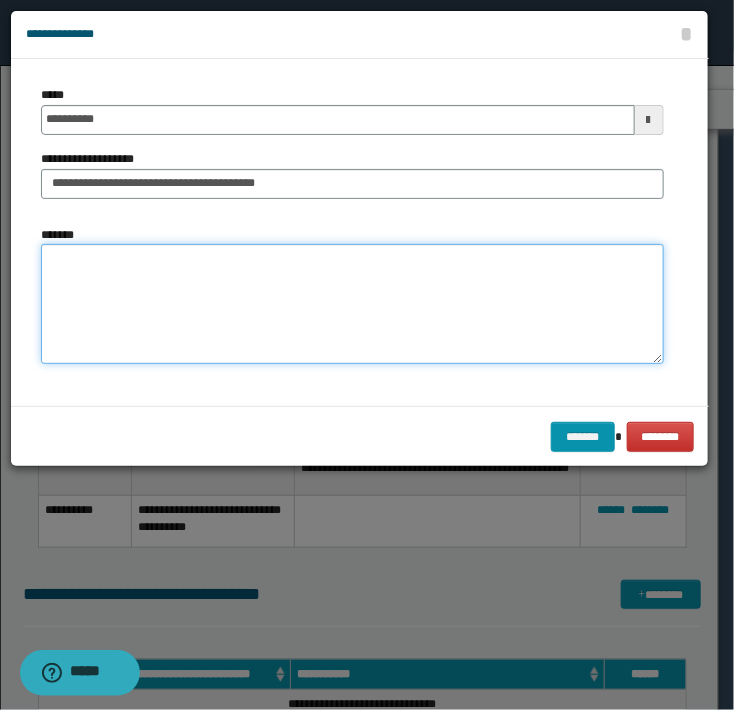 click on "*******" at bounding box center [352, 304] 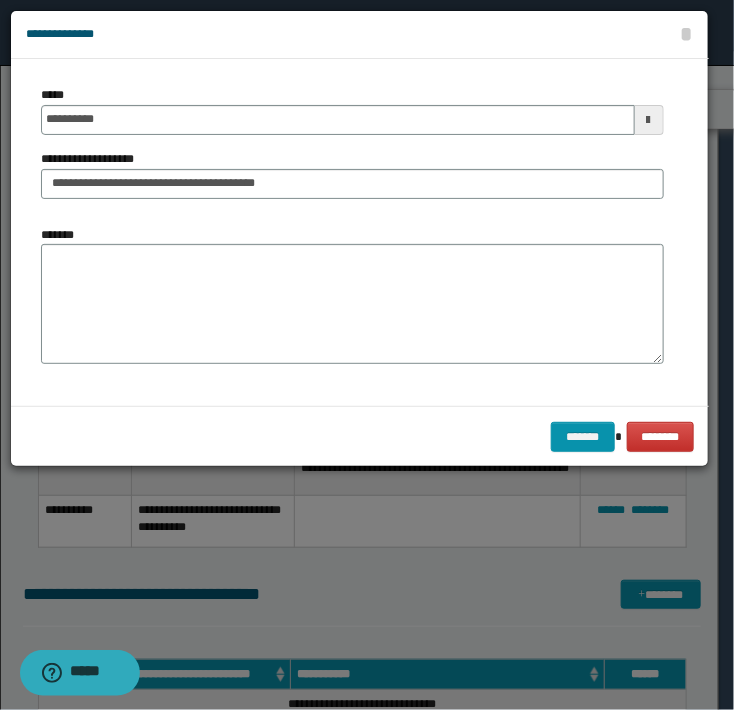 drag, startPoint x: 368, startPoint y: 165, endPoint x: 365, endPoint y: 181, distance: 16.27882 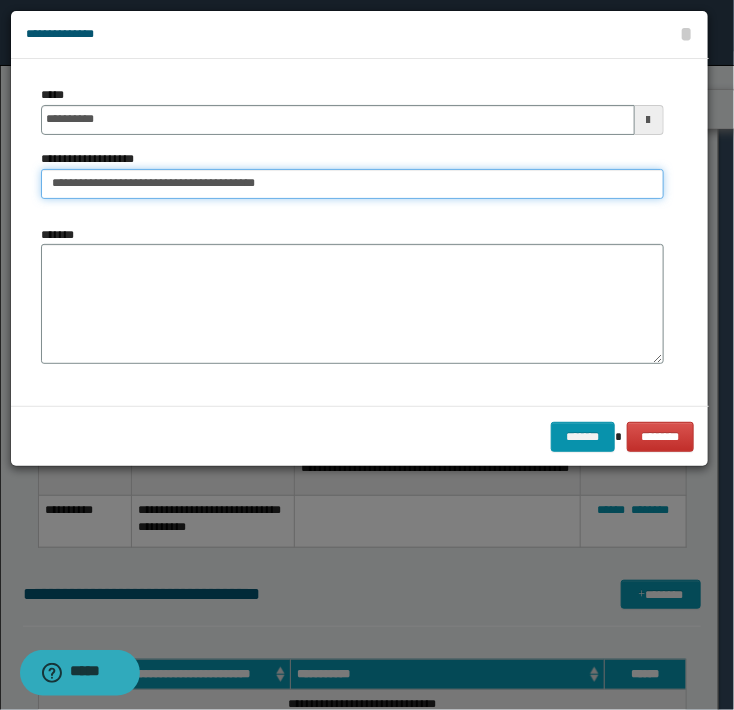 click on "**********" at bounding box center [352, 184] 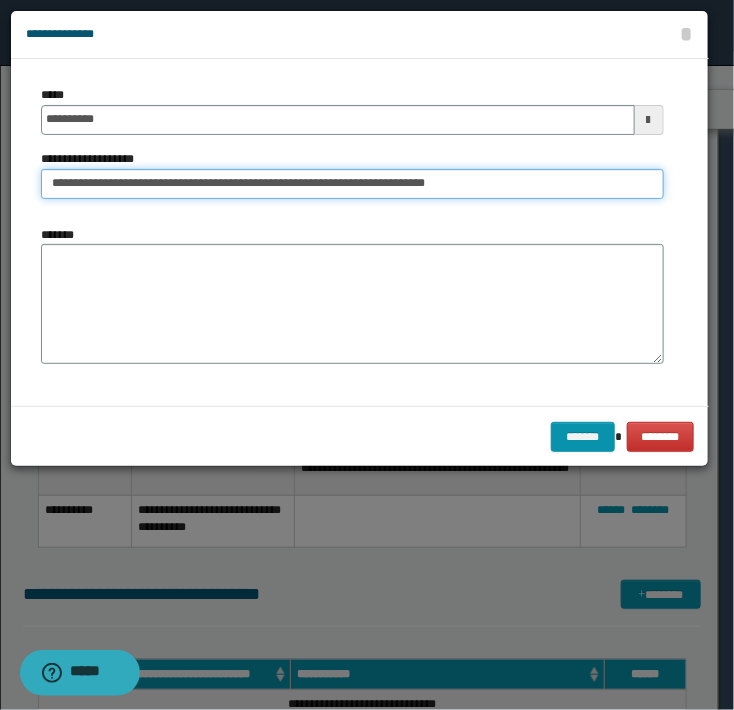 type on "**********" 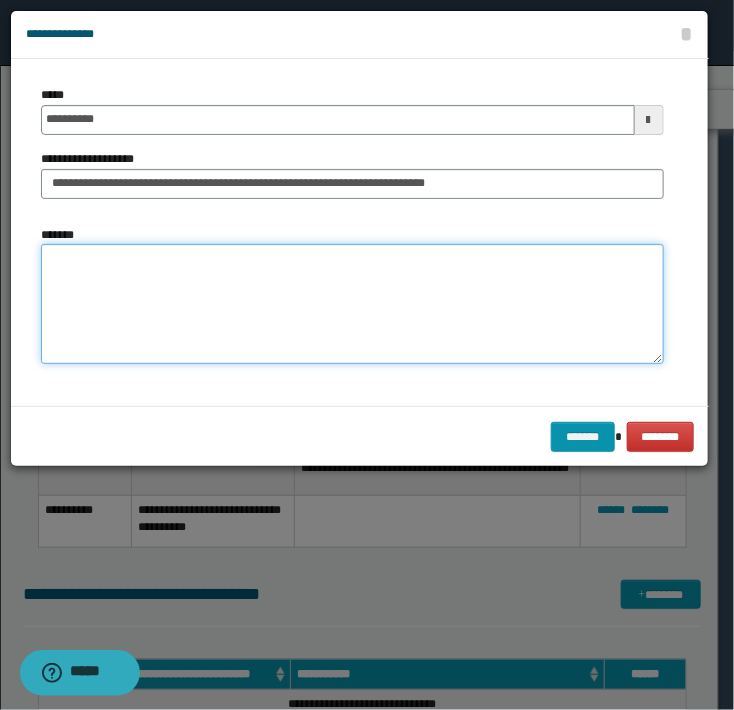 click on "*******" at bounding box center [352, 304] 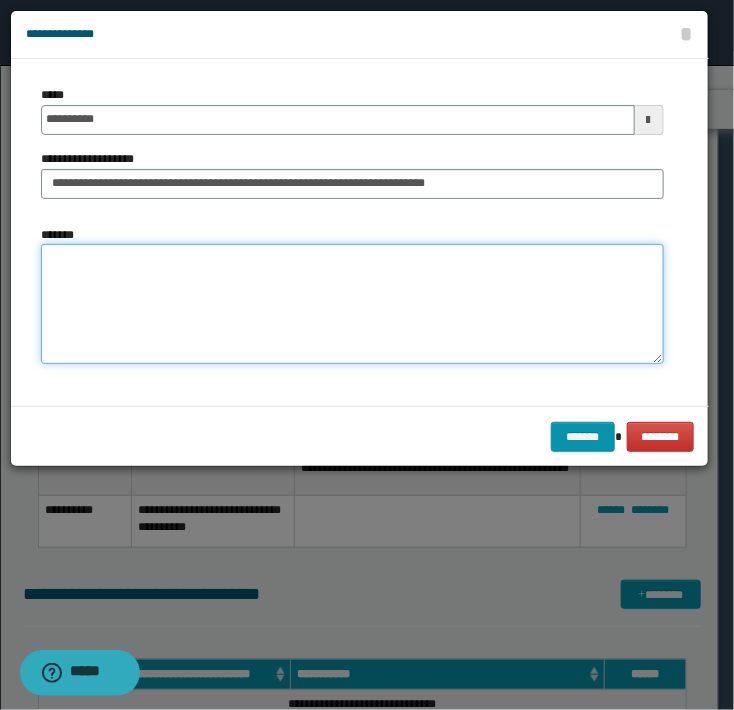 click on "*******" at bounding box center [352, 304] 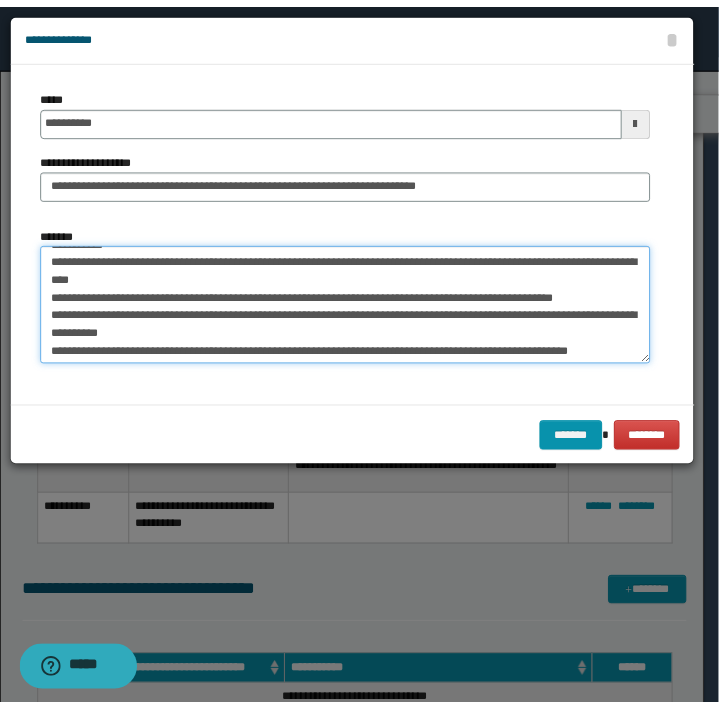 scroll, scrollTop: 0, scrollLeft: 0, axis: both 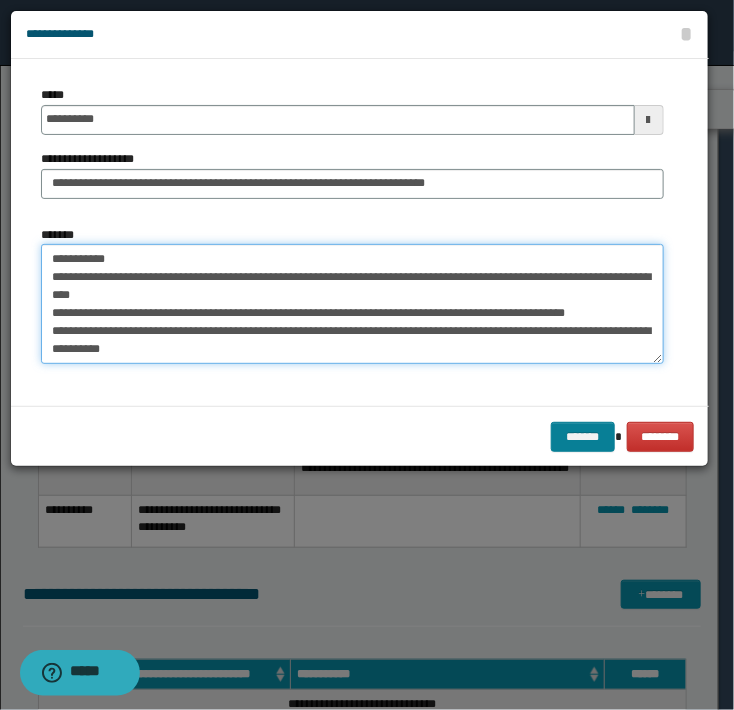 type on "**********" 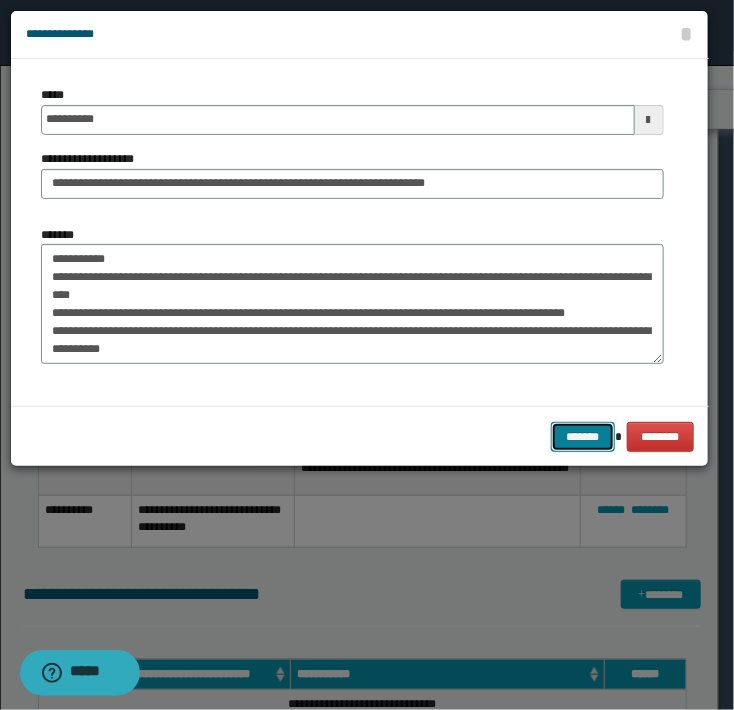 click on "*******" at bounding box center (583, 437) 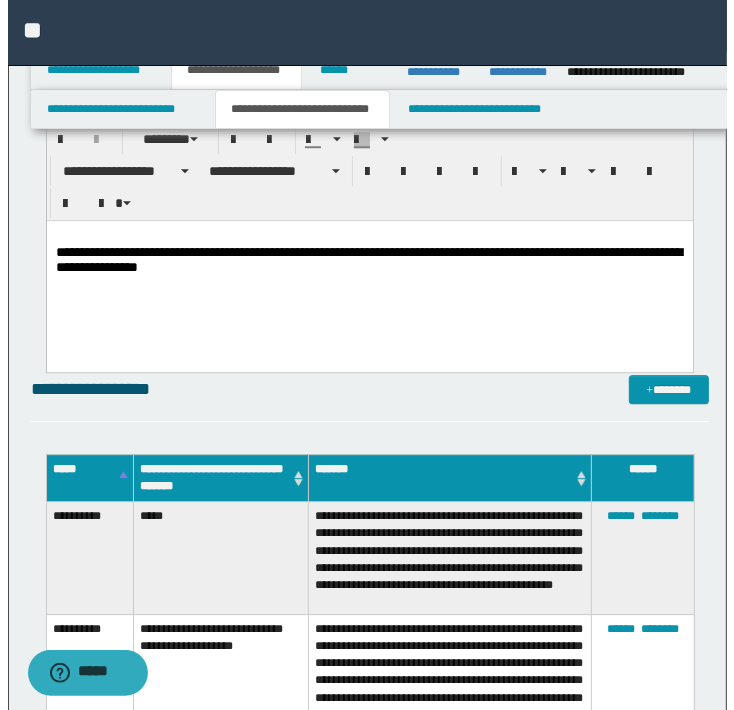 scroll, scrollTop: 2508, scrollLeft: 0, axis: vertical 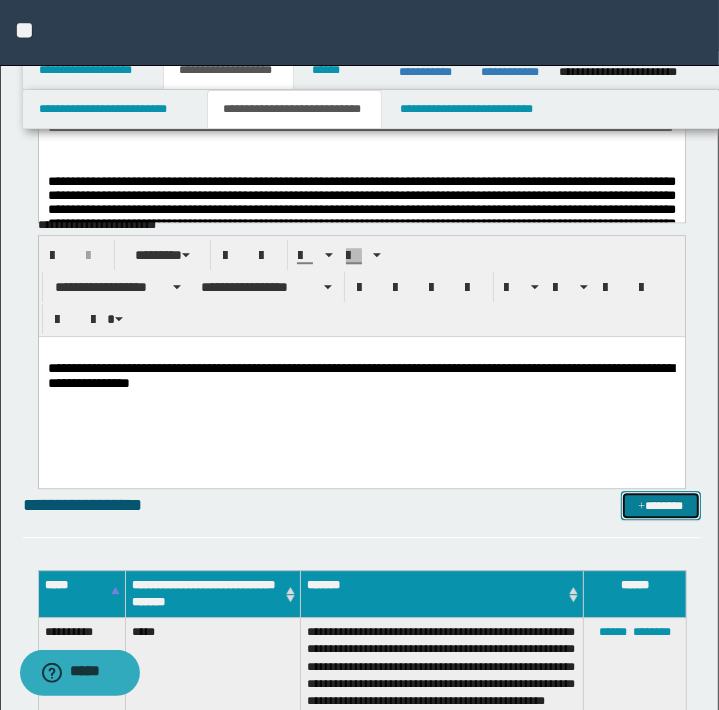 click on "*******" at bounding box center [660, 506] 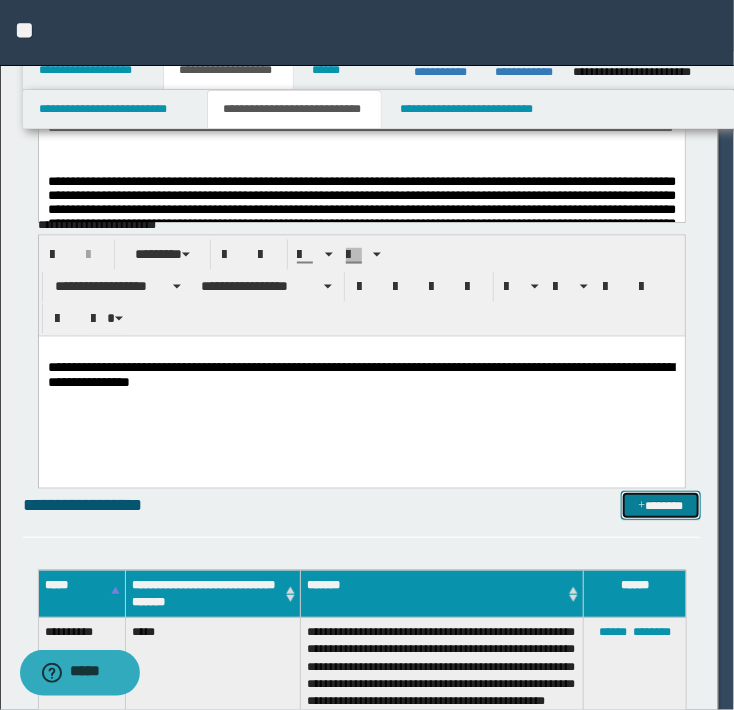 scroll, scrollTop: 0, scrollLeft: 0, axis: both 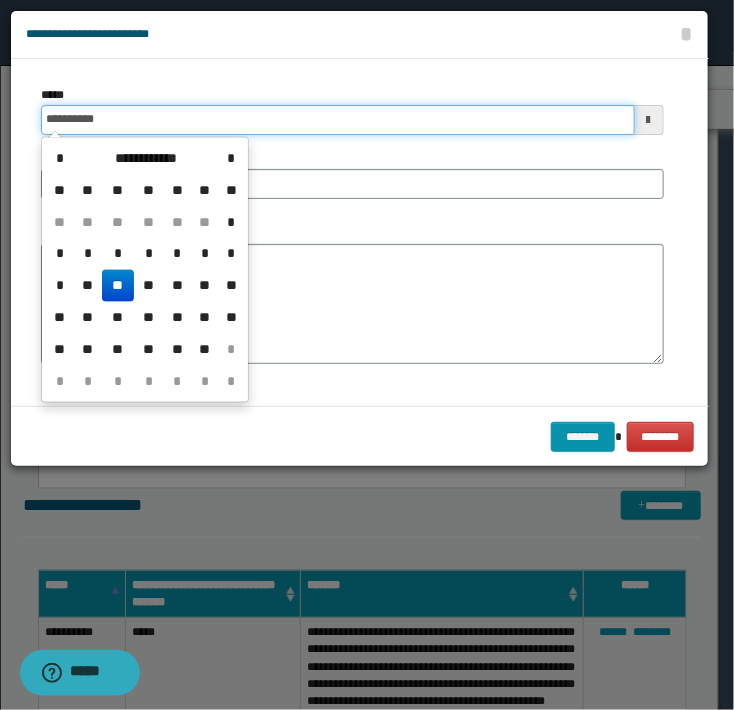 click on "**********" at bounding box center [338, 120] 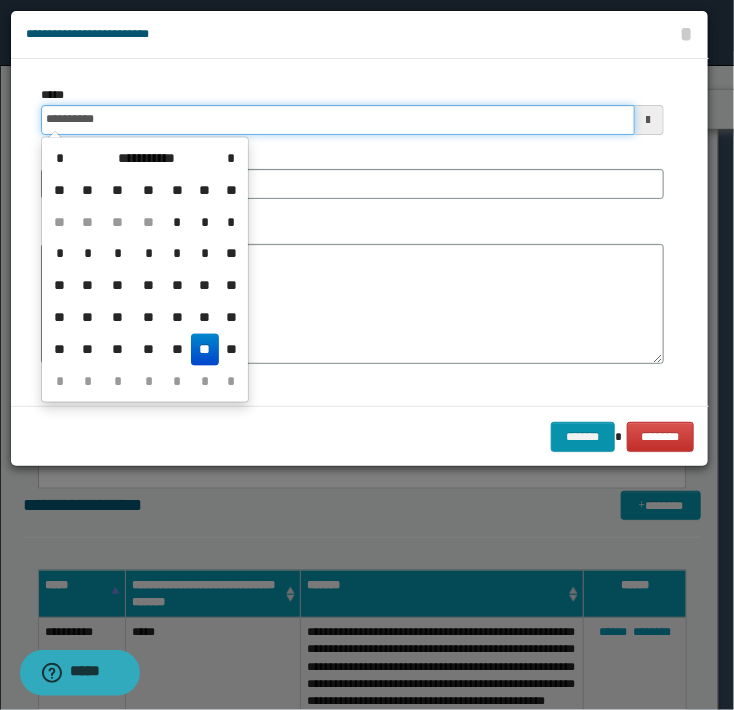 type on "**********" 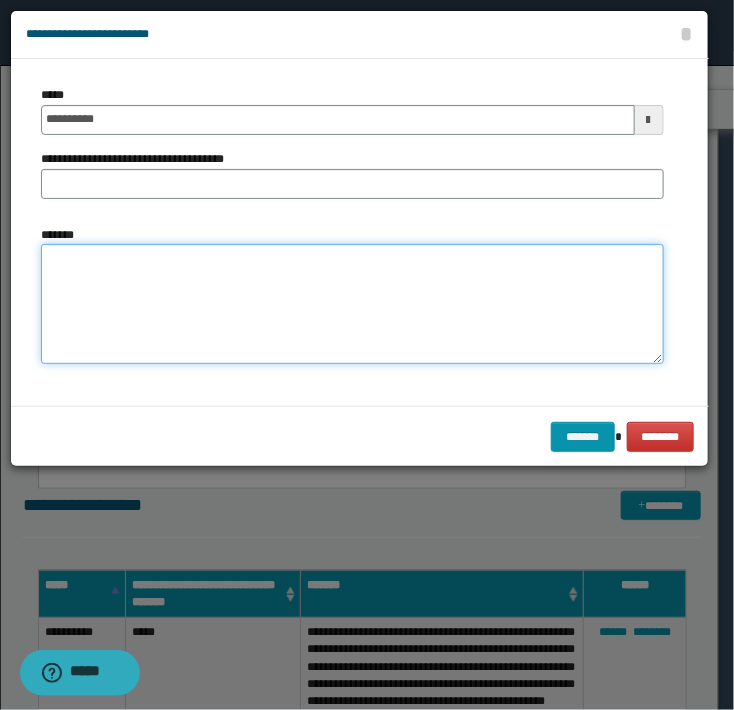 click on "*******" at bounding box center (352, 304) 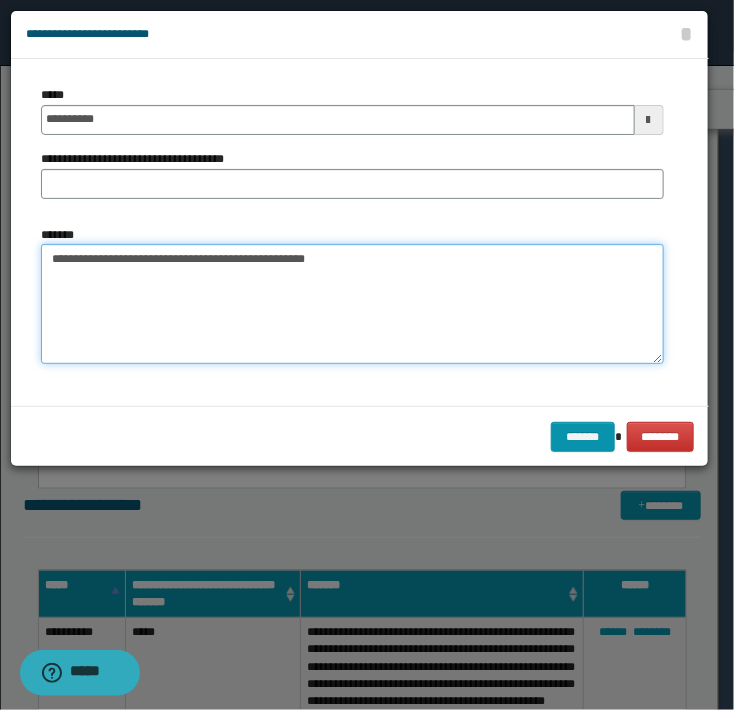 click on "**********" at bounding box center [352, 304] 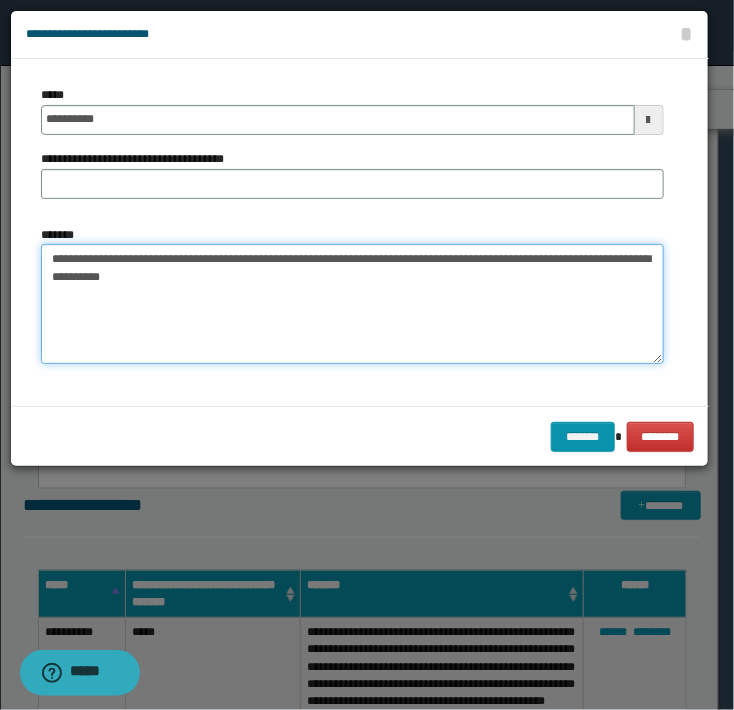 drag, startPoint x: 74, startPoint y: 278, endPoint x: 420, endPoint y: 287, distance: 346.11703 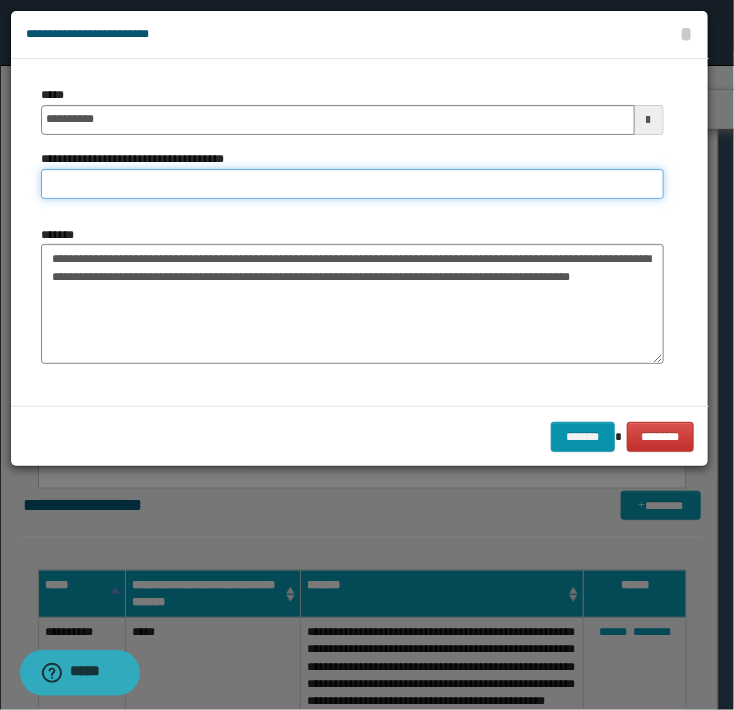 click on "**********" at bounding box center [352, 184] 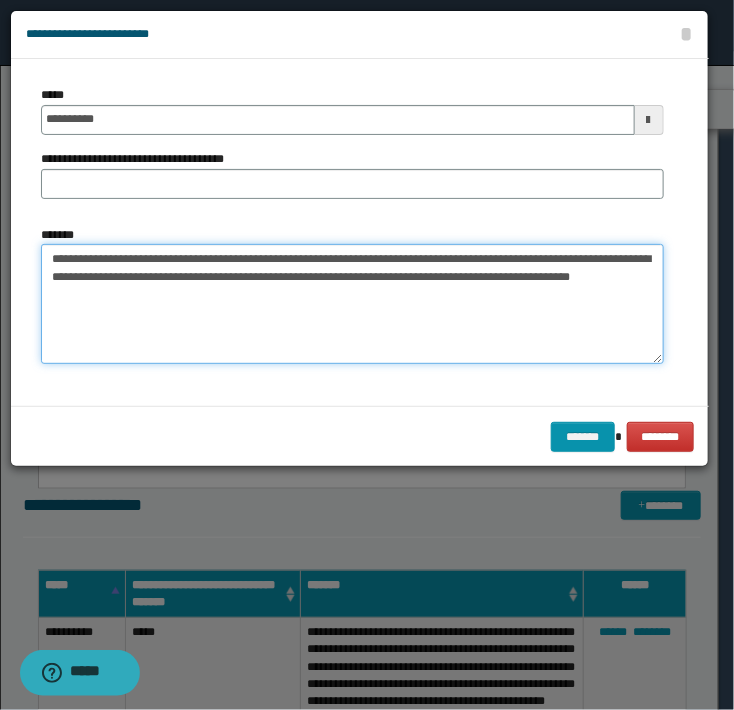 click on "**********" at bounding box center [352, 304] 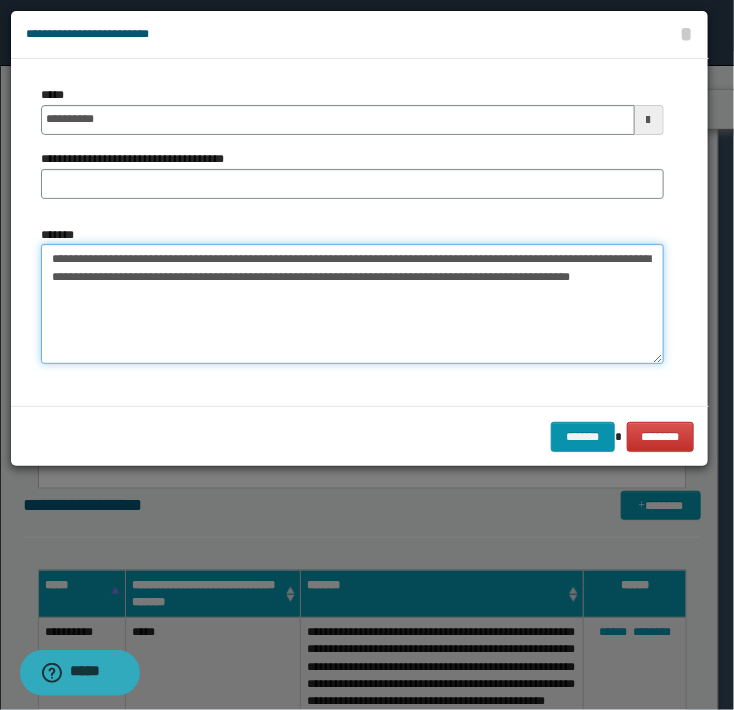 click on "**********" at bounding box center (352, 304) 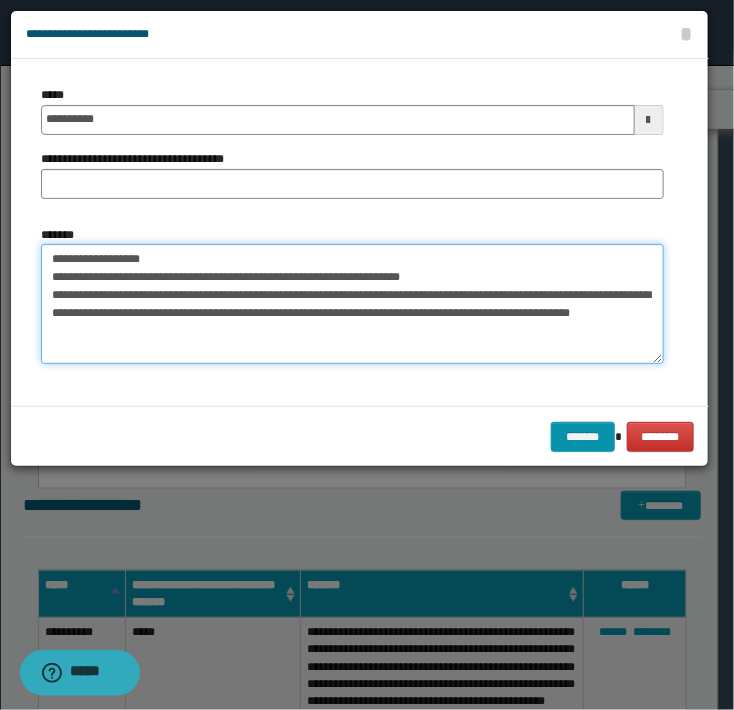click on "**********" at bounding box center (352, 304) 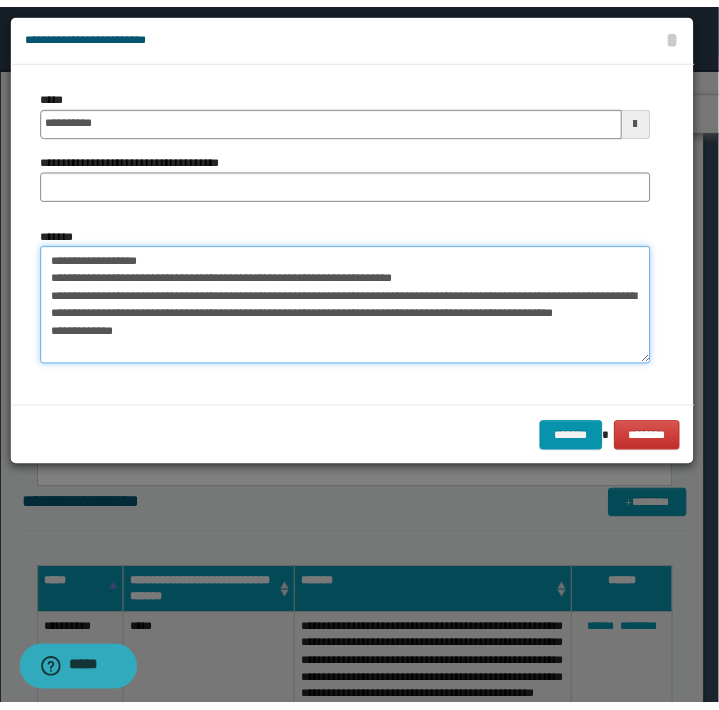scroll, scrollTop: 12, scrollLeft: 0, axis: vertical 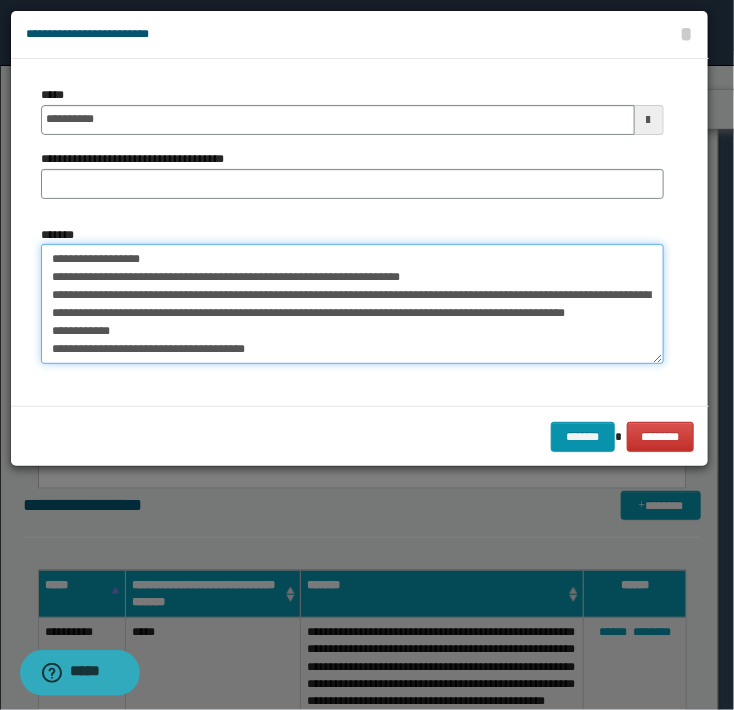 type on "**********" 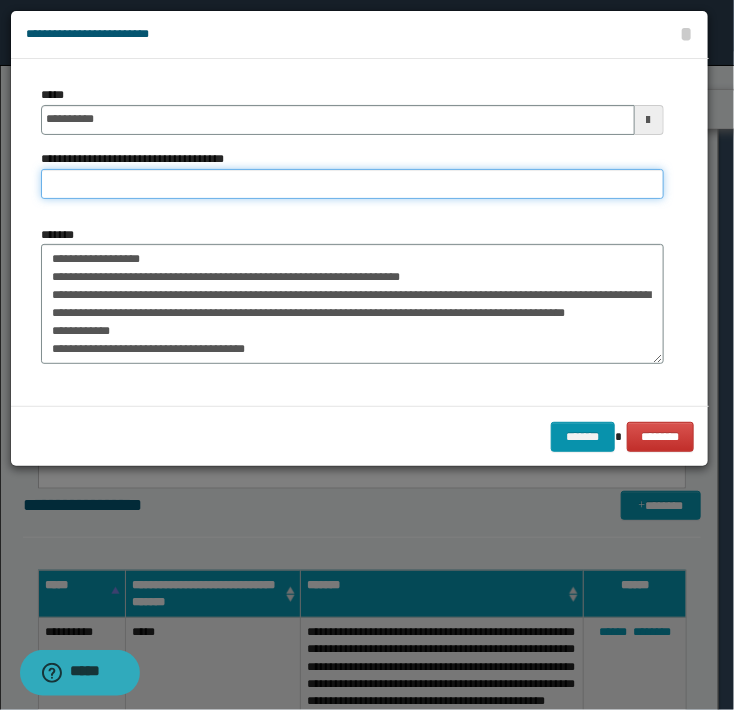 click on "**********" at bounding box center [352, 184] 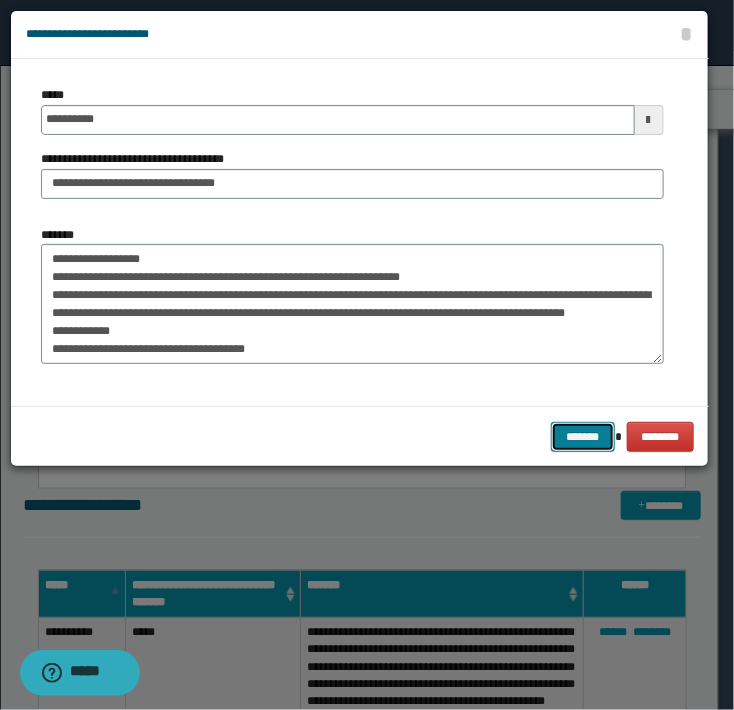 click on "*******" at bounding box center (583, 437) 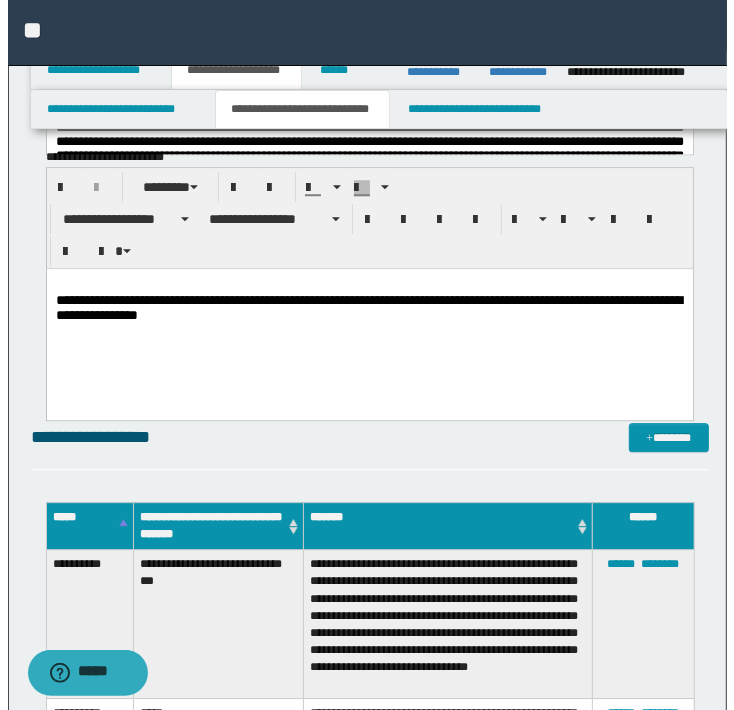 scroll, scrollTop: 2808, scrollLeft: 0, axis: vertical 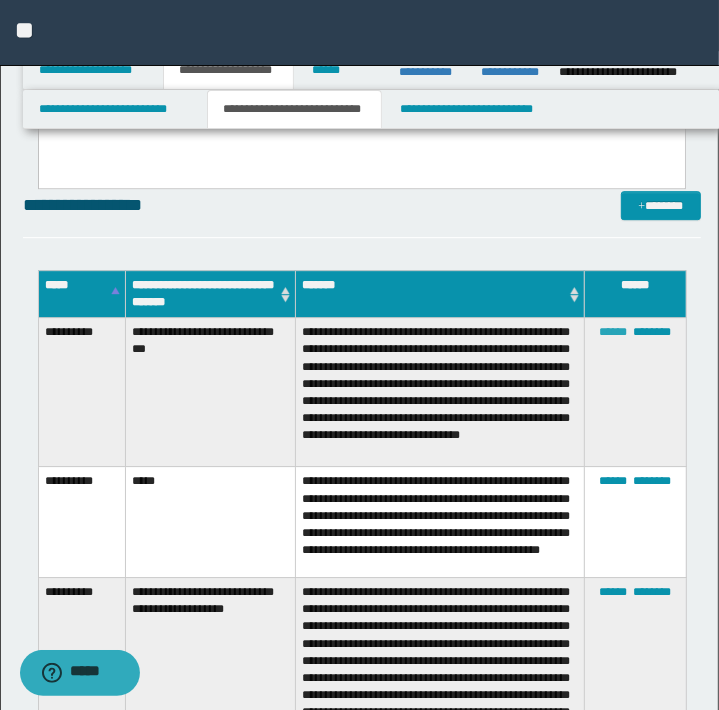 click on "******" at bounding box center (613, 332) 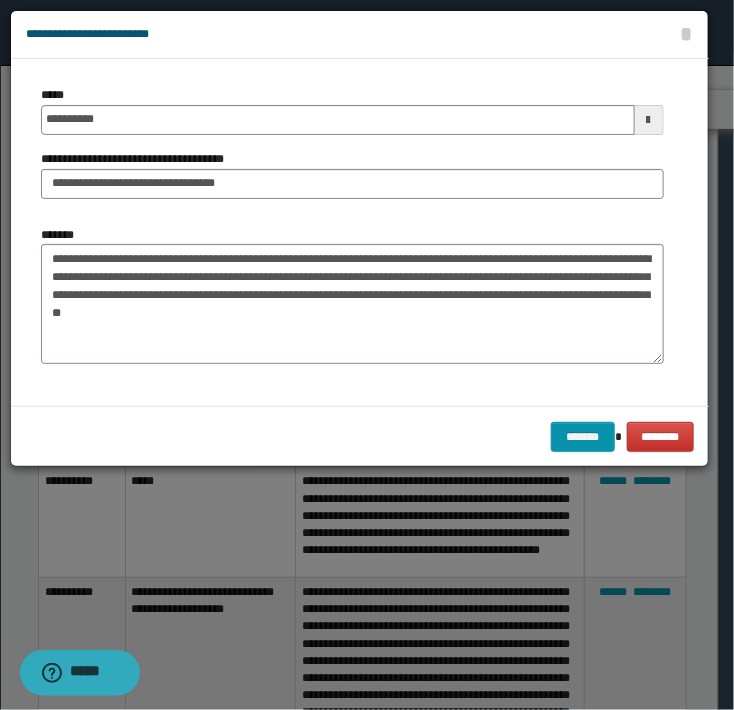 scroll, scrollTop: 0, scrollLeft: 0, axis: both 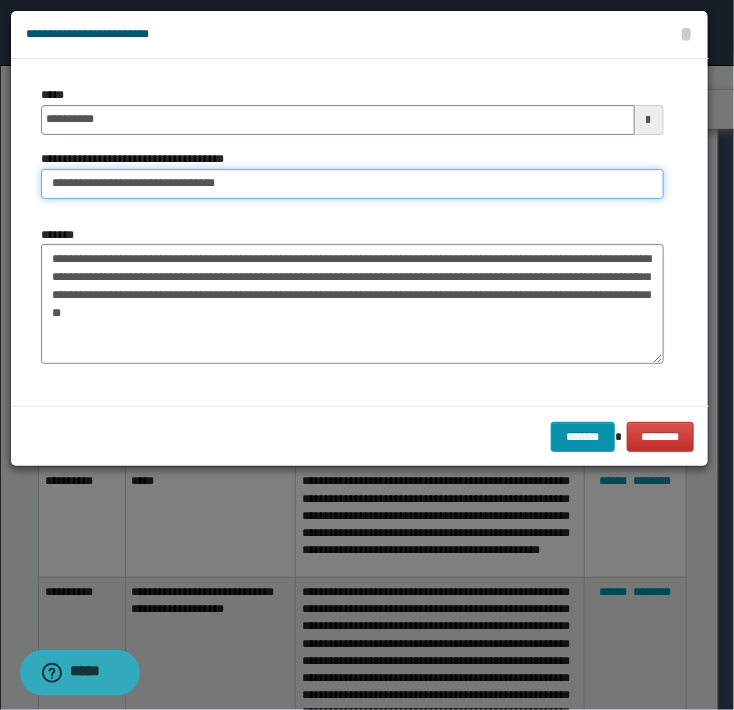click on "**********" at bounding box center [352, 184] 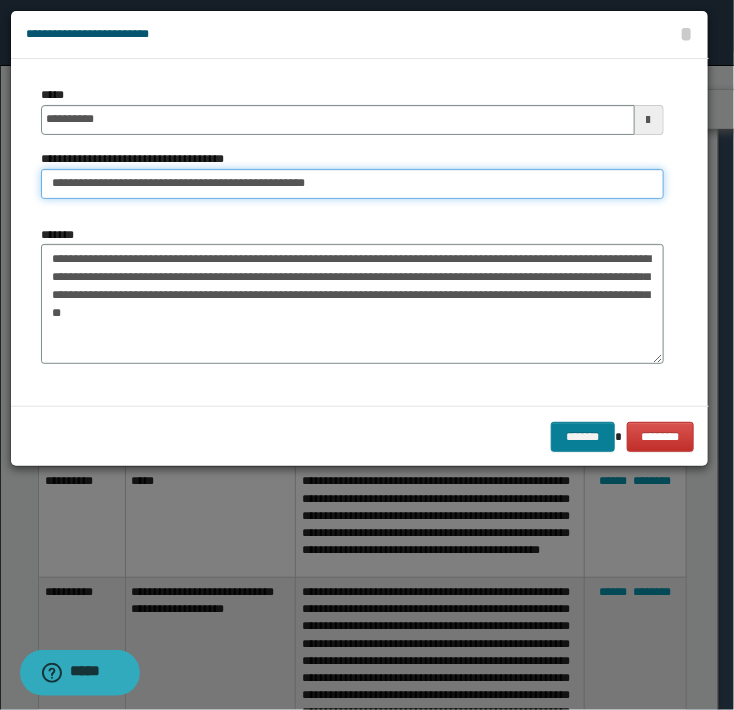 type on "**********" 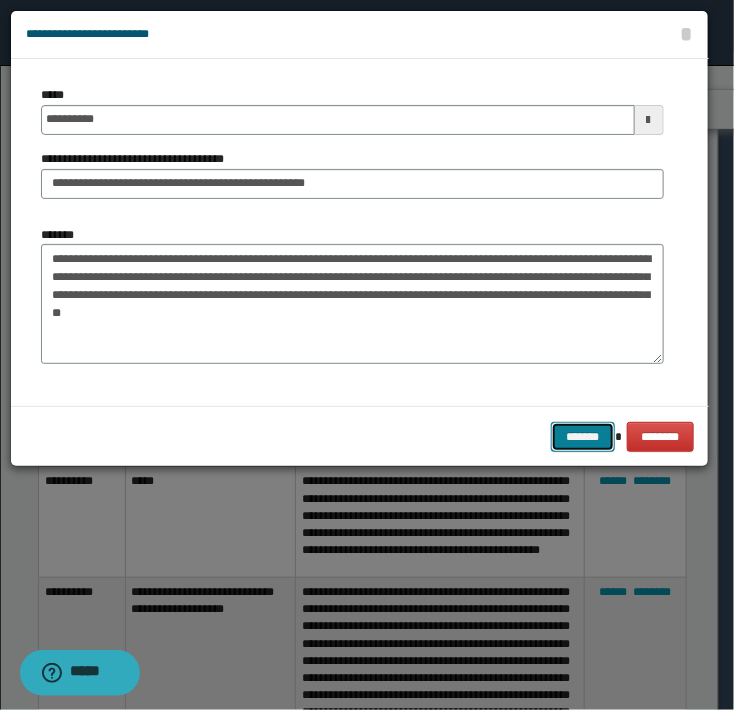 click on "*******" at bounding box center (583, 437) 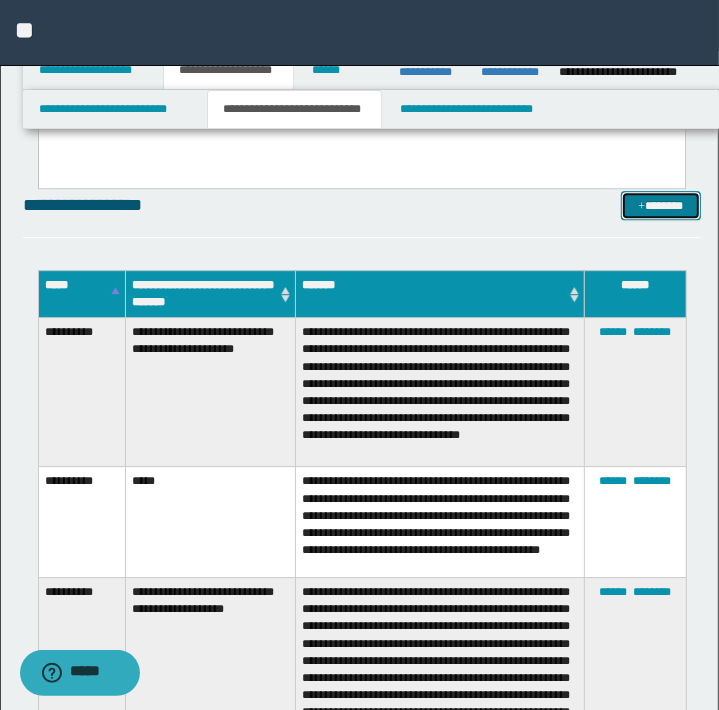 click at bounding box center (641, 207) 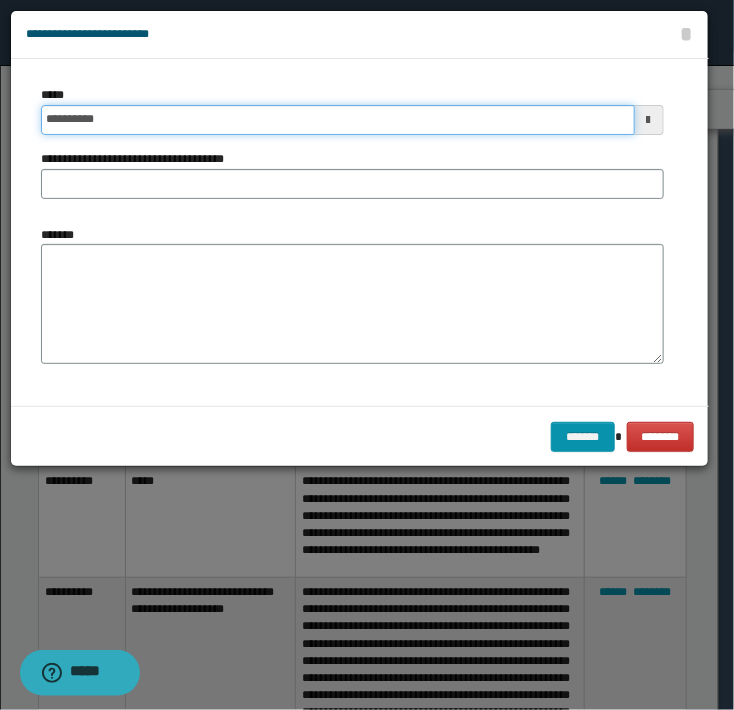 click on "**********" at bounding box center [338, 120] 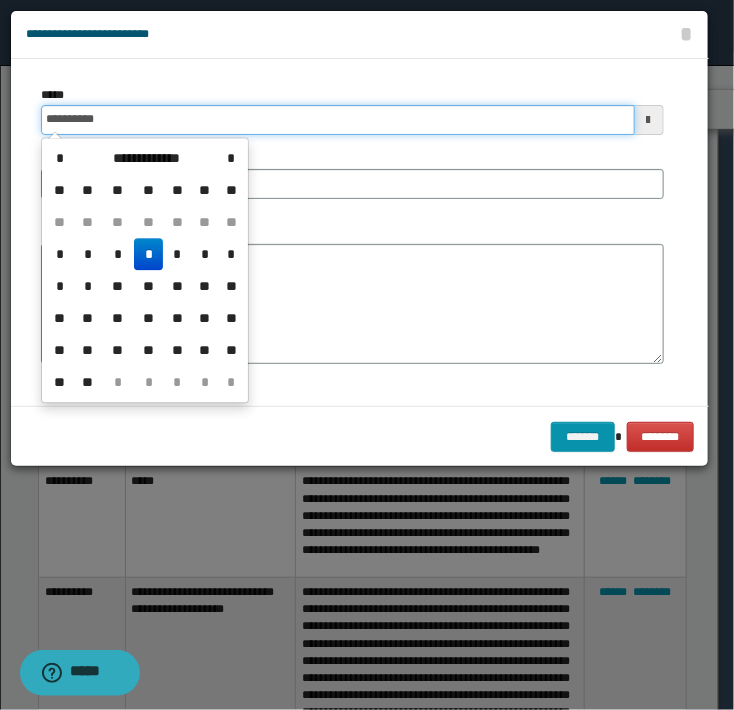 type on "**********" 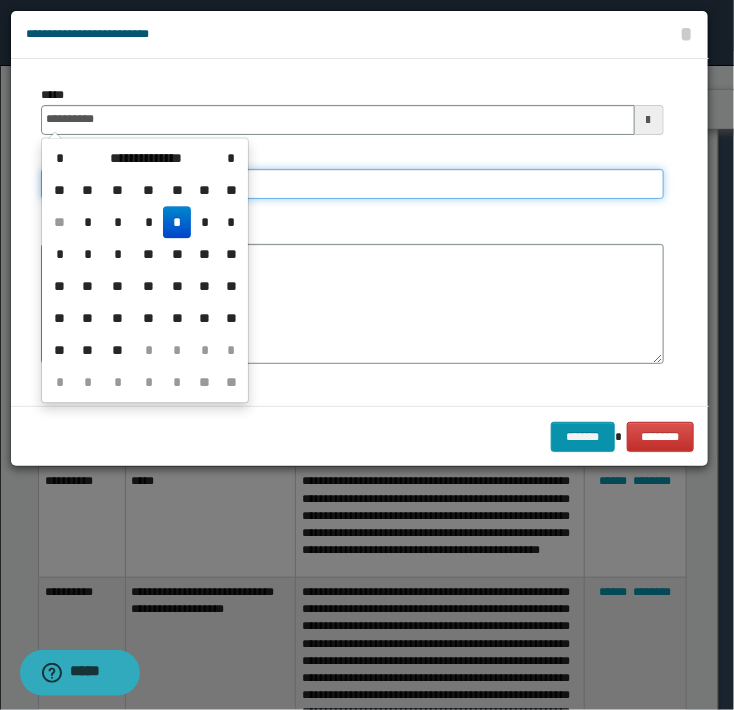 click on "**********" at bounding box center (352, 184) 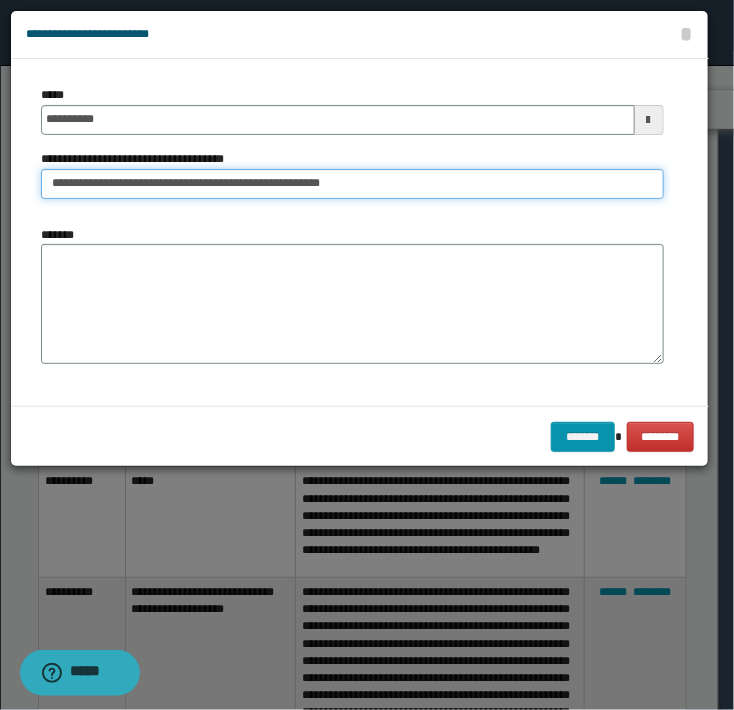 drag, startPoint x: 376, startPoint y: 186, endPoint x: 177, endPoint y: 197, distance: 199.30379 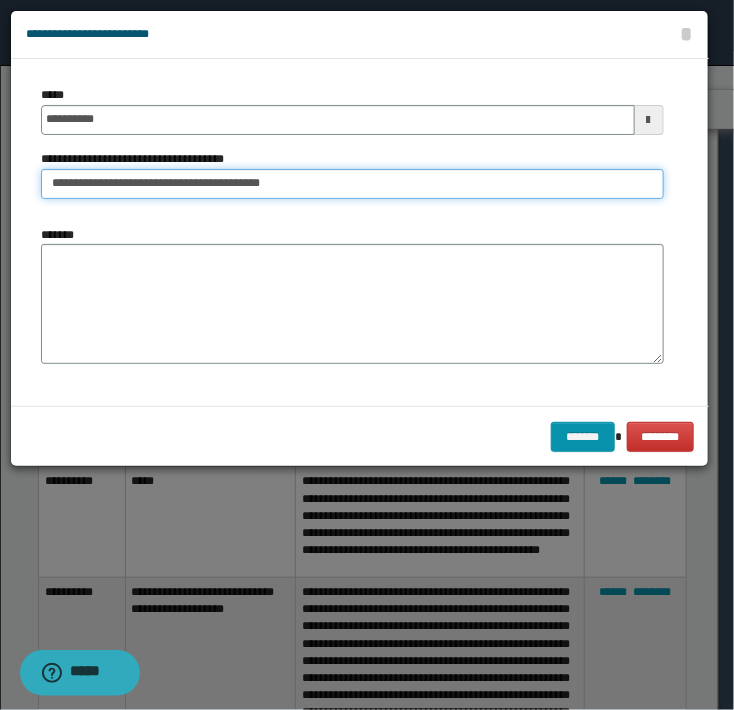 type on "**********" 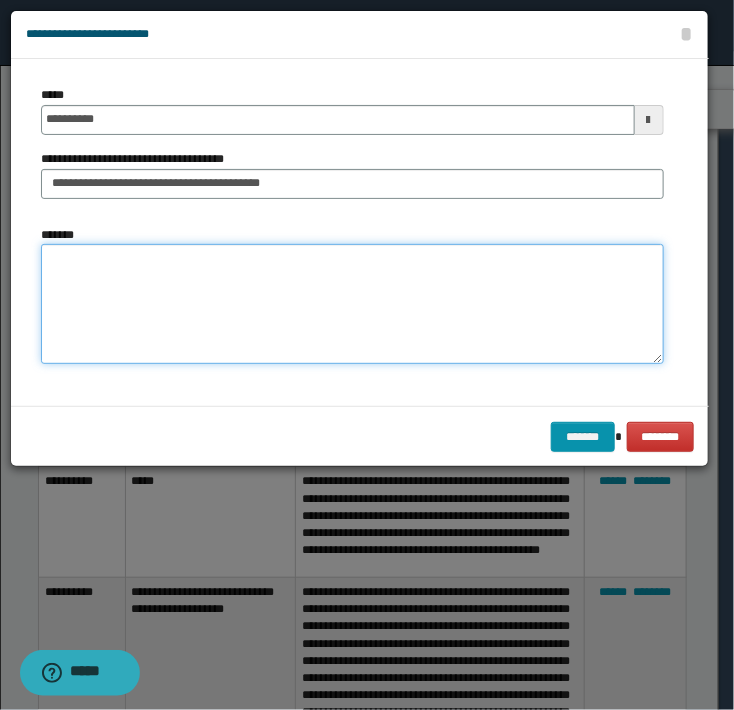 click on "*******" at bounding box center (352, 304) 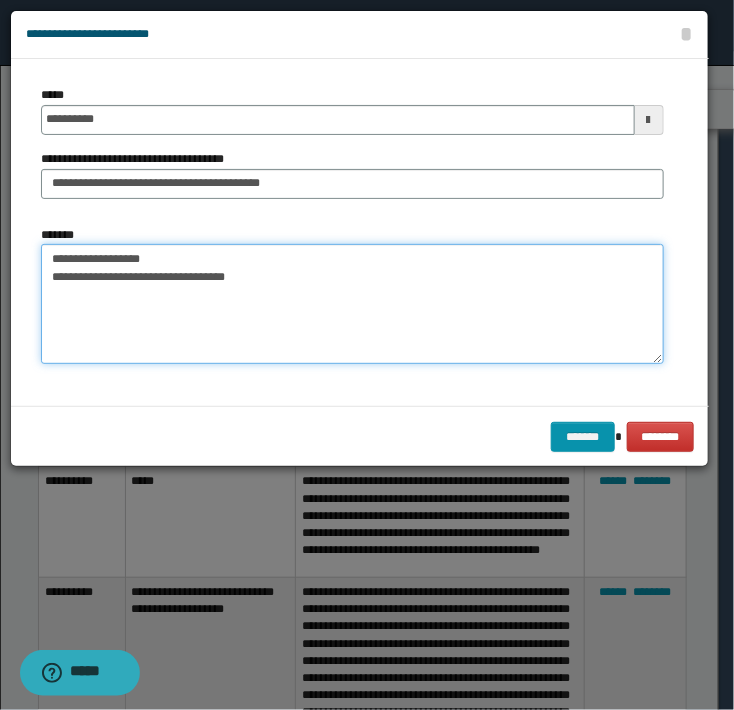 paste on "**********" 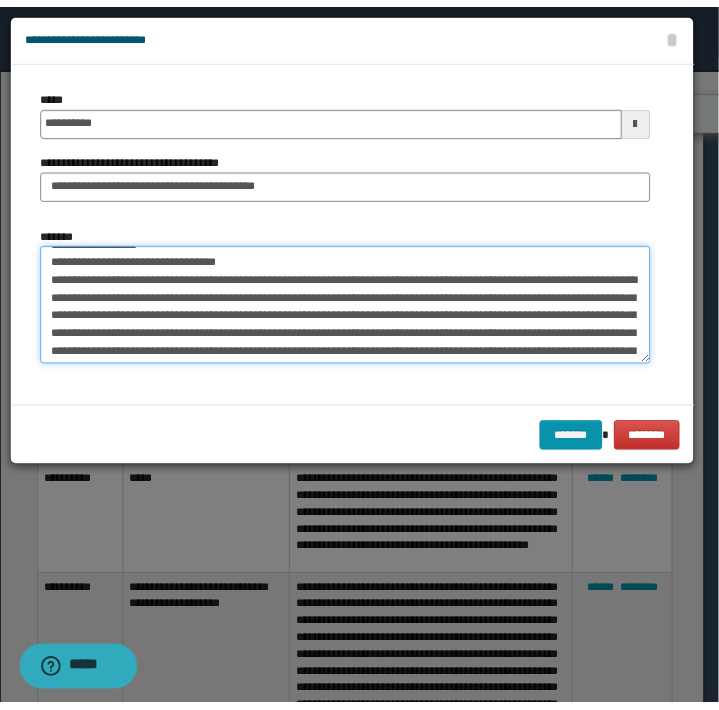 scroll, scrollTop: 0, scrollLeft: 0, axis: both 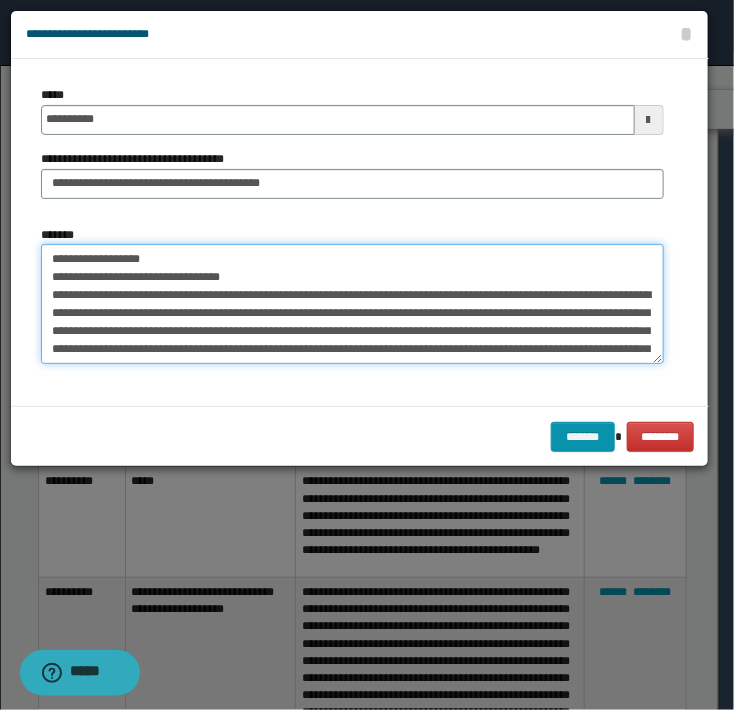drag, startPoint x: 317, startPoint y: 292, endPoint x: 300, endPoint y: 341, distance: 51.86521 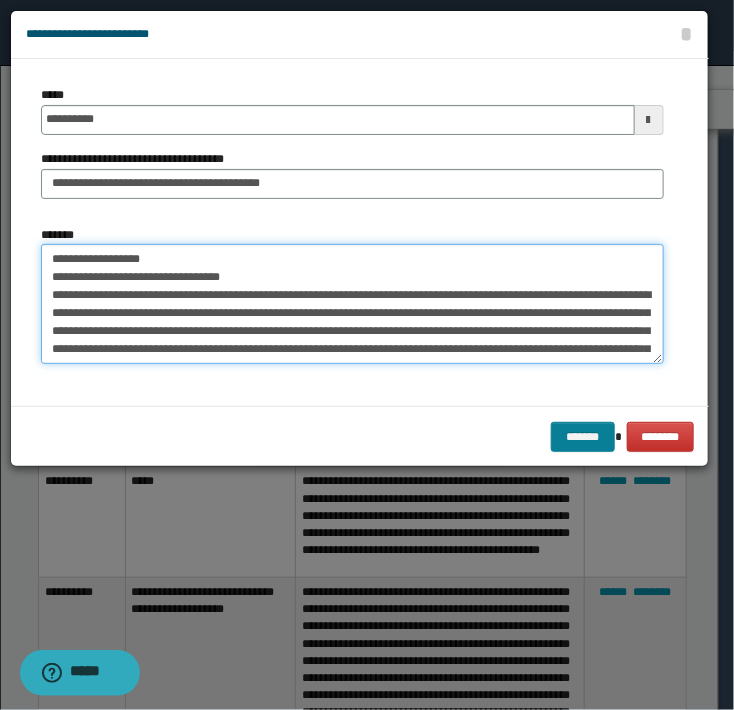 type on "**********" 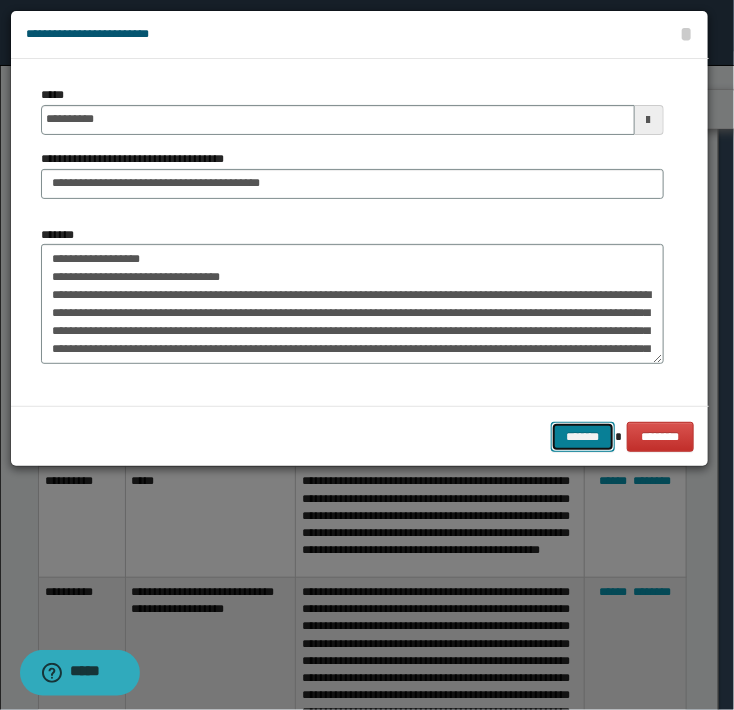 click on "*******" at bounding box center [583, 437] 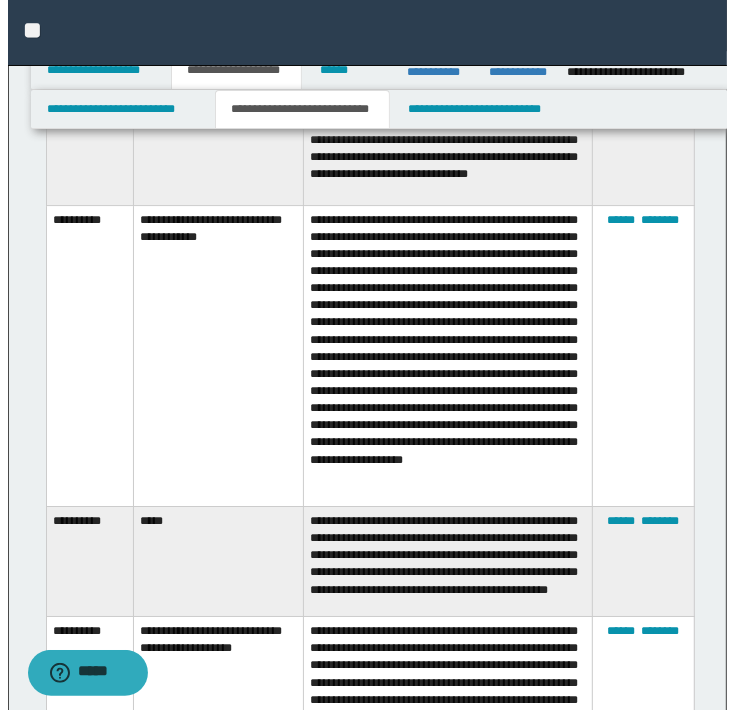 scroll, scrollTop: 3108, scrollLeft: 0, axis: vertical 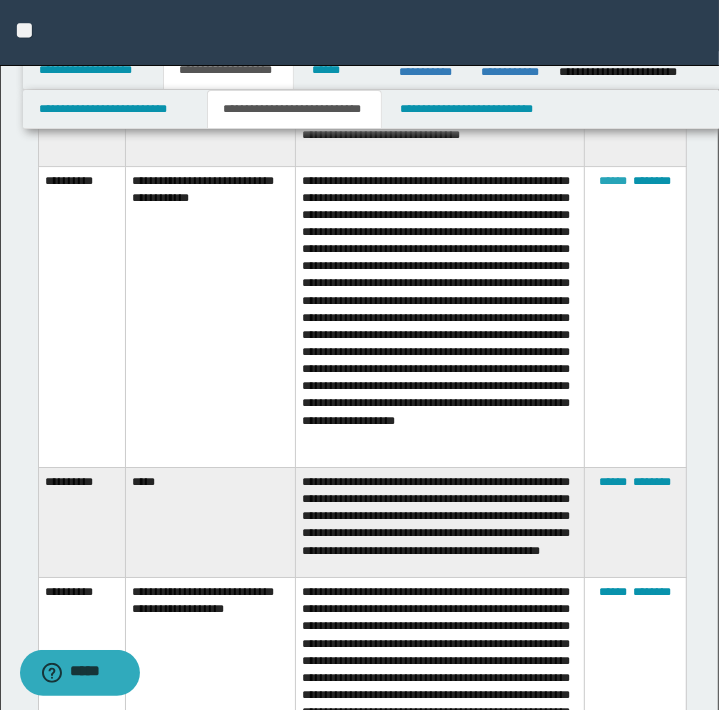 click on "******" at bounding box center [613, 181] 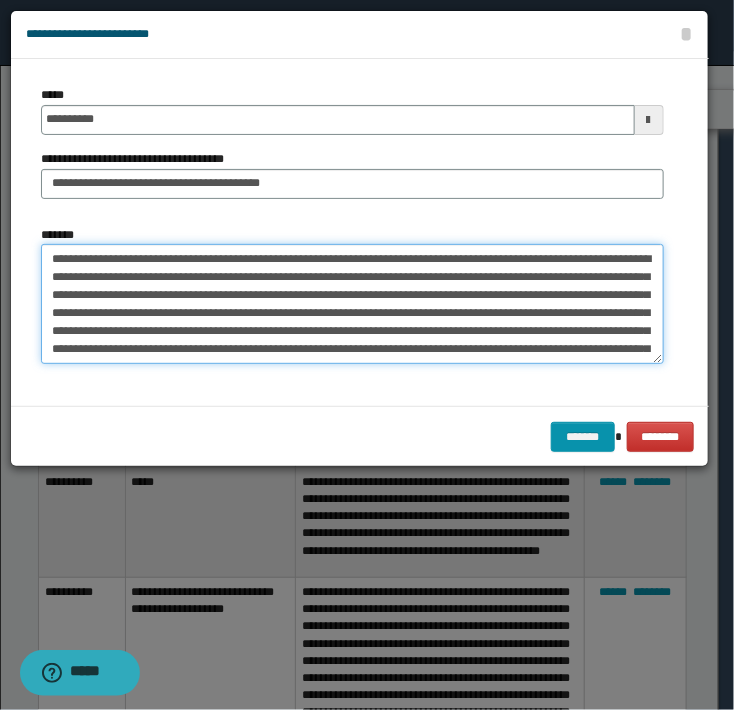 click on "**********" at bounding box center [352, 304] 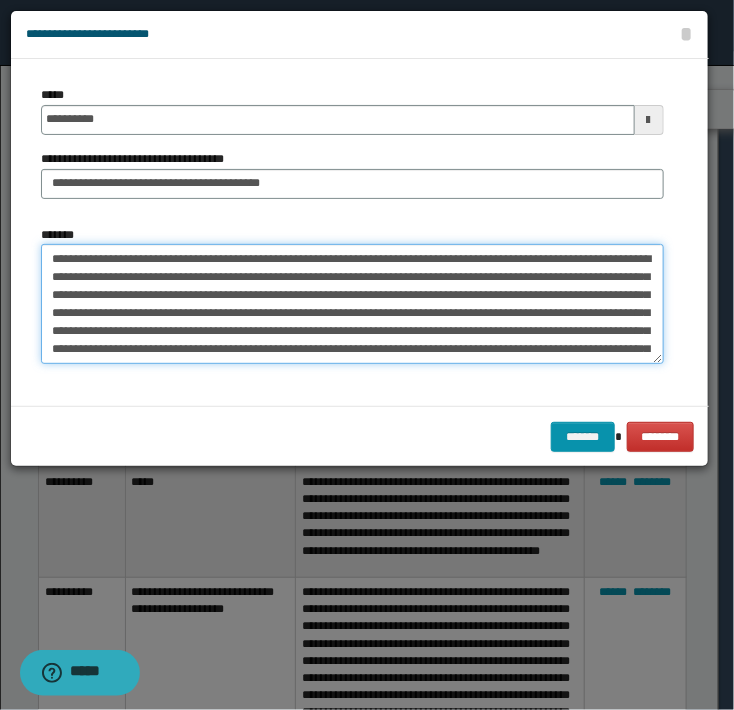click on "**********" at bounding box center [352, 304] 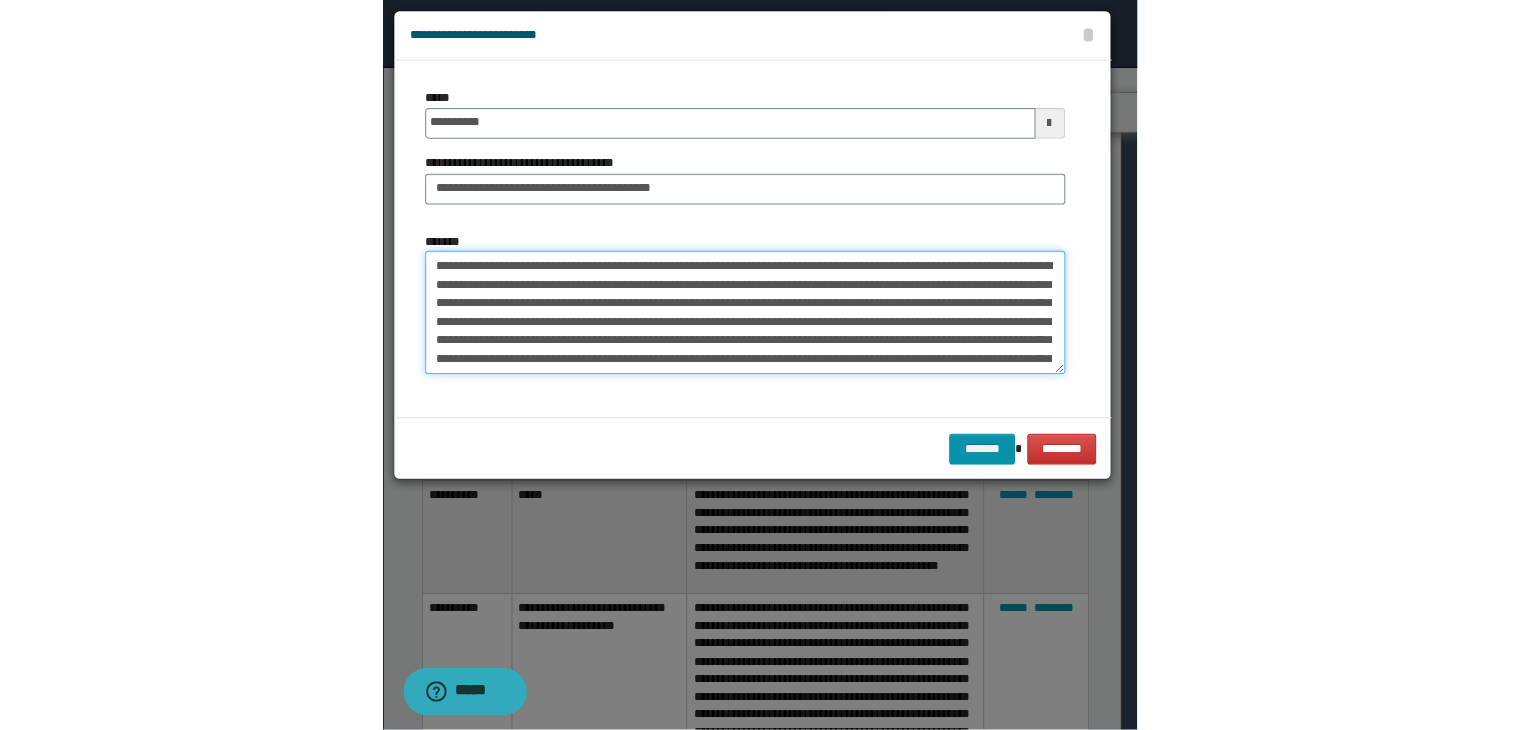 scroll, scrollTop: 36, scrollLeft: 0, axis: vertical 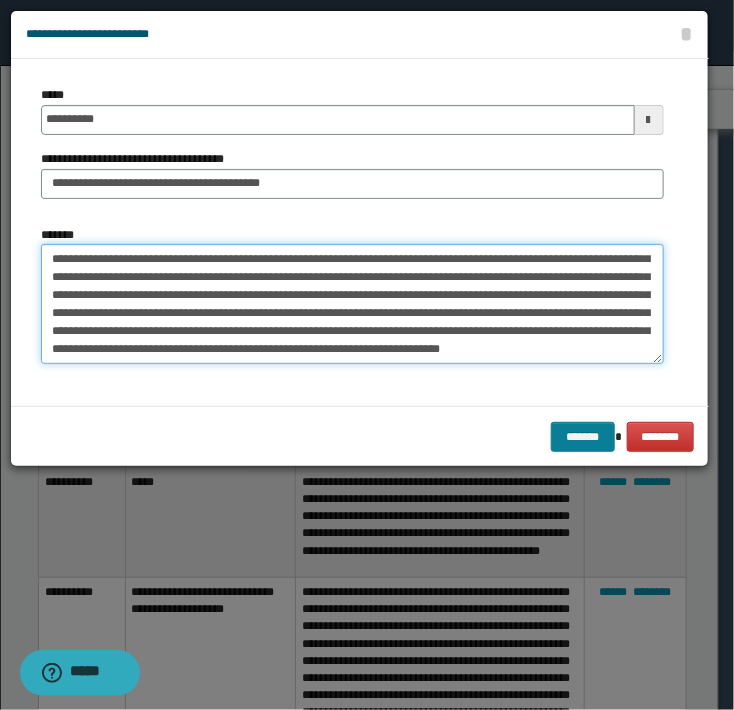 type on "**********" 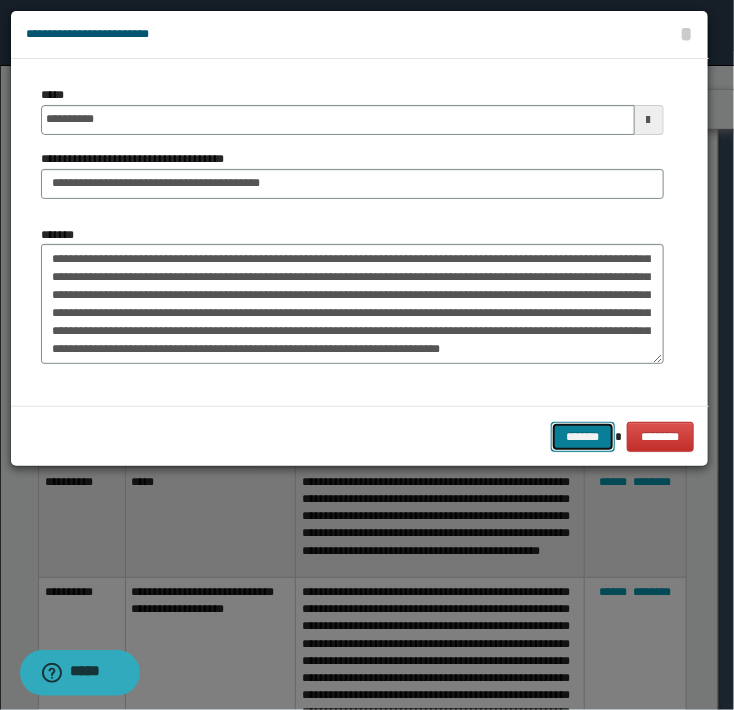 click on "*******" at bounding box center [583, 437] 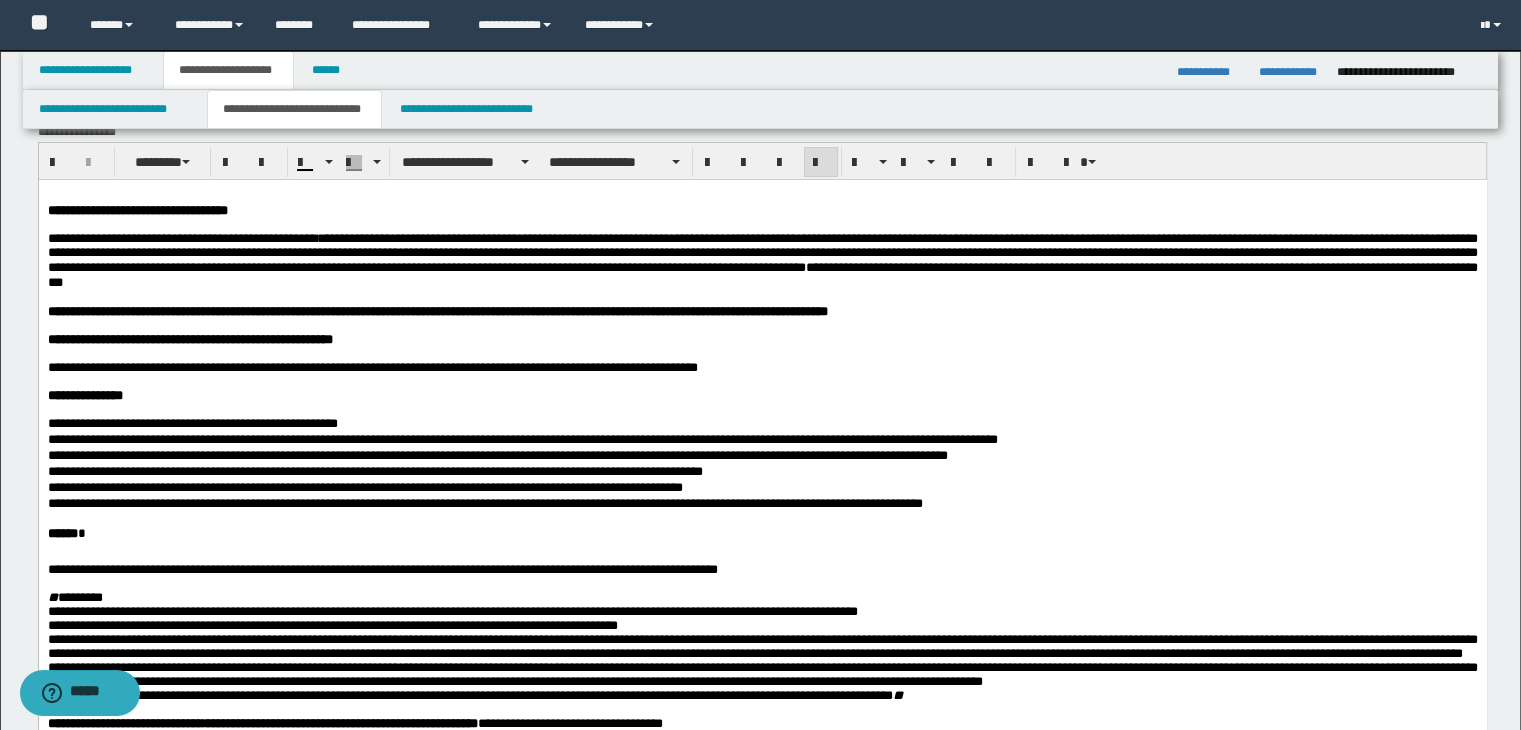 scroll, scrollTop: 0, scrollLeft: 0, axis: both 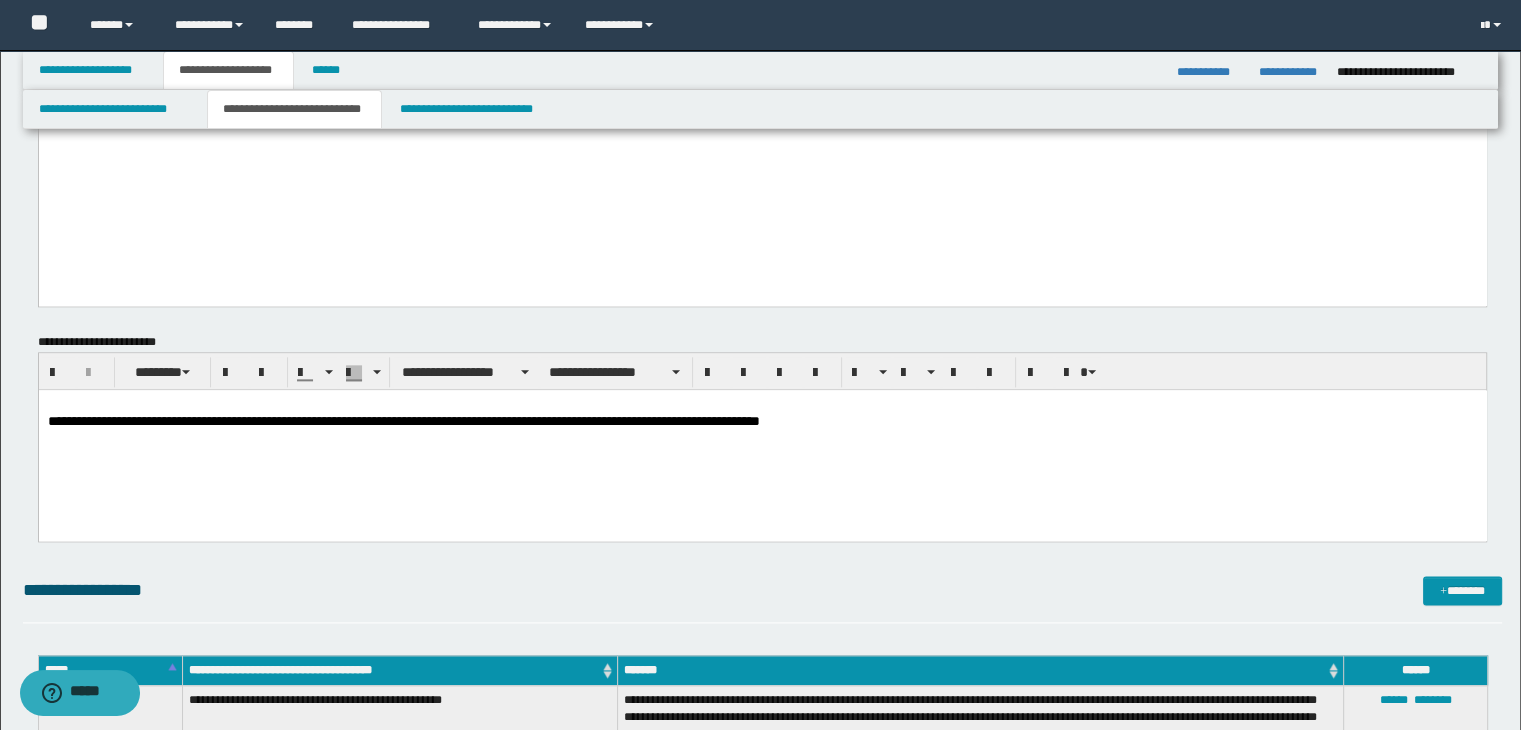drag, startPoint x: 47, startPoint y: -2117, endPoint x: 791, endPoint y: 251, distance: 2482.1282 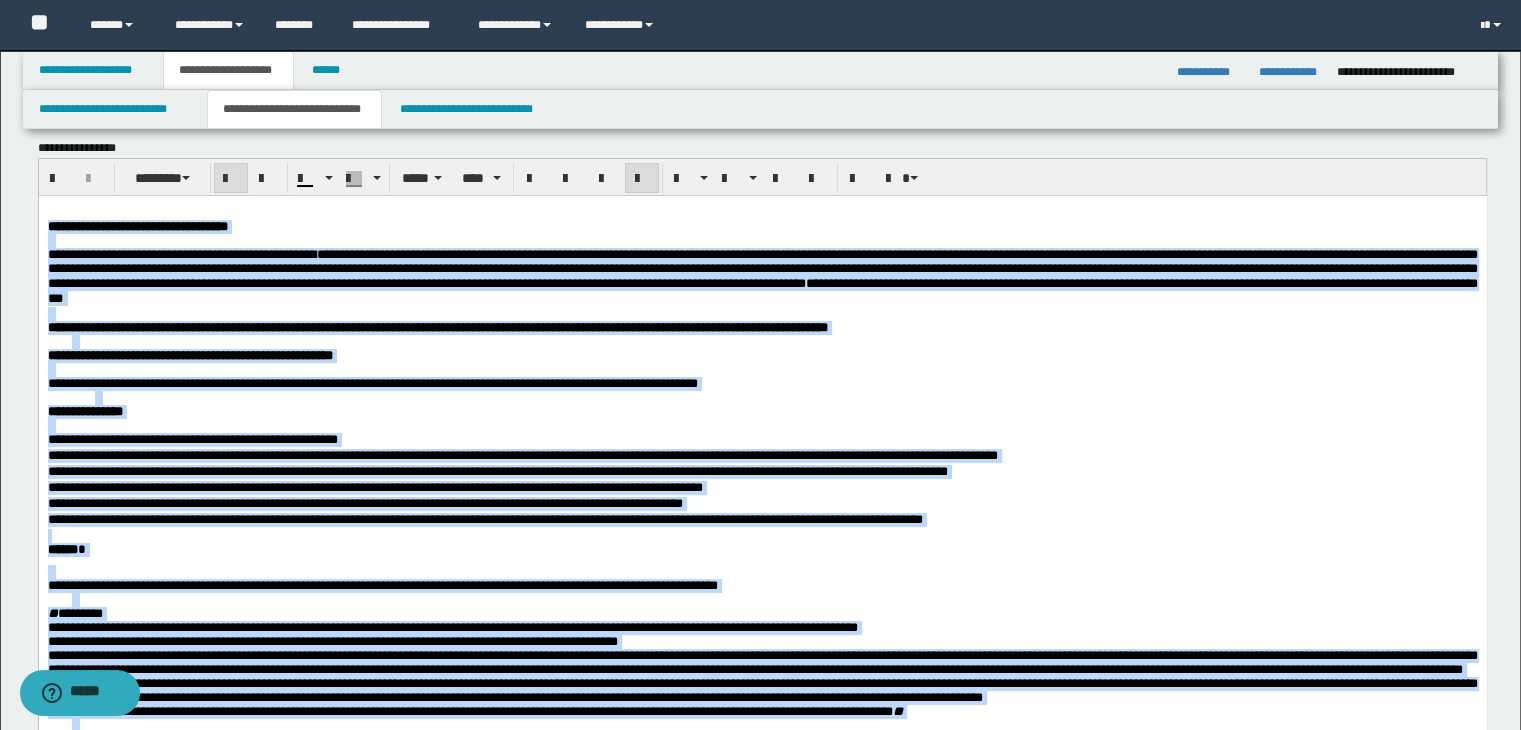 scroll, scrollTop: 0, scrollLeft: 0, axis: both 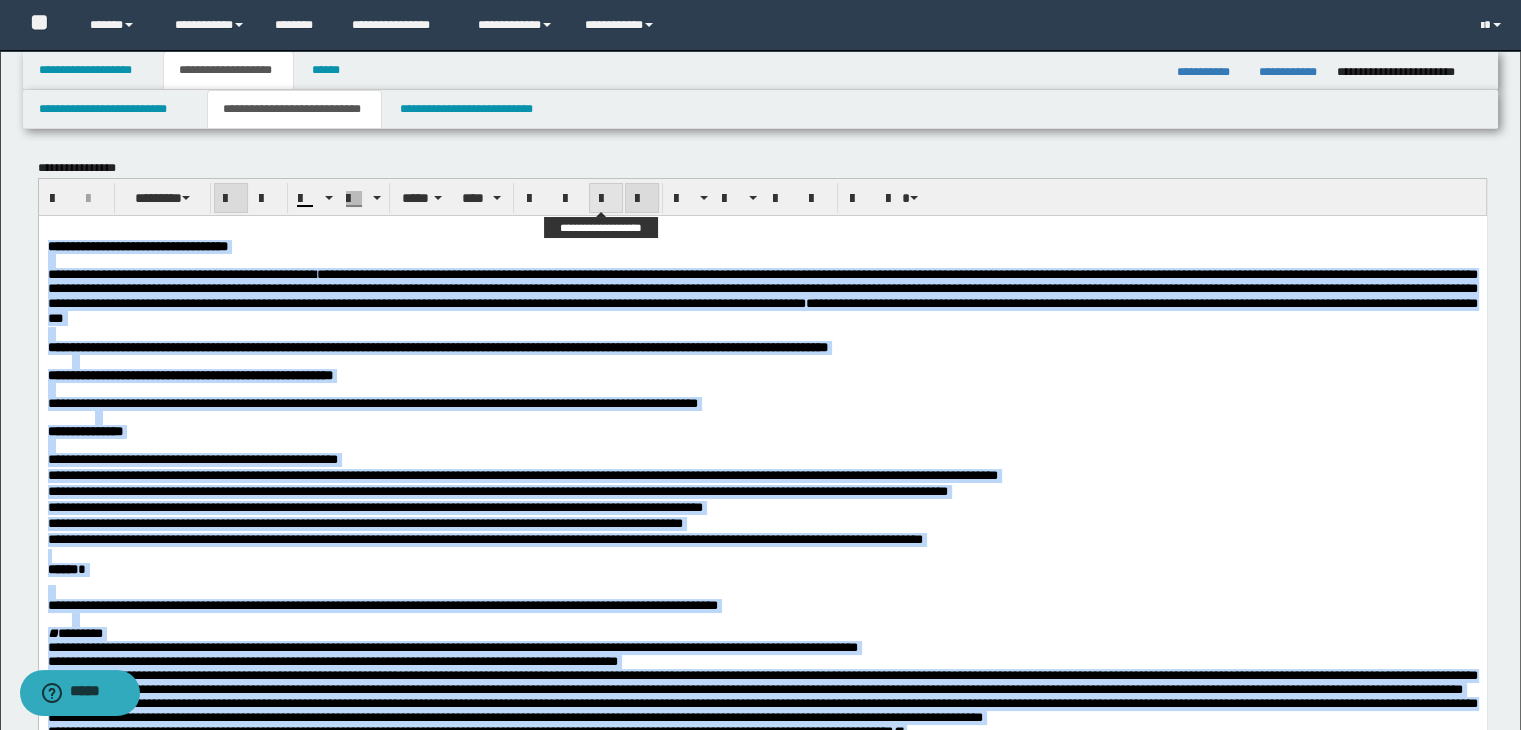 click at bounding box center [606, 198] 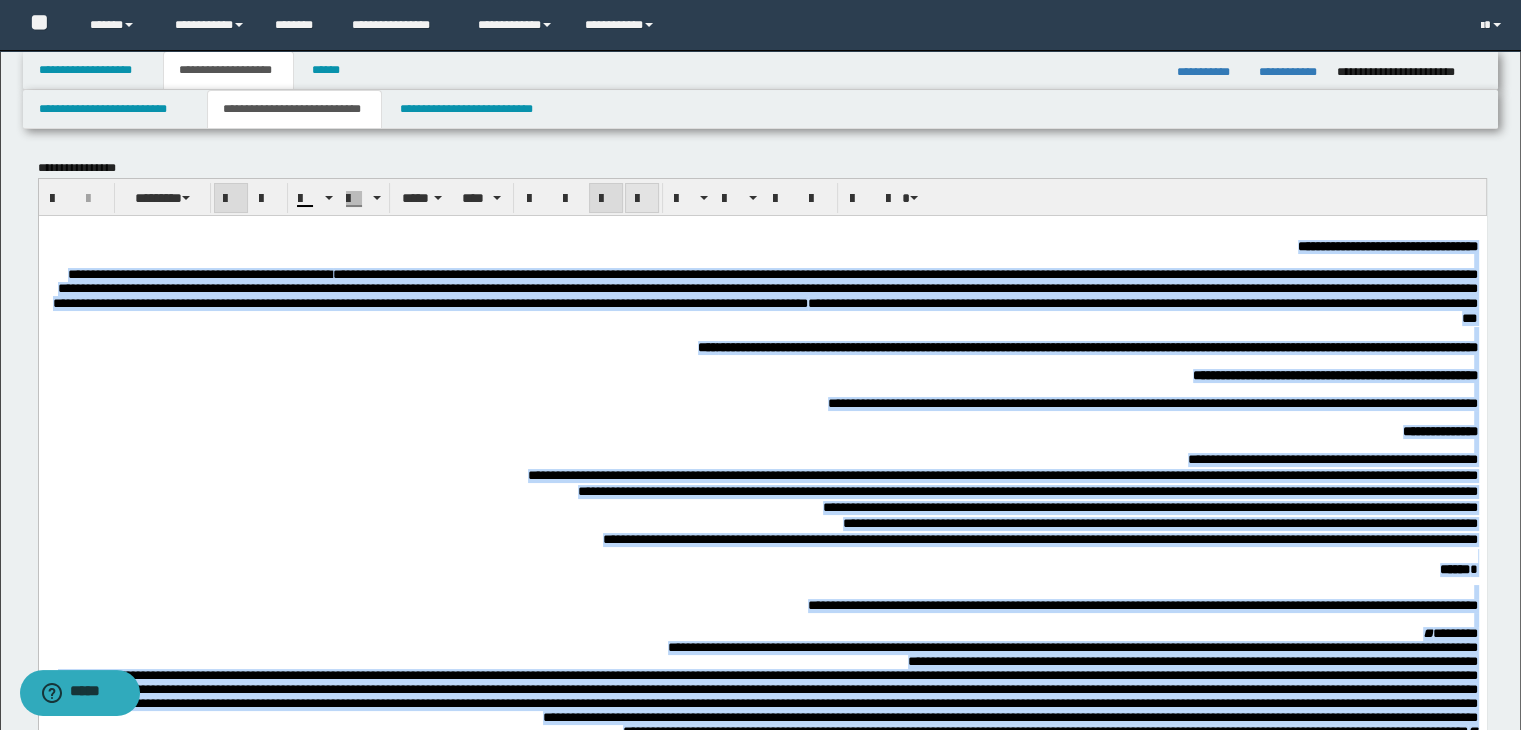 click at bounding box center (642, 199) 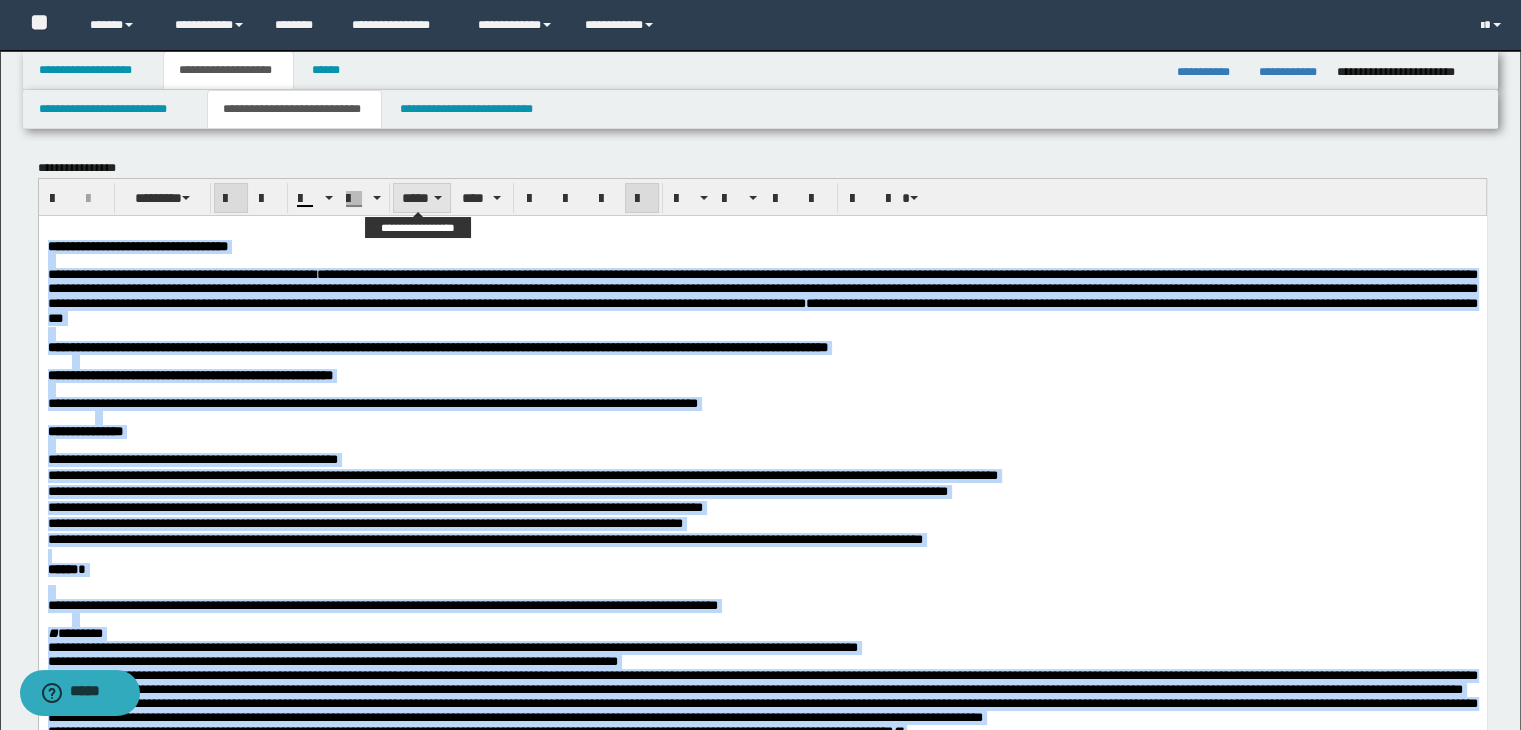 click at bounding box center [438, 198] 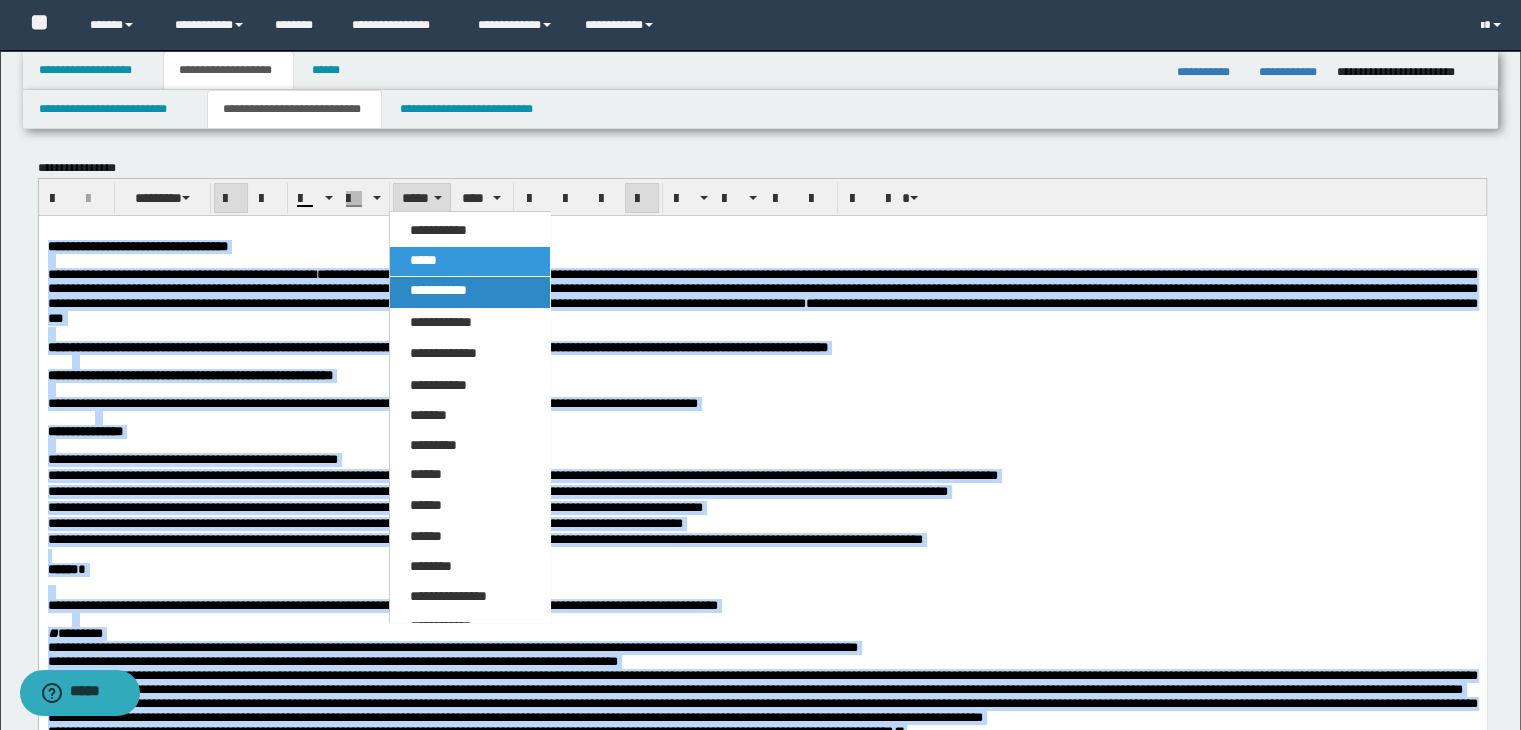 click on "**********" at bounding box center [470, 474] 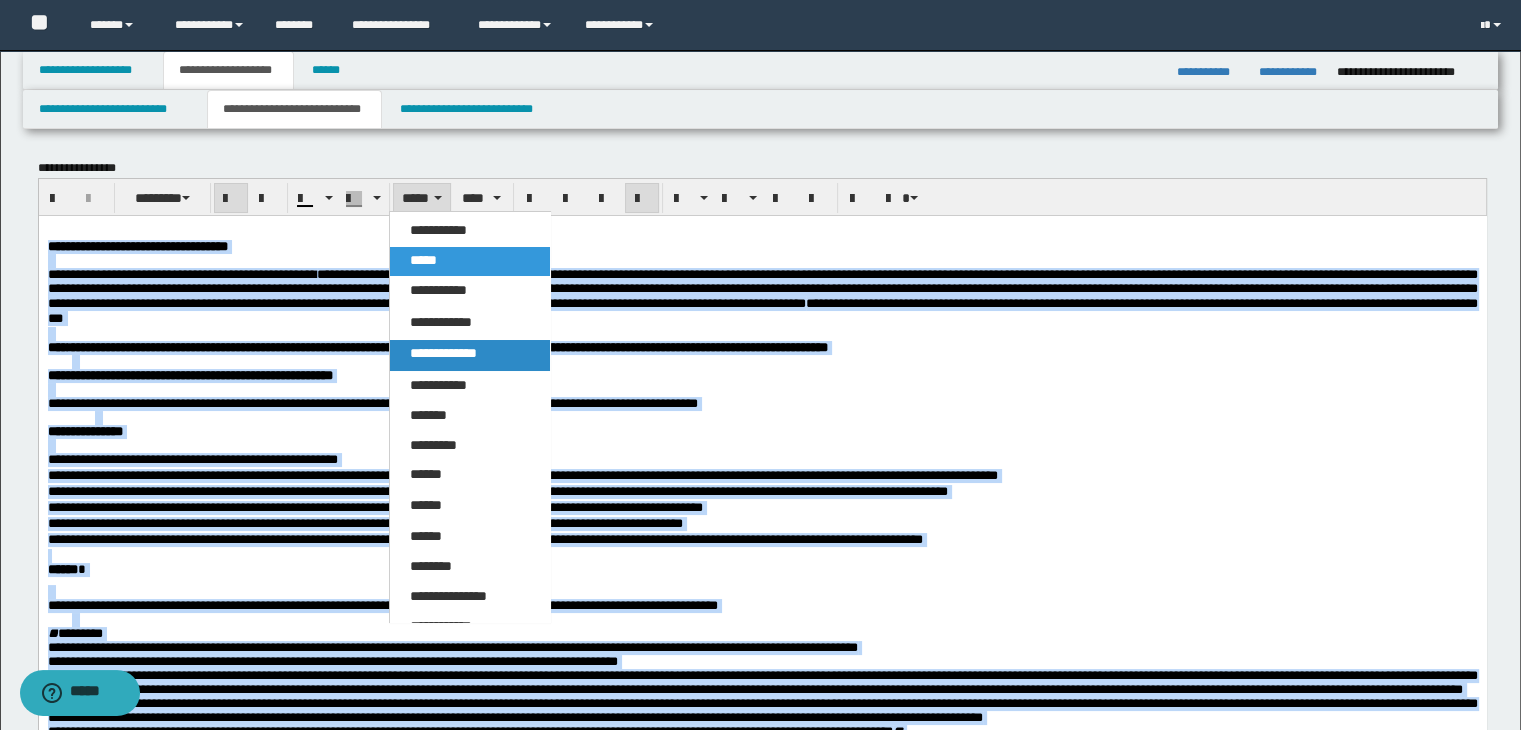 click on "**********" at bounding box center (443, 353) 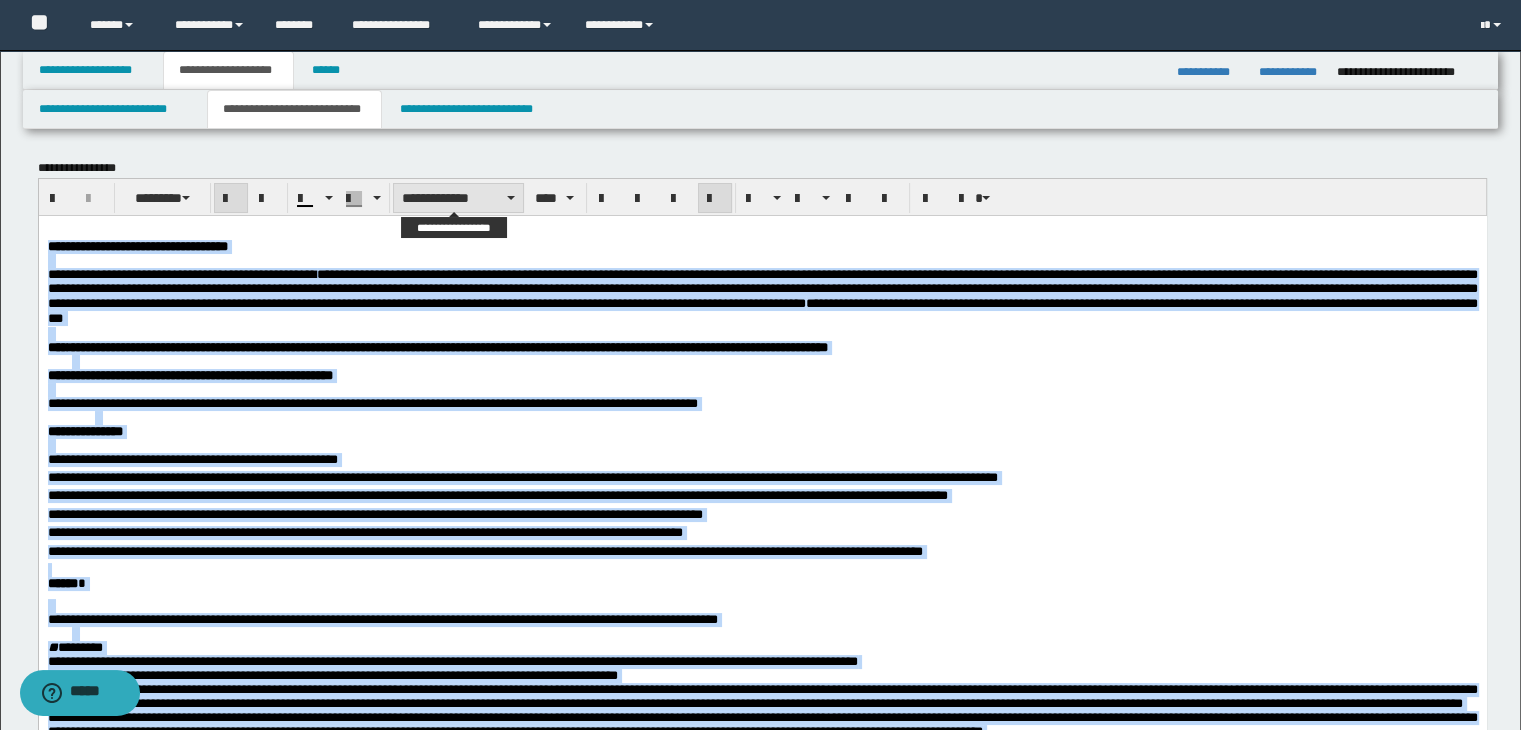 click on "**********" at bounding box center (458, 198) 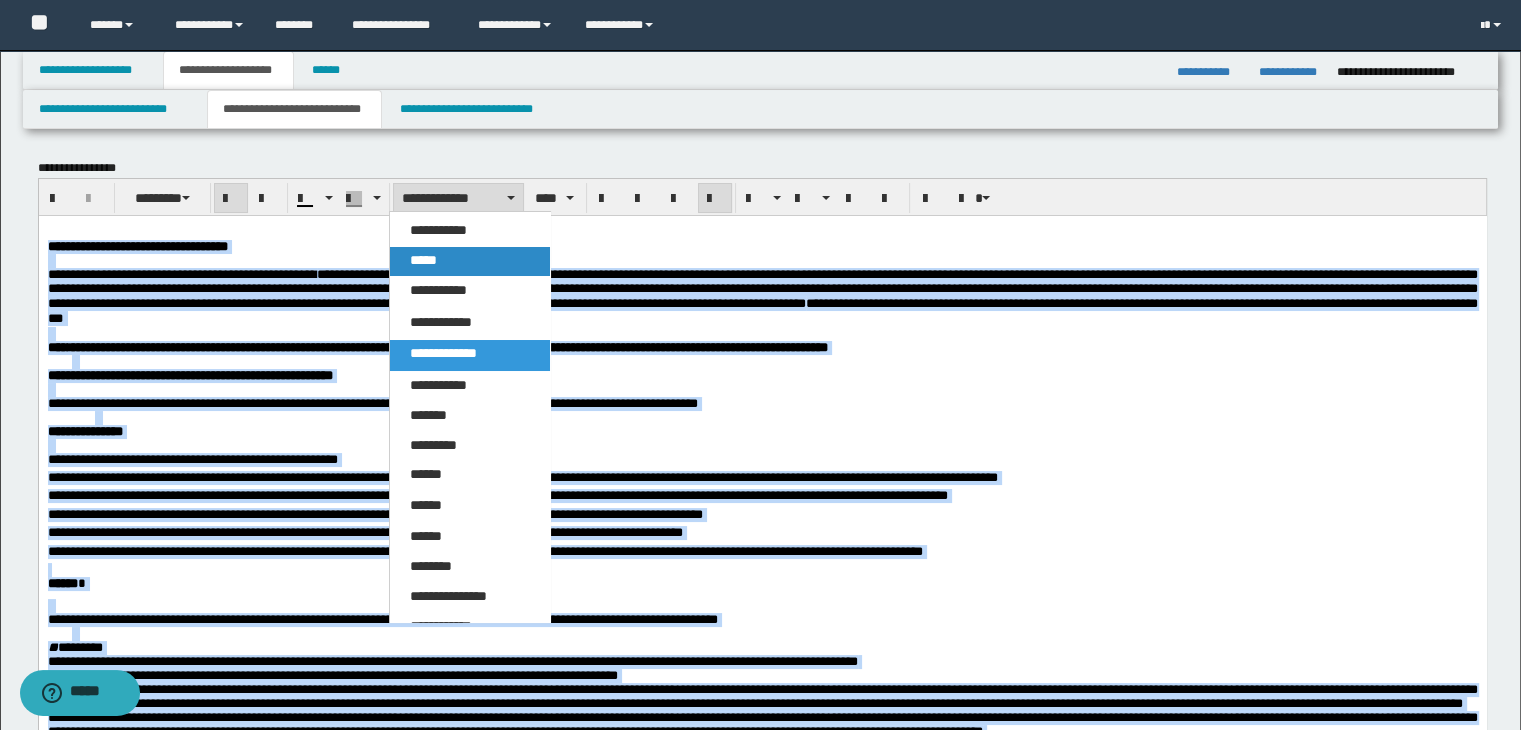 click on "*****" at bounding box center [470, 261] 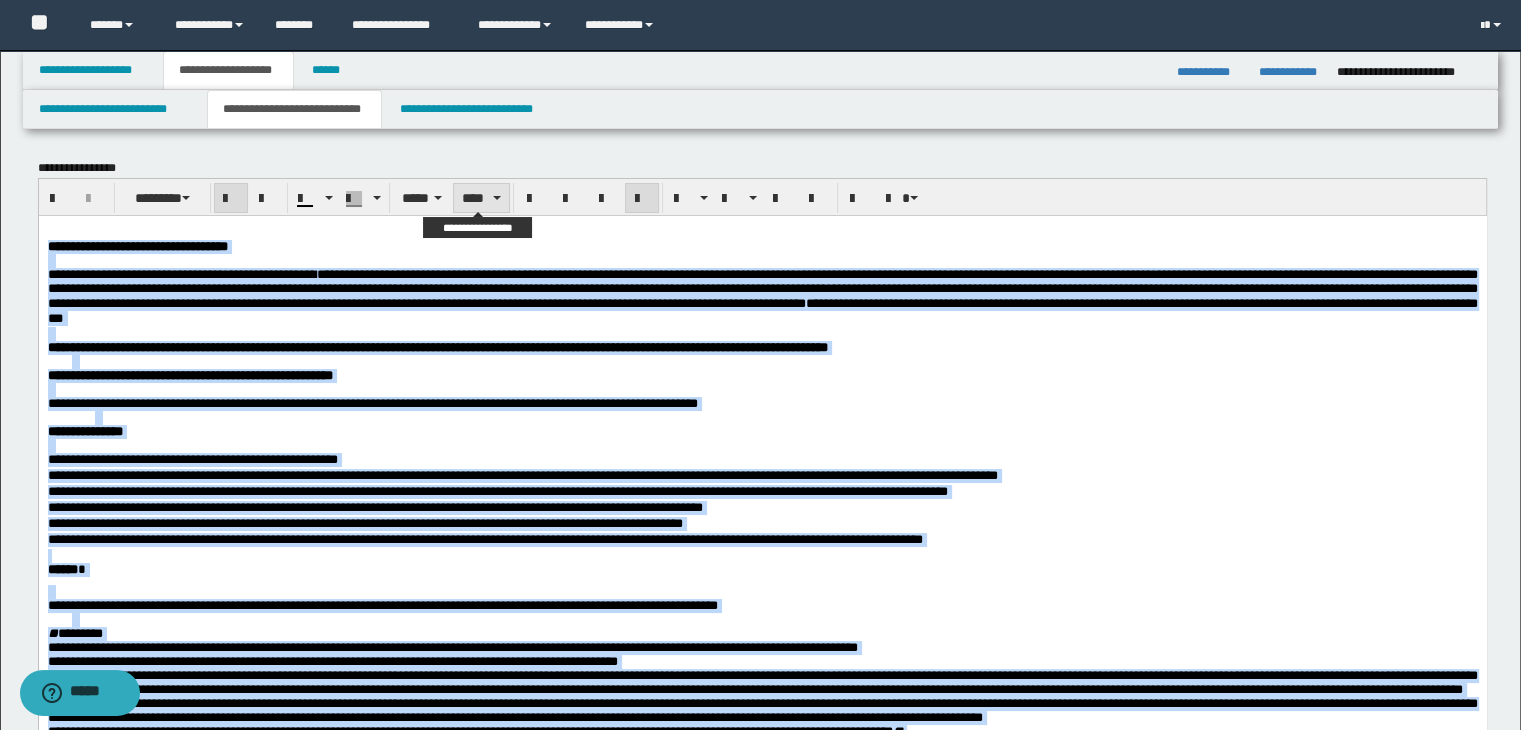 click on "****" at bounding box center [481, 198] 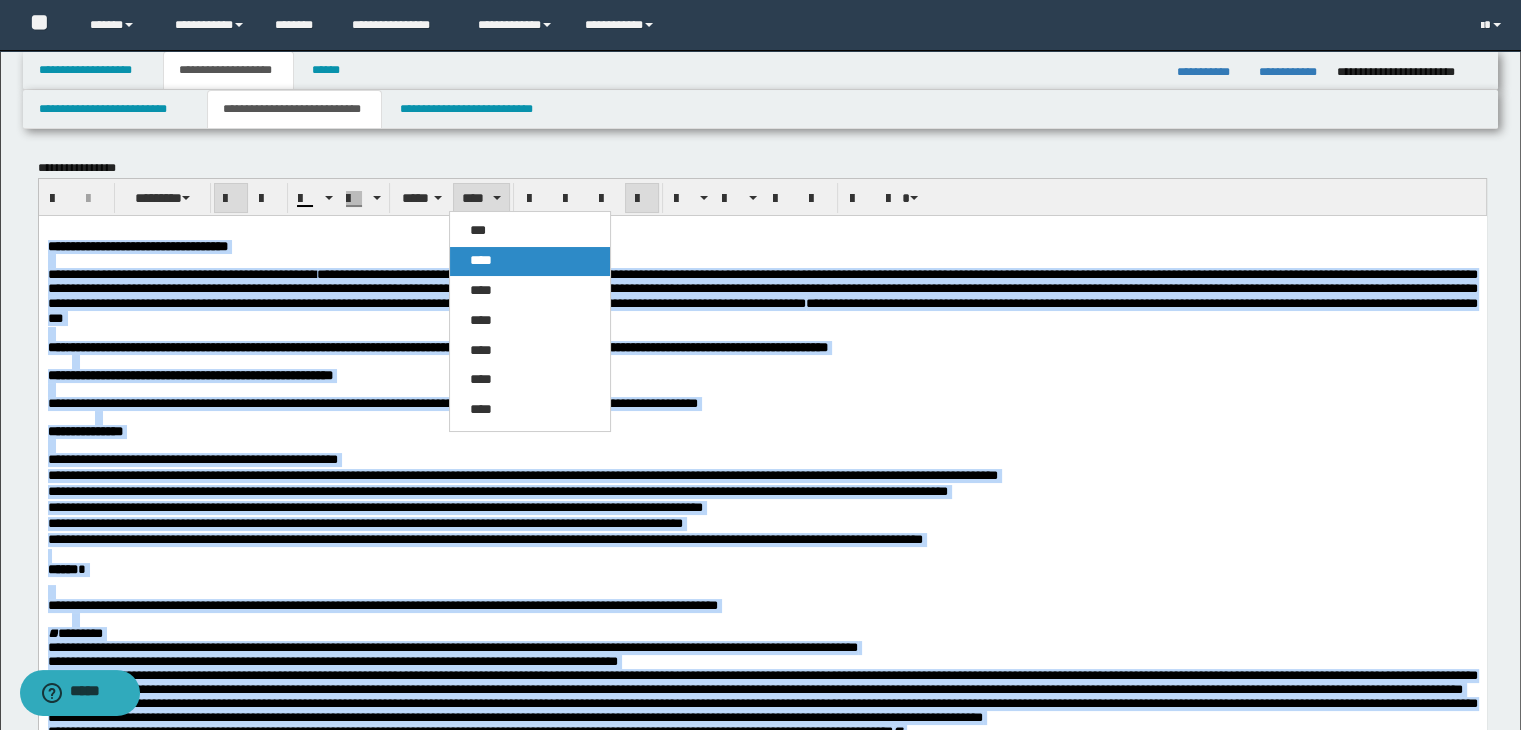 click on "****" at bounding box center [481, 260] 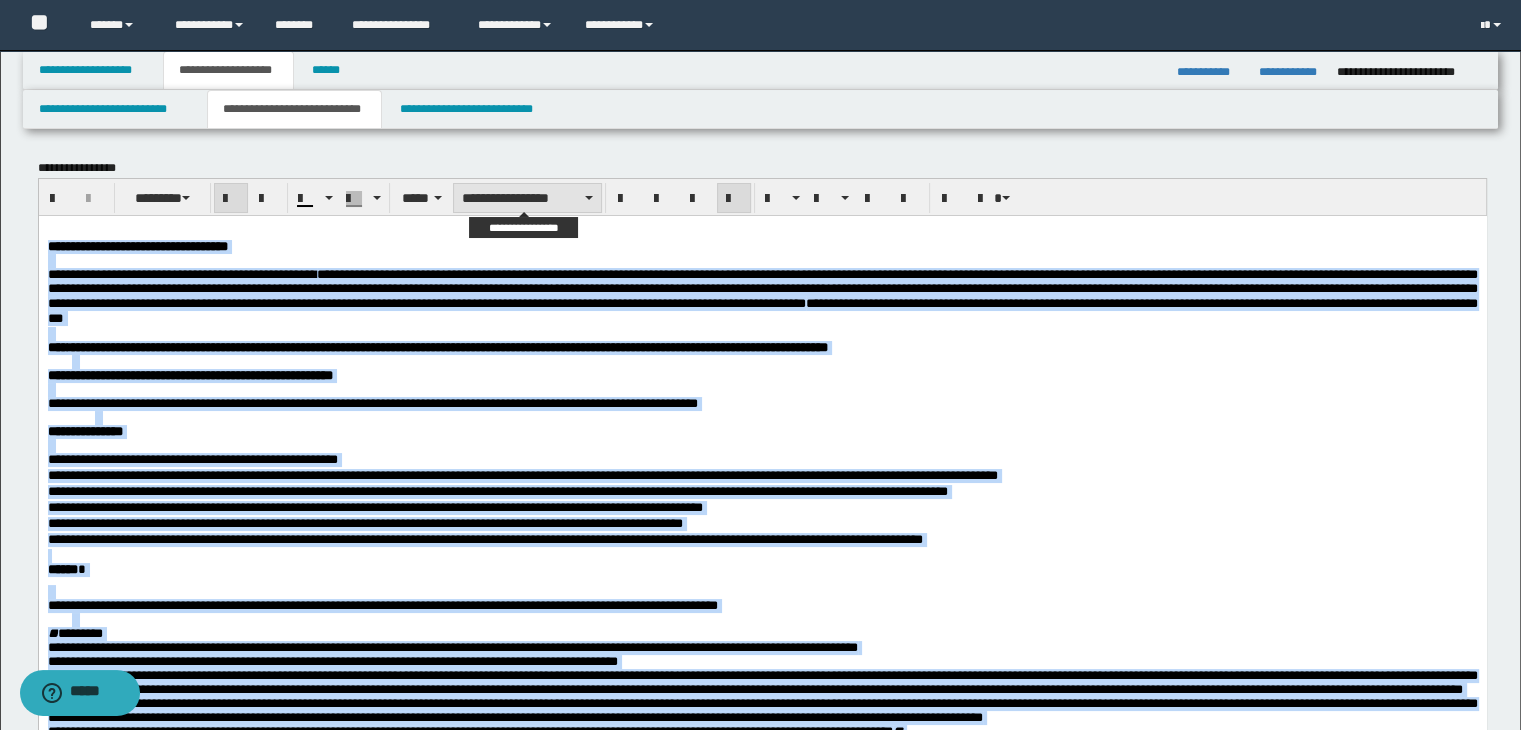 click on "**********" at bounding box center (527, 198) 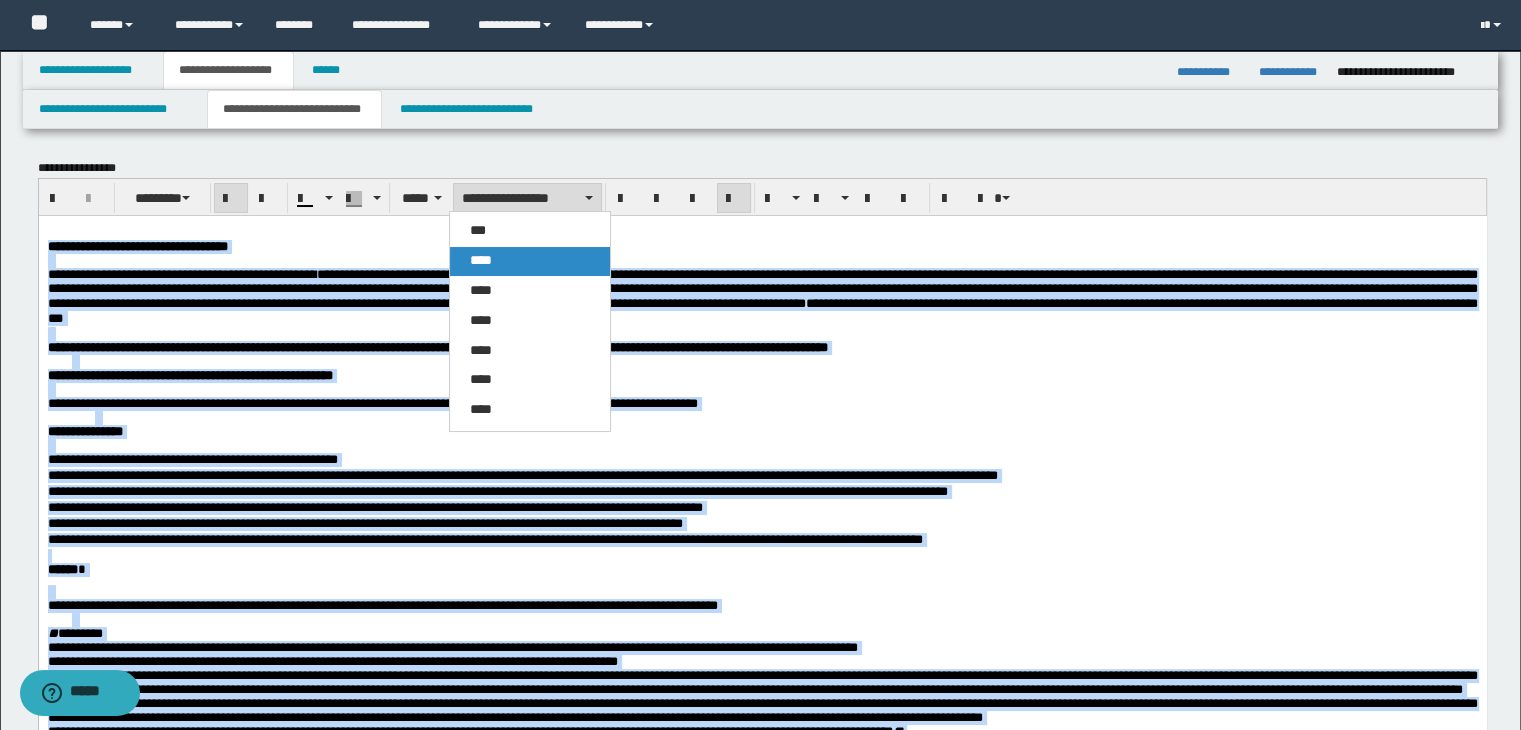 click on "****" at bounding box center [481, 260] 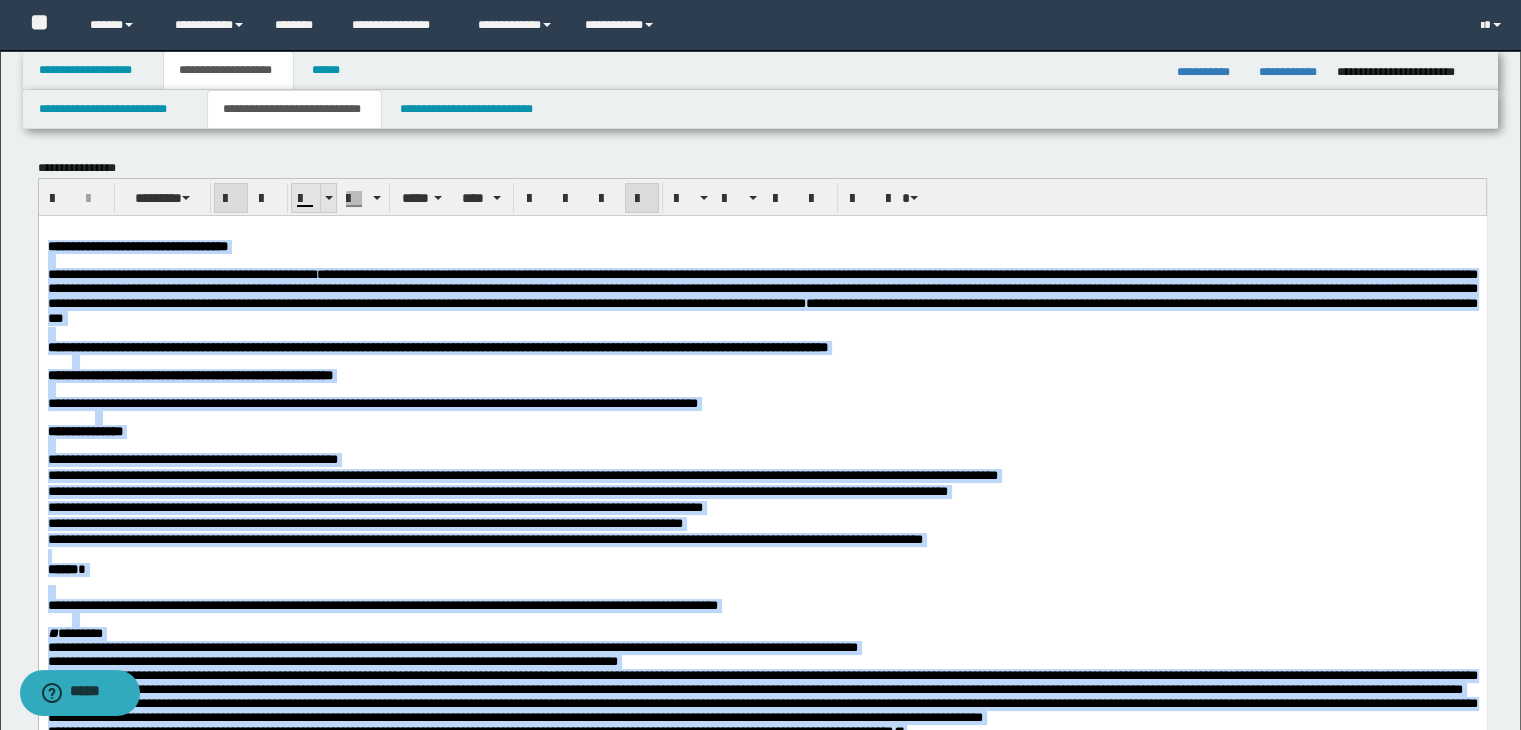 click at bounding box center [328, 198] 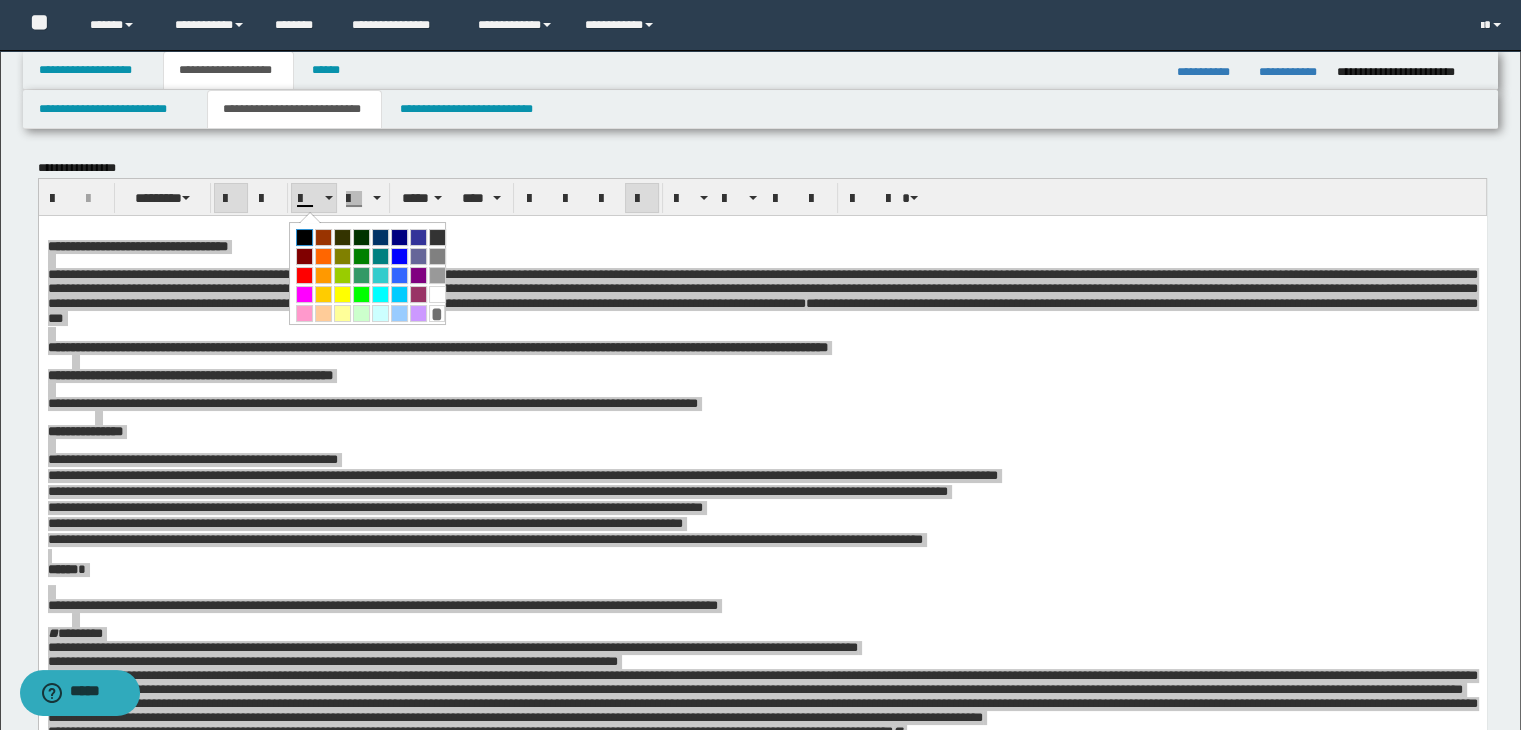 click at bounding box center (304, 237) 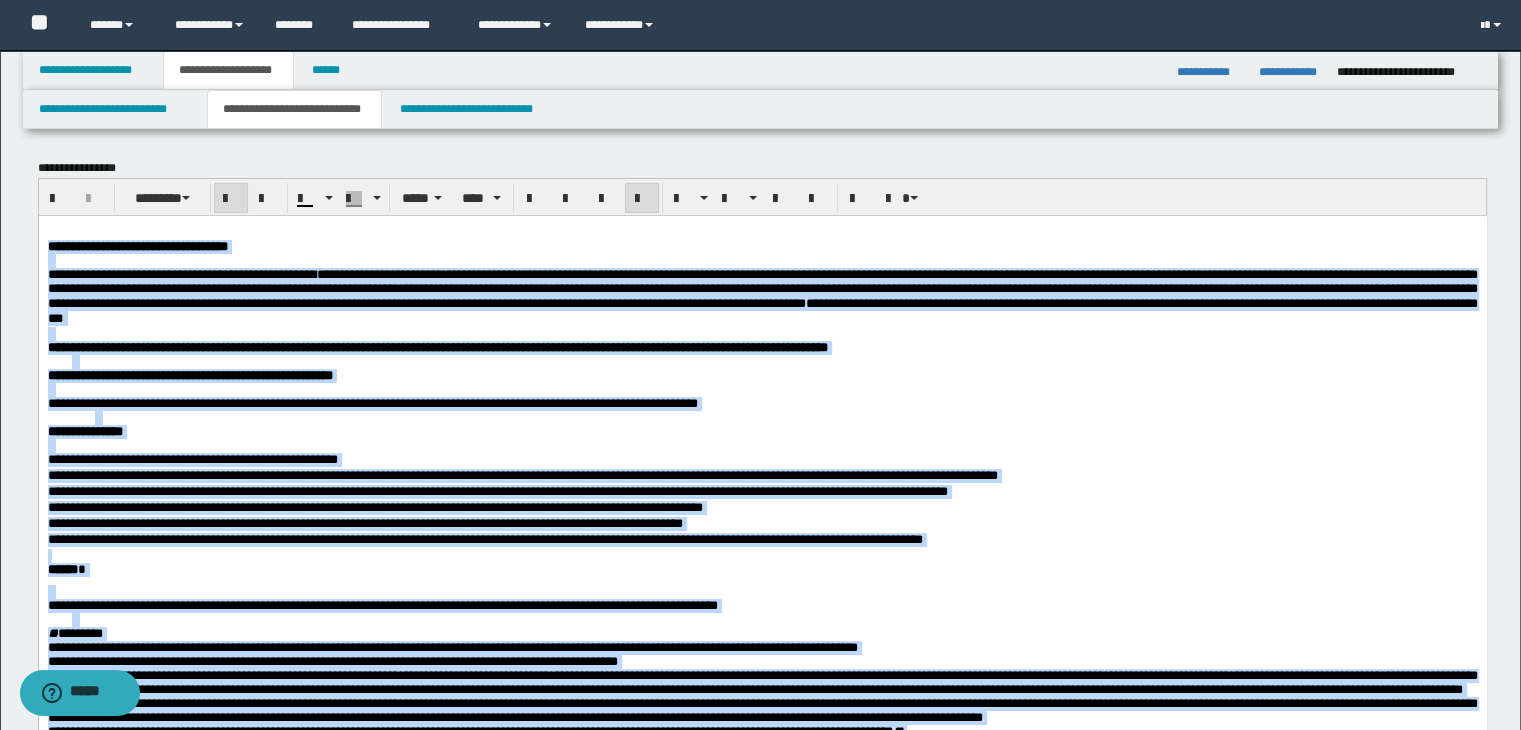 click on "**********" at bounding box center [762, 295] 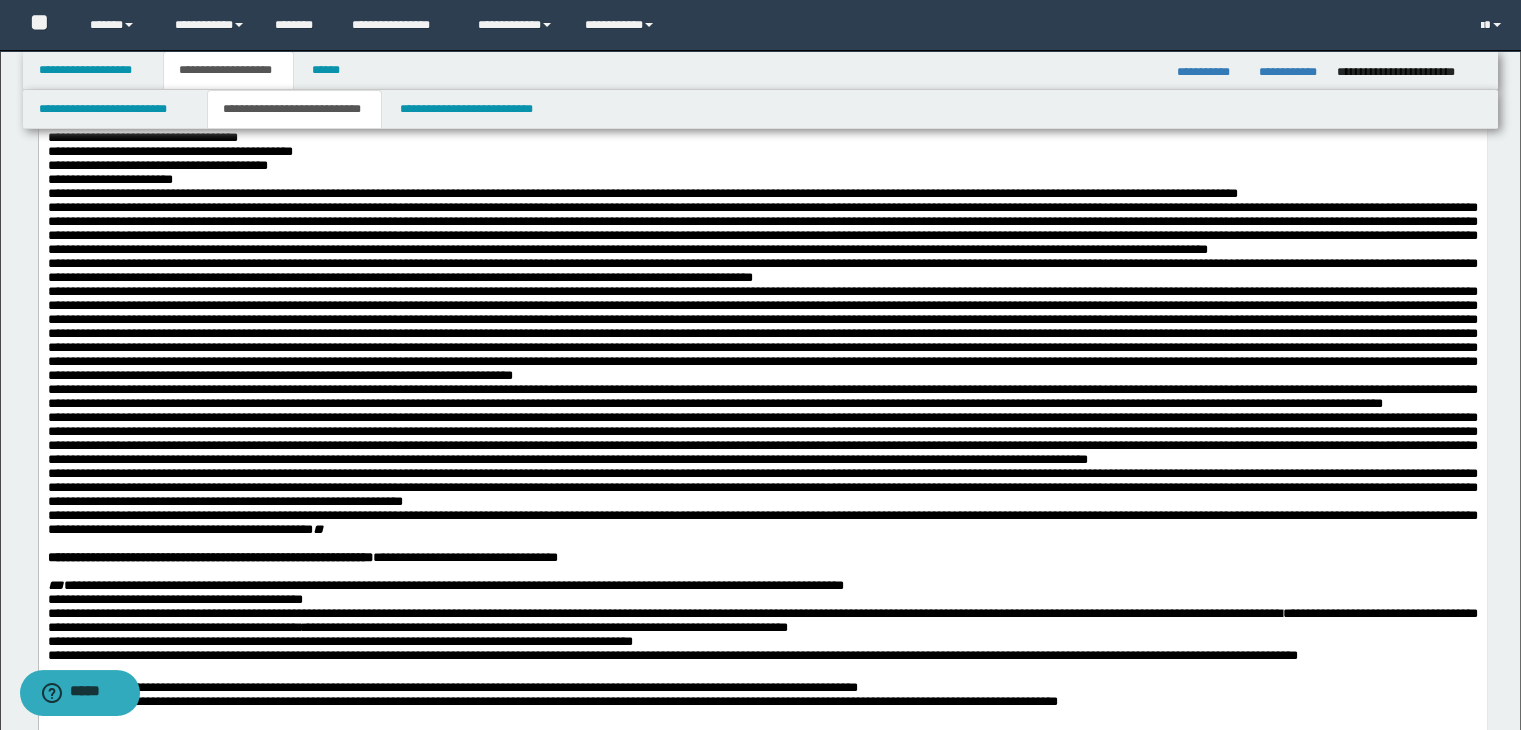 scroll, scrollTop: 700, scrollLeft: 0, axis: vertical 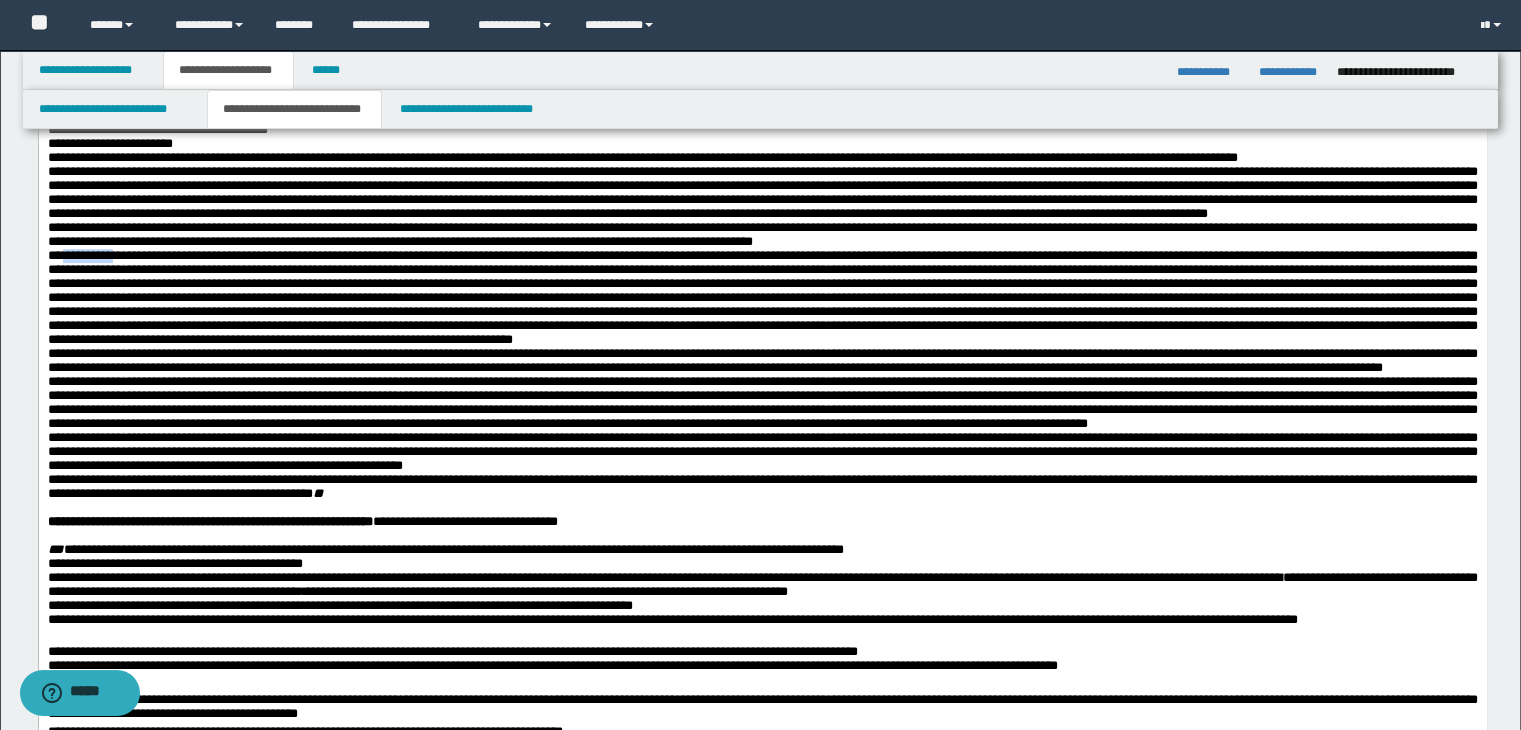 click at bounding box center (762, 297) 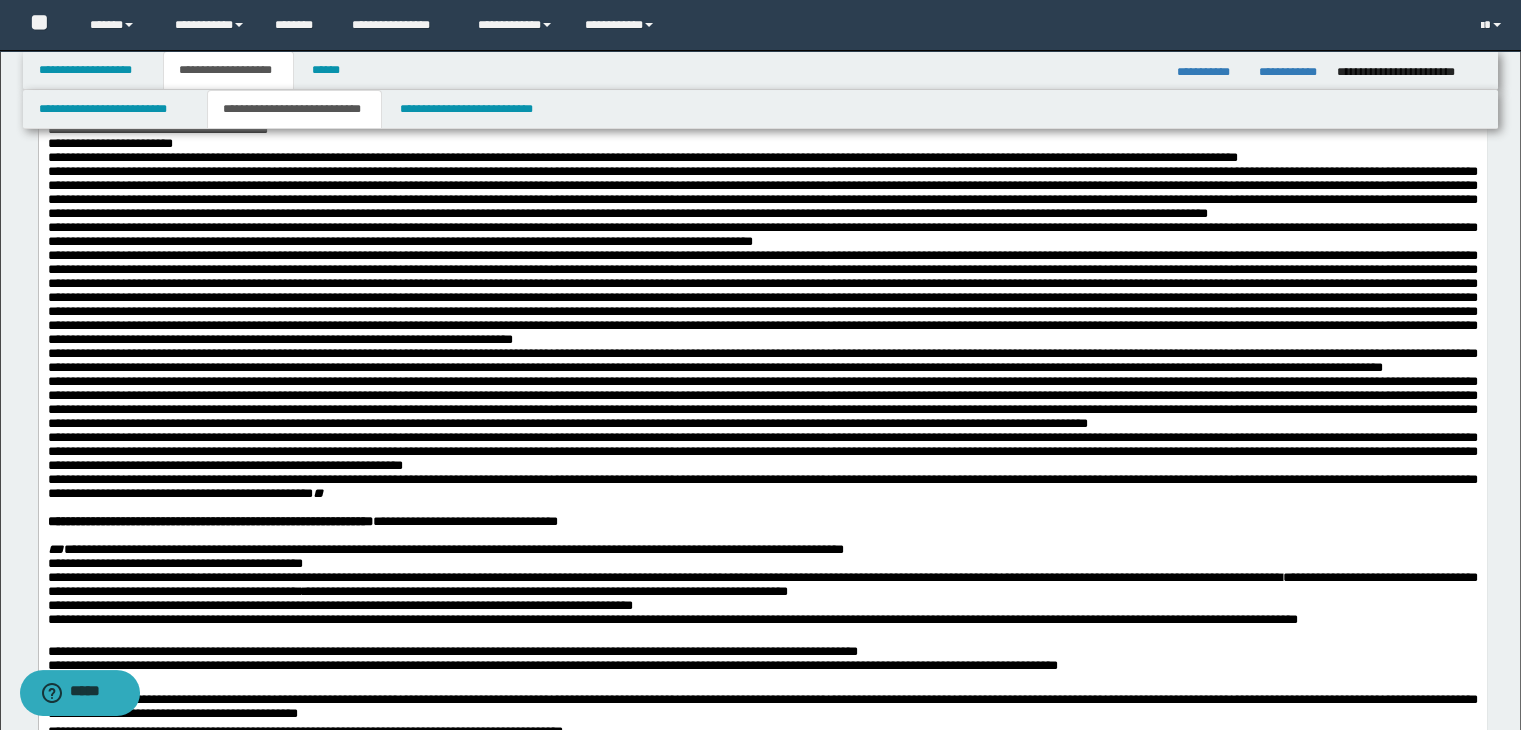 click at bounding box center (762, 297) 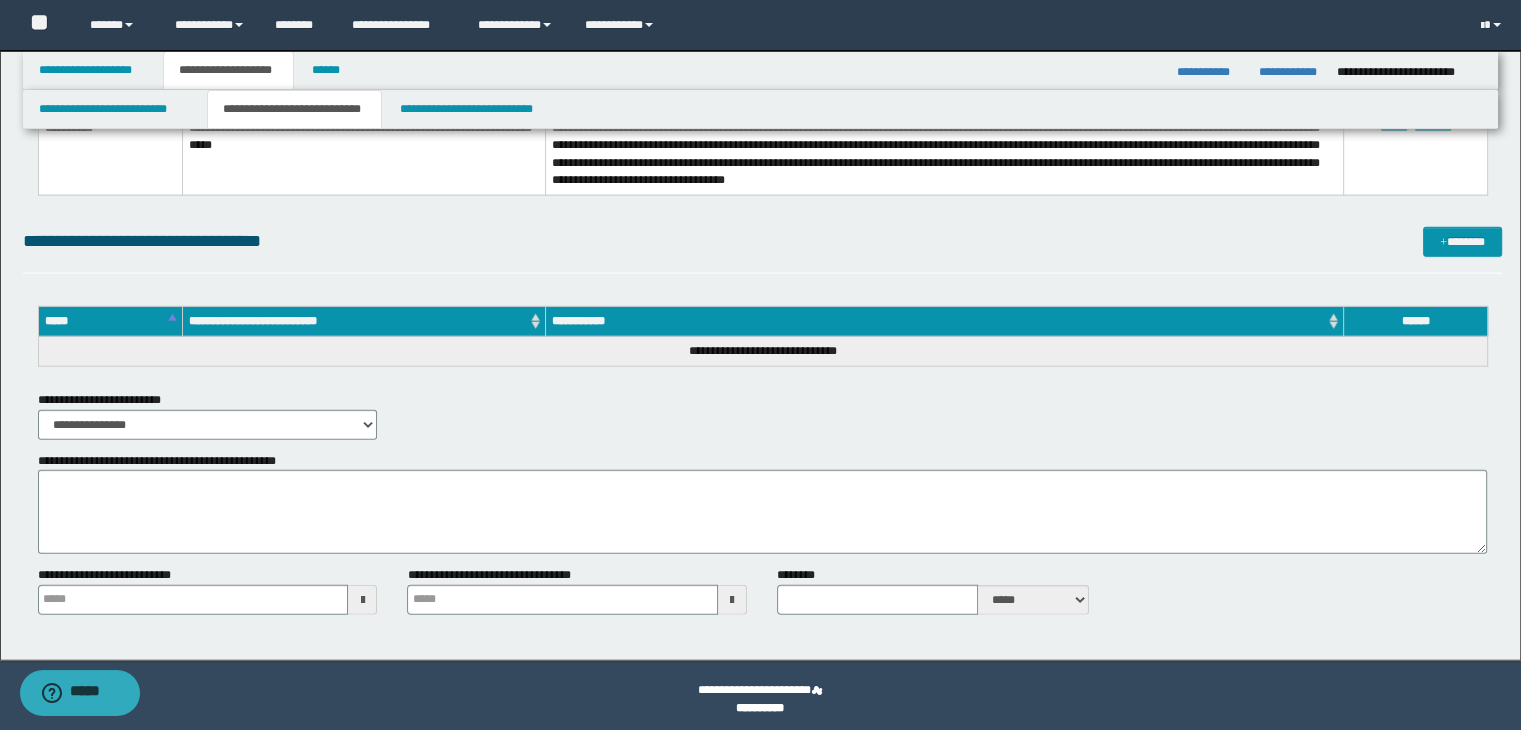 scroll, scrollTop: 4654, scrollLeft: 0, axis: vertical 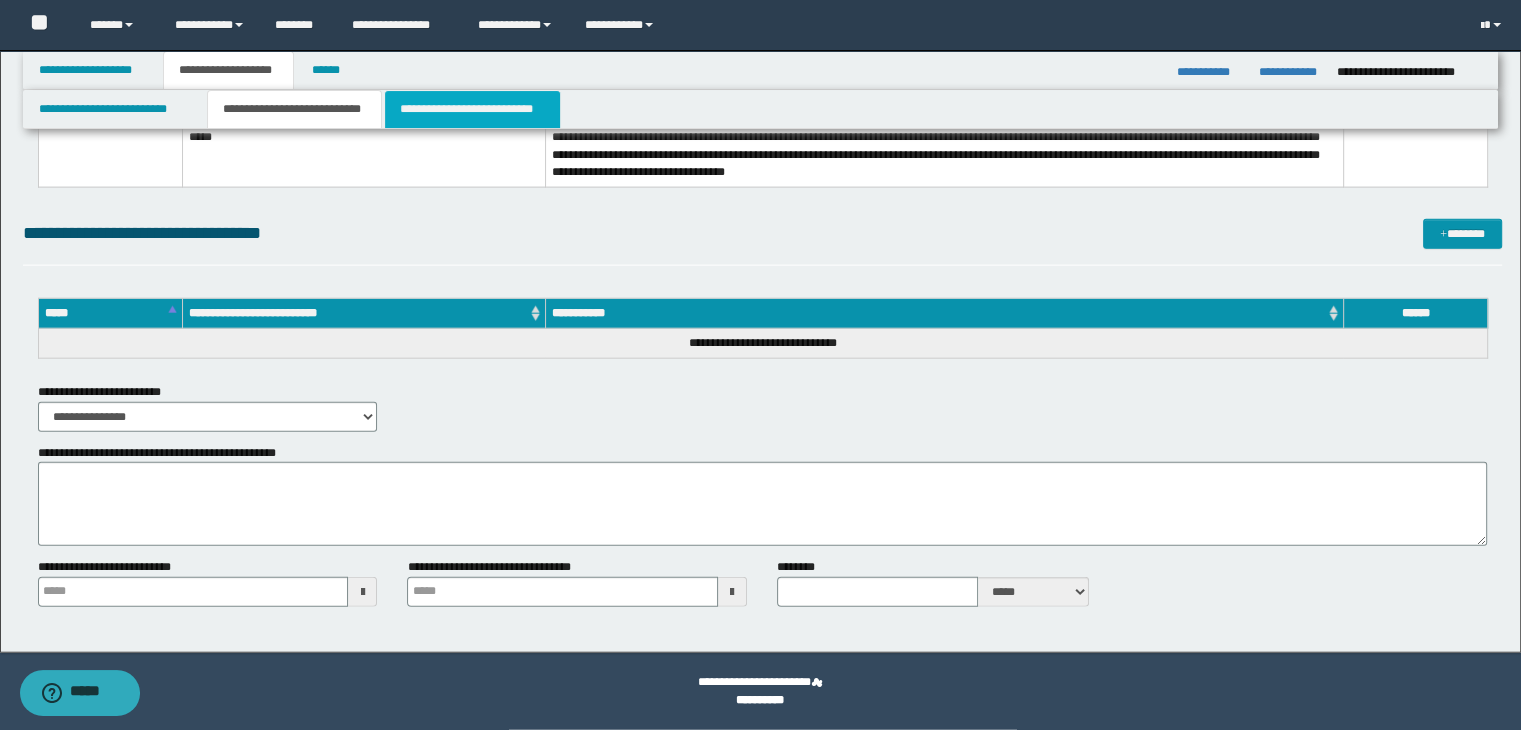 click on "**********" at bounding box center (472, 109) 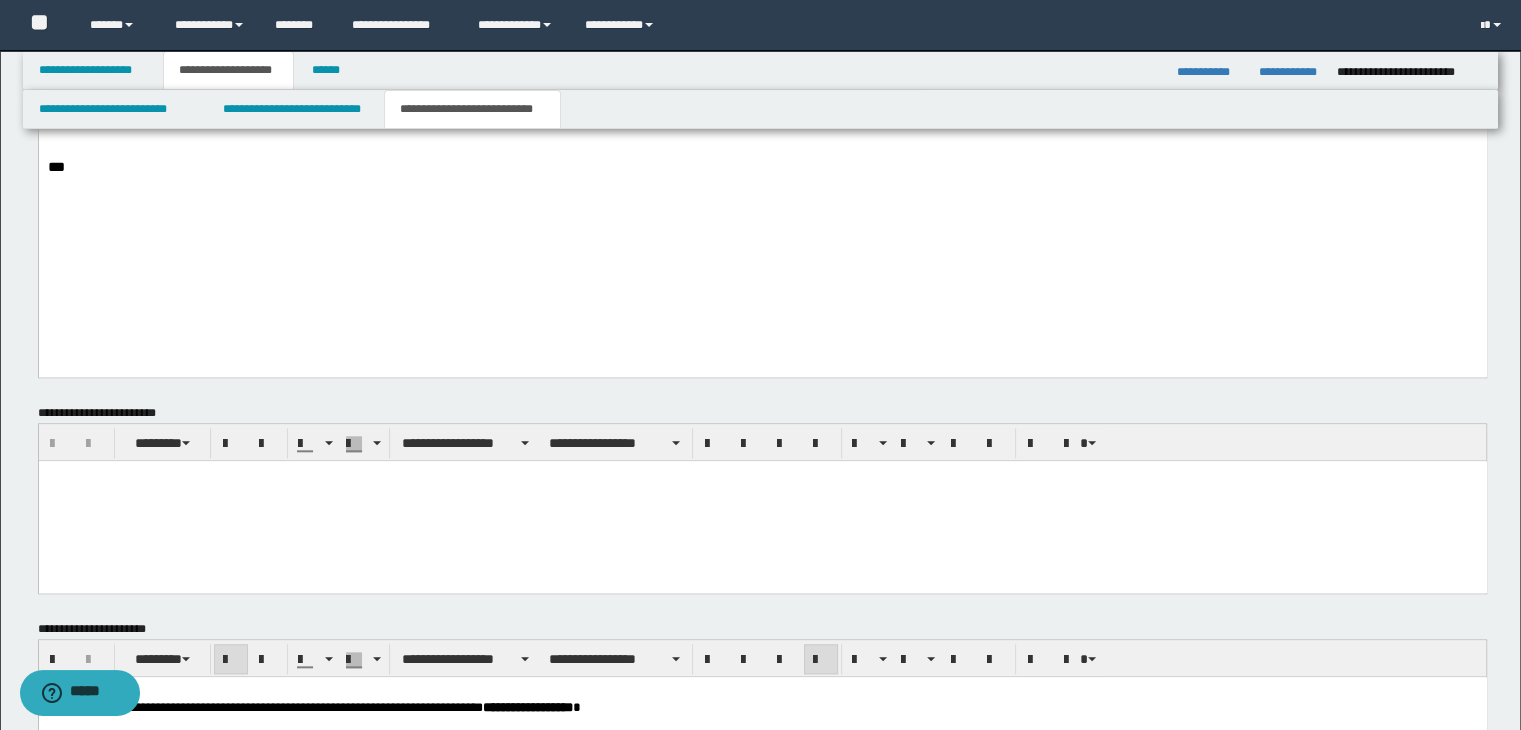 scroll, scrollTop: 2079, scrollLeft: 0, axis: vertical 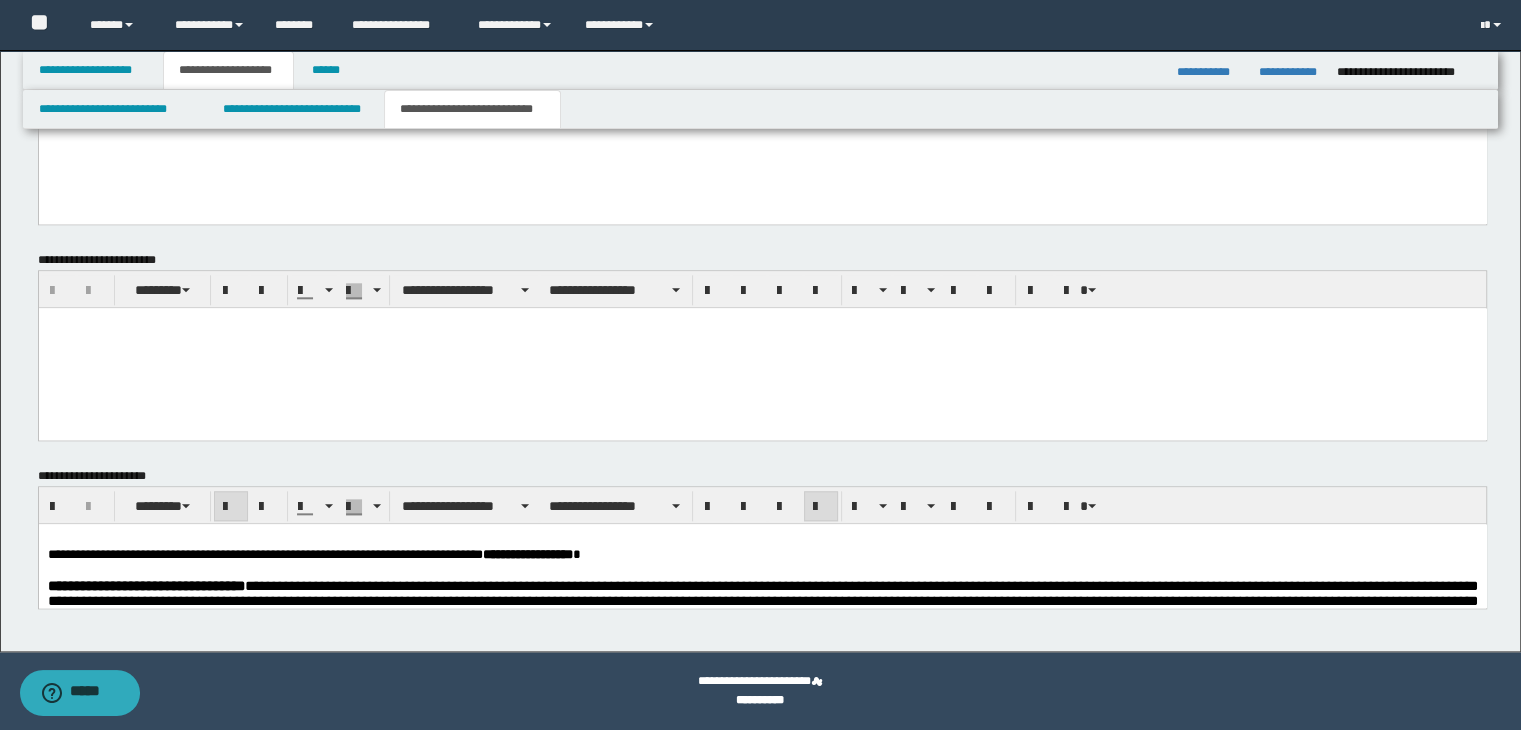 click at bounding box center [762, 540] 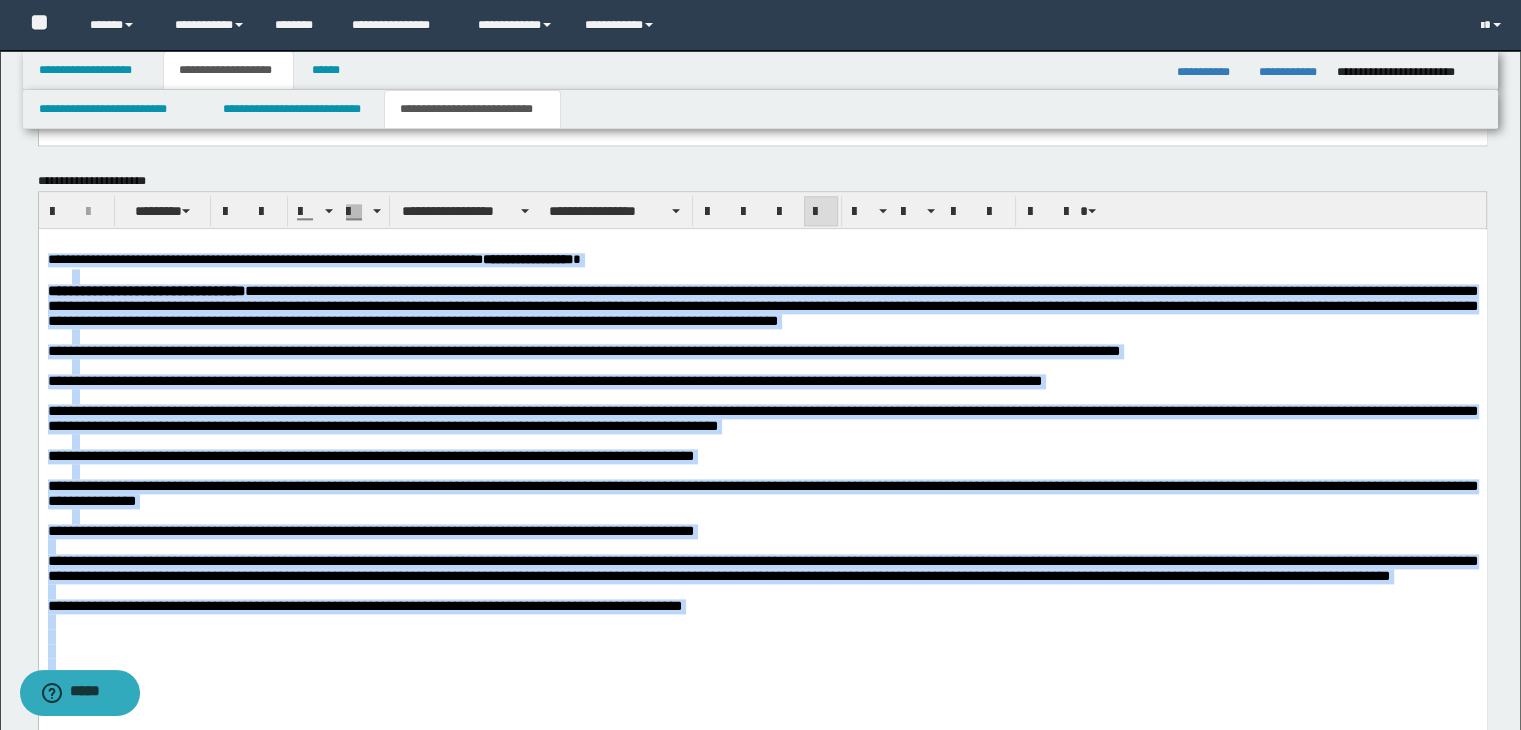 scroll, scrollTop: 2627, scrollLeft: 0, axis: vertical 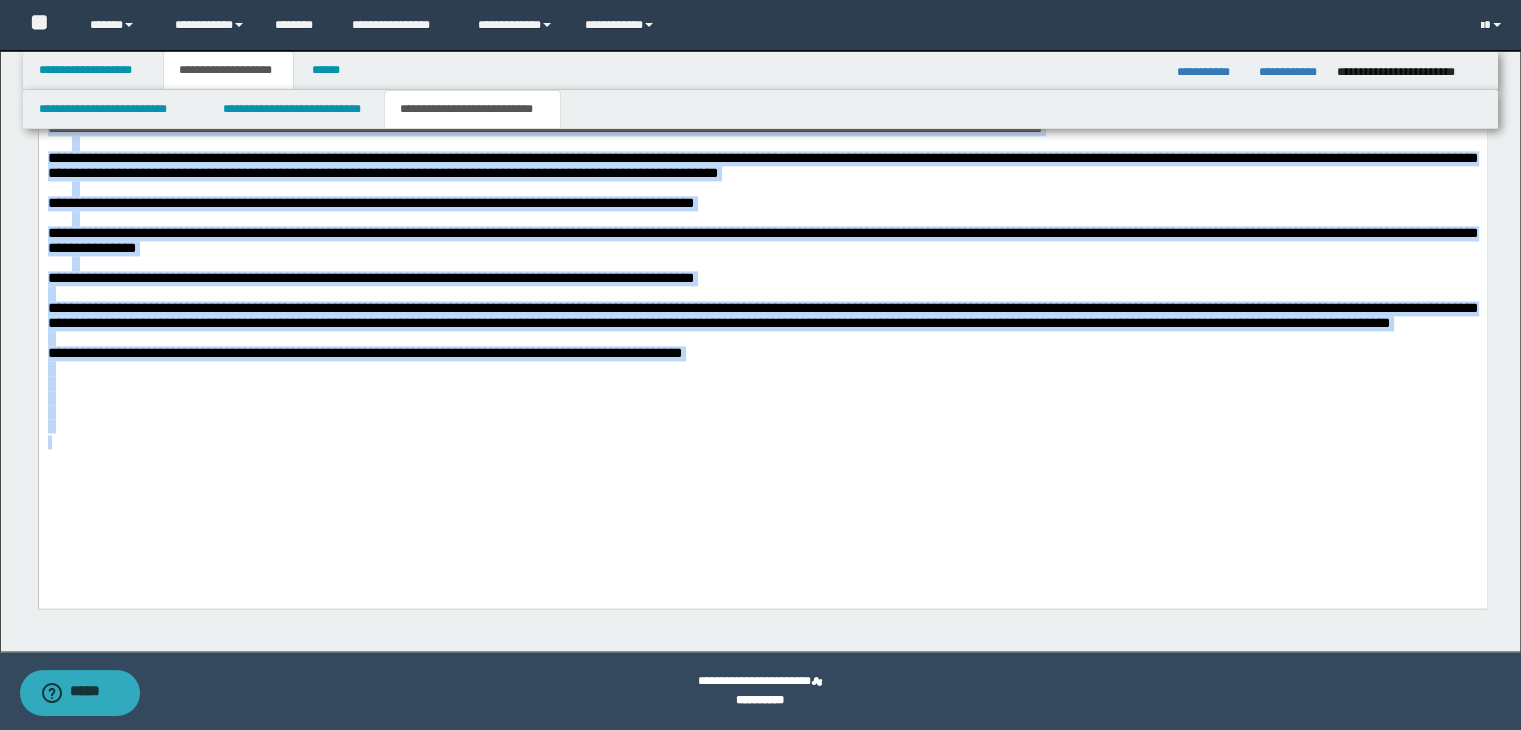 drag, startPoint x: 45, startPoint y: 3, endPoint x: 306, endPoint y: 766, distance: 806.4056 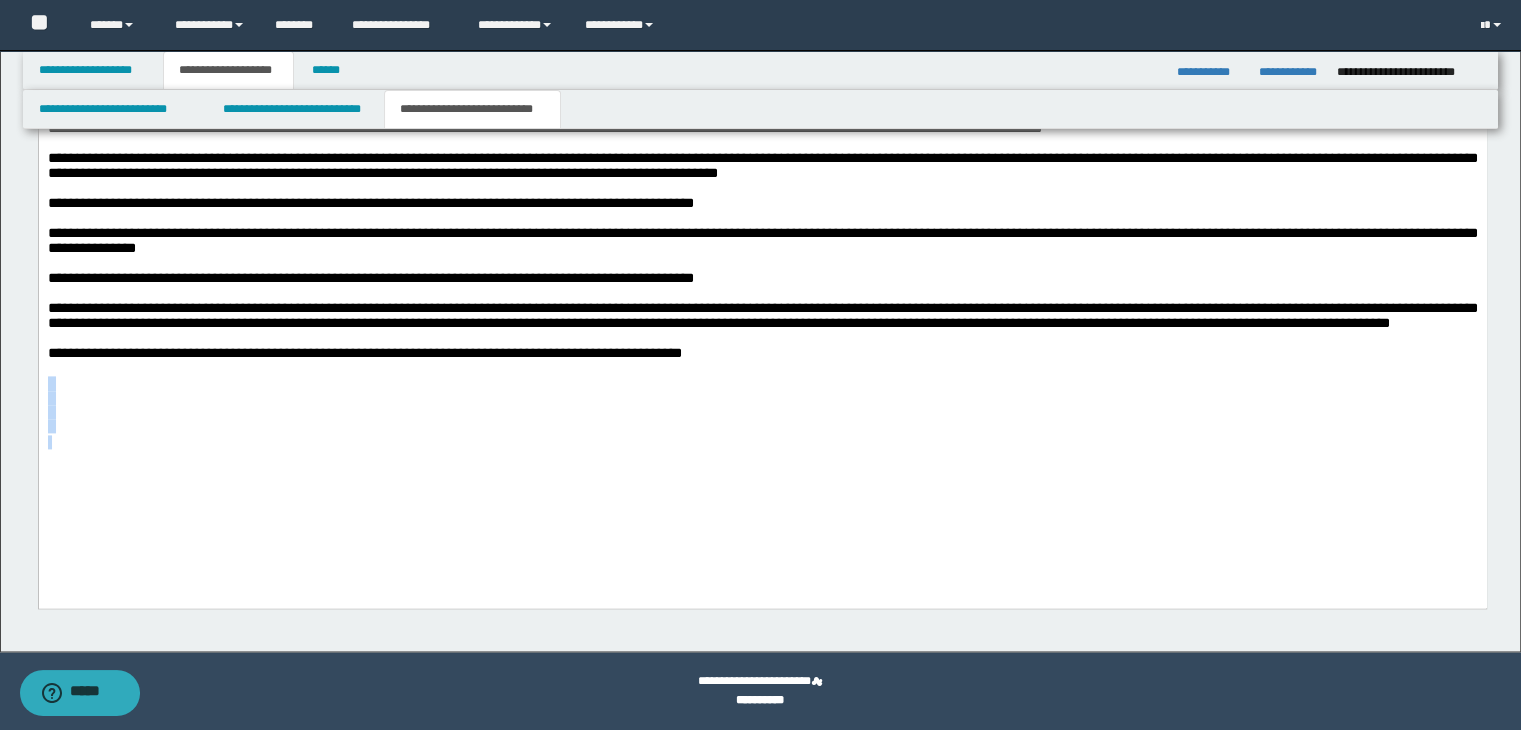 drag, startPoint x: 145, startPoint y: 530, endPoint x: 103, endPoint y: 414, distance: 123.36936 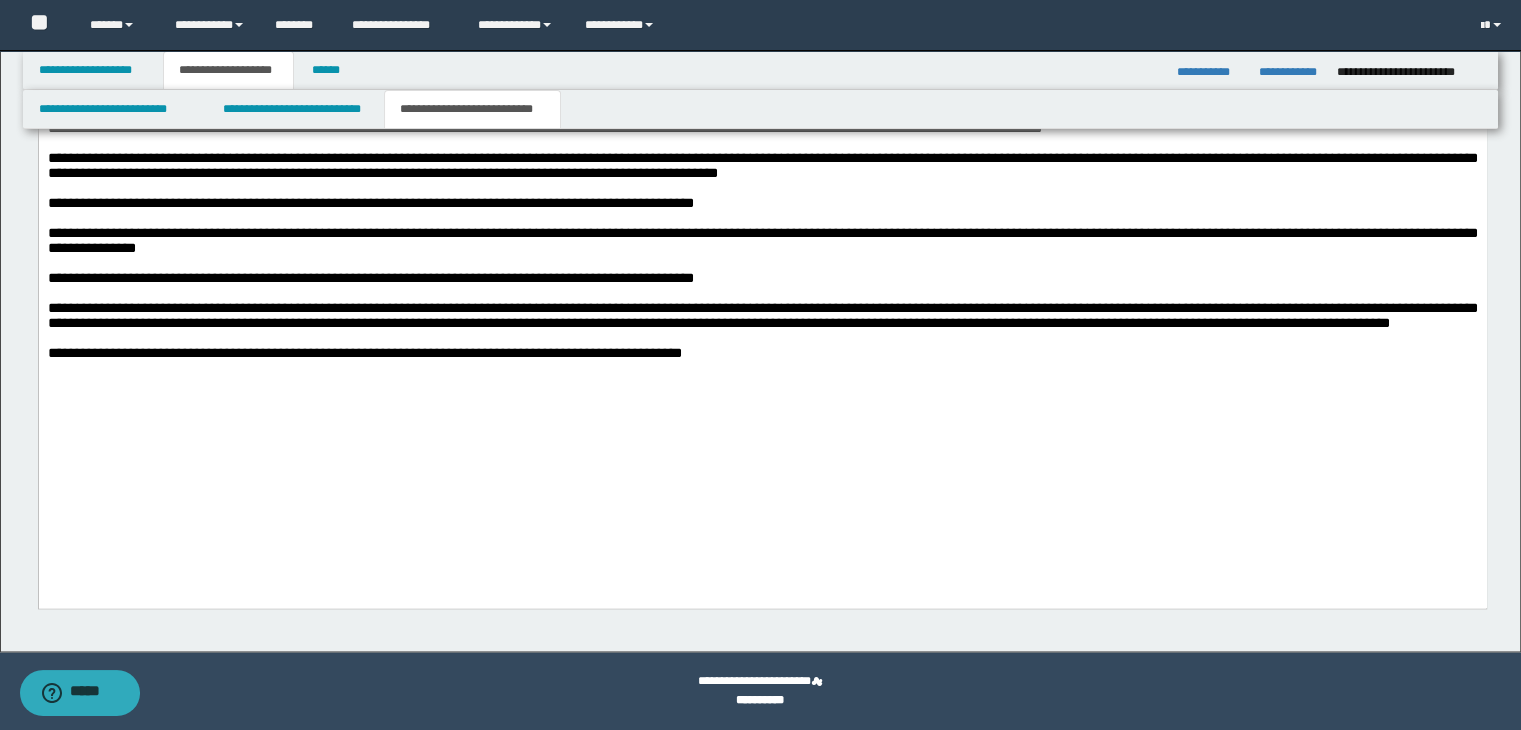 scroll, scrollTop: 2546, scrollLeft: 0, axis: vertical 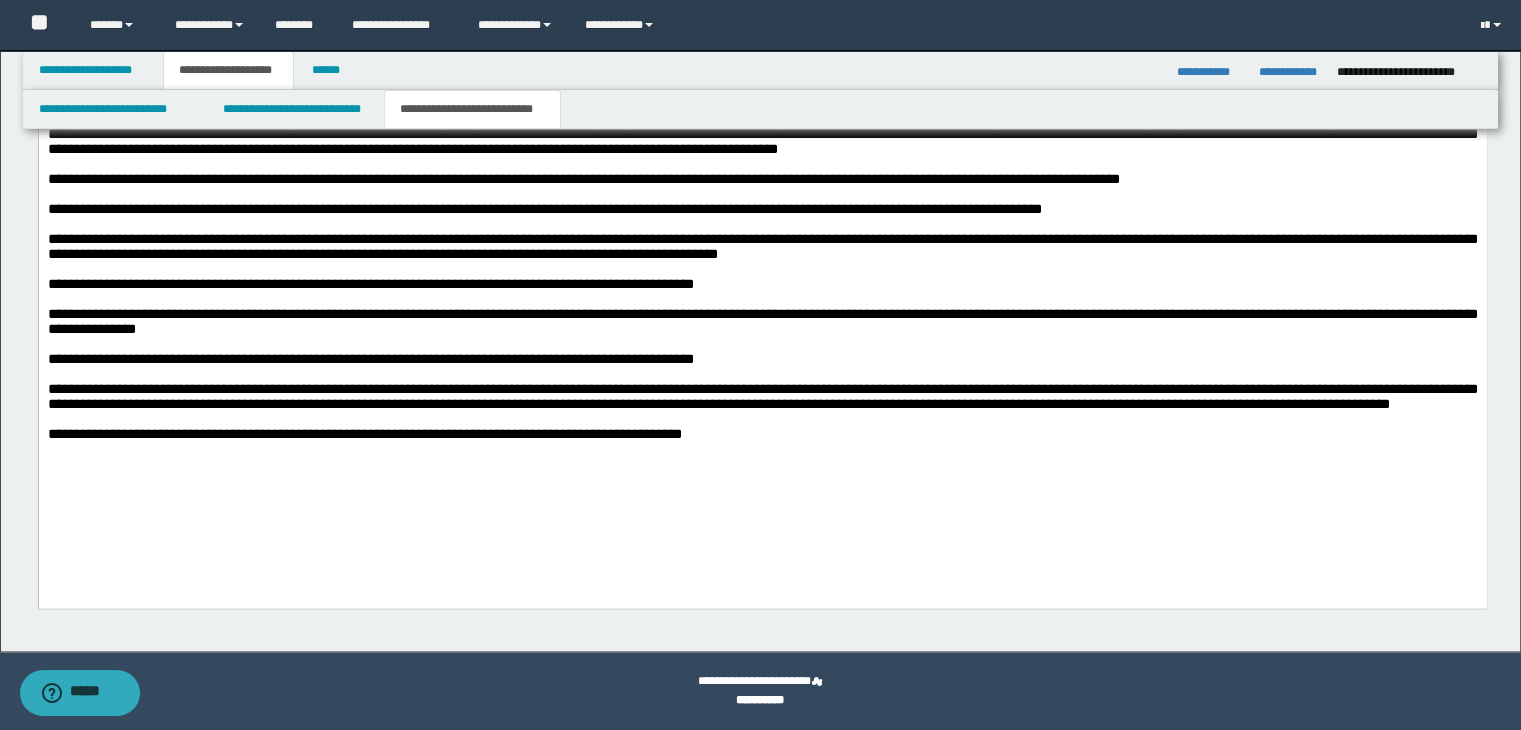 drag, startPoint x: 105, startPoint y: 521, endPoint x: 103, endPoint y: 495, distance: 26.076809 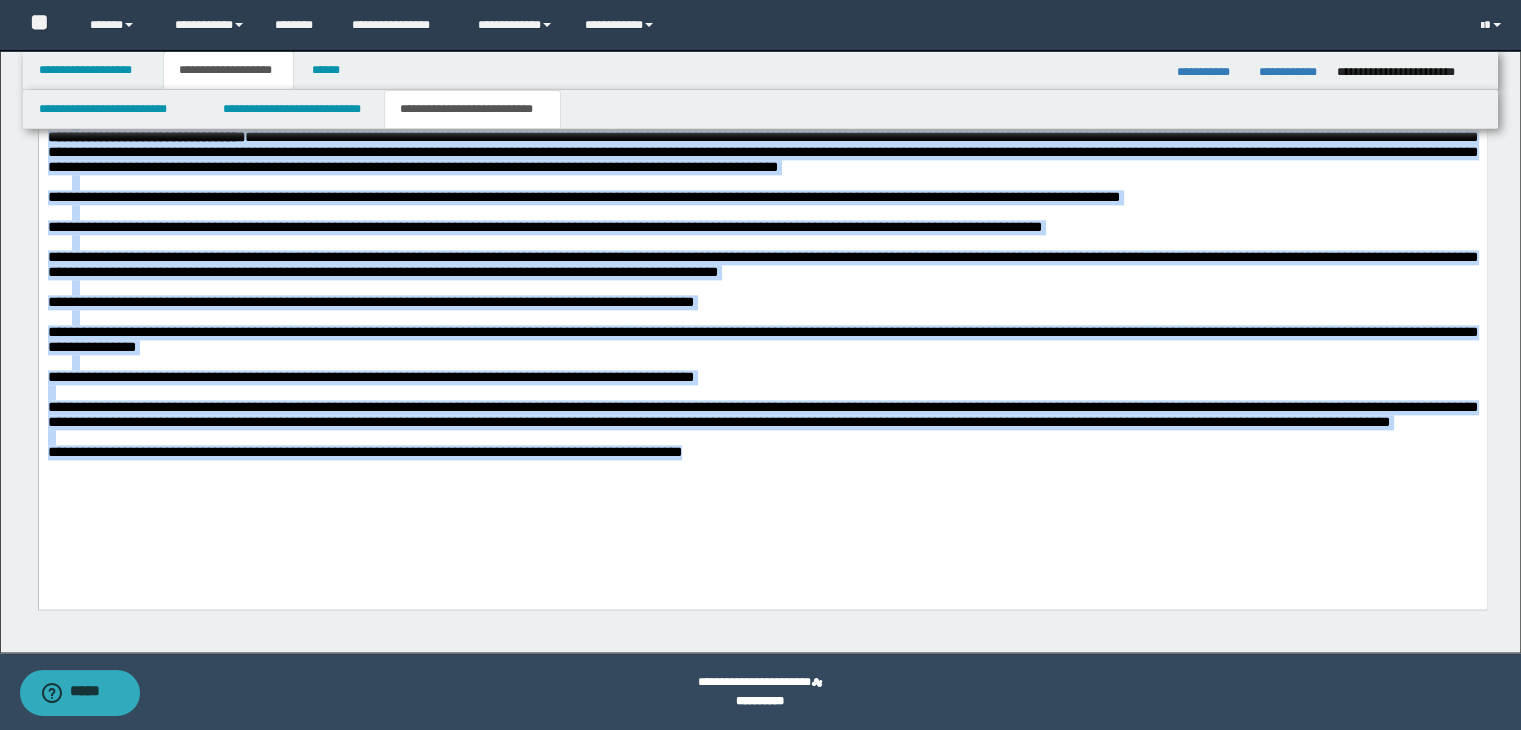 scroll, scrollTop: 2164, scrollLeft: 0, axis: vertical 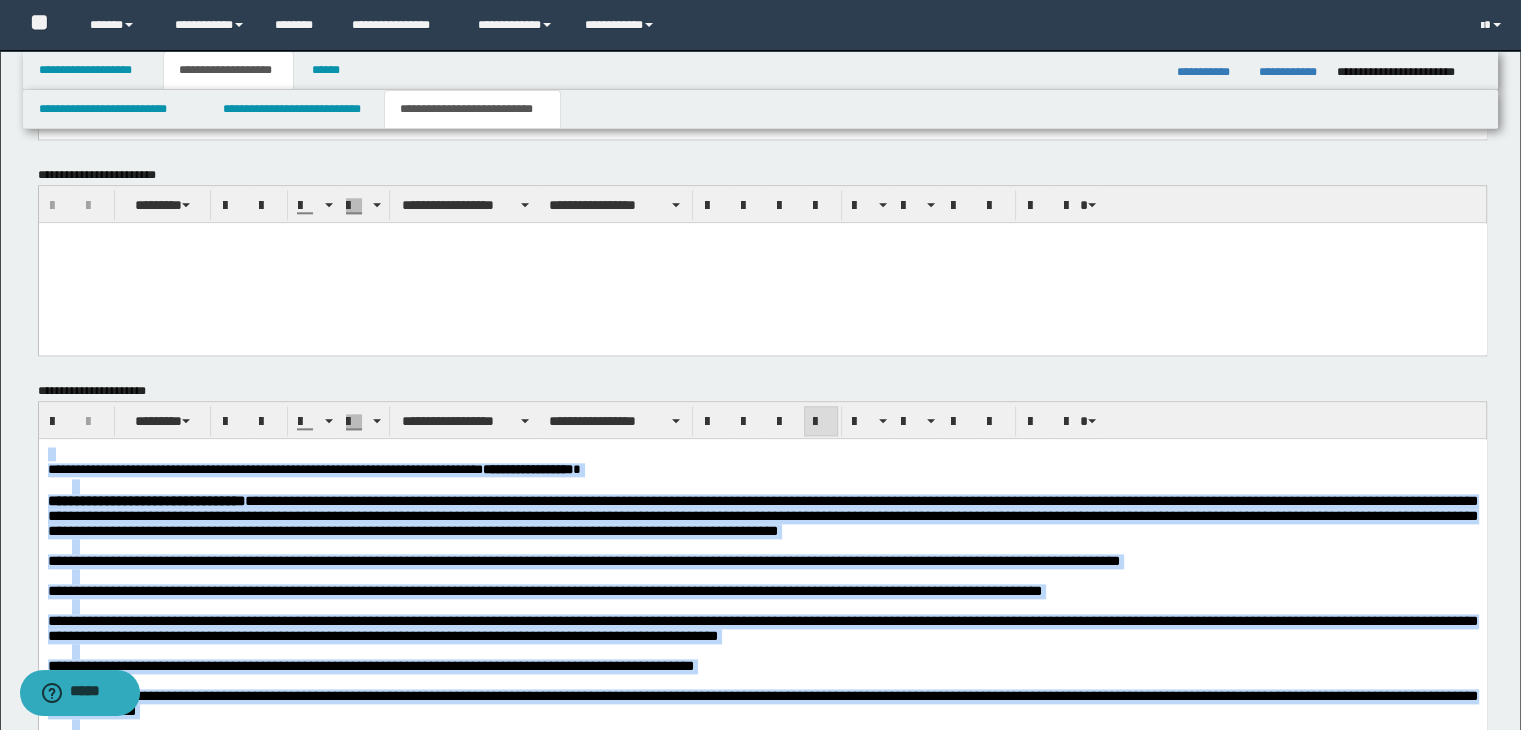 drag, startPoint x: 742, startPoint y: 889, endPoint x: 46, endPoint y: 105, distance: 1048.3663 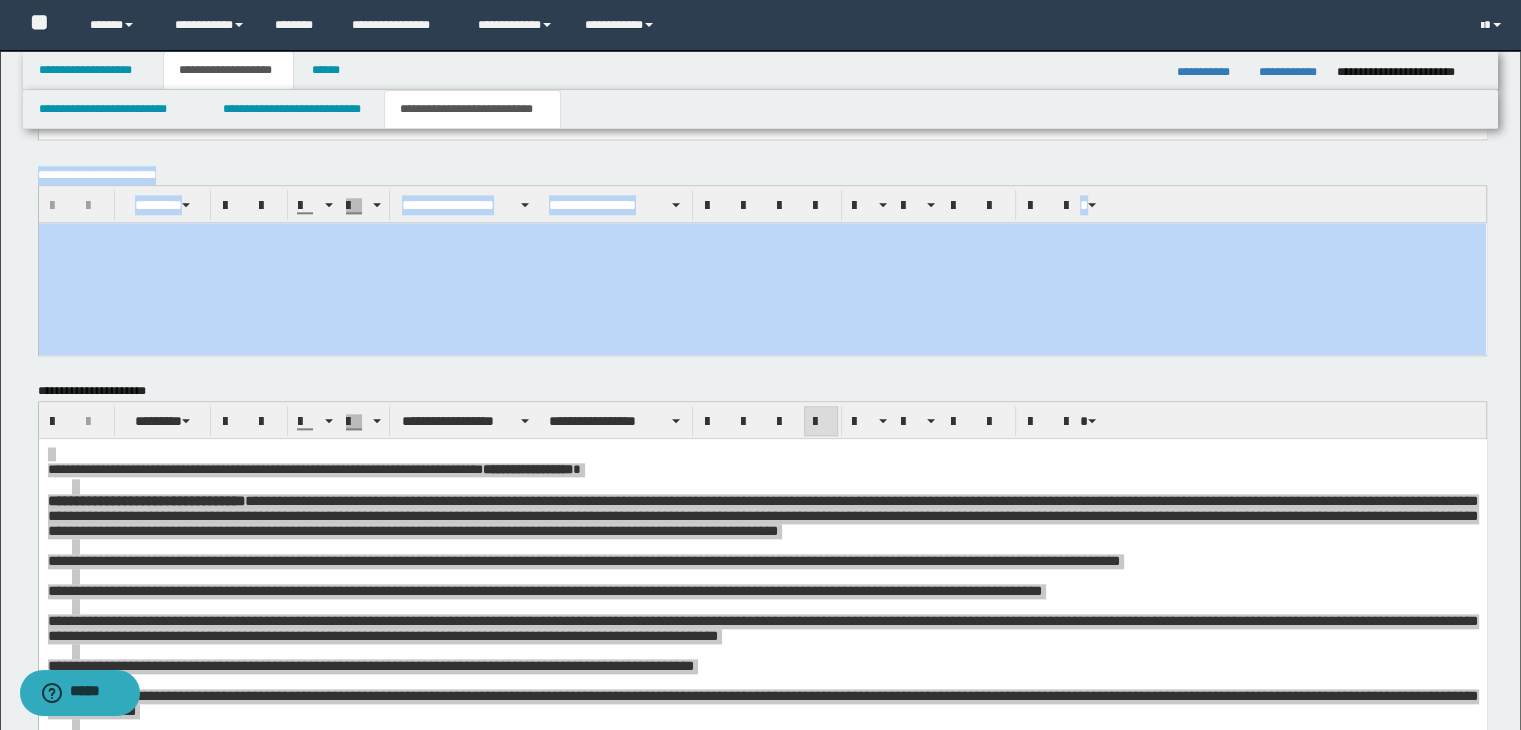 drag, startPoint x: 91, startPoint y: 438, endPoint x: 53, endPoint y: 313, distance: 130.64838 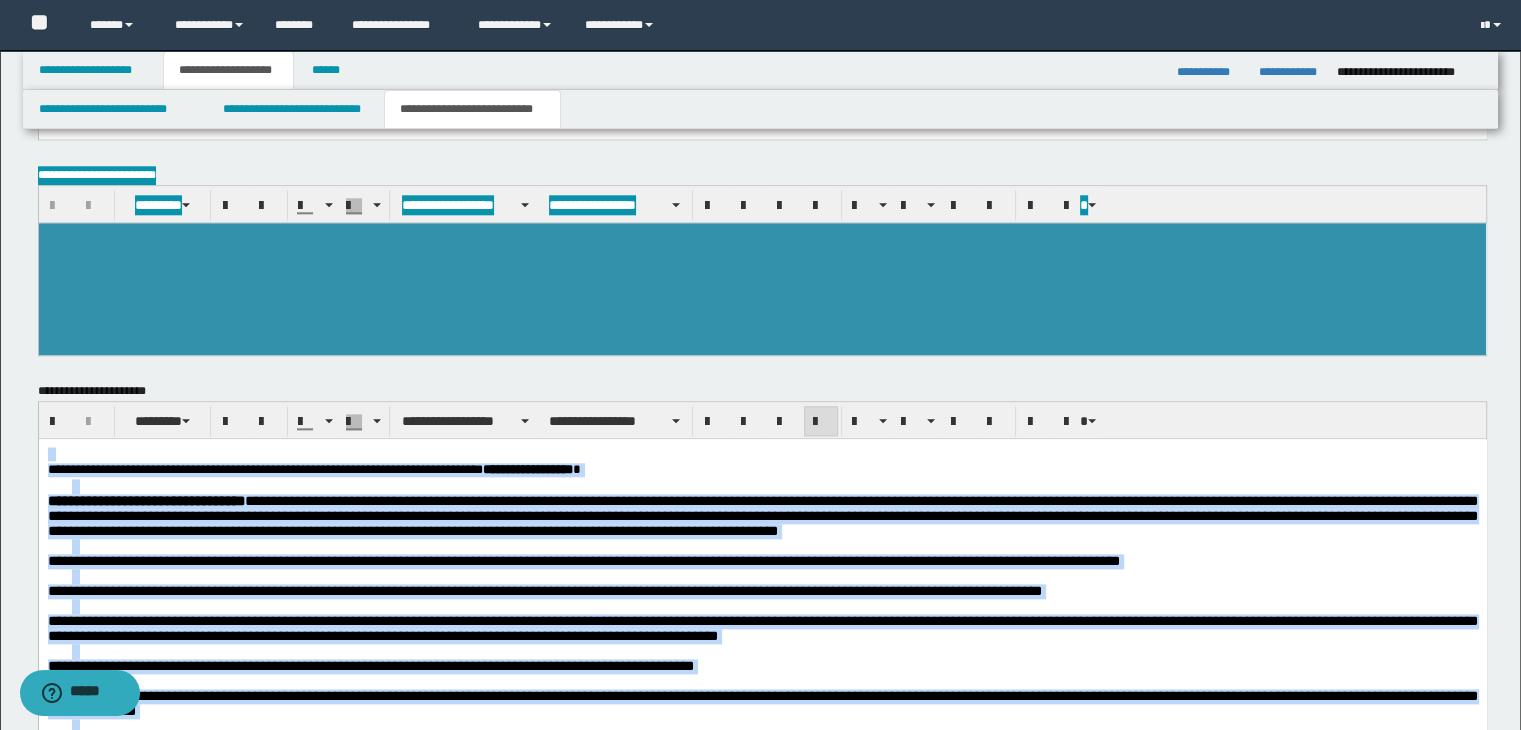 click on "**********" at bounding box center (762, 471) 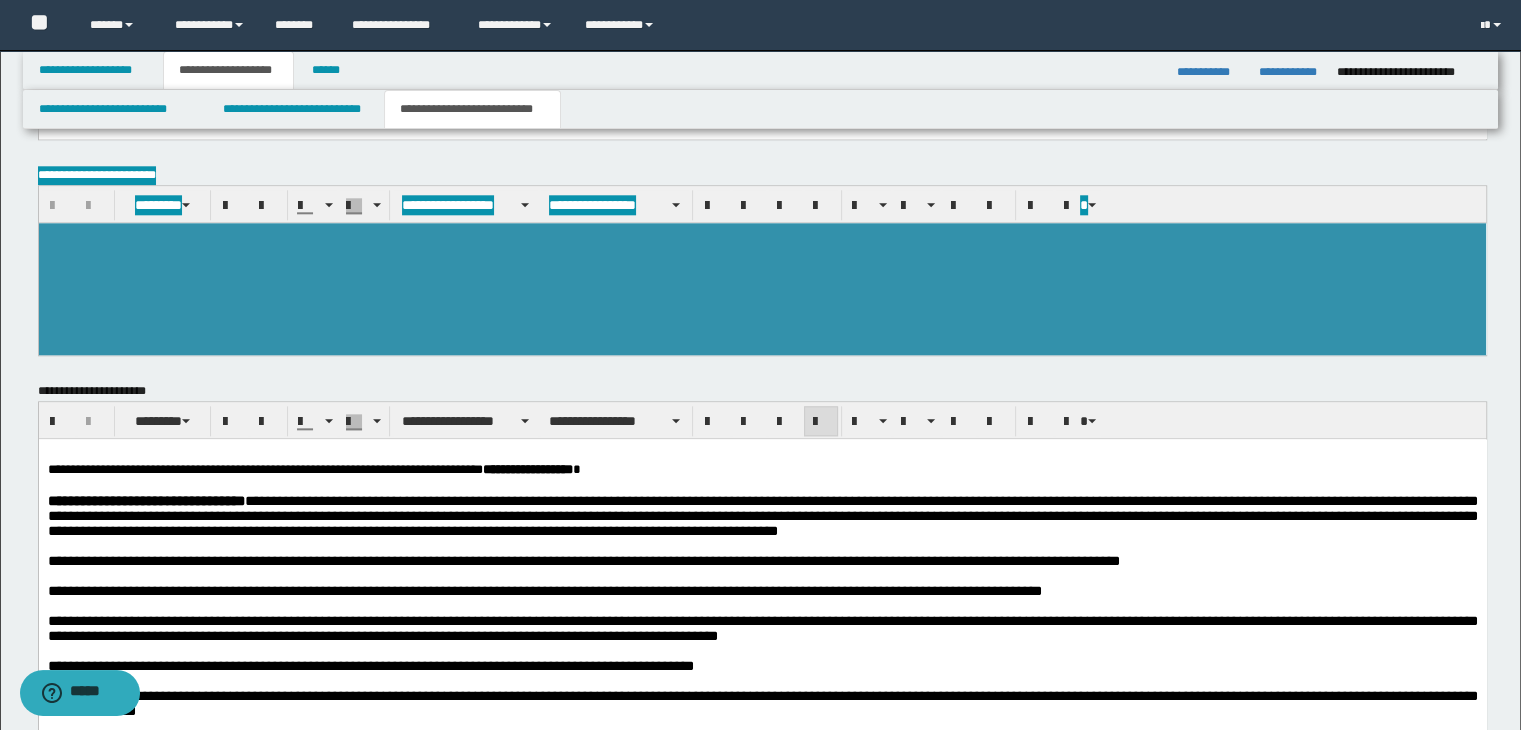 click on "**********" at bounding box center [583, 561] 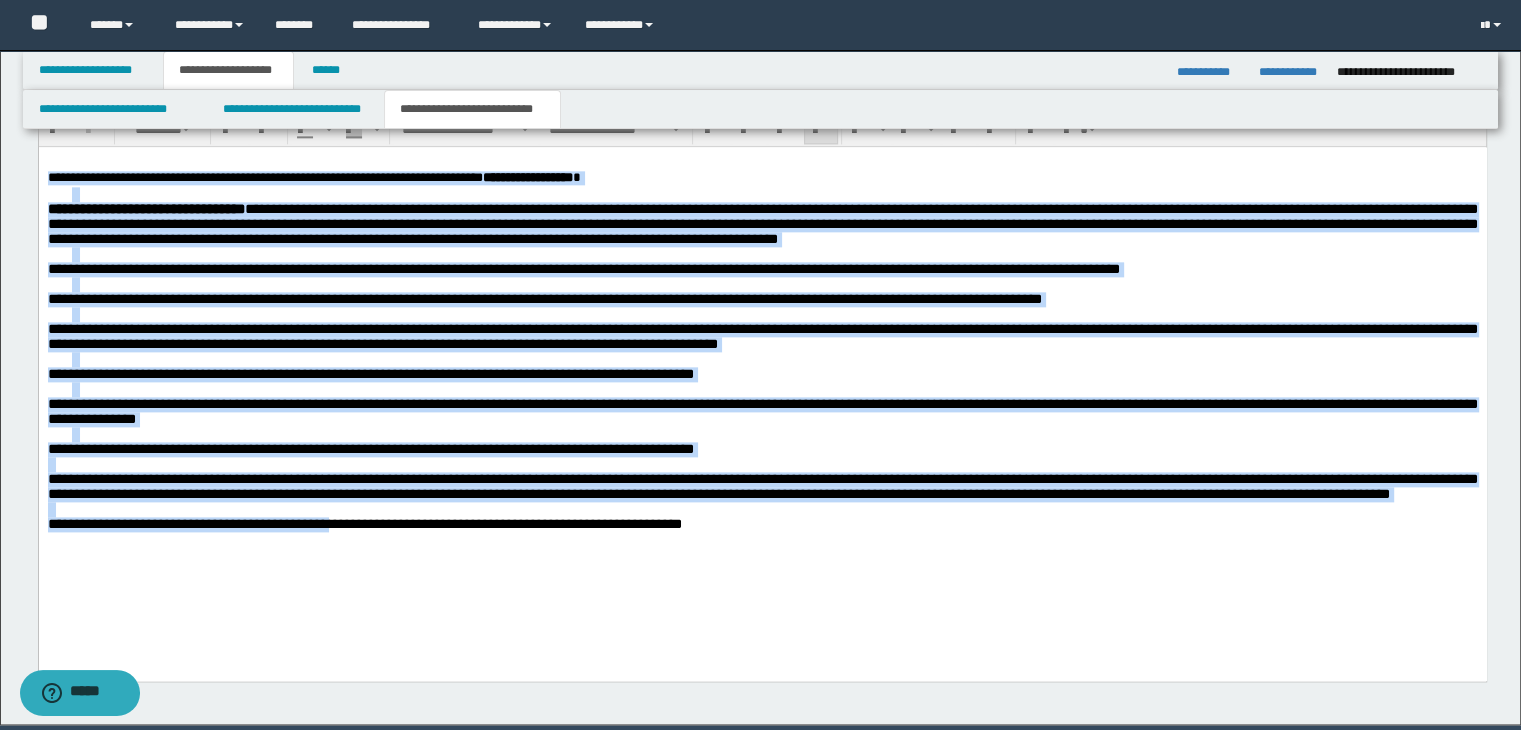 scroll, scrollTop: 2528, scrollLeft: 0, axis: vertical 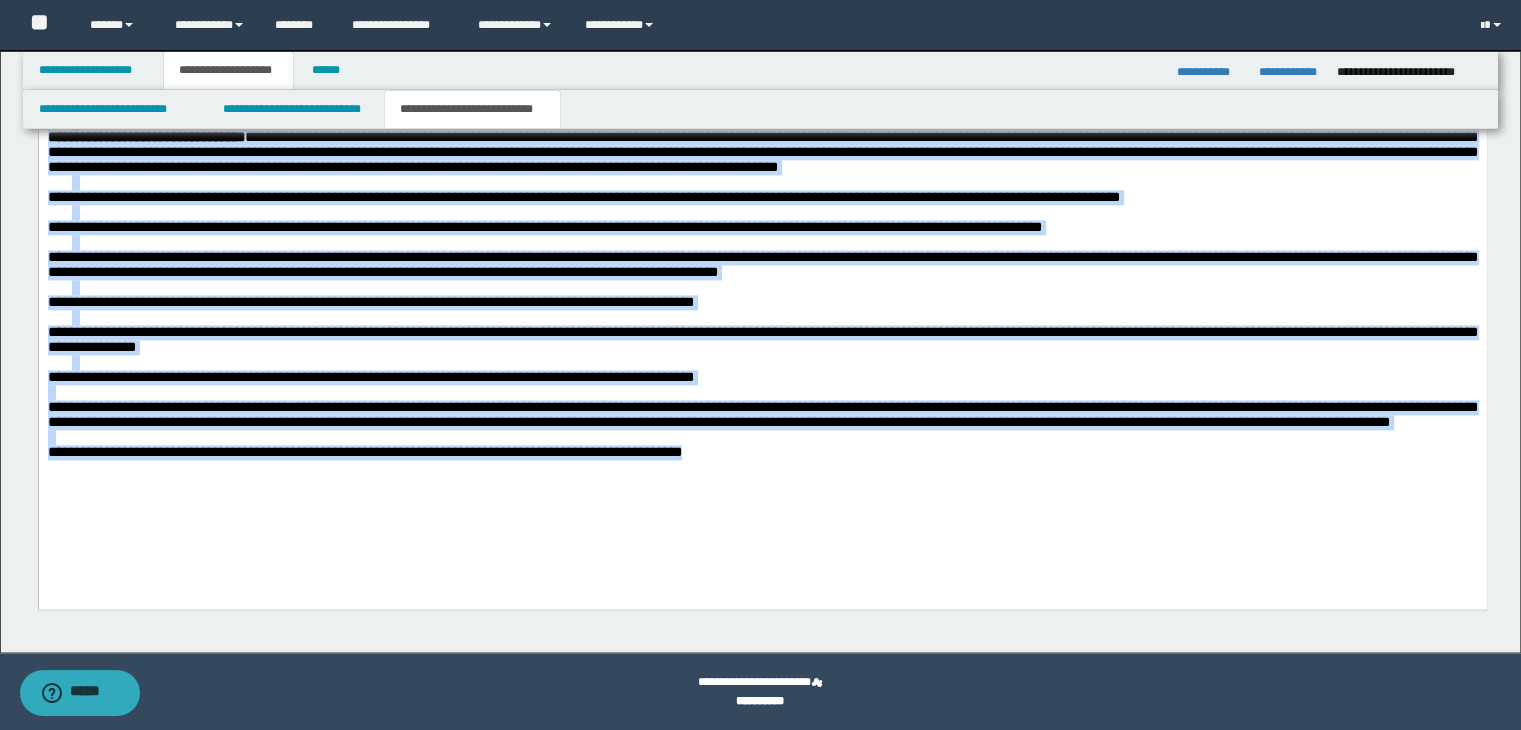 drag, startPoint x: 48, startPoint y: 104, endPoint x: 716, endPoint y: 535, distance: 794.97485 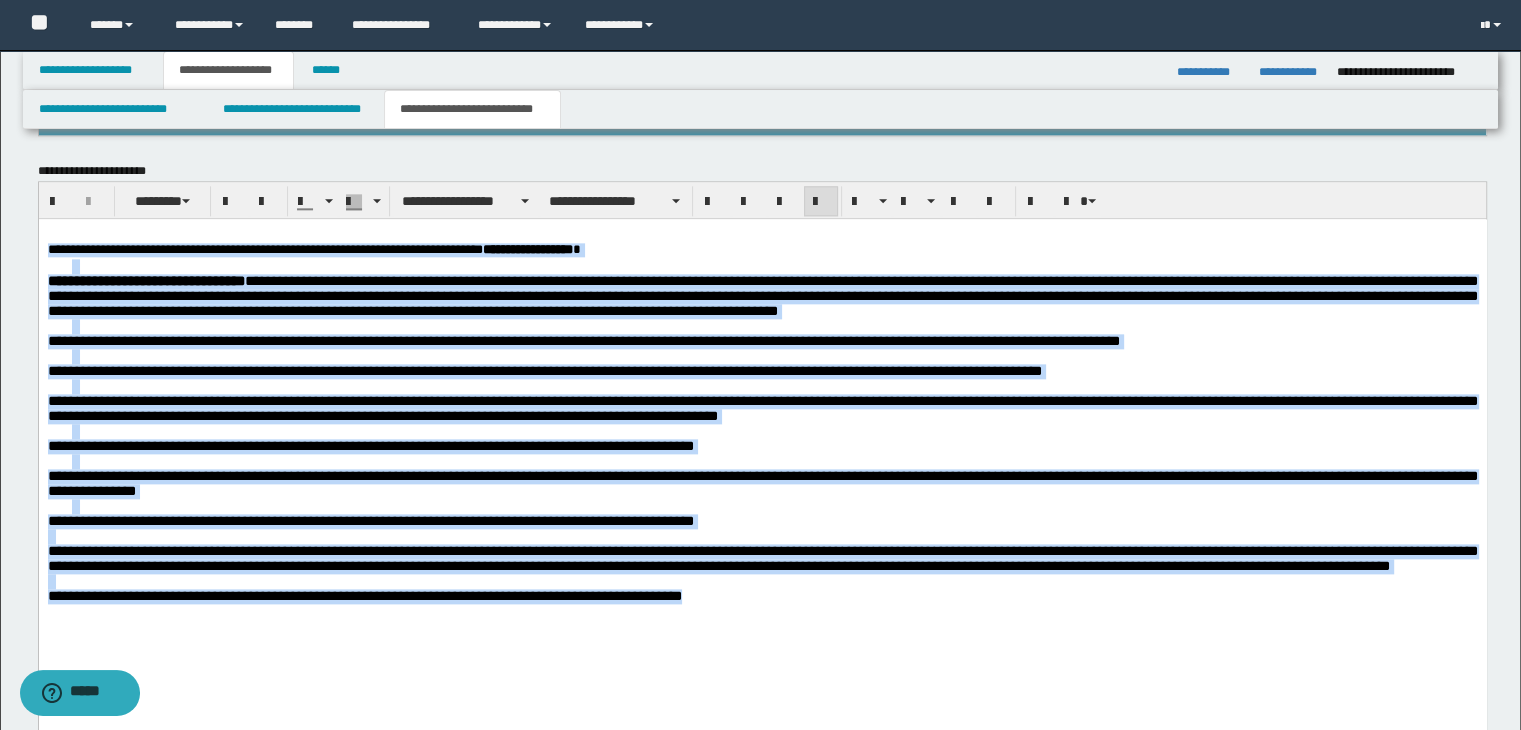 scroll, scrollTop: 2128, scrollLeft: 0, axis: vertical 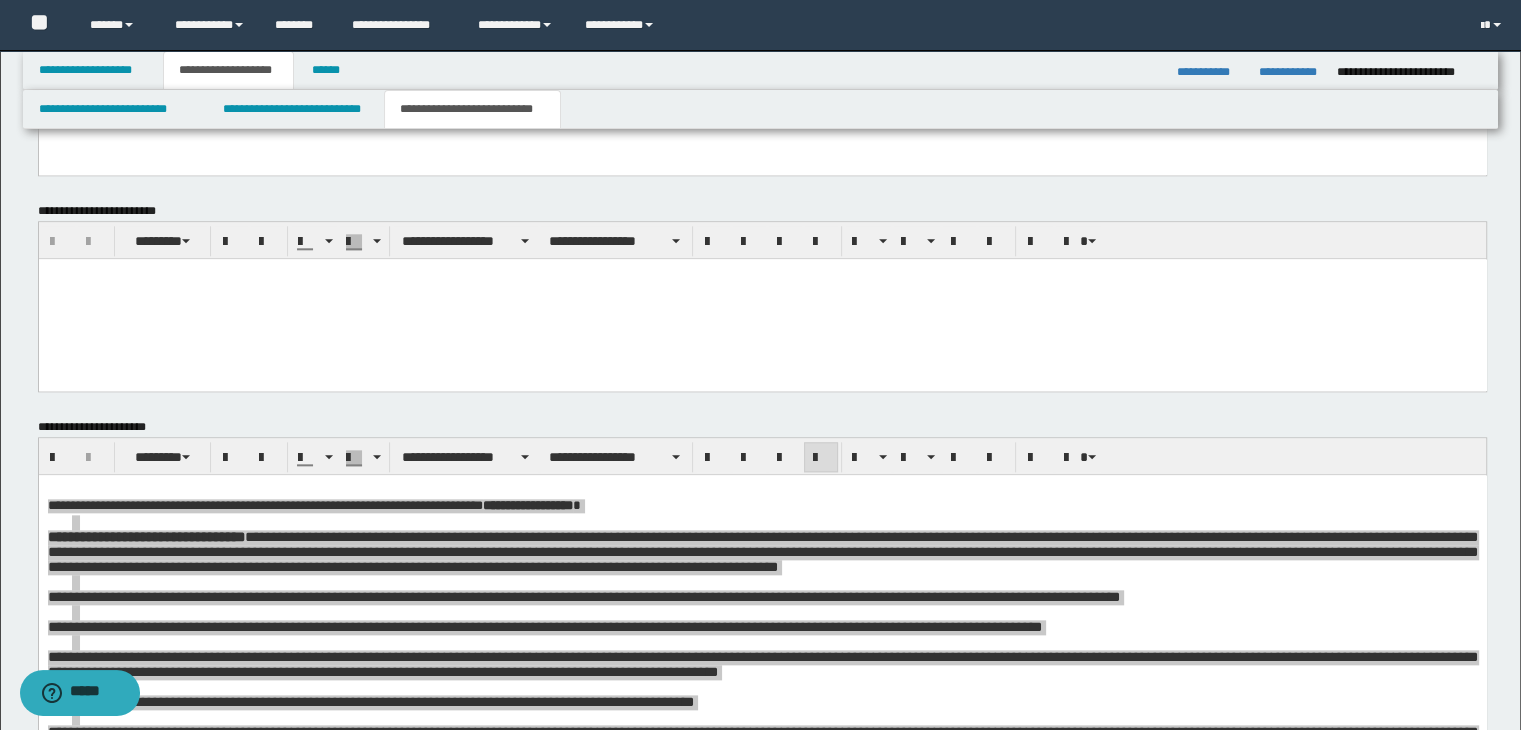 click at bounding box center [767, 457] 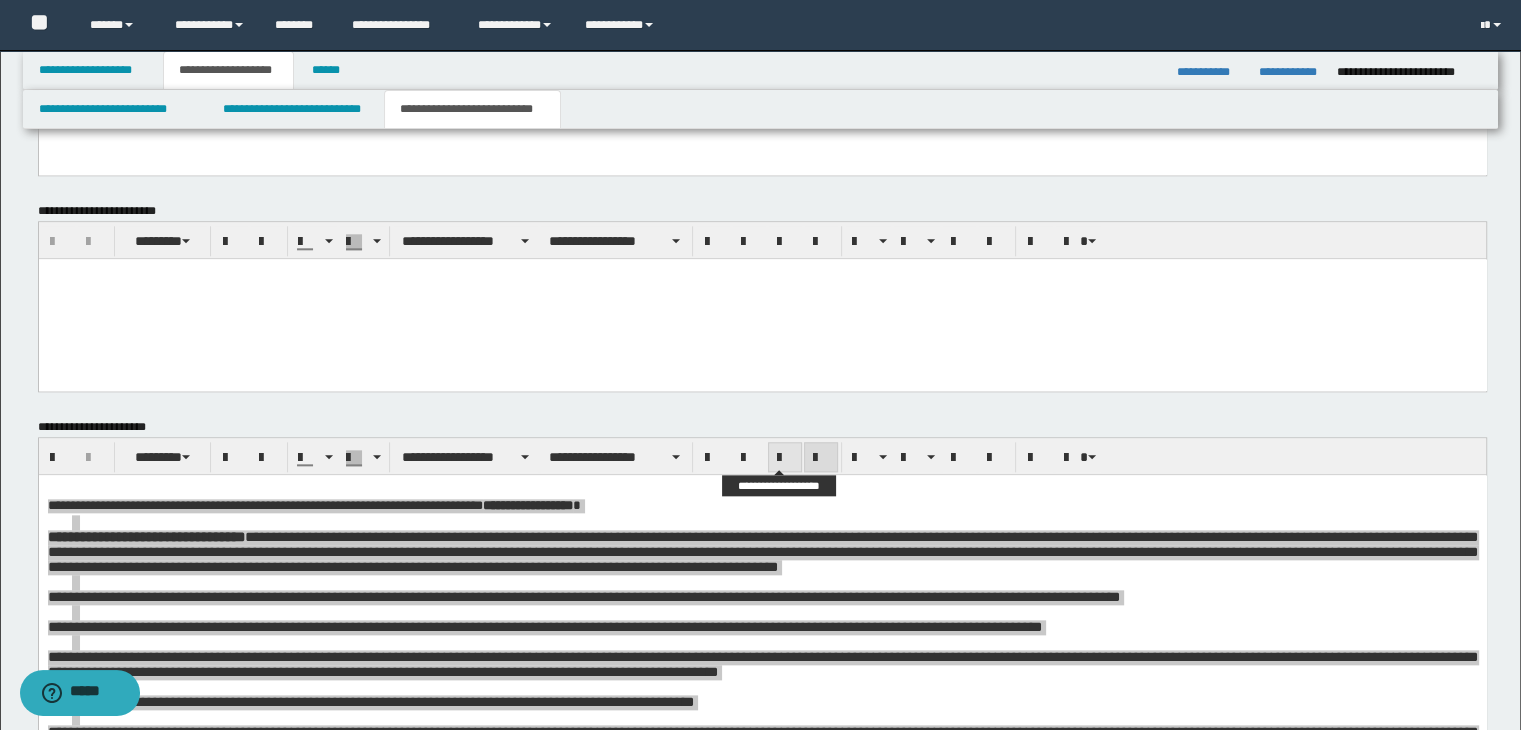 click at bounding box center (785, 458) 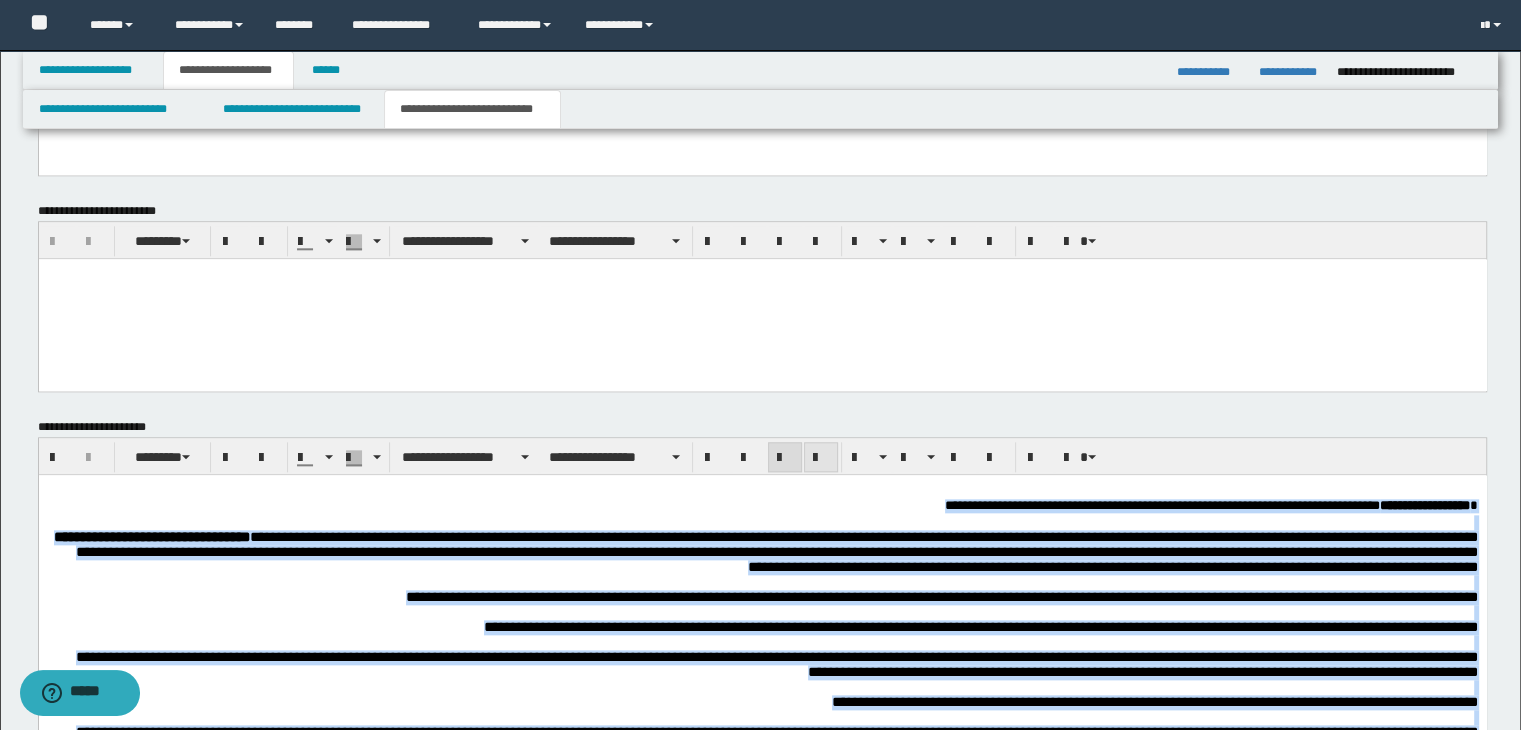 click at bounding box center (821, 458) 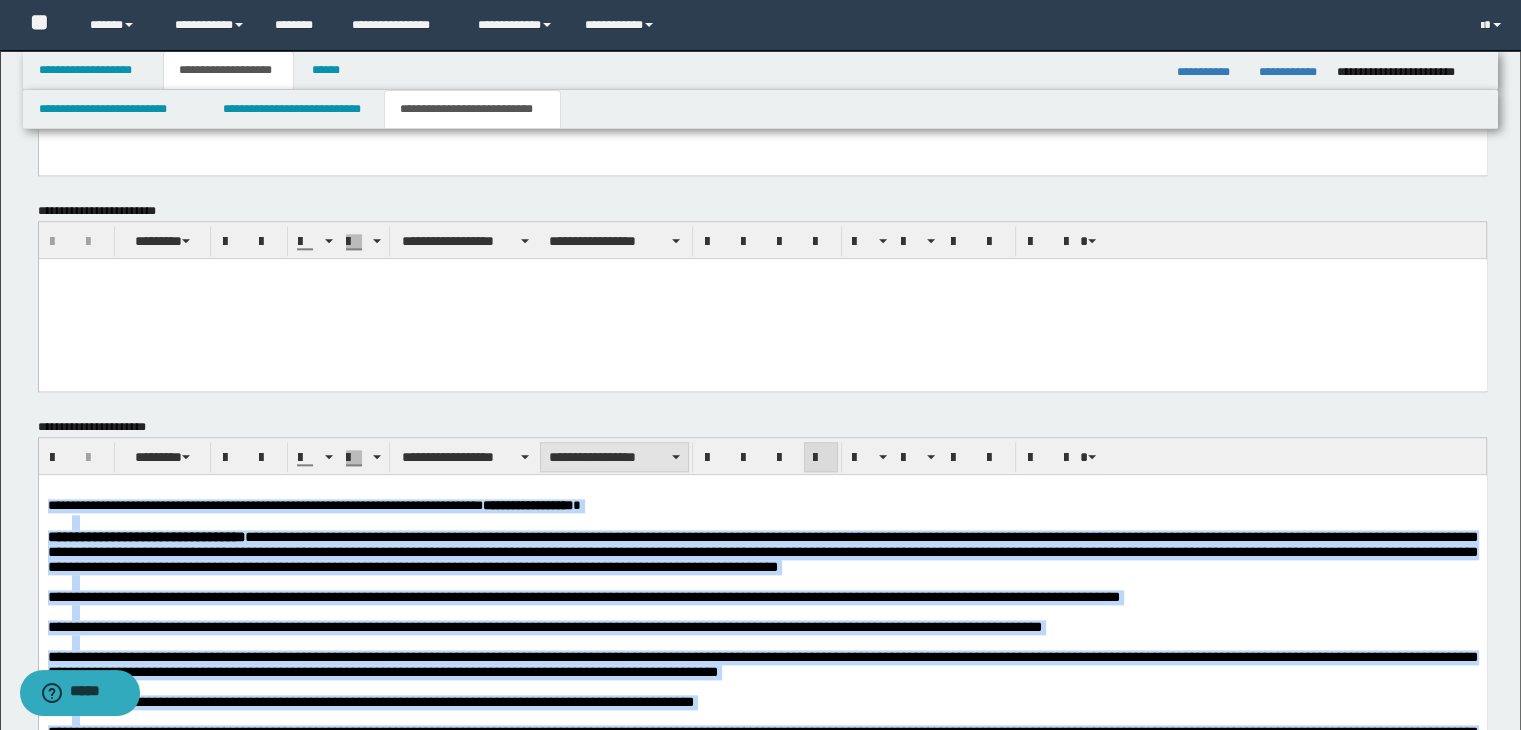 click on "**********" at bounding box center (614, 457) 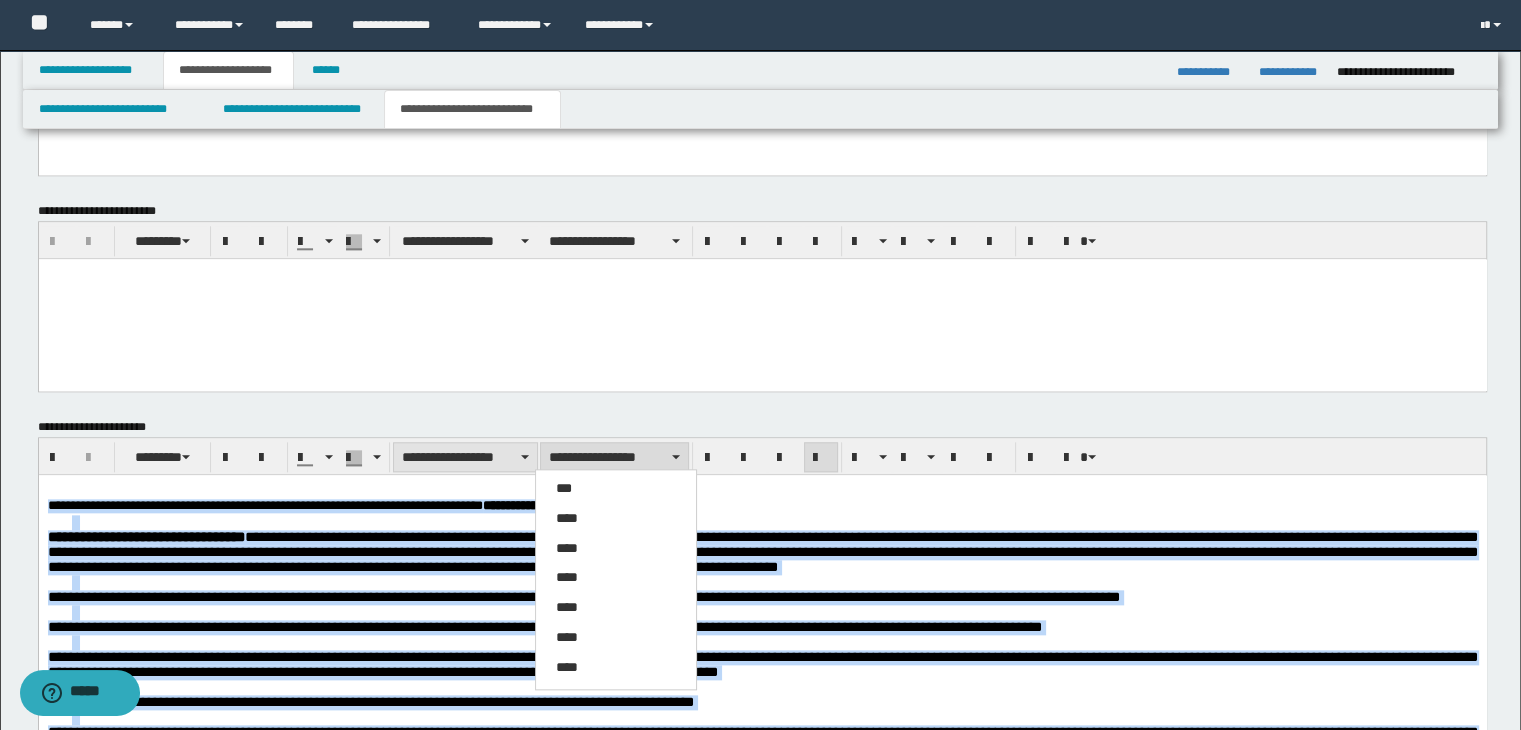 click on "**********" at bounding box center [465, 457] 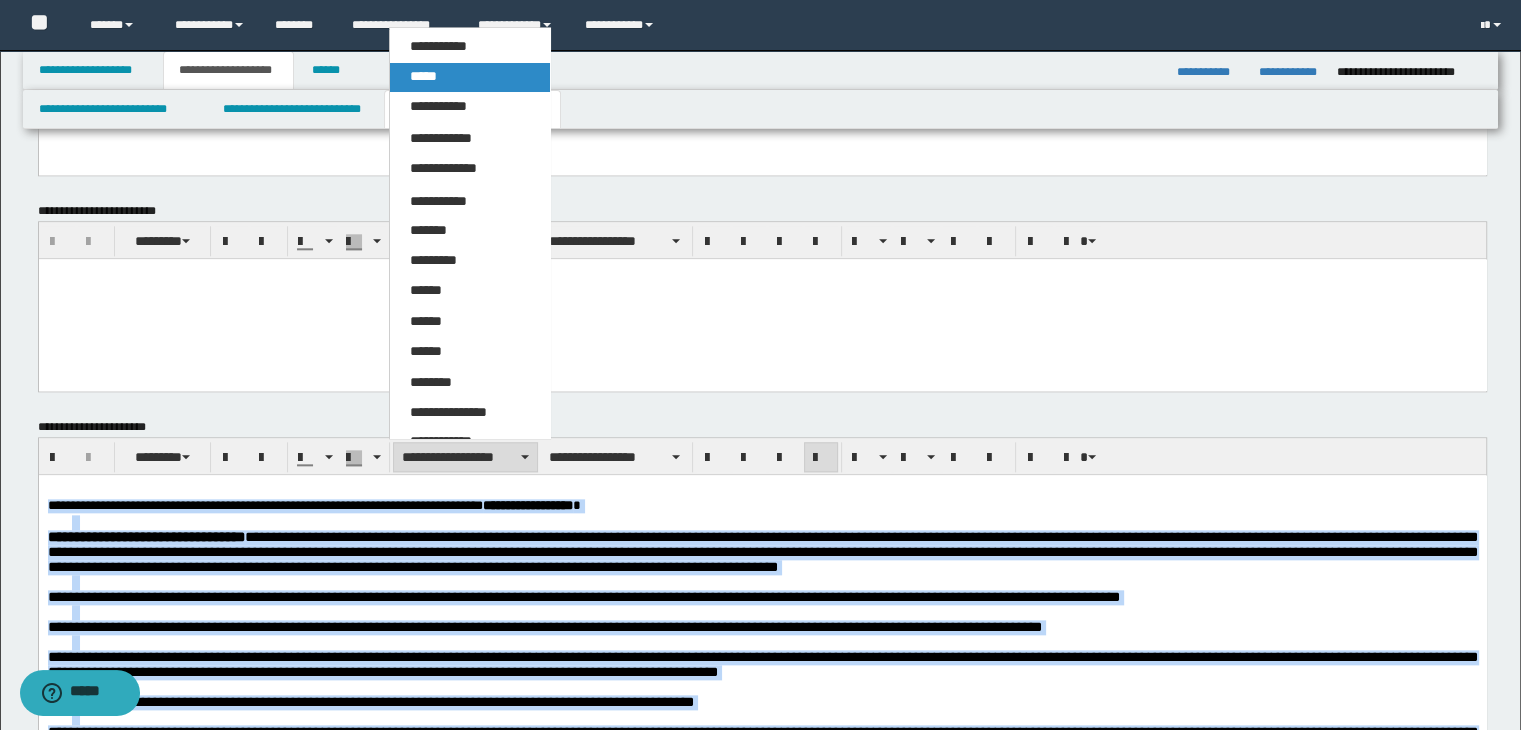 click on "*****" at bounding box center (470, 77) 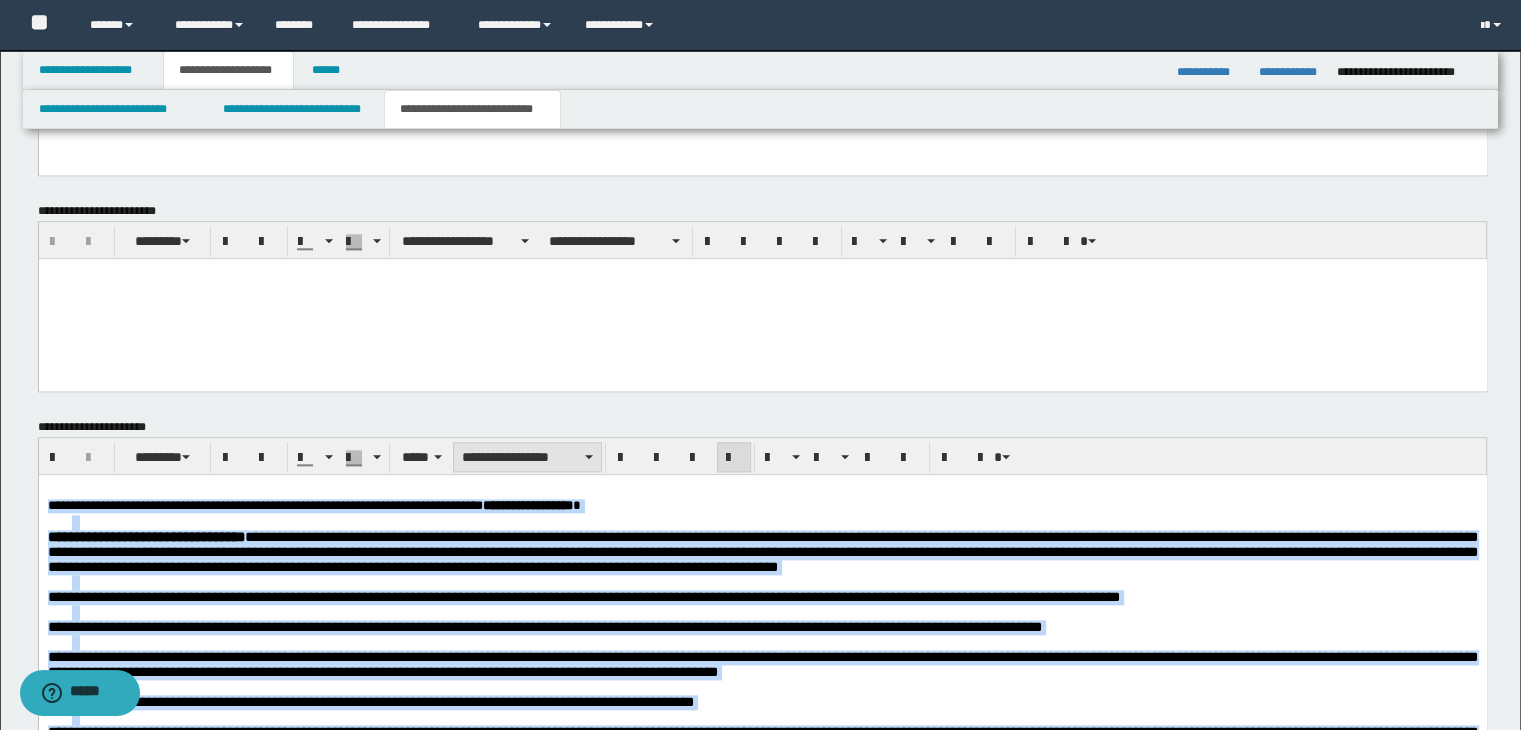 click on "**********" at bounding box center (527, 457) 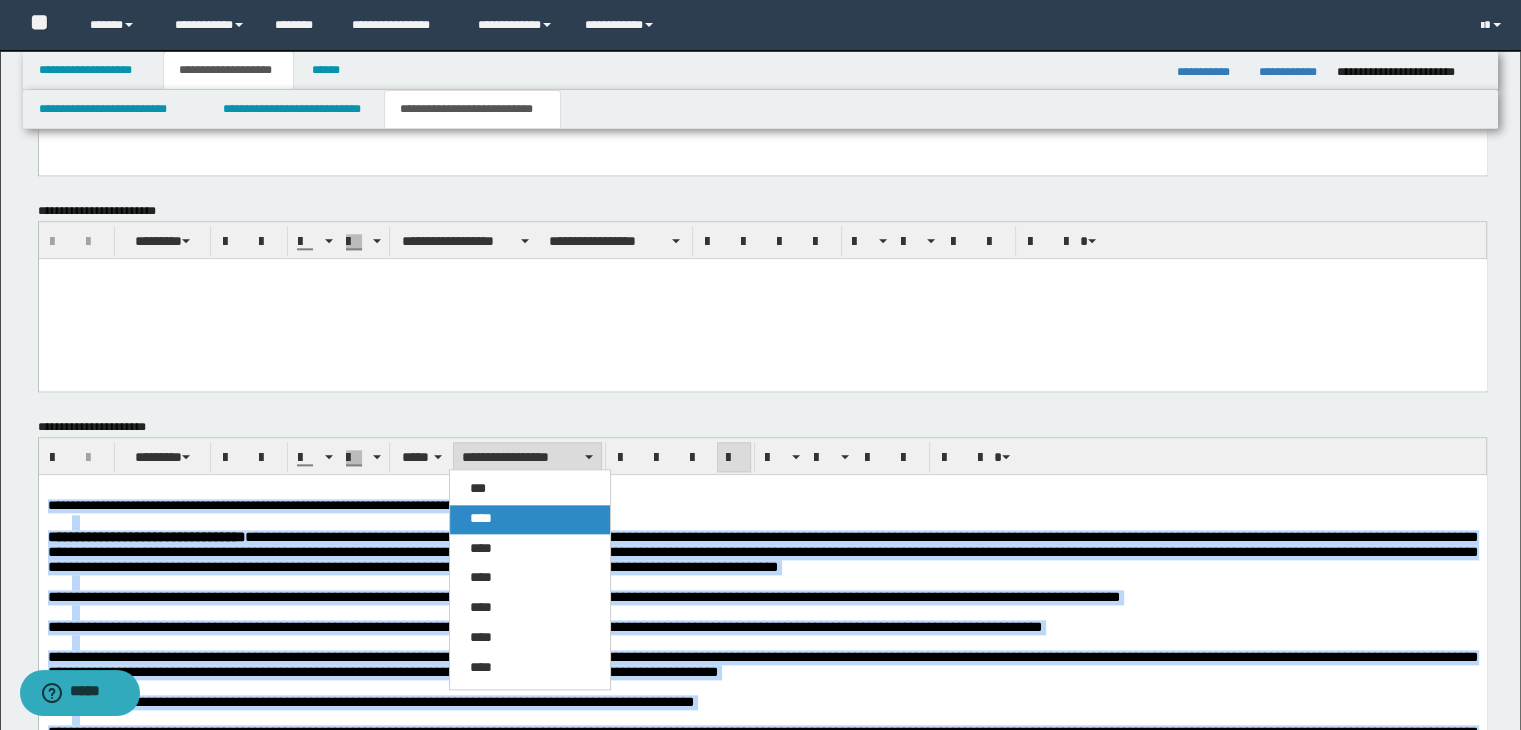 click on "****" at bounding box center [530, 519] 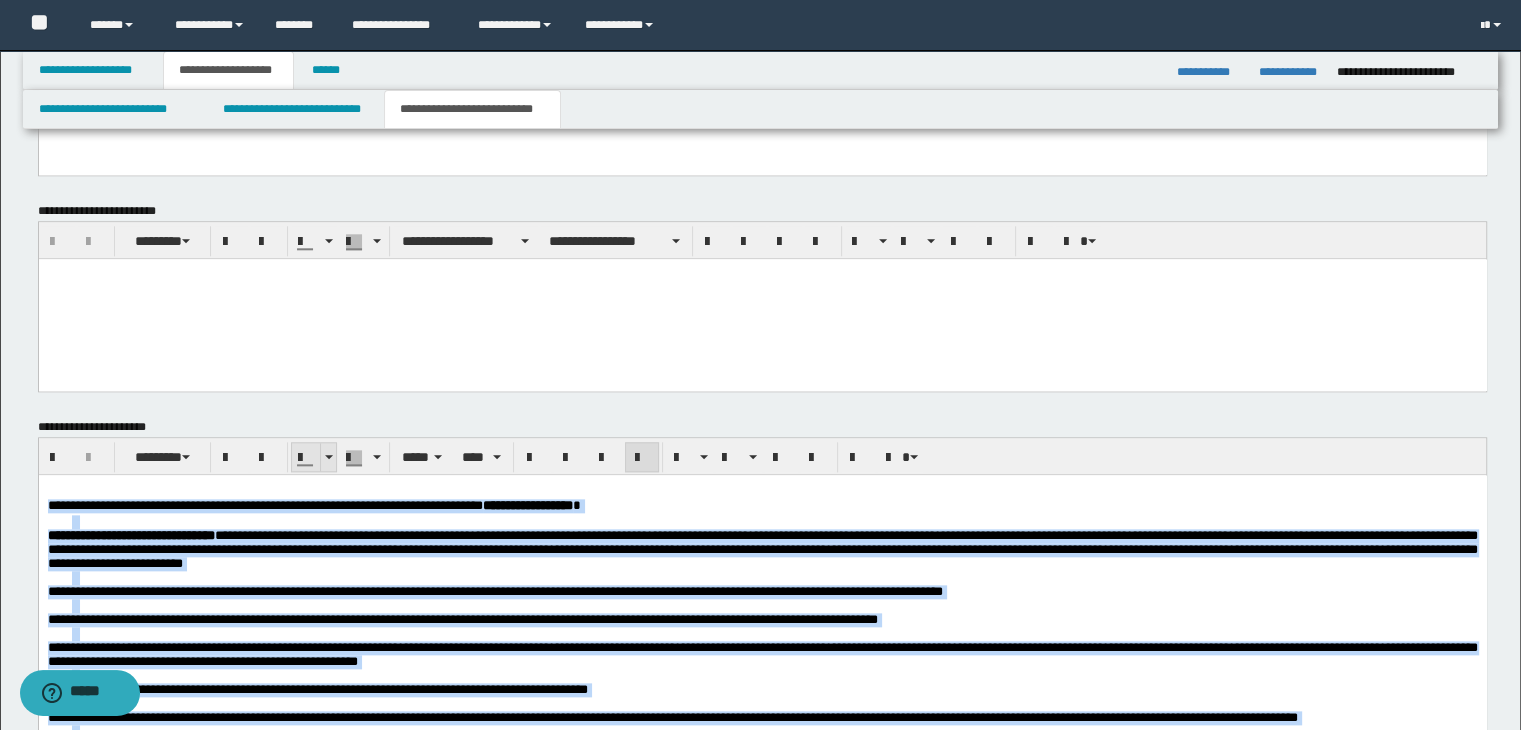 click at bounding box center [329, 457] 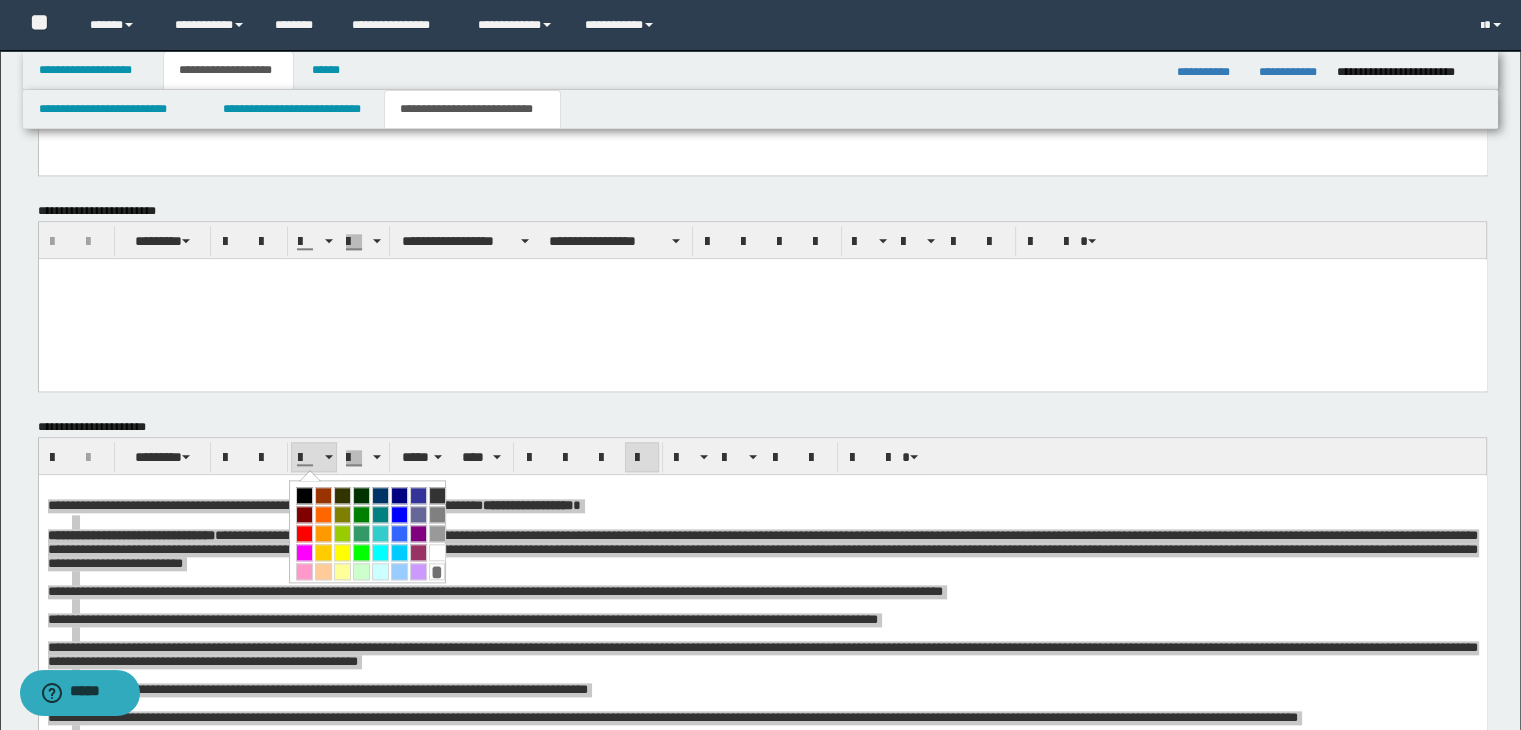 drag, startPoint x: 302, startPoint y: 491, endPoint x: 425, endPoint y: 15, distance: 491.63504 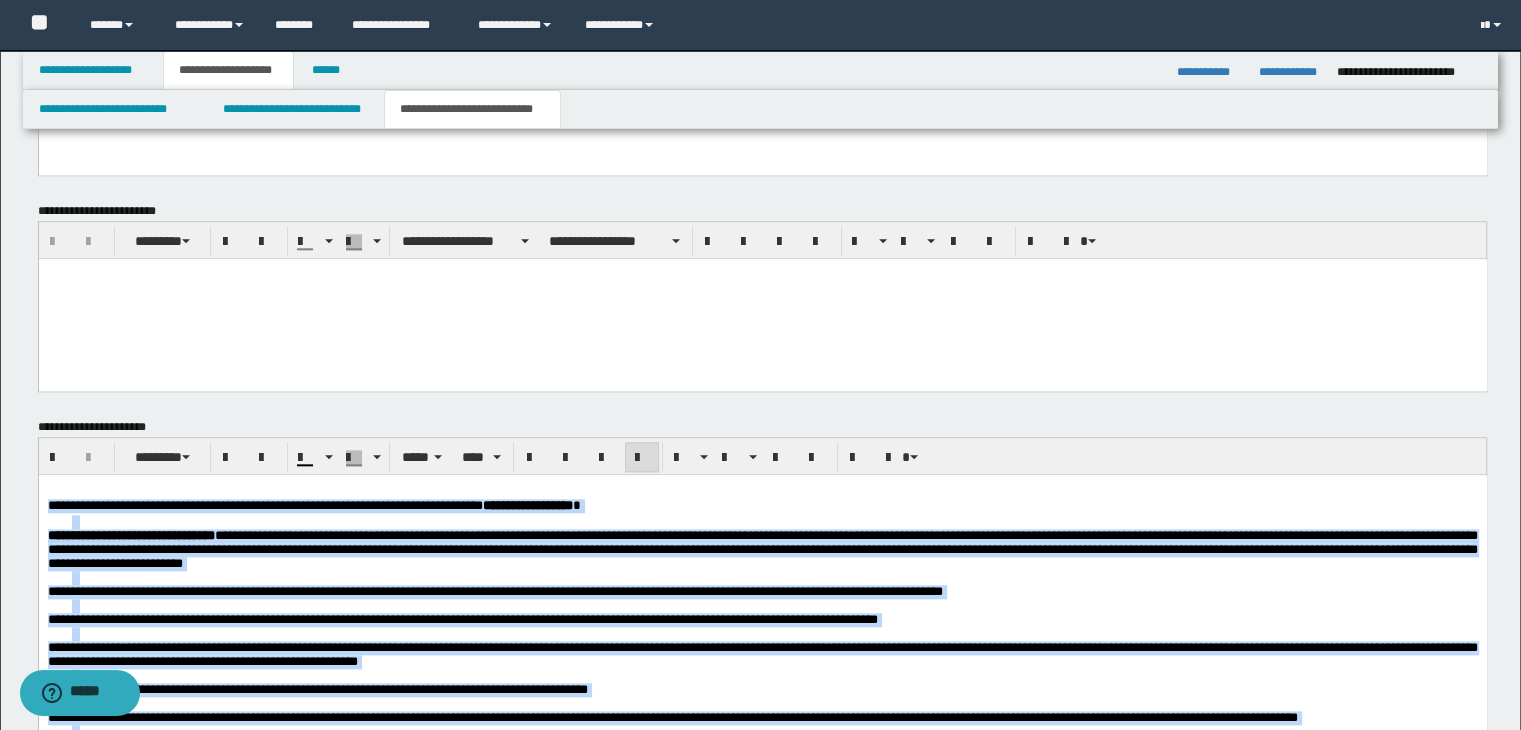 click on "**********" at bounding box center (762, 678) 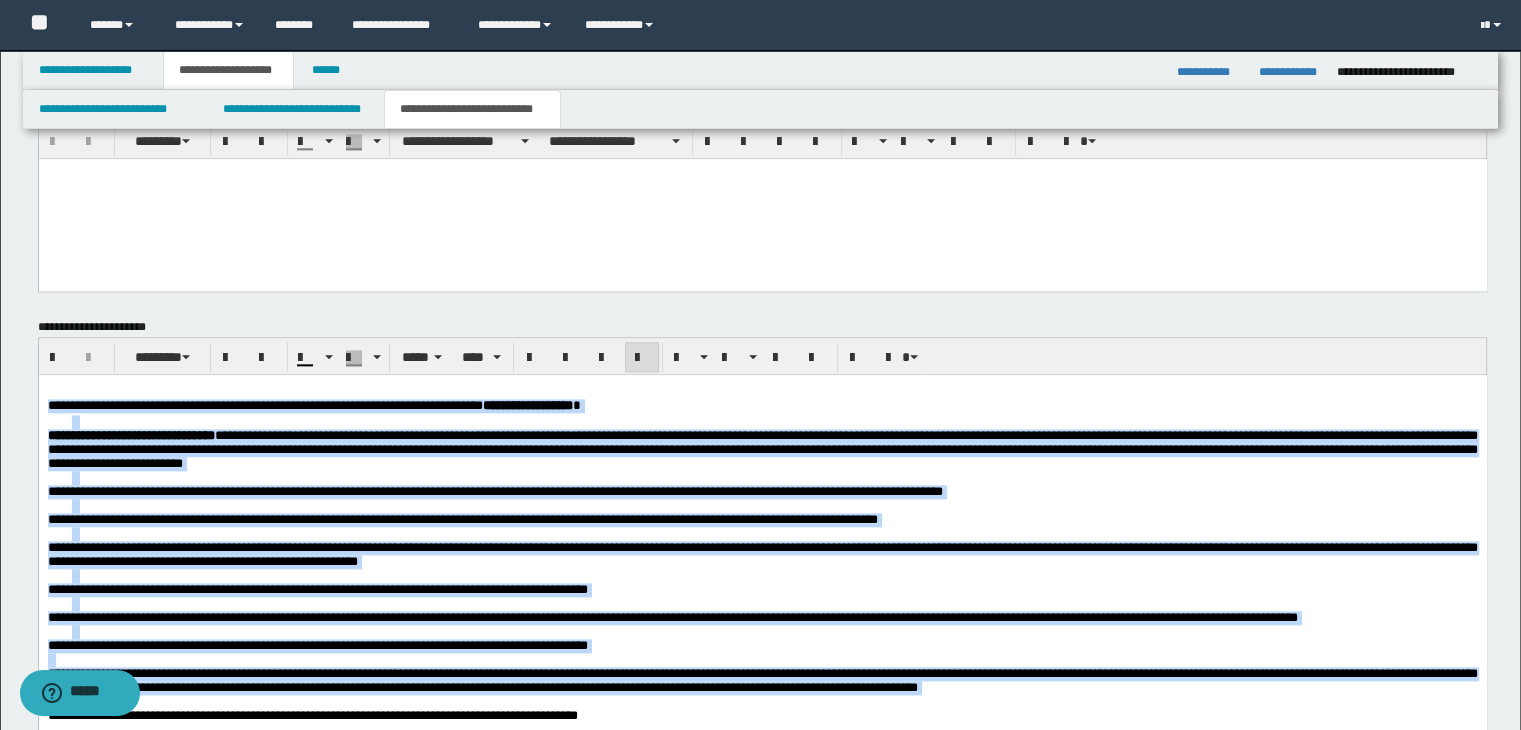 click on "**********" at bounding box center [494, 490] 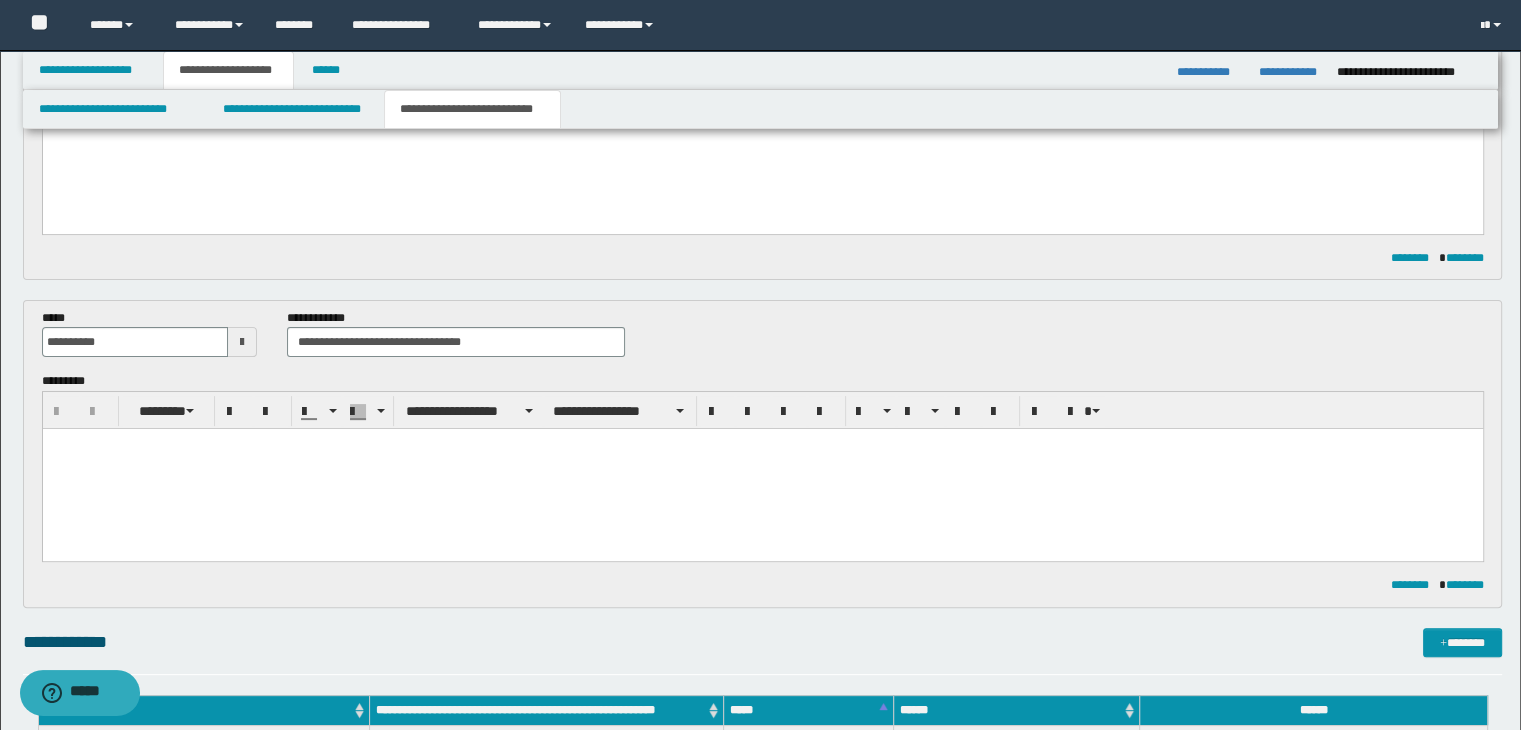 scroll, scrollTop: 111, scrollLeft: 0, axis: vertical 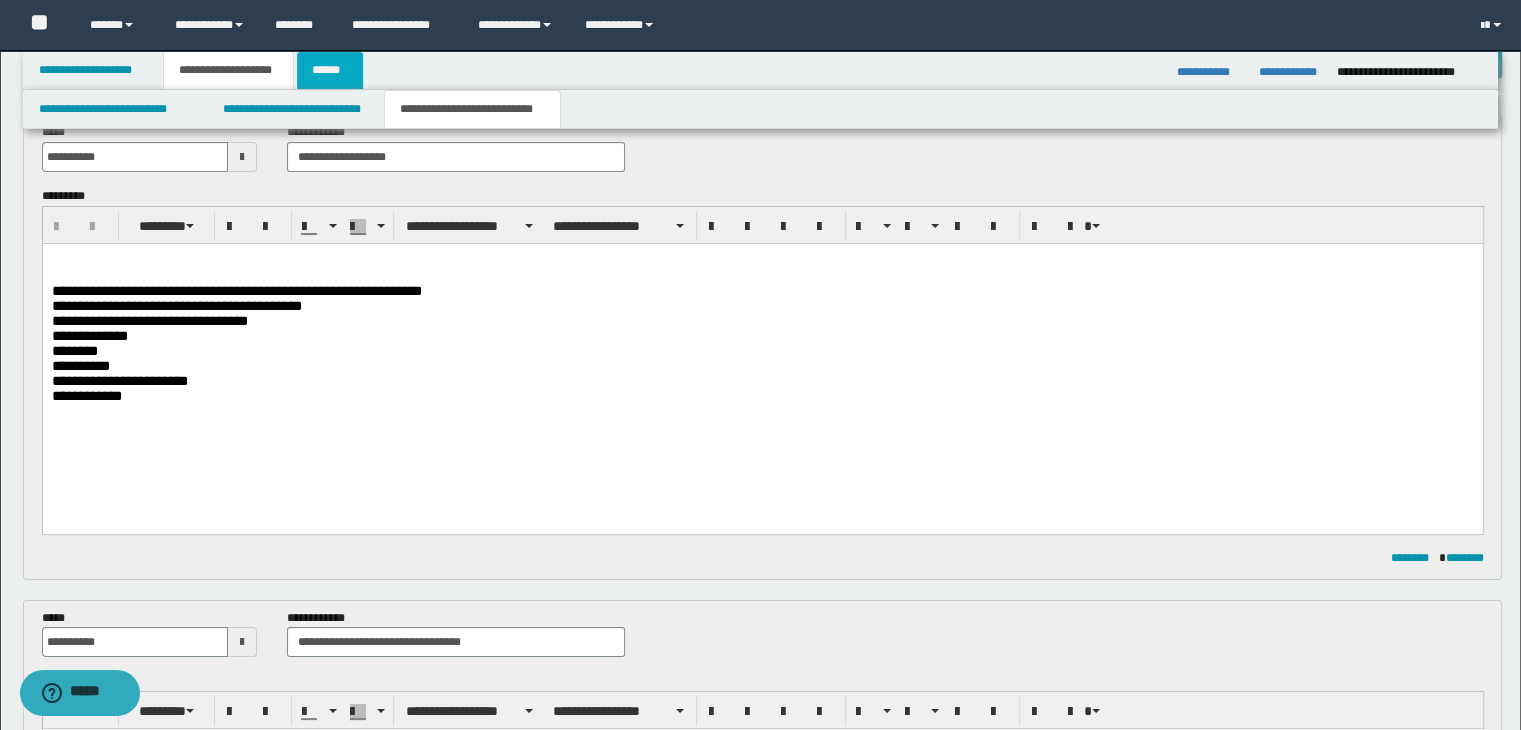 drag, startPoint x: 301, startPoint y: 61, endPoint x: 330, endPoint y: 80, distance: 34.669872 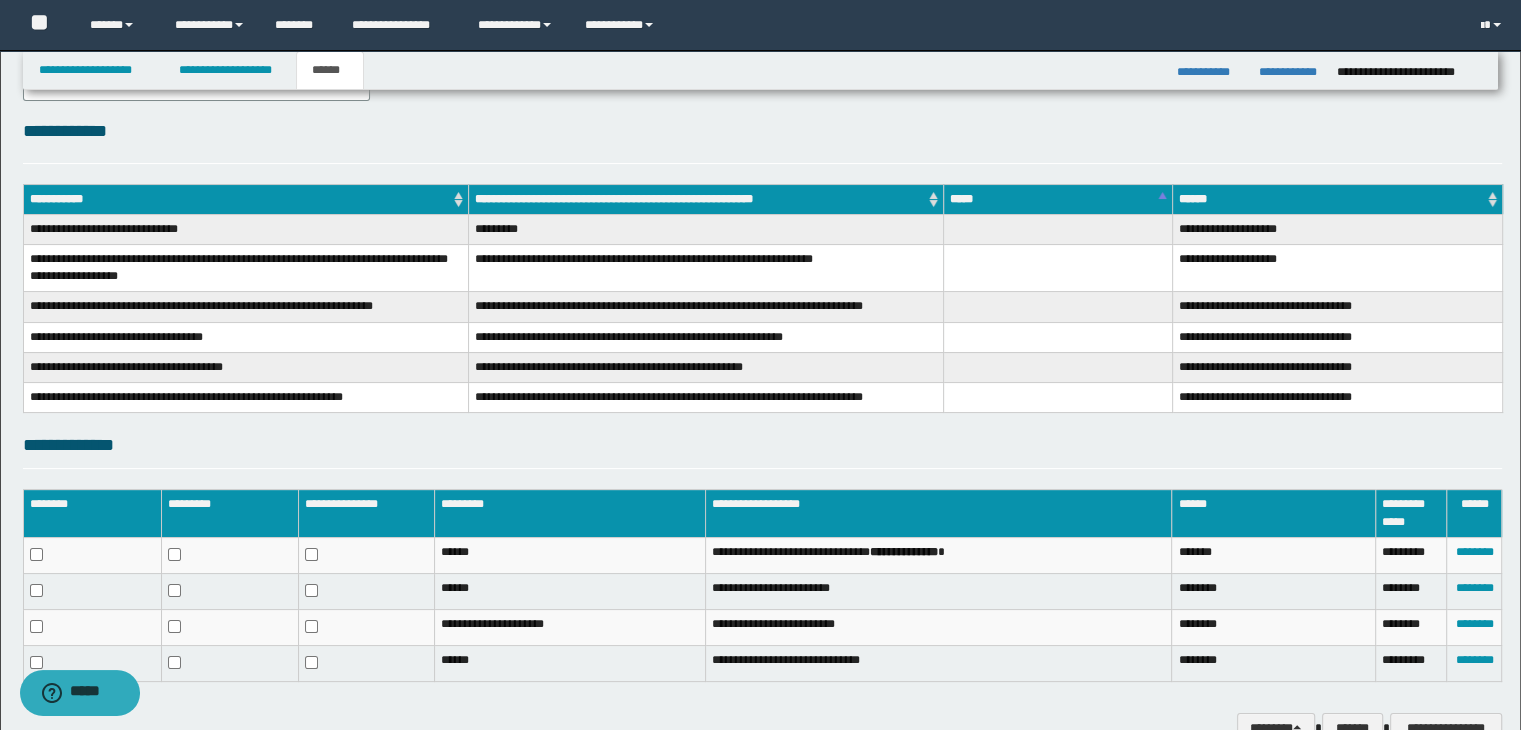scroll, scrollTop: 335, scrollLeft: 0, axis: vertical 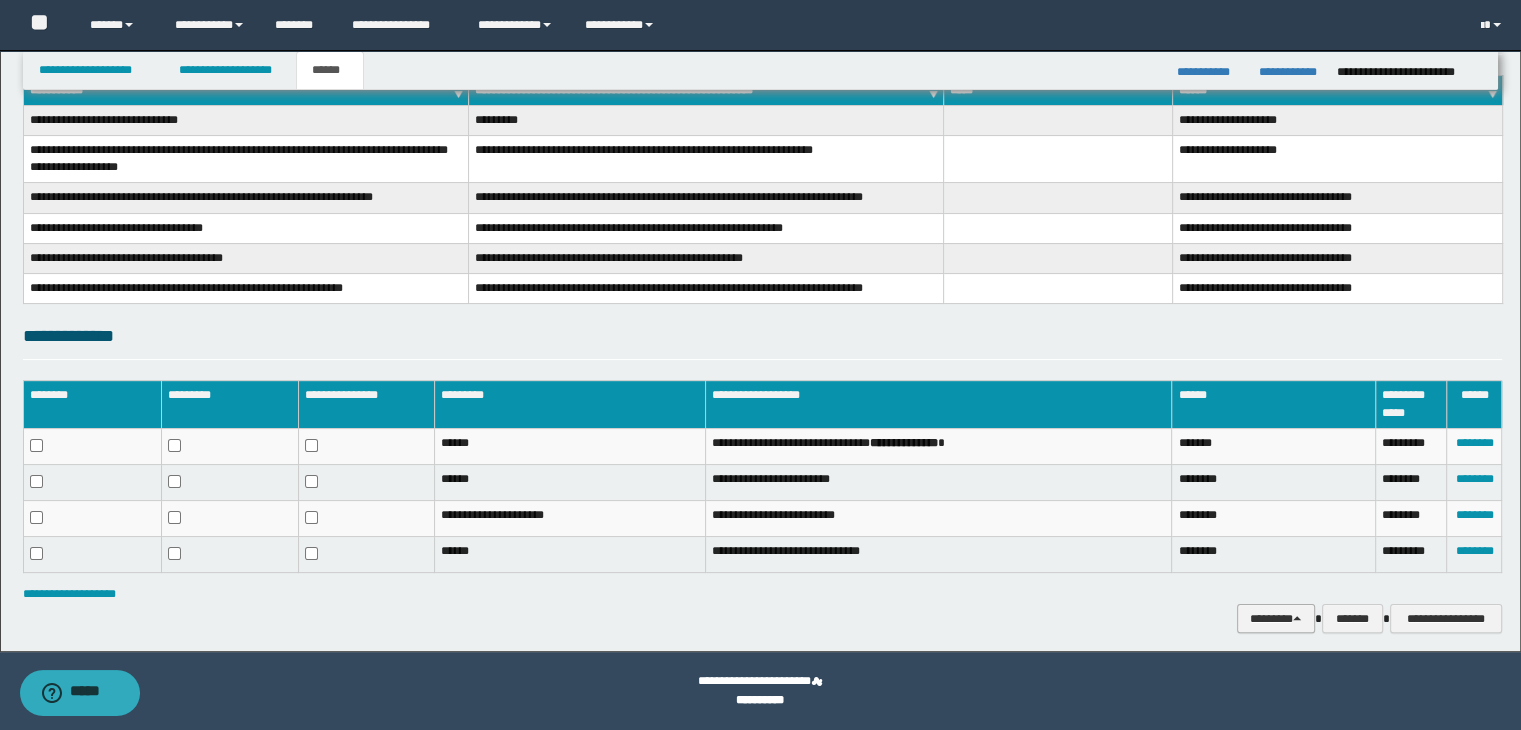click on "********" at bounding box center [1276, 619] 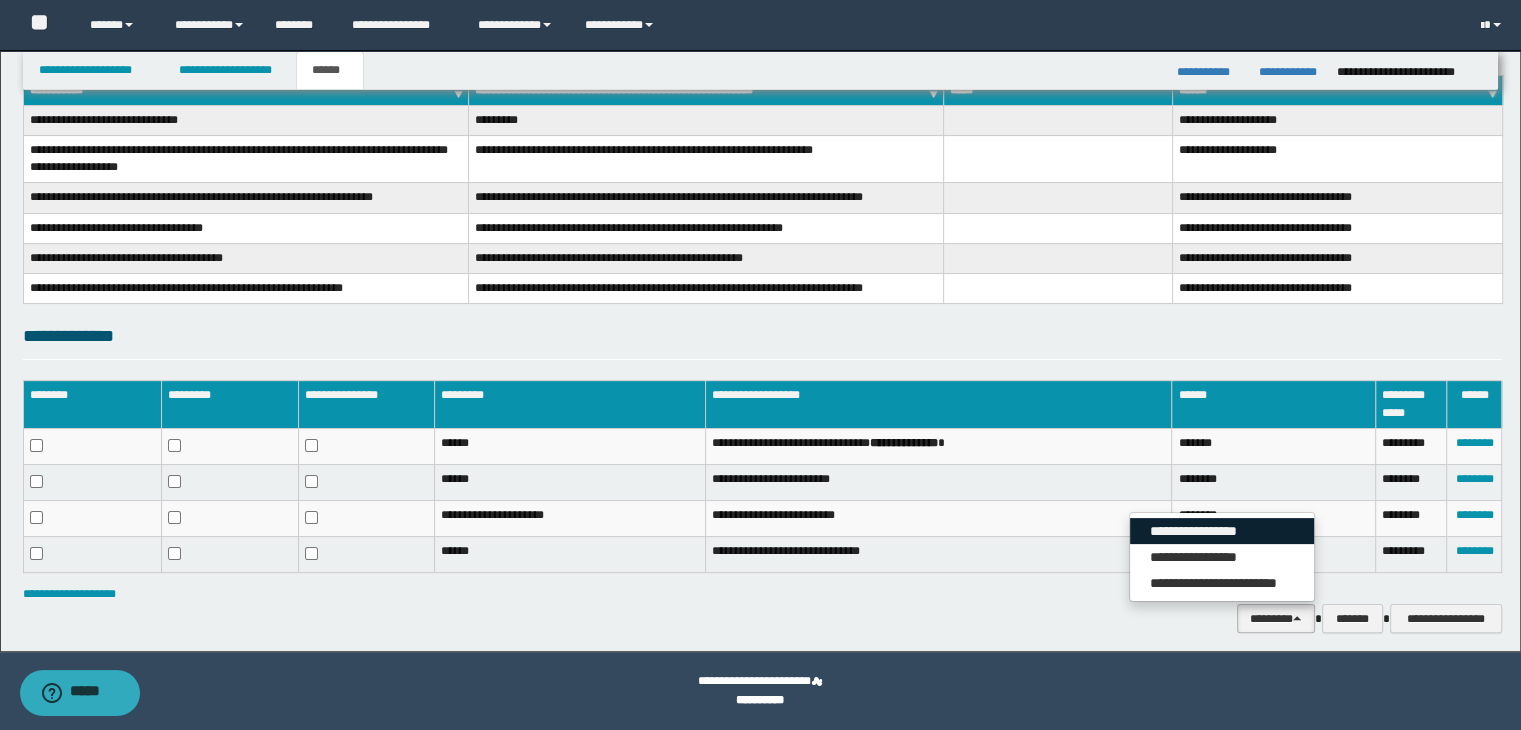 click on "**********" at bounding box center (1222, 531) 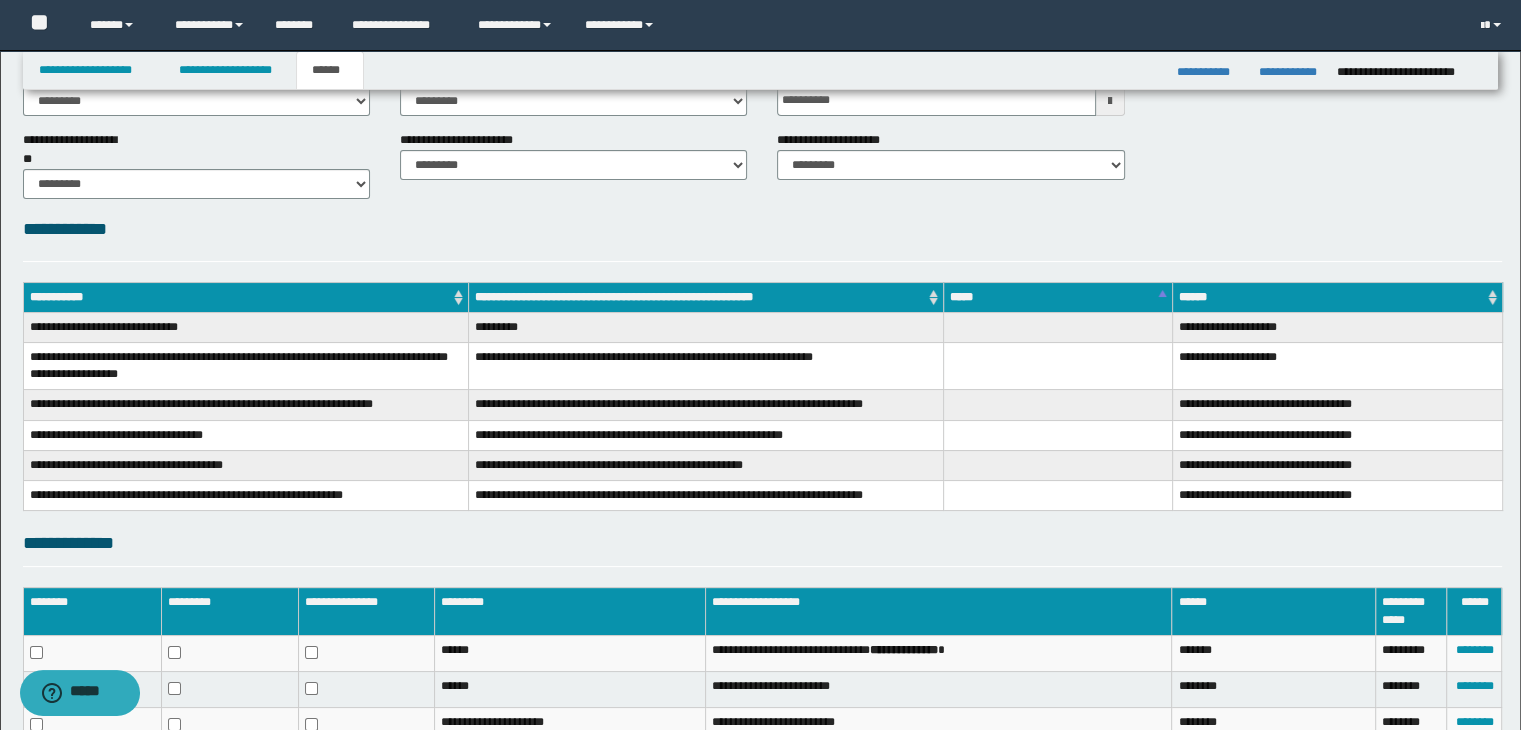 scroll, scrollTop: 0, scrollLeft: 0, axis: both 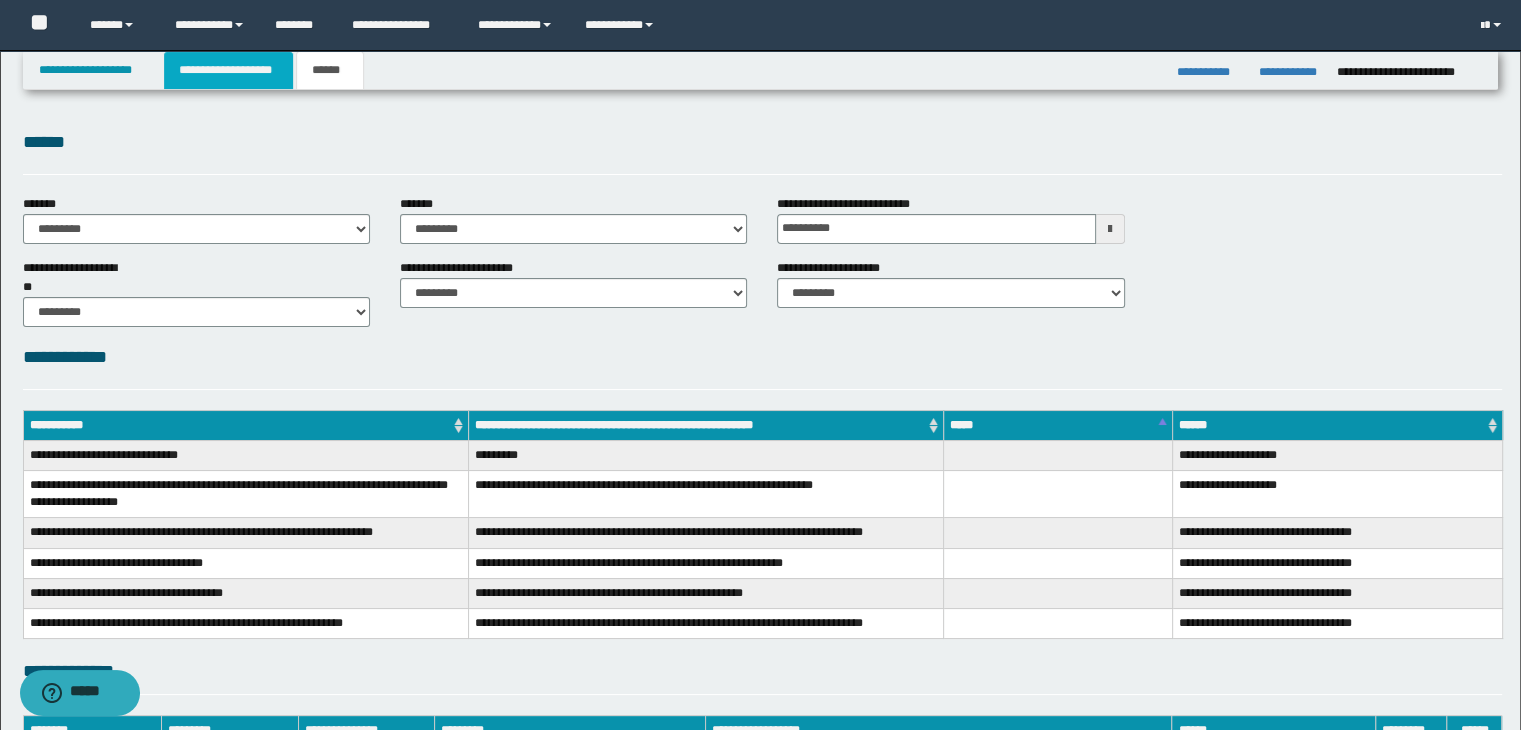 click on "**********" at bounding box center (228, 70) 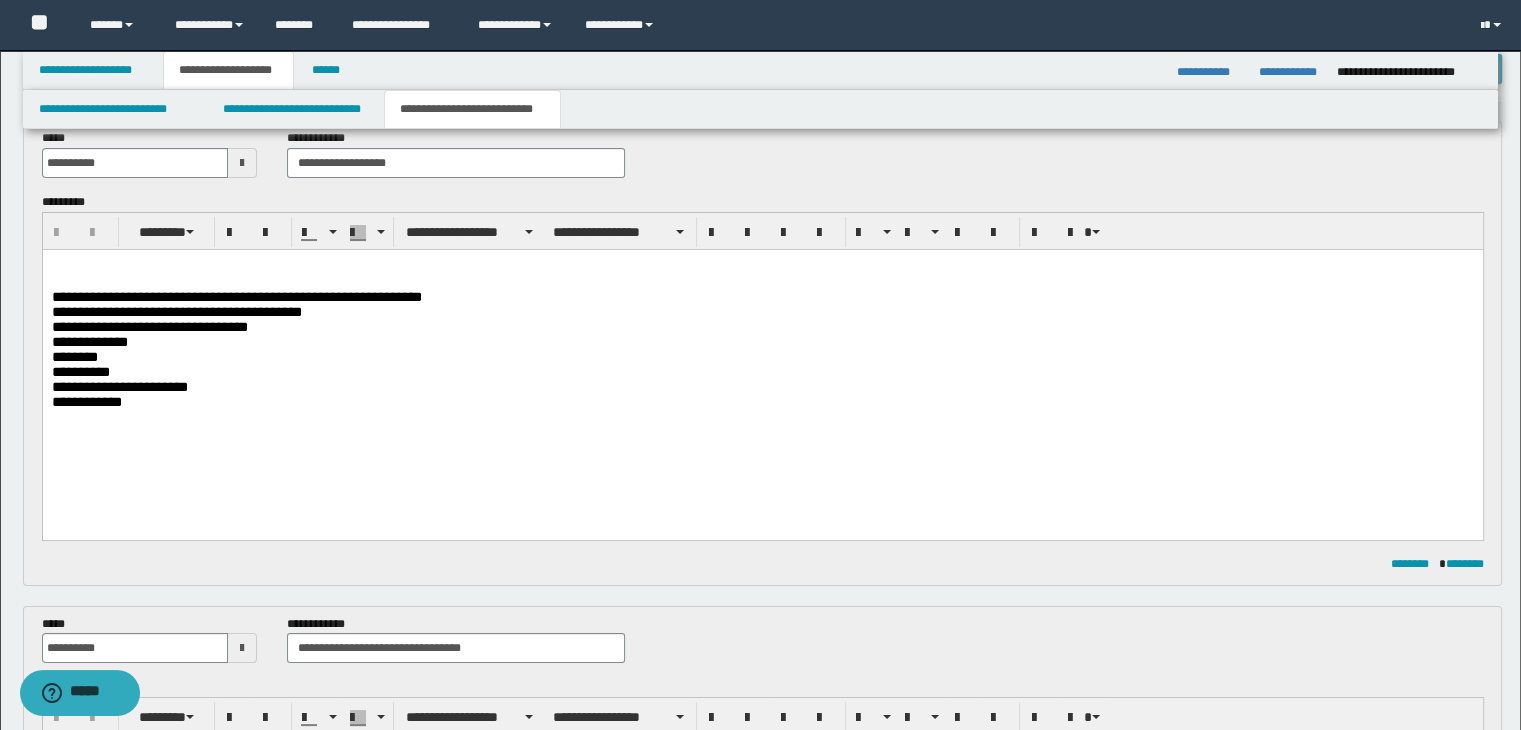 scroll, scrollTop: 0, scrollLeft: 0, axis: both 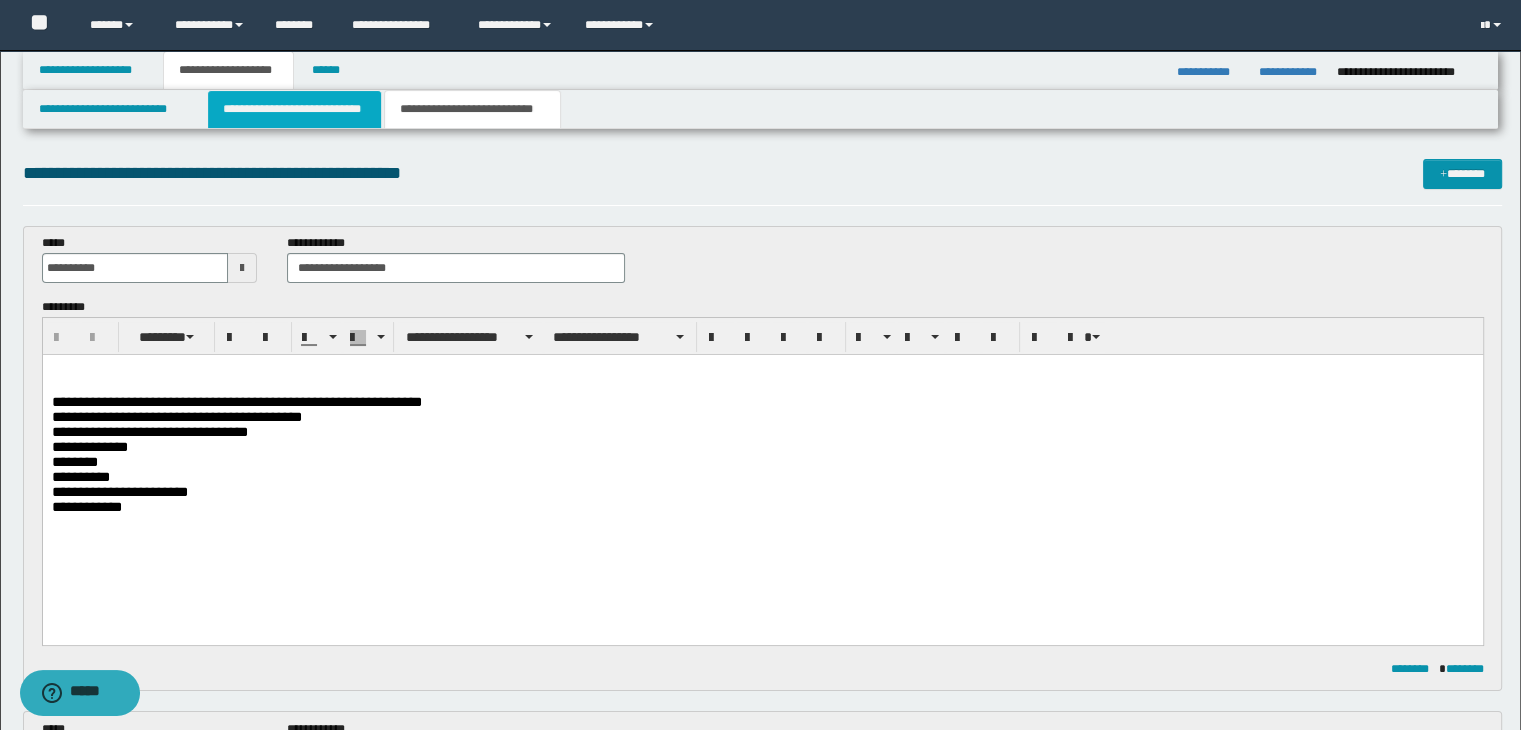 drag, startPoint x: 325, startPoint y: 113, endPoint x: 362, endPoint y: 181, distance: 77.41447 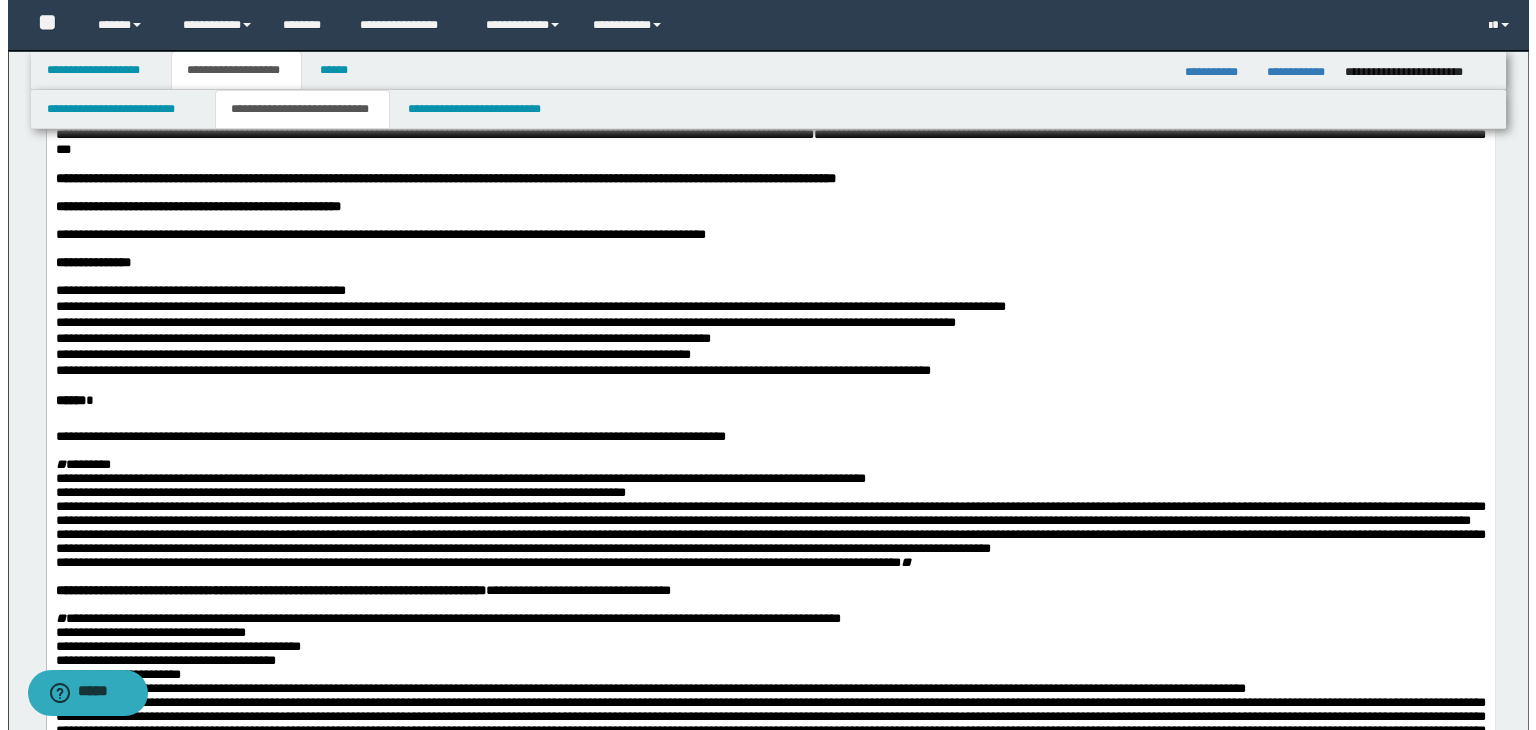 scroll, scrollTop: 200, scrollLeft: 0, axis: vertical 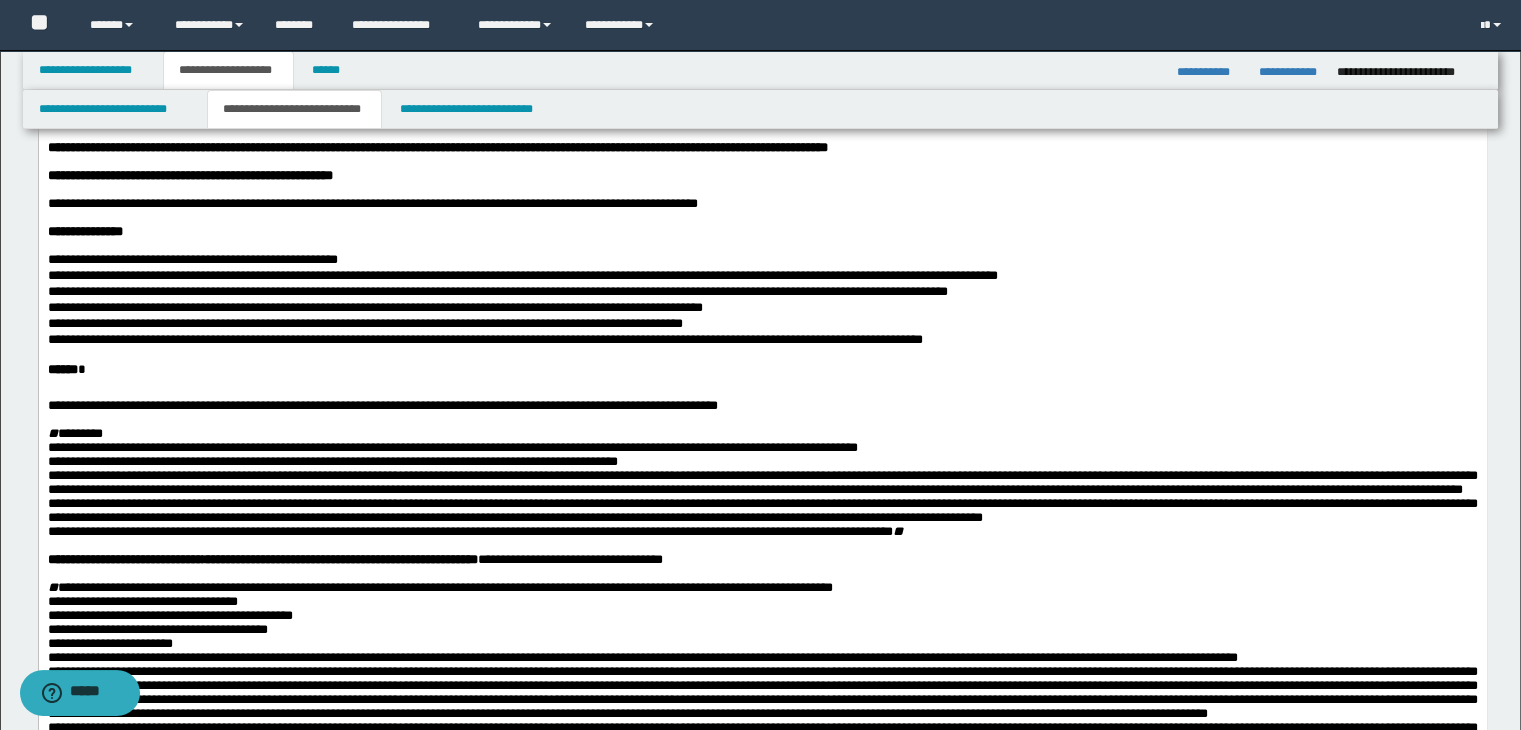 click at bounding box center [762, 391] 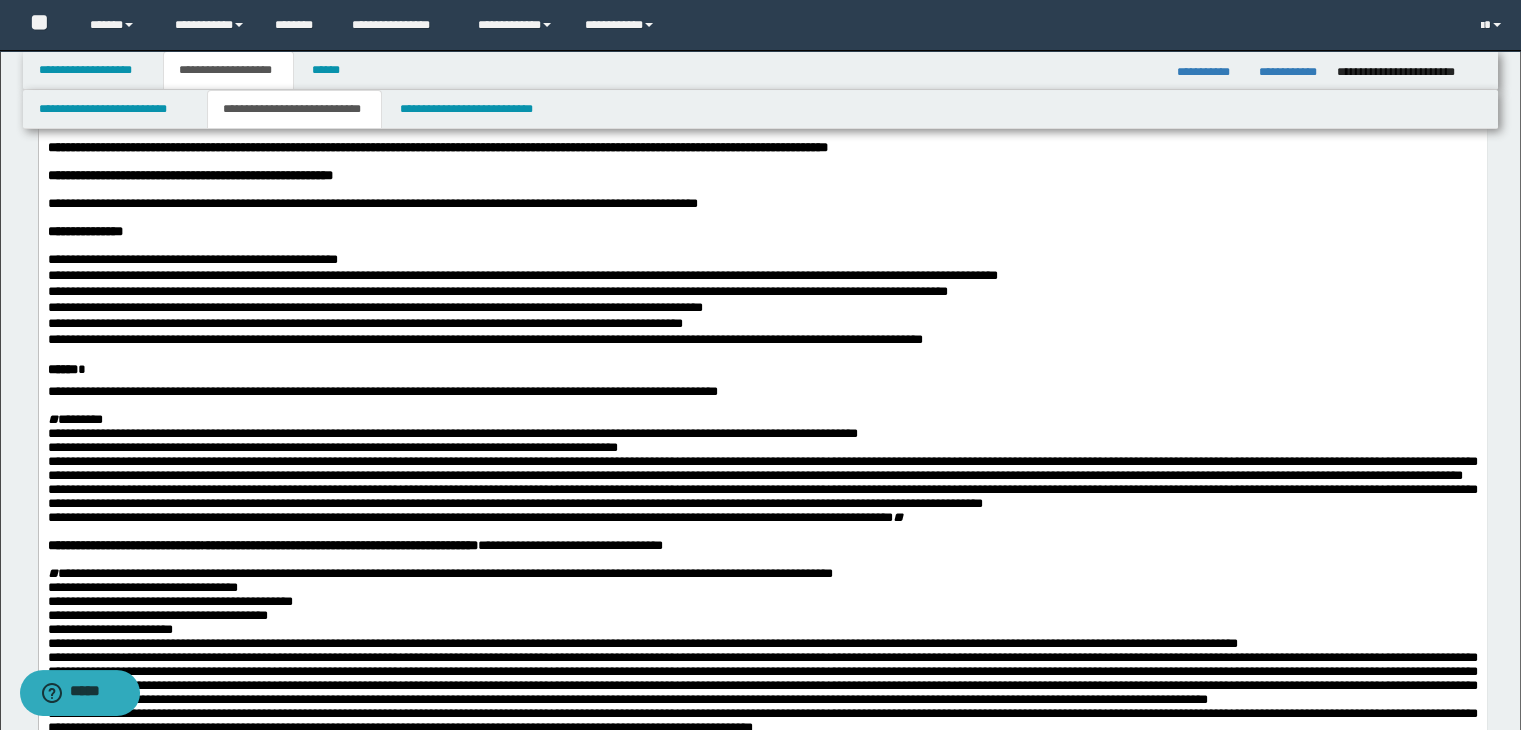 click at bounding box center (785, 217) 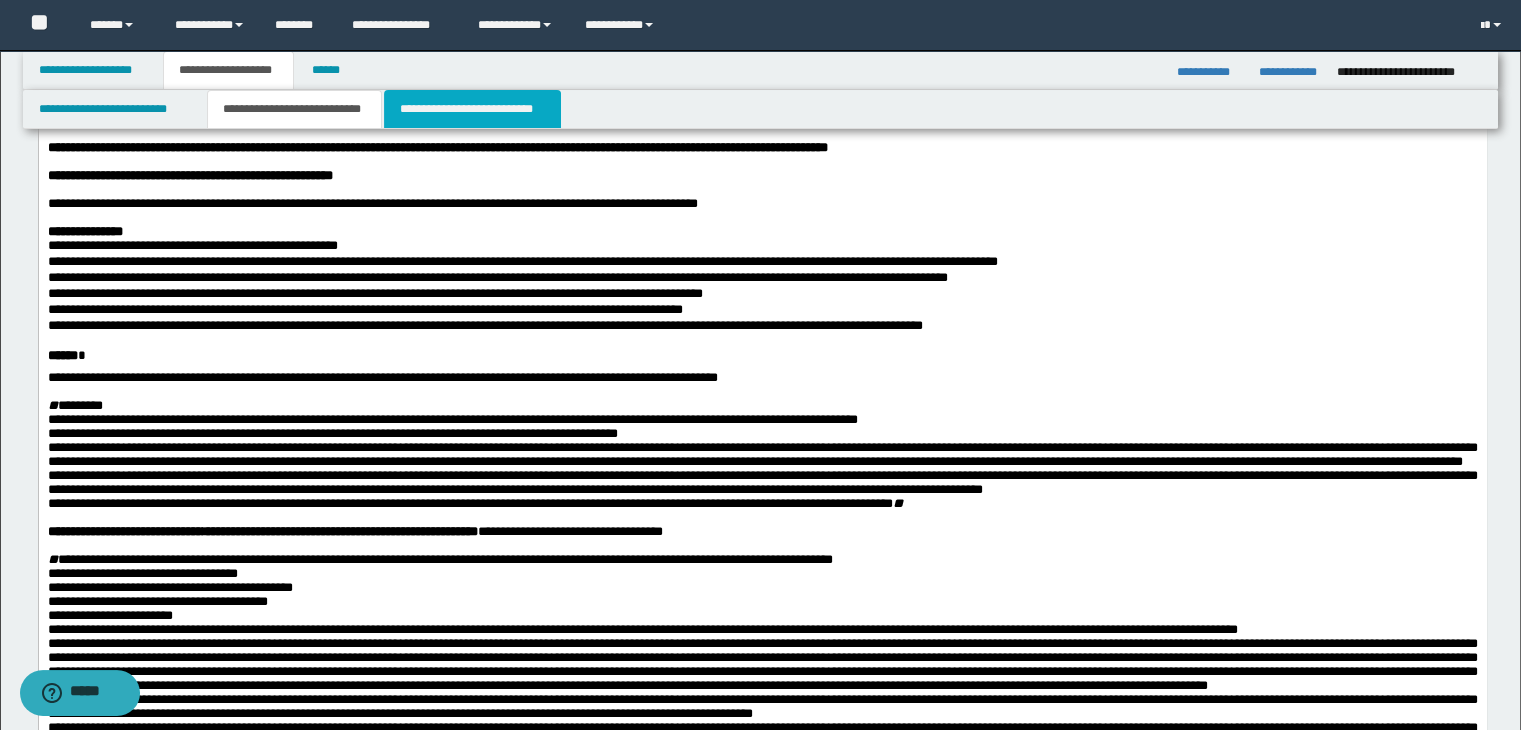 drag, startPoint x: 492, startPoint y: 107, endPoint x: 380, endPoint y: 82, distance: 114.75626 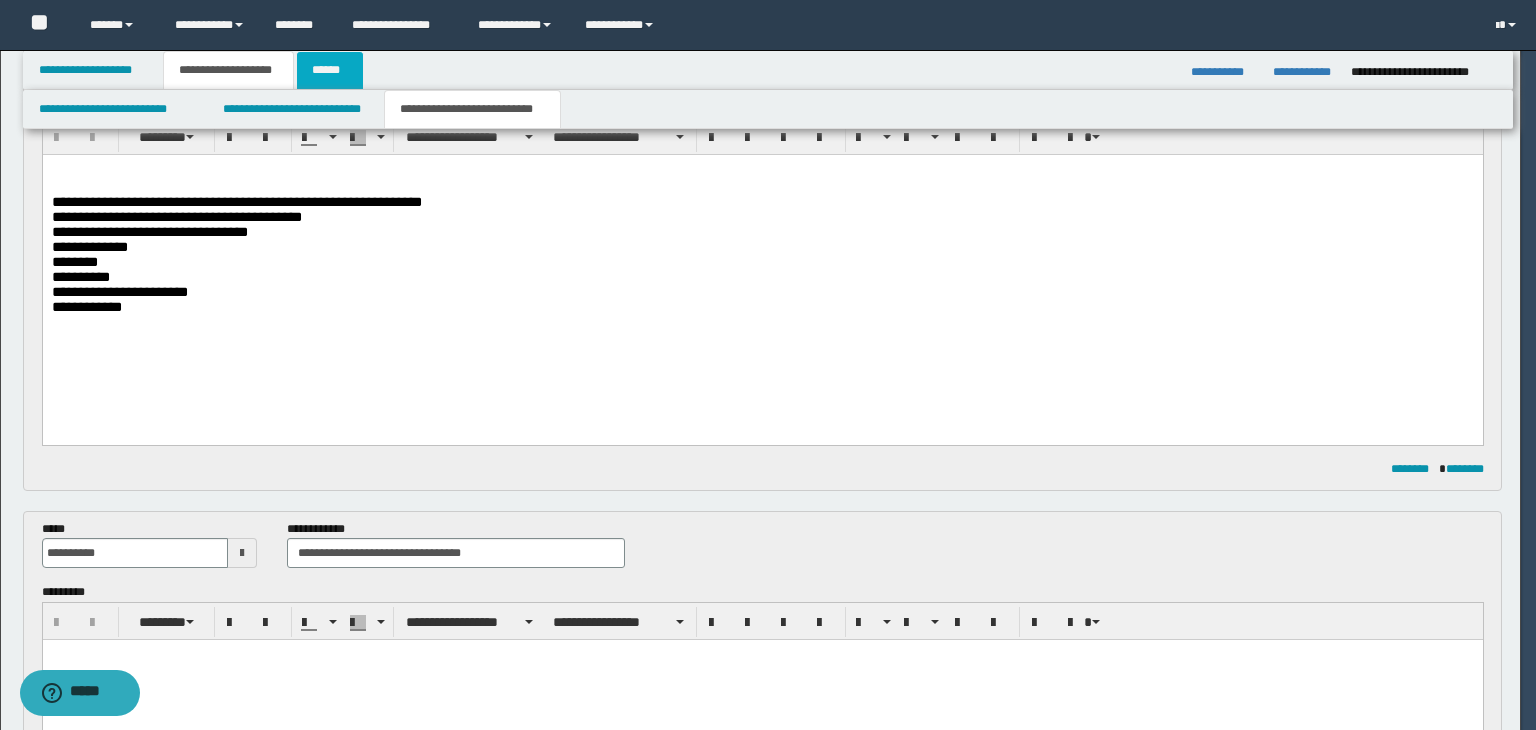 click on "******" at bounding box center (330, 70) 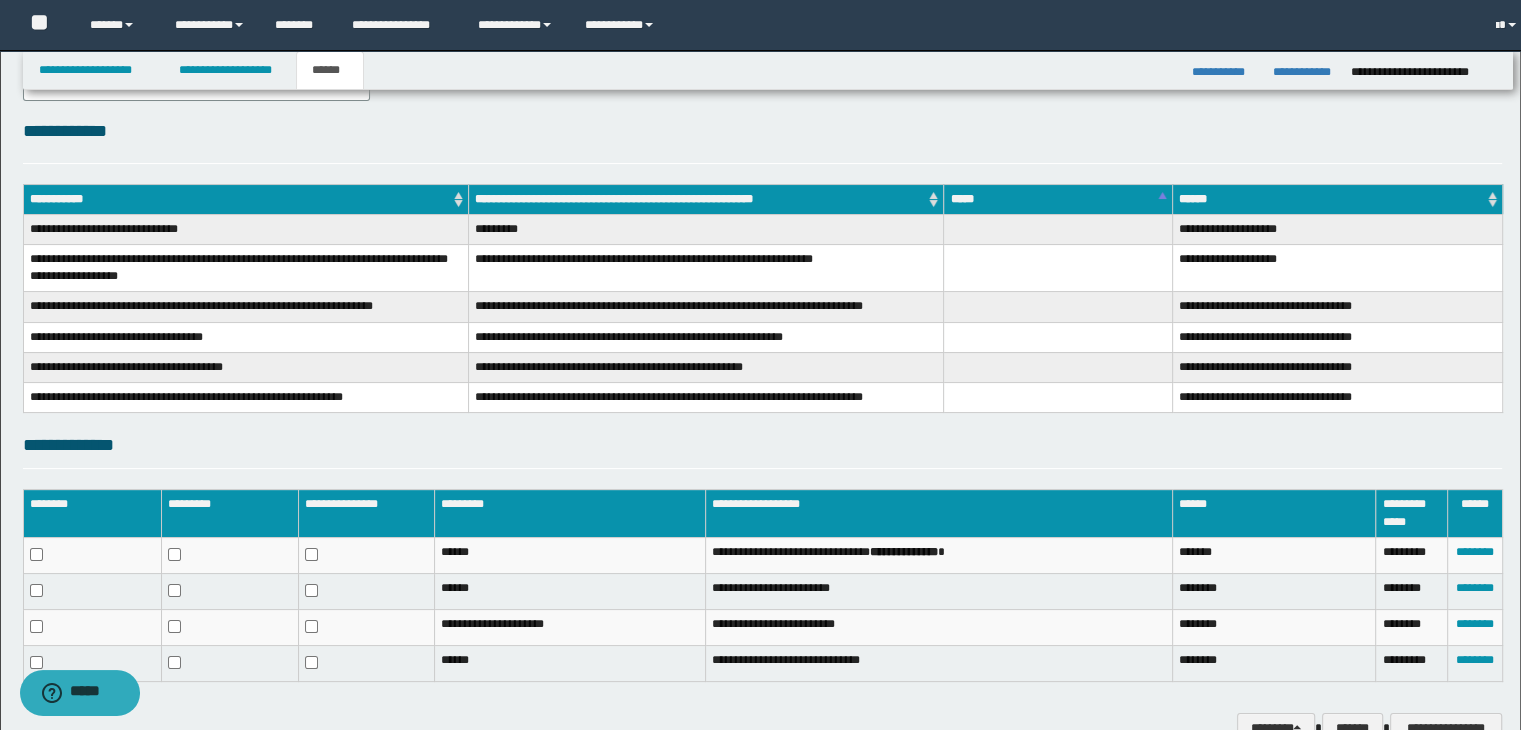 scroll, scrollTop: 335, scrollLeft: 0, axis: vertical 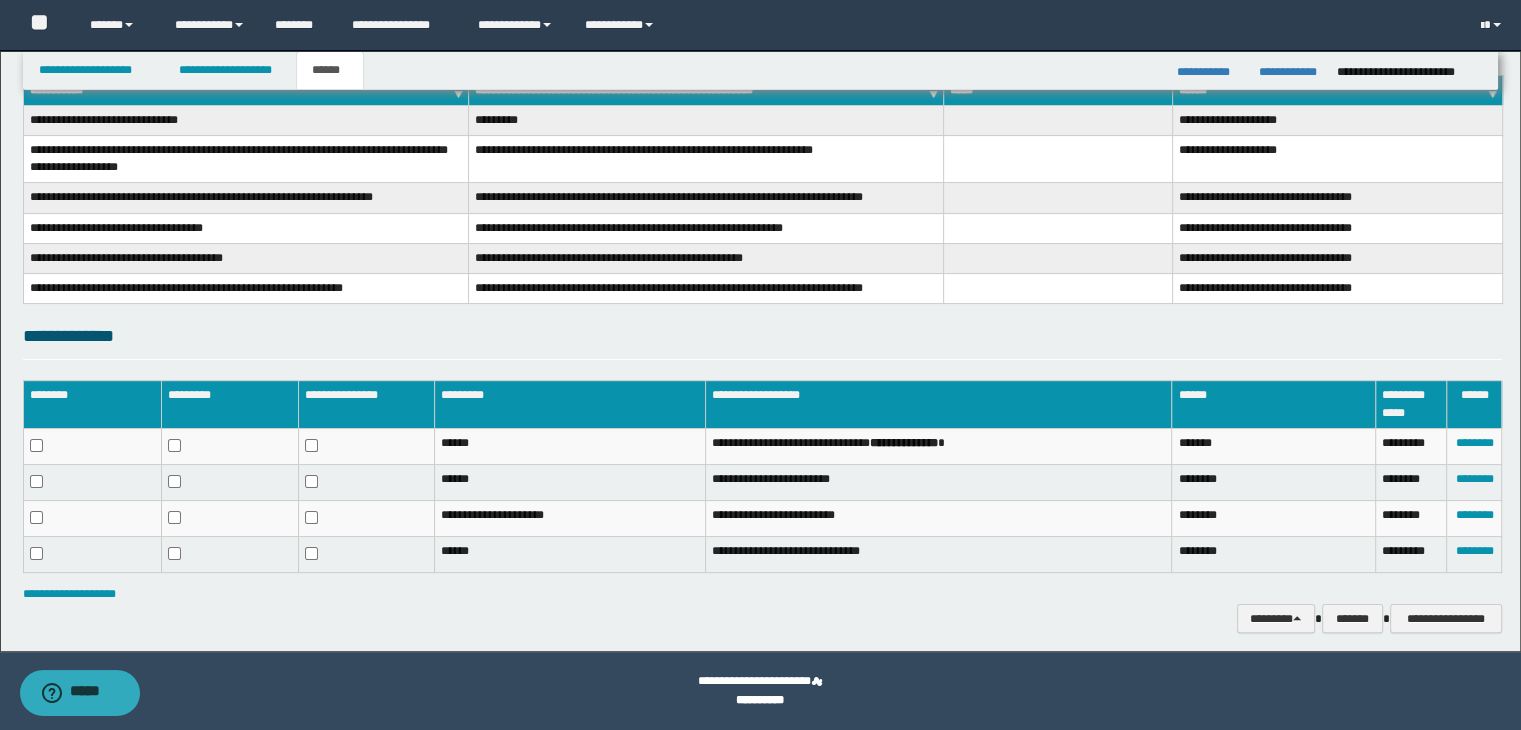 click on "**********" at bounding box center (760, 183) 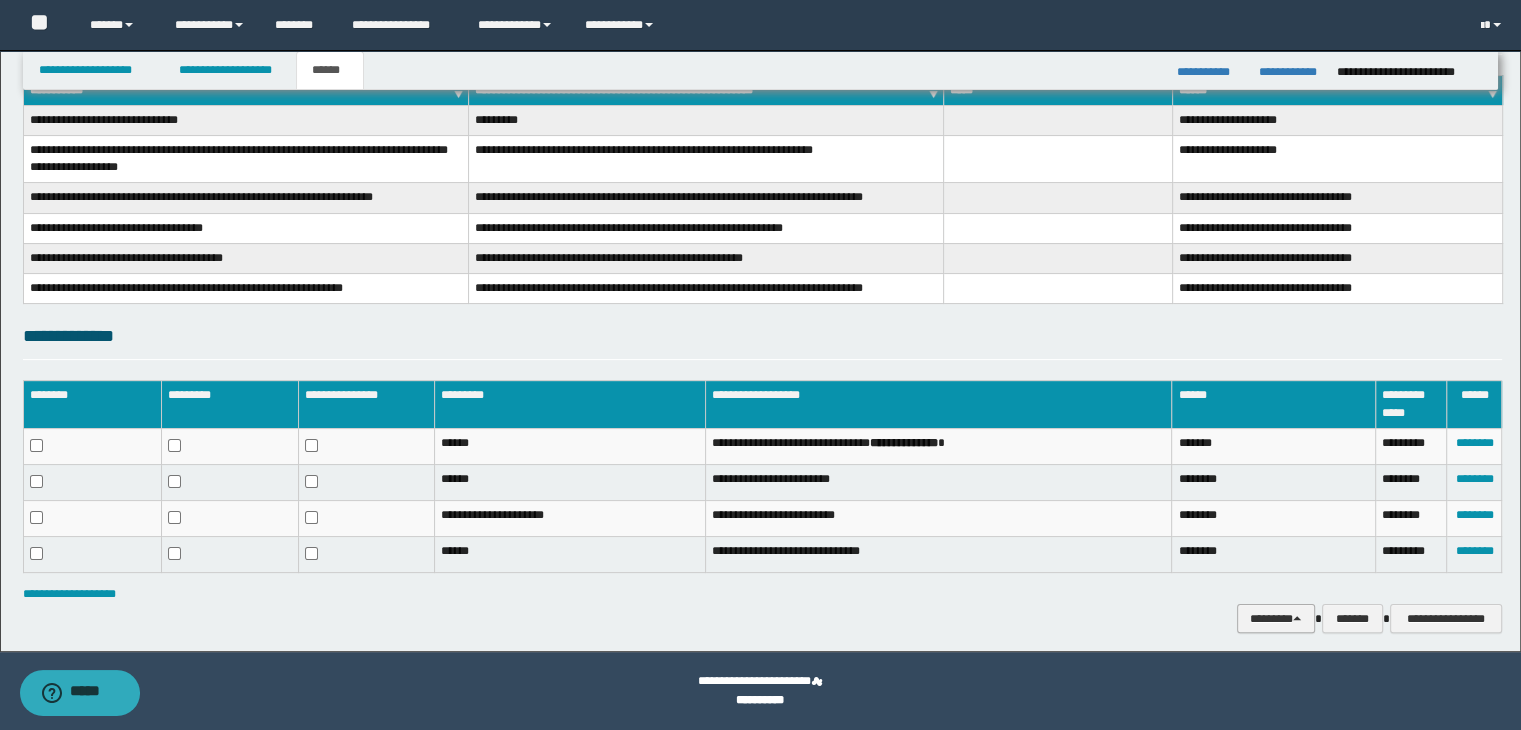 click on "********" at bounding box center [1276, 619] 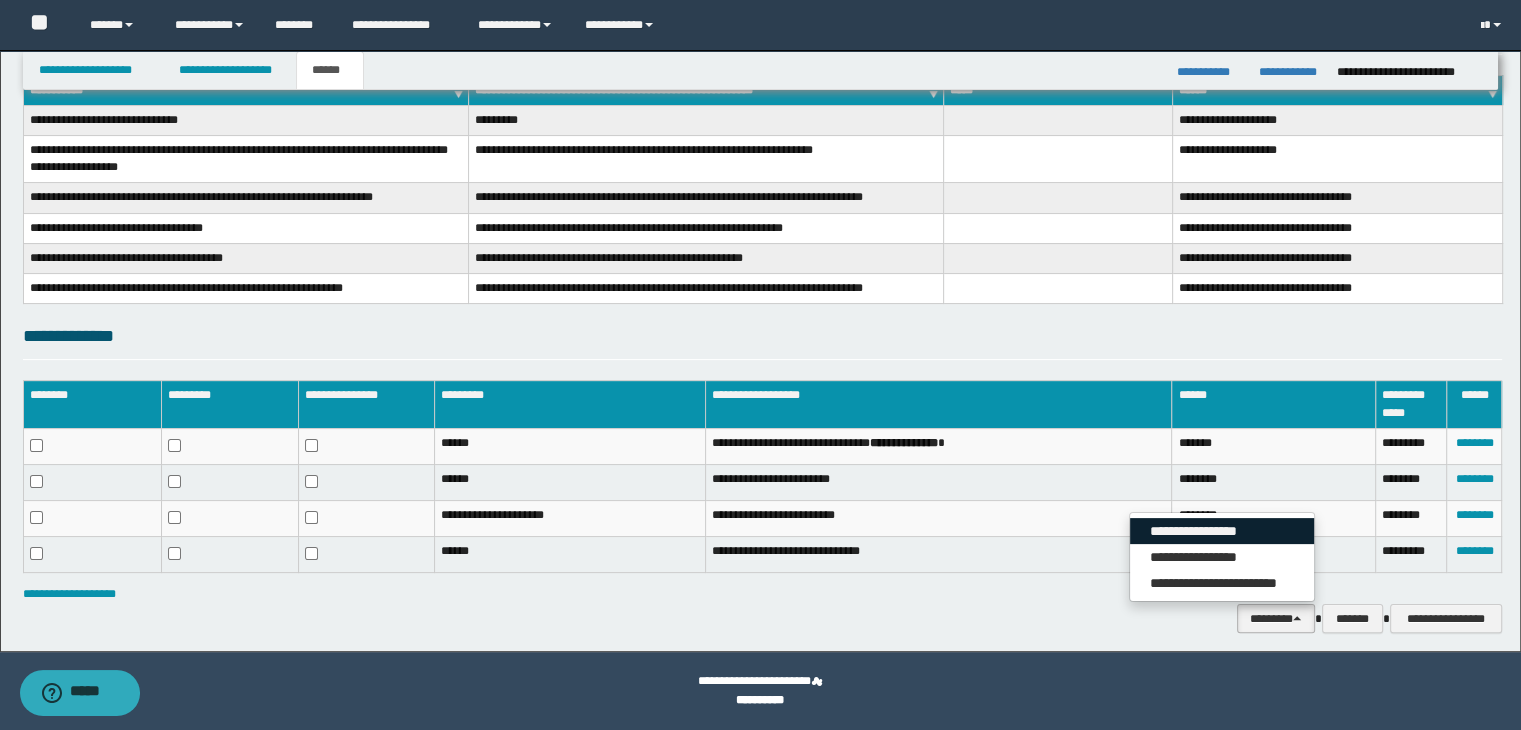 click on "**********" at bounding box center [1222, 531] 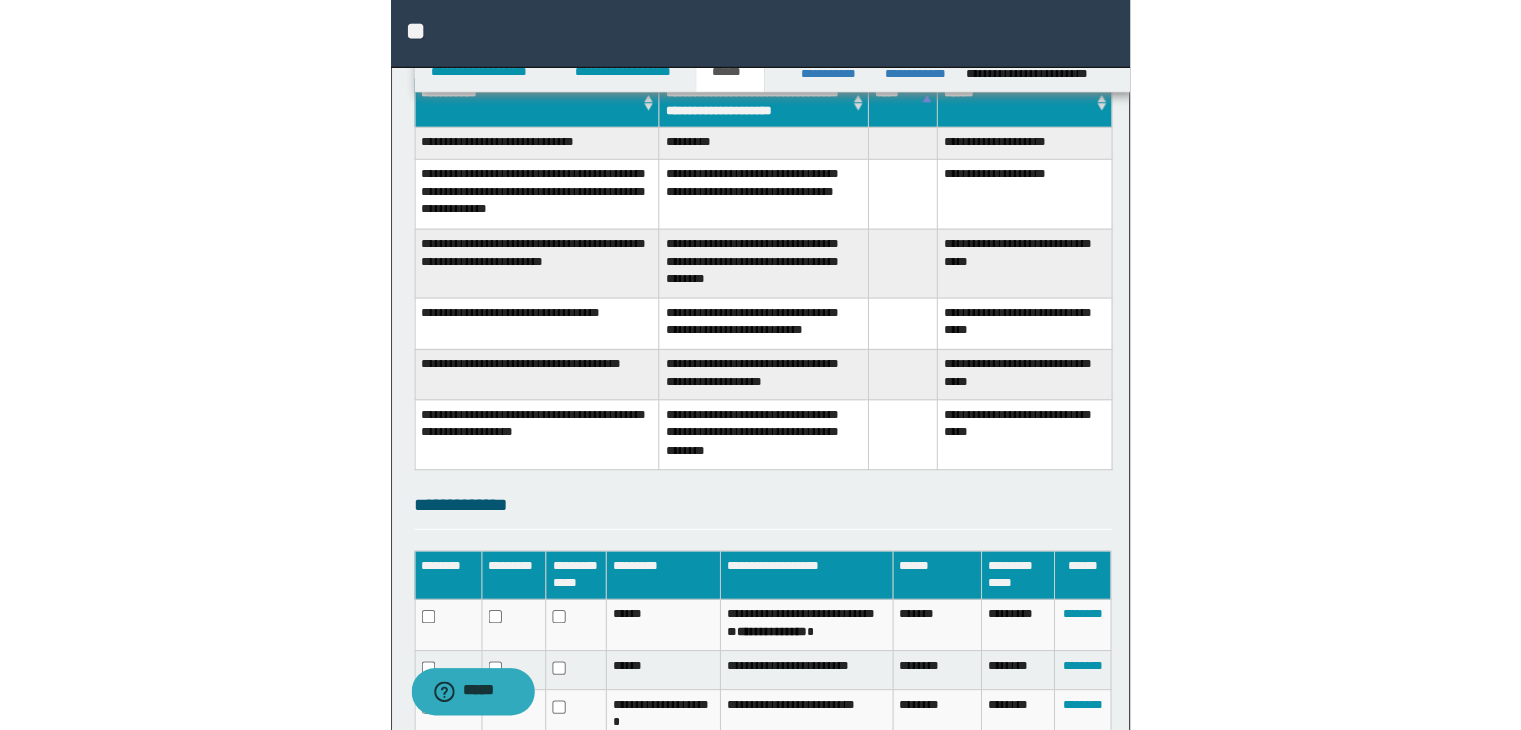 scroll, scrollTop: 335, scrollLeft: 0, axis: vertical 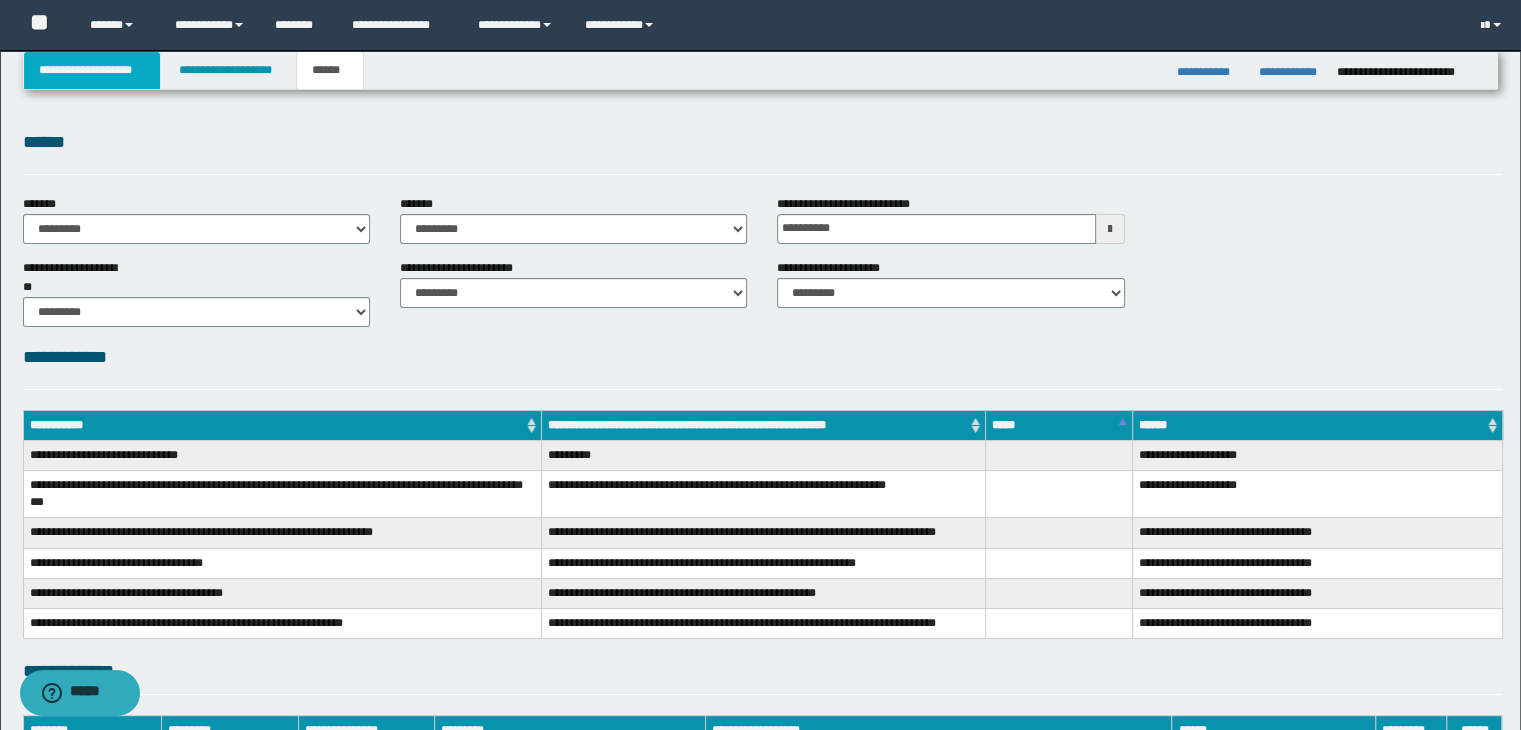 drag, startPoint x: 69, startPoint y: 65, endPoint x: 80, endPoint y: 77, distance: 16.27882 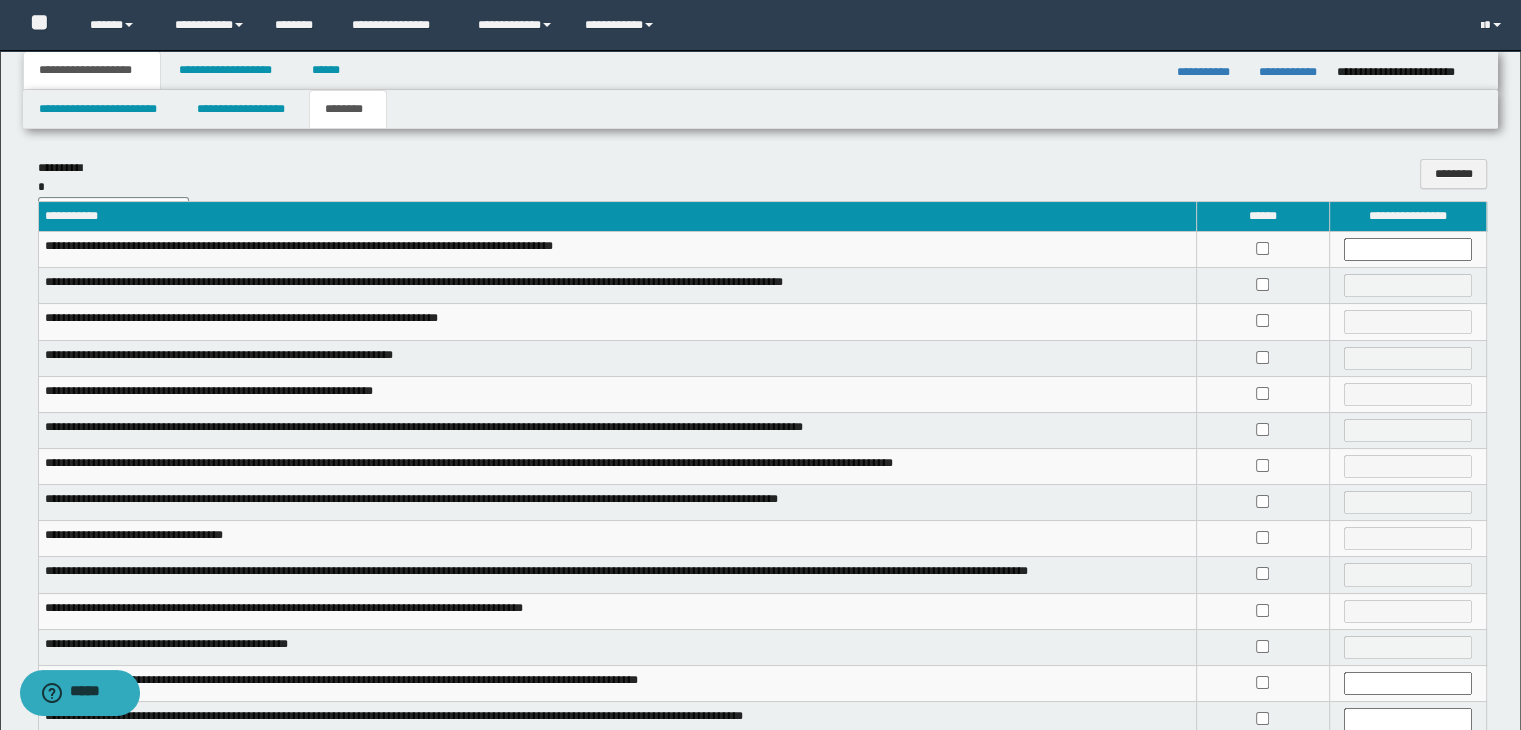 click on "**********" at bounding box center (92, 70) 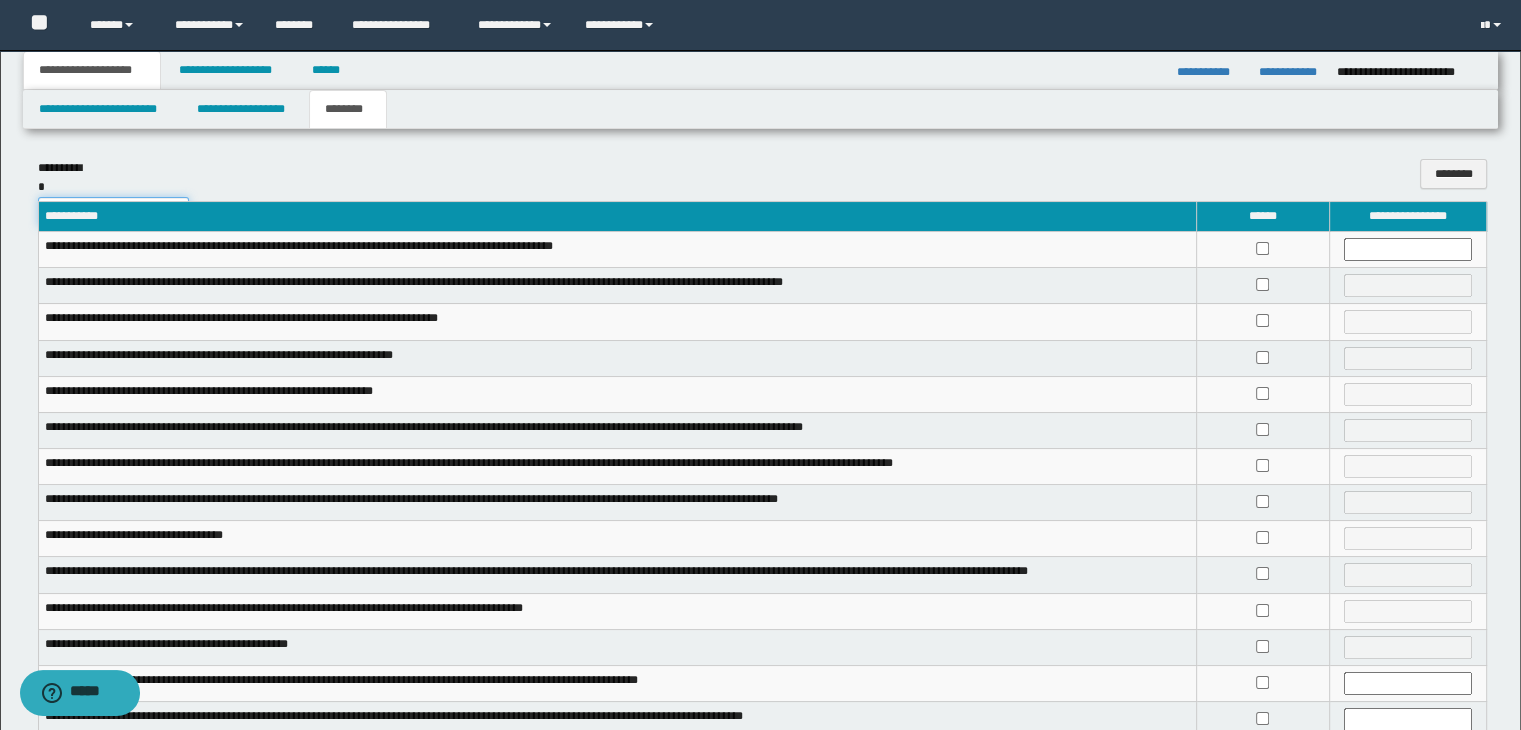 click on "**********" at bounding box center [113, 212] 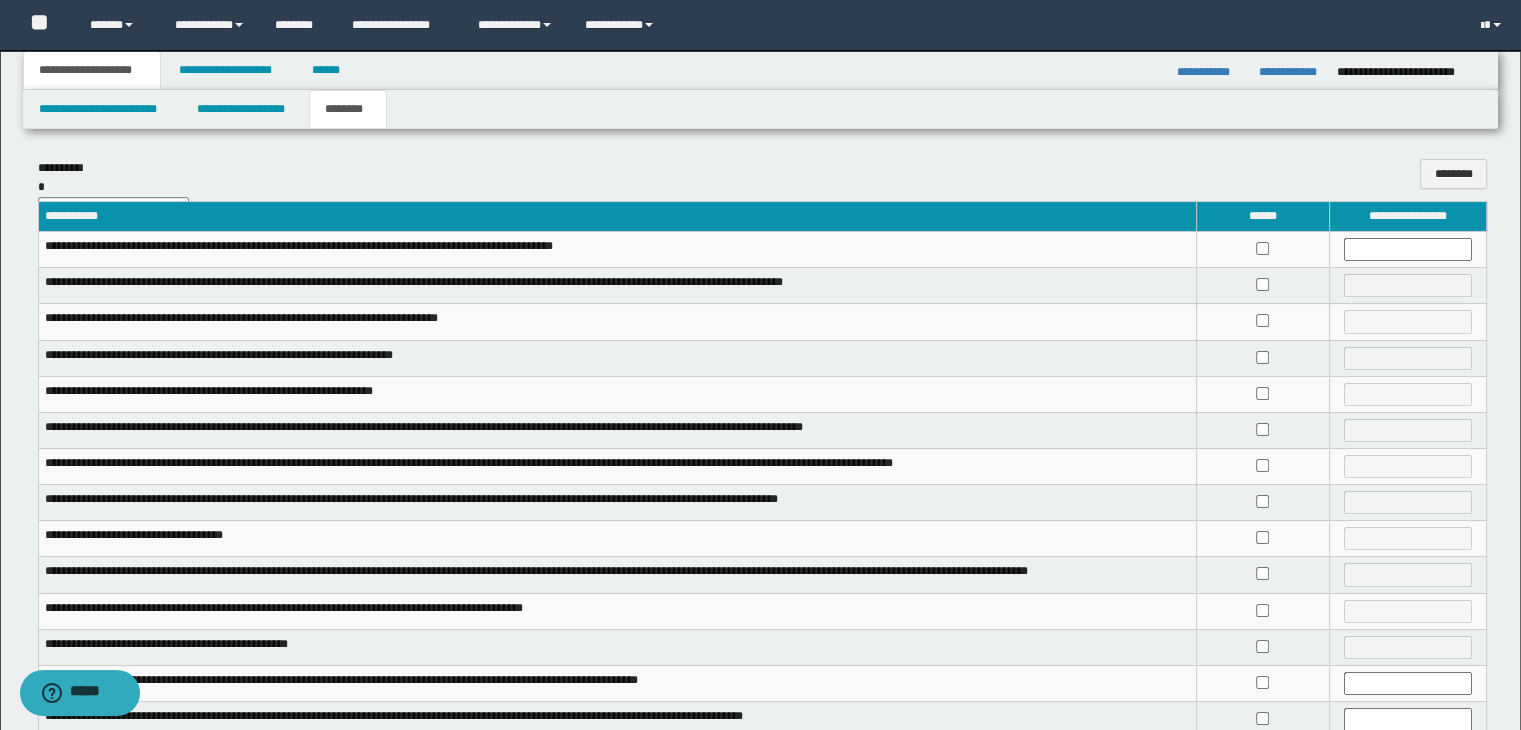 click on "**********" at bounding box center (639, 174) 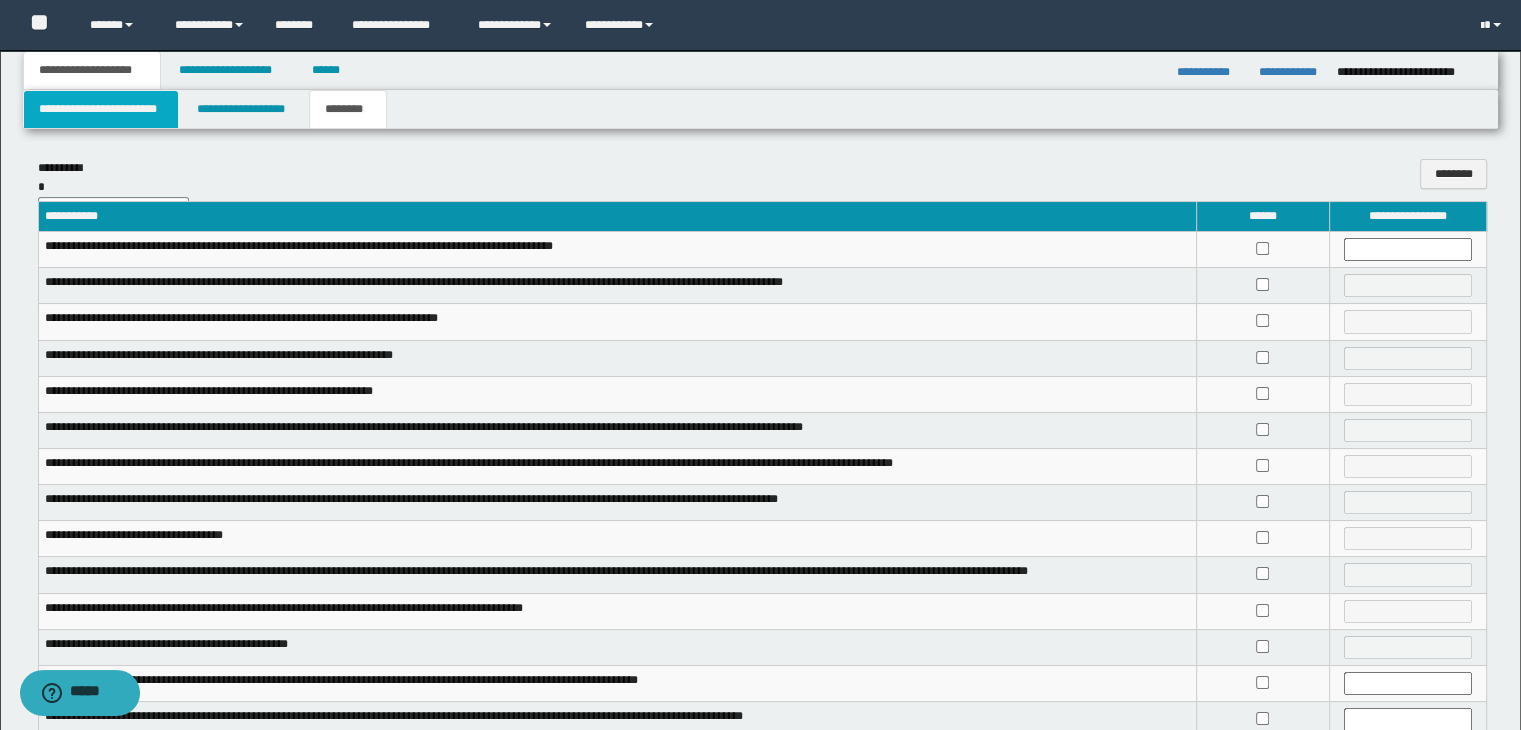 click on "**********" at bounding box center (101, 109) 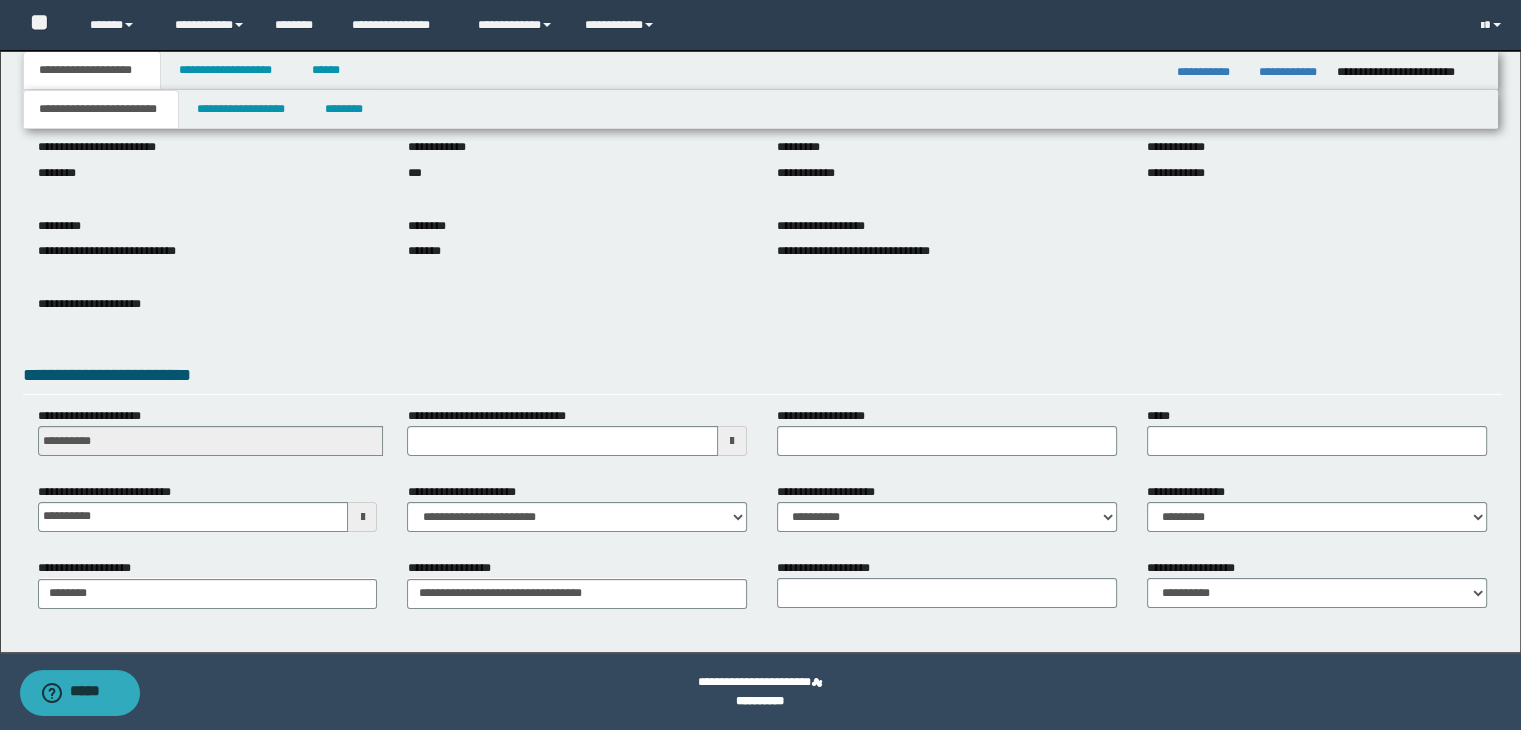 scroll, scrollTop: 153, scrollLeft: 0, axis: vertical 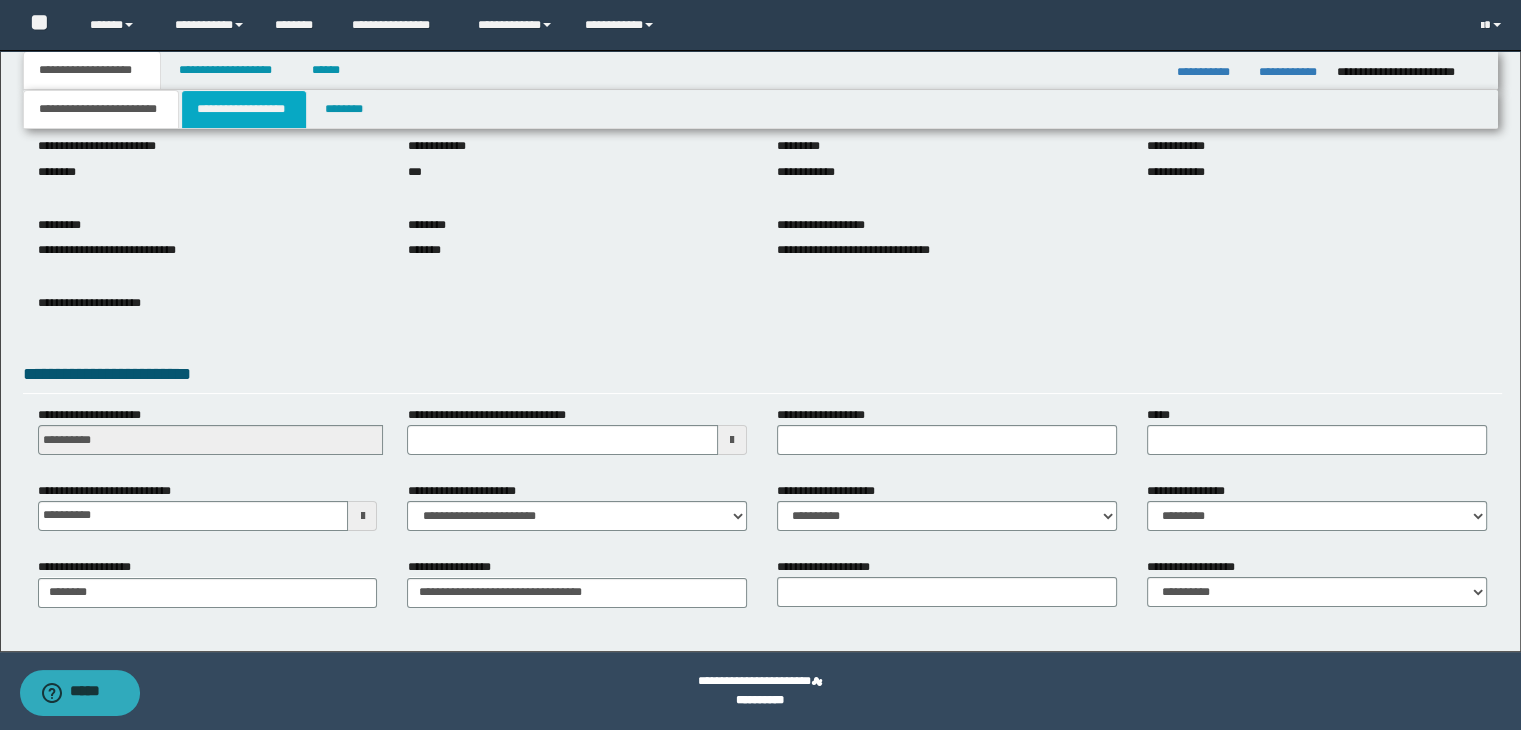 click on "**********" at bounding box center (244, 109) 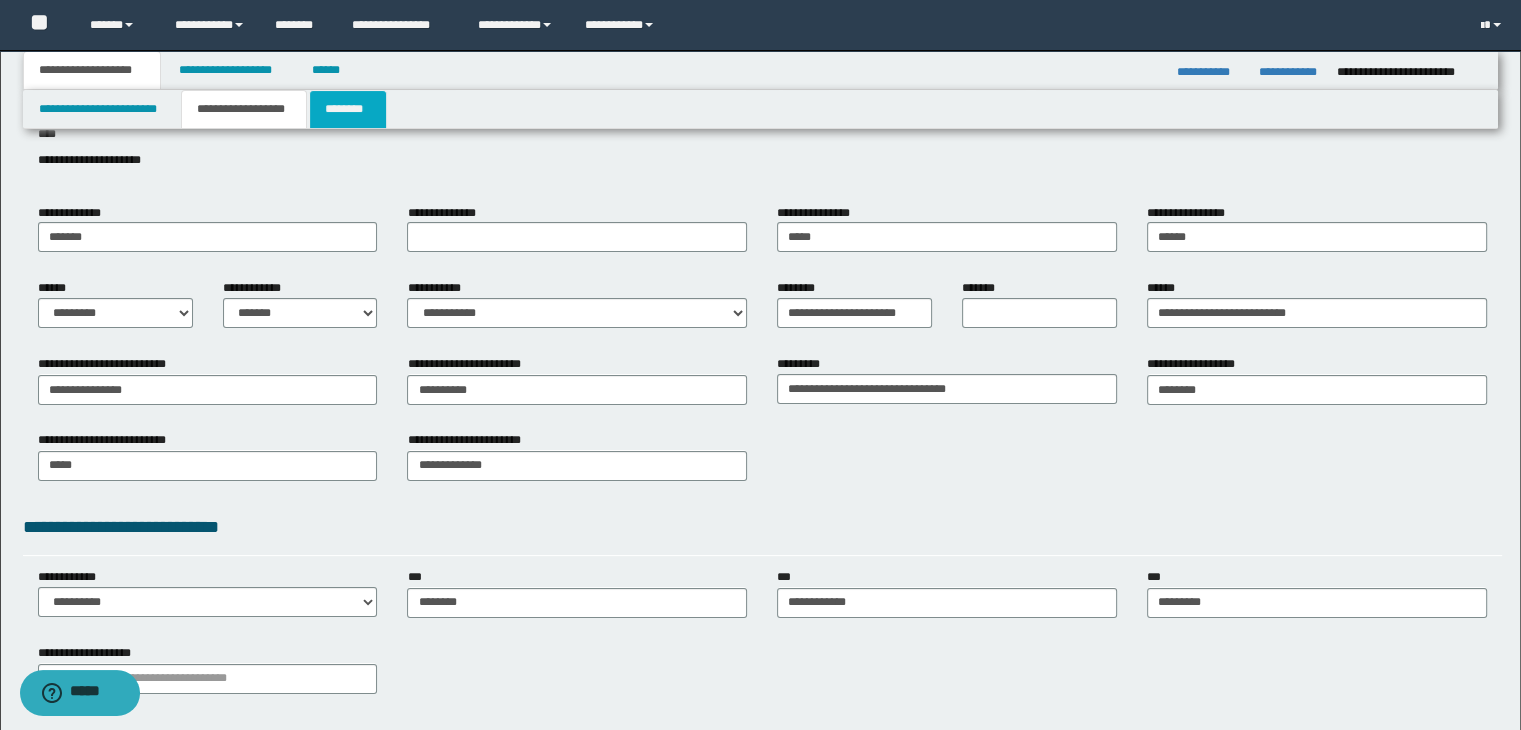 click on "********" at bounding box center [348, 109] 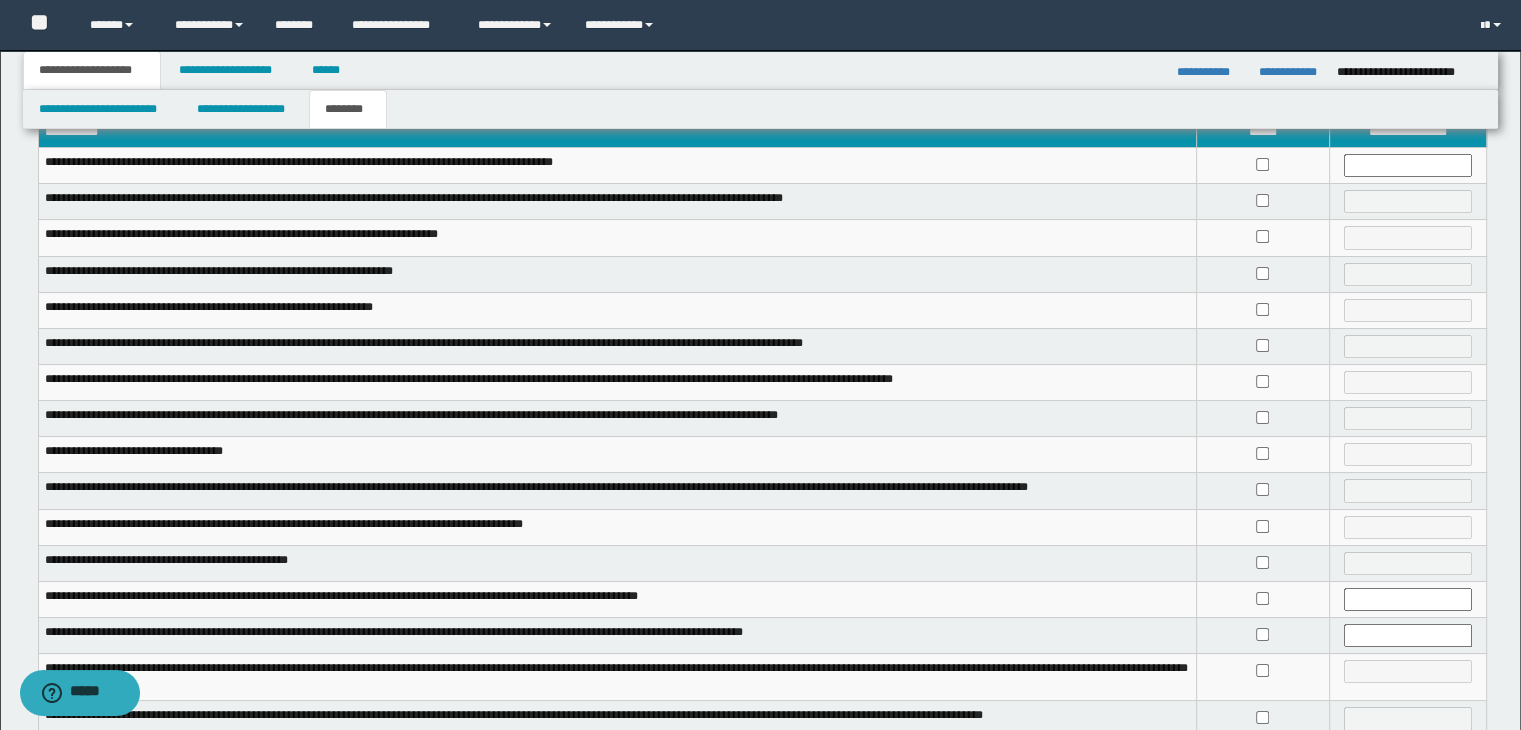 scroll, scrollTop: 0, scrollLeft: 0, axis: both 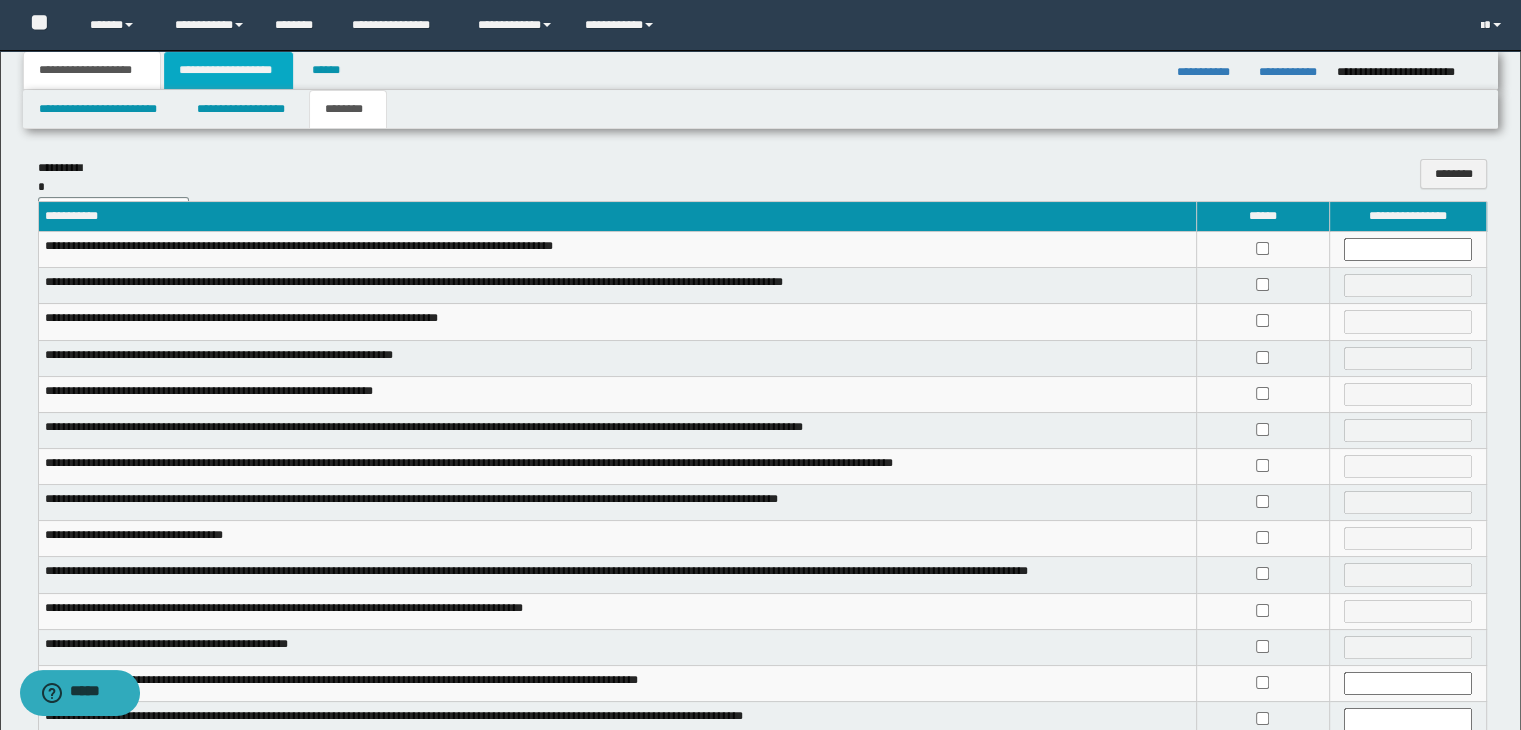 click on "**********" at bounding box center [228, 70] 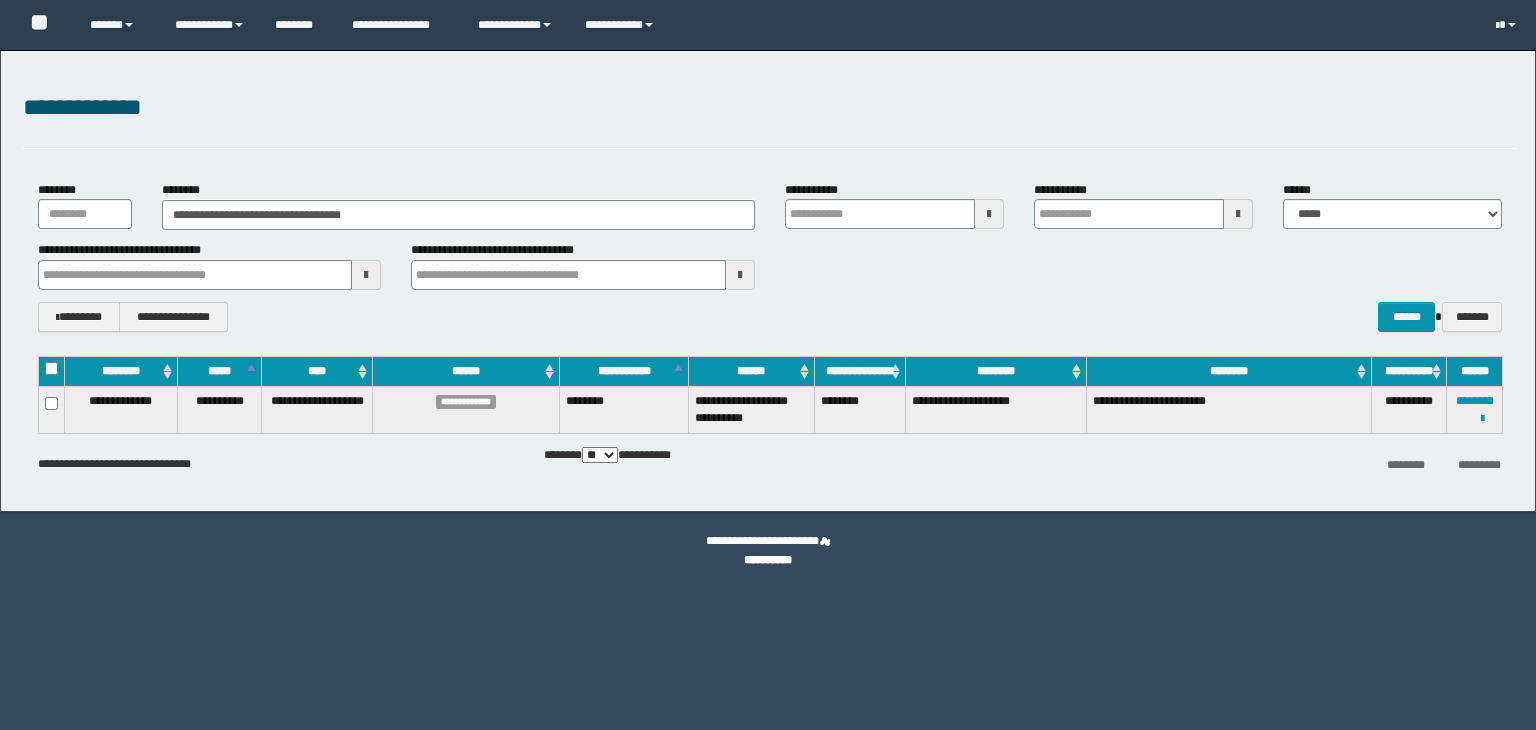 scroll, scrollTop: 0, scrollLeft: 0, axis: both 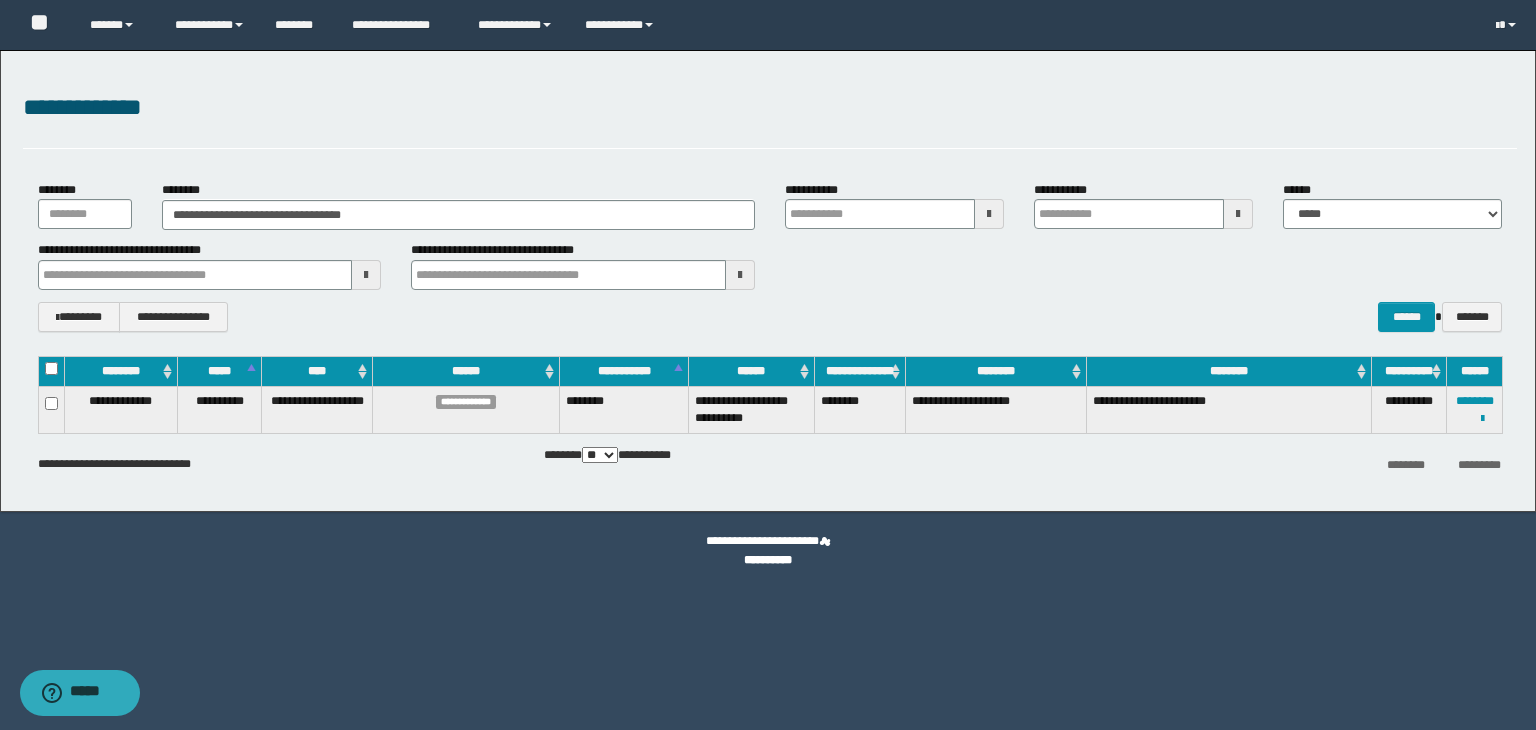 click on "**********" at bounding box center (770, 317) 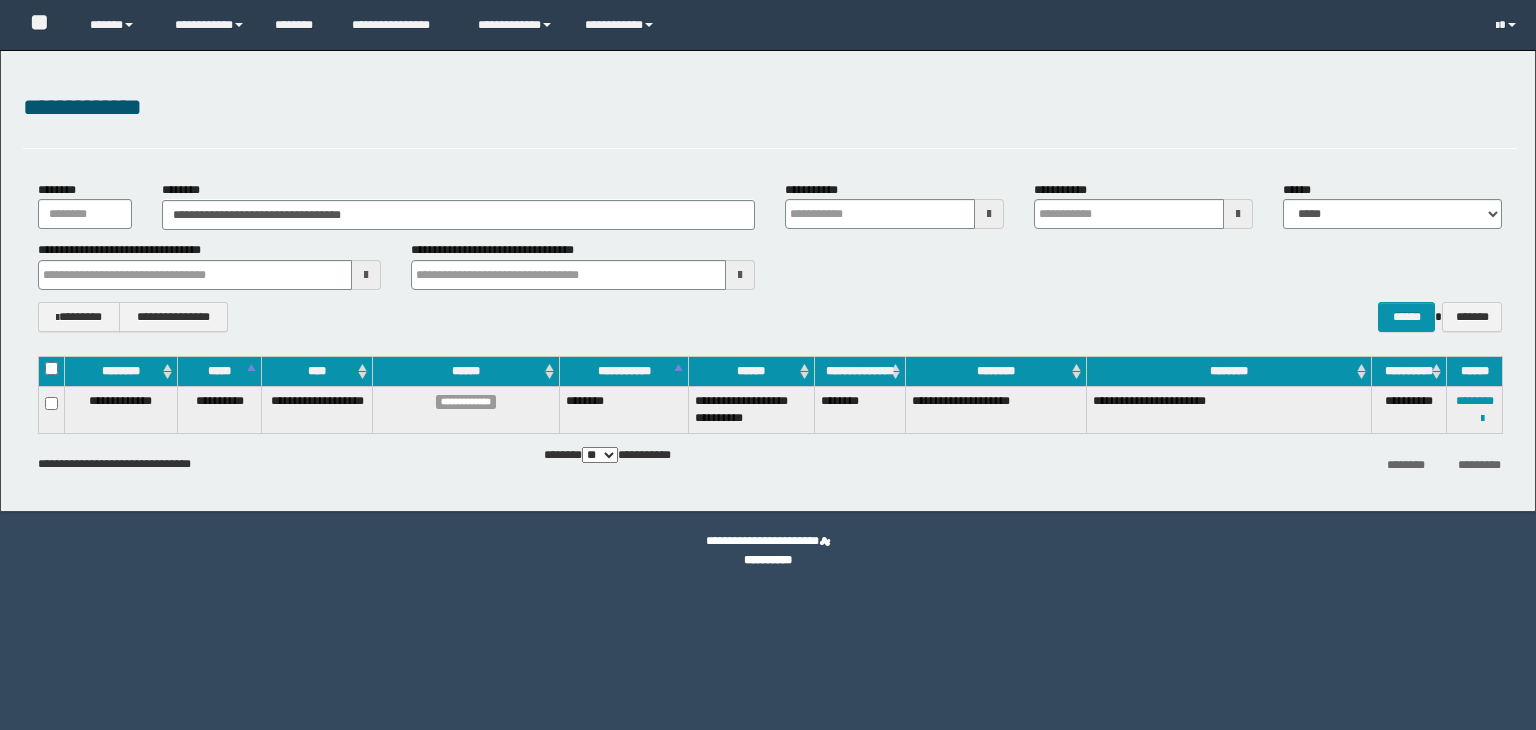 scroll, scrollTop: 0, scrollLeft: 0, axis: both 